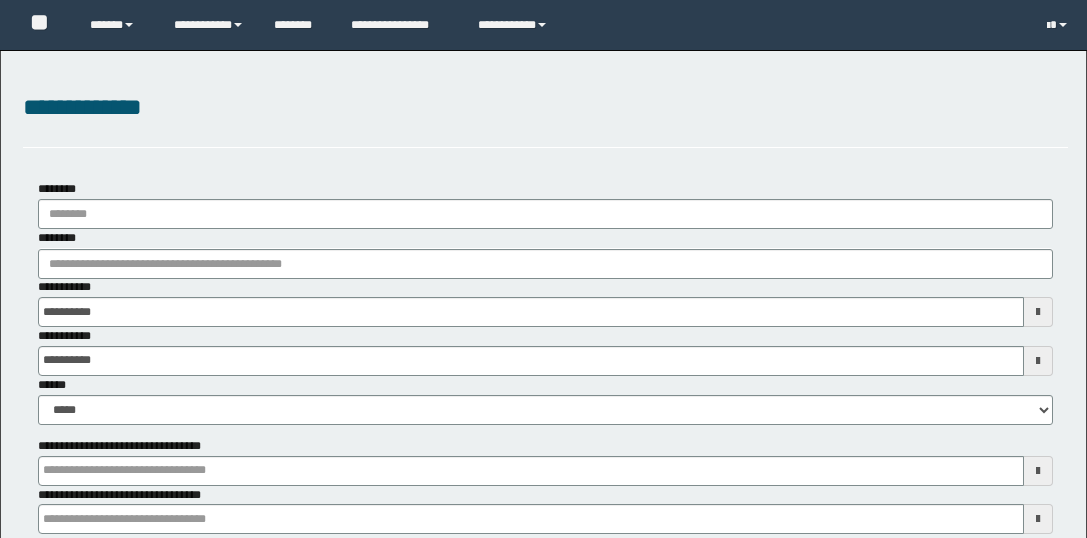 scroll, scrollTop: 1231, scrollLeft: 0, axis: vertical 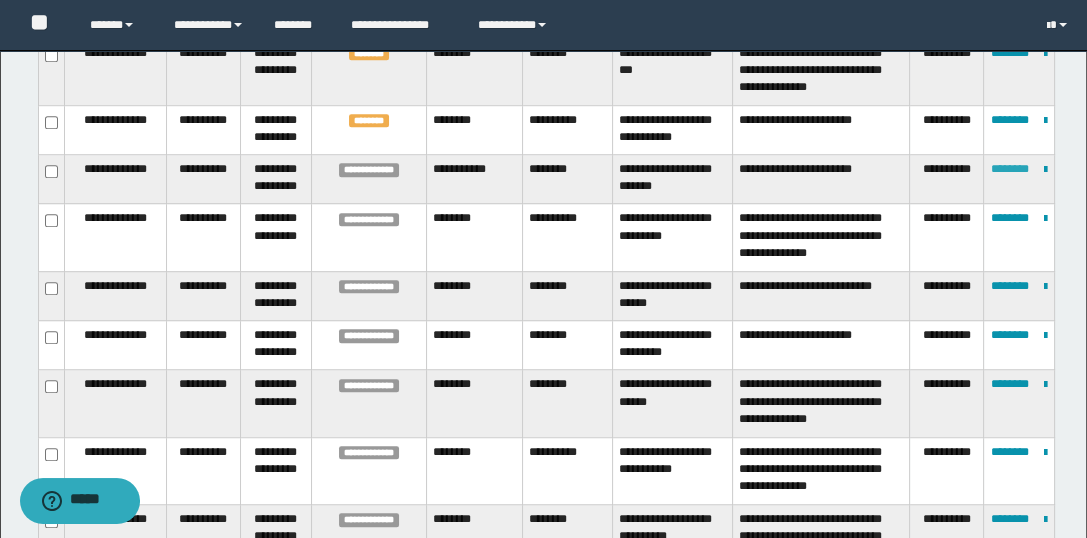 click on "********" at bounding box center (1010, 169) 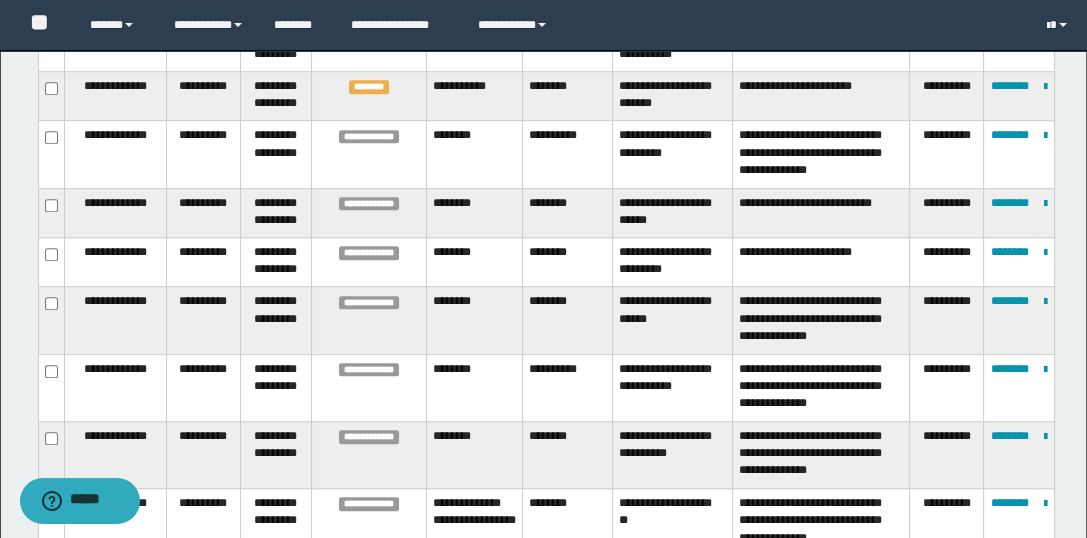 scroll, scrollTop: 1534, scrollLeft: 0, axis: vertical 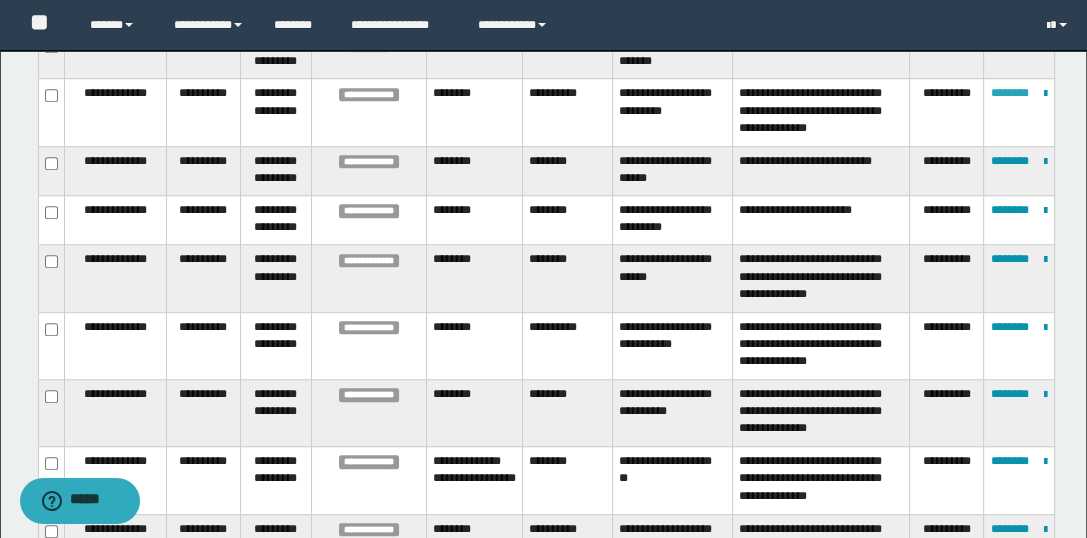 click on "********" at bounding box center (1010, 93) 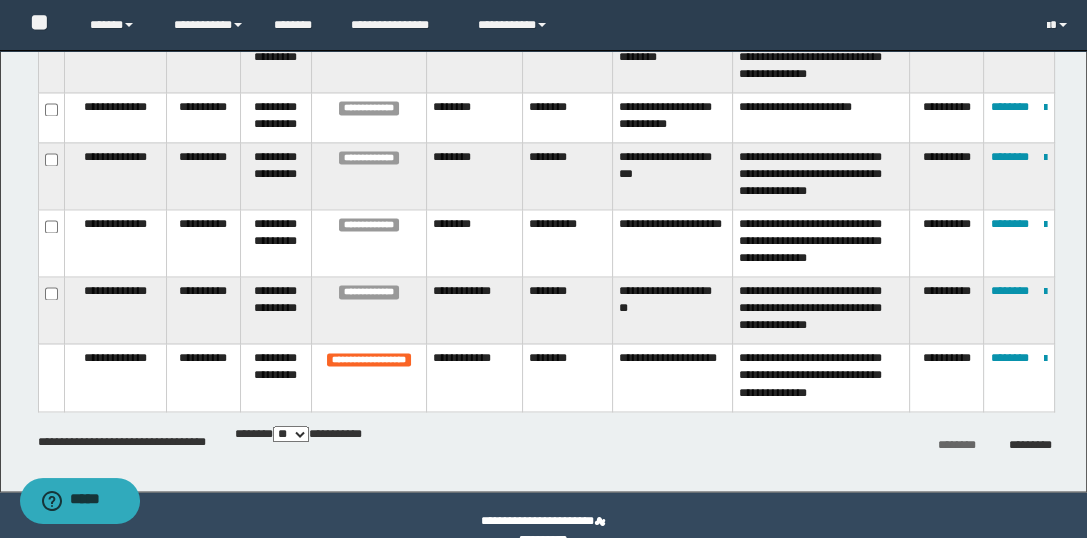 scroll, scrollTop: 3174, scrollLeft: 0, axis: vertical 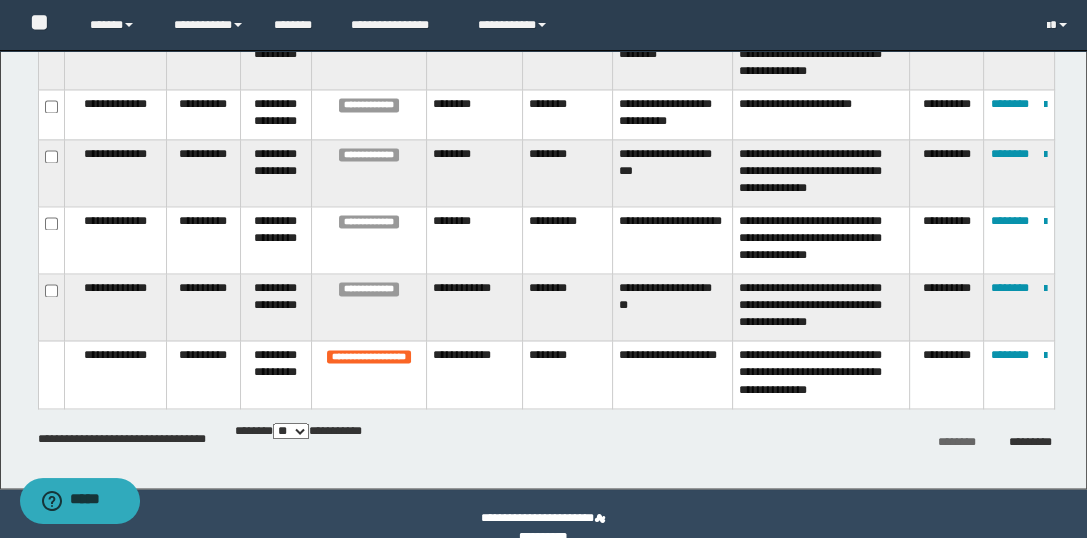 click on "** *** *** ***" at bounding box center [291, 431] 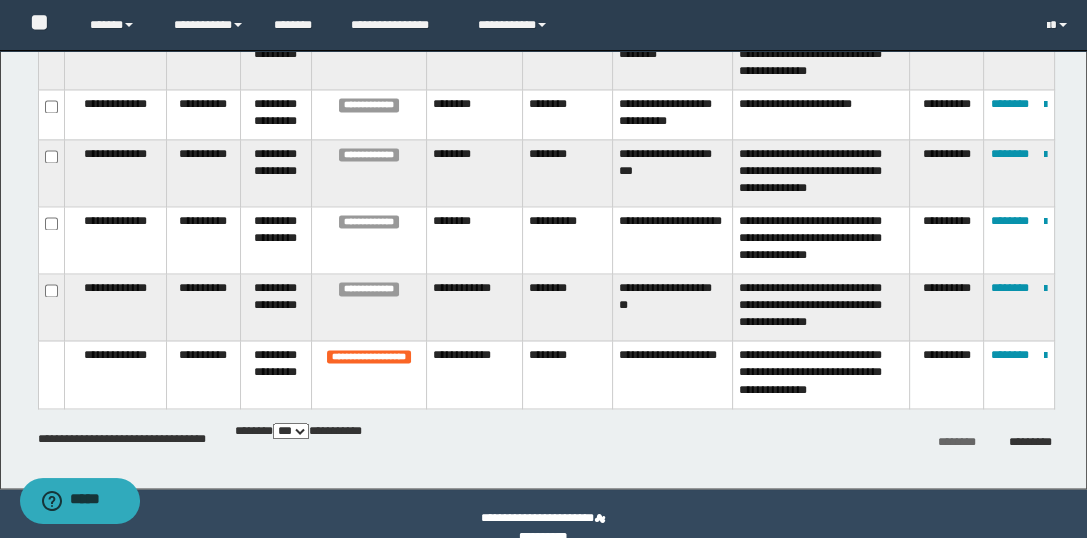 click on "** *** *** ***" at bounding box center (291, 431) 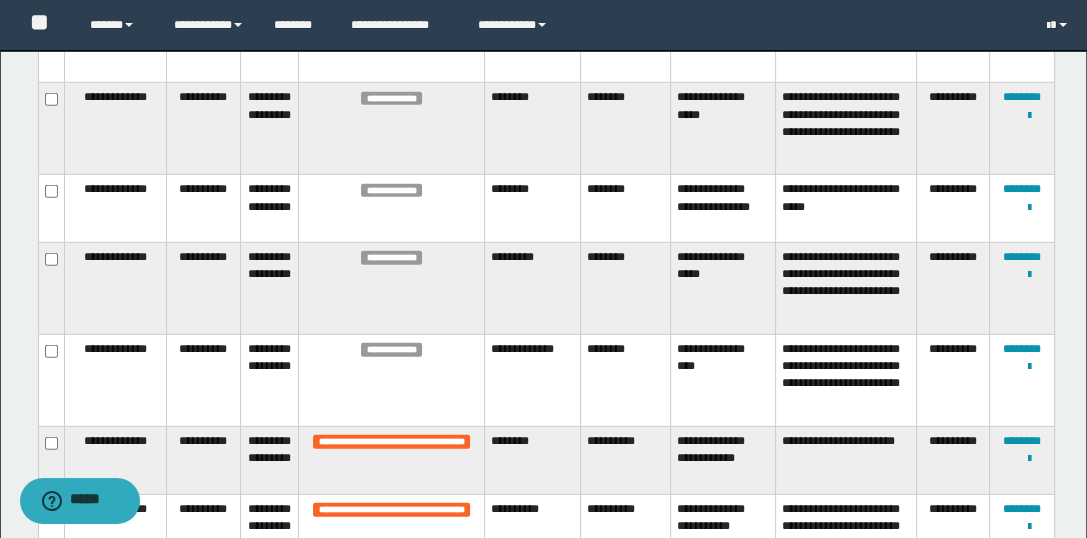 scroll, scrollTop: 5929, scrollLeft: 0, axis: vertical 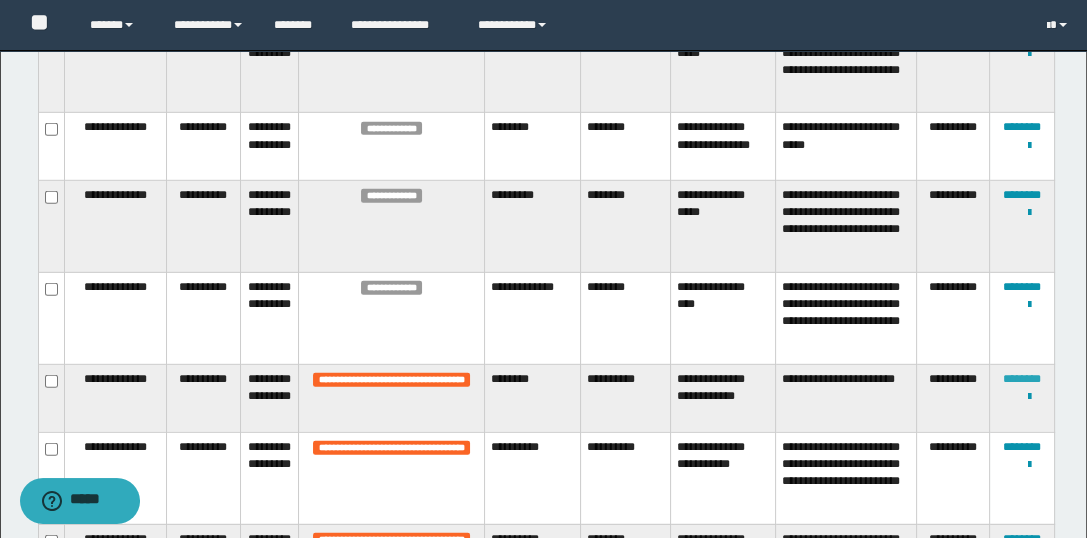 click on "********" at bounding box center [1022, 379] 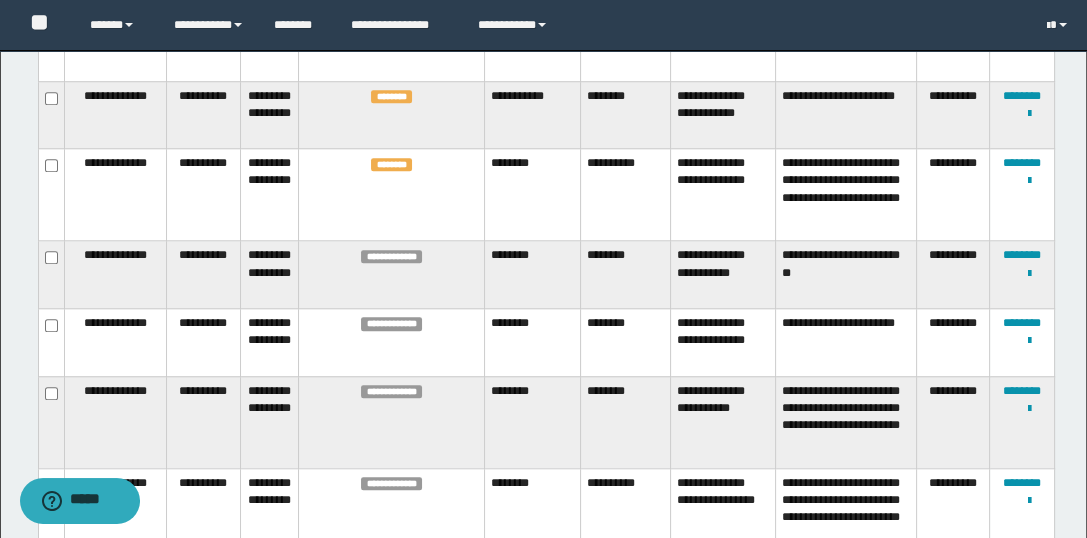 scroll, scrollTop: 1866, scrollLeft: 0, axis: vertical 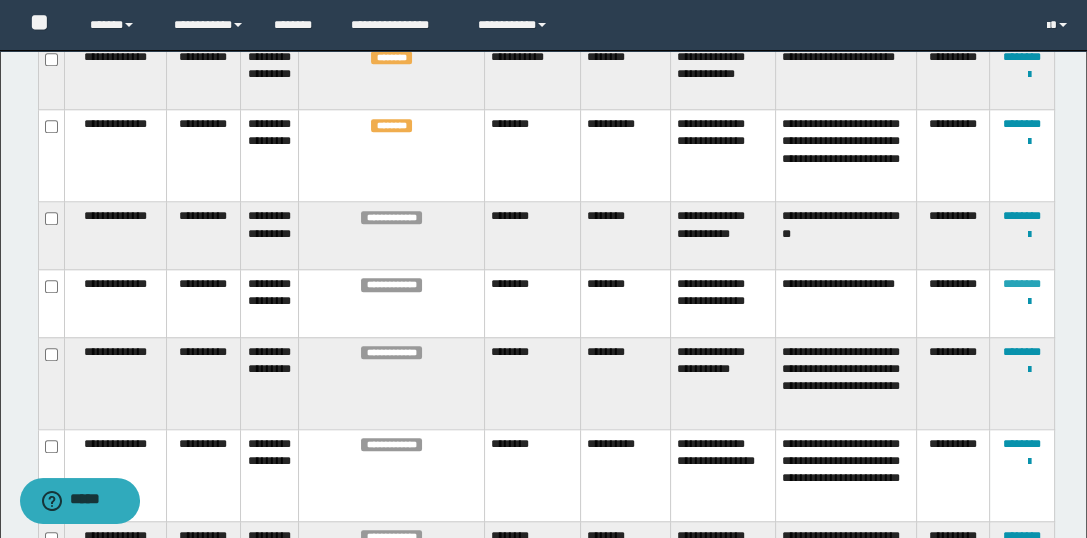 click on "********" at bounding box center [1022, 284] 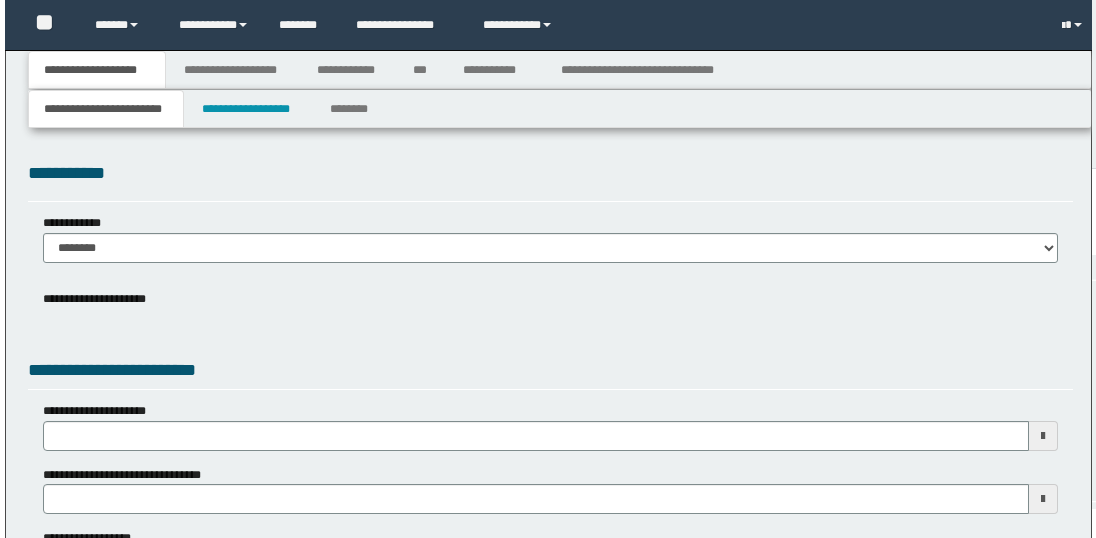 scroll, scrollTop: 0, scrollLeft: 0, axis: both 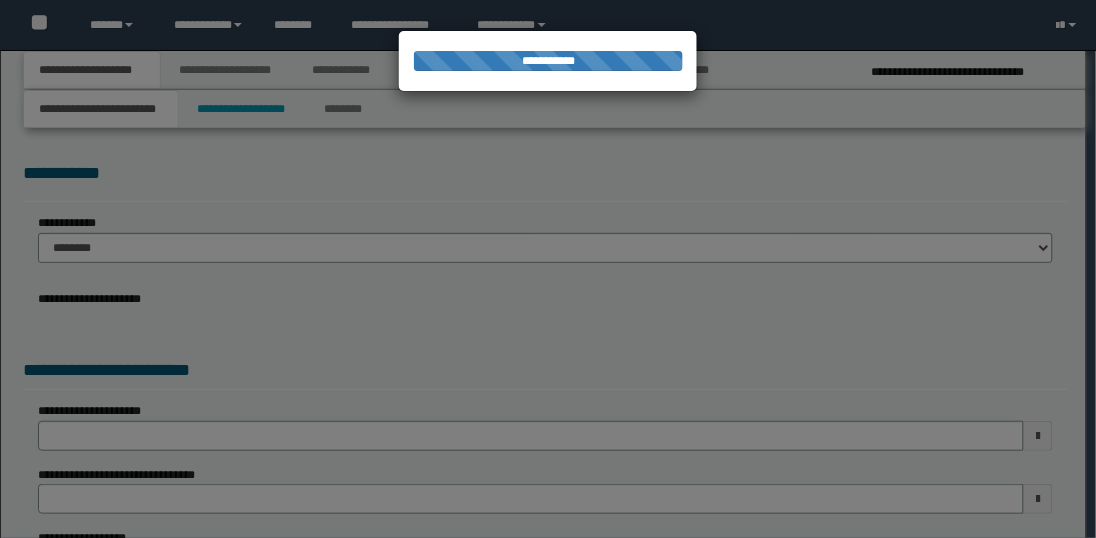 select on "*" 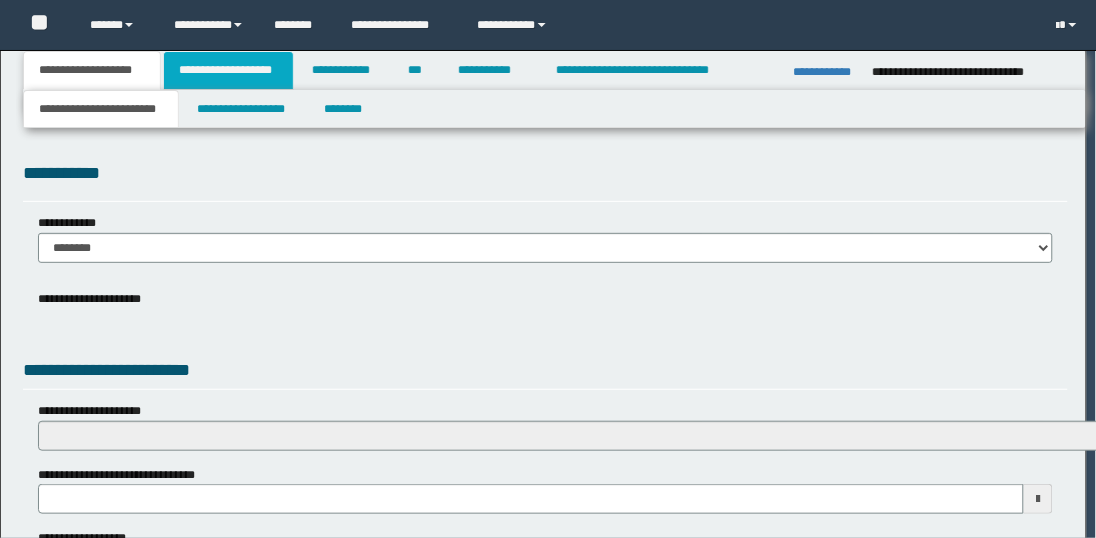 scroll, scrollTop: 0, scrollLeft: 0, axis: both 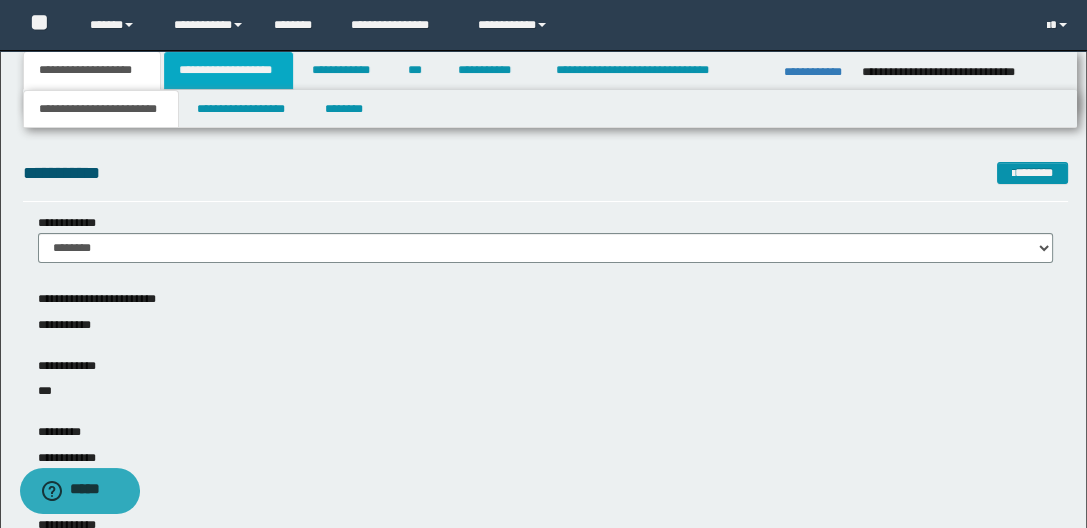 click on "**********" at bounding box center (228, 70) 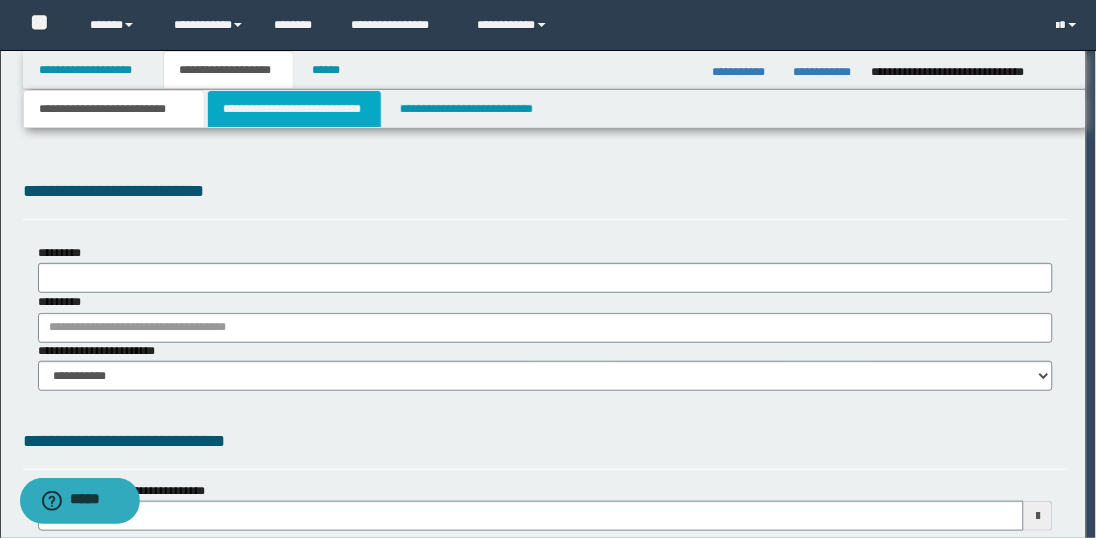 scroll, scrollTop: 0, scrollLeft: 0, axis: both 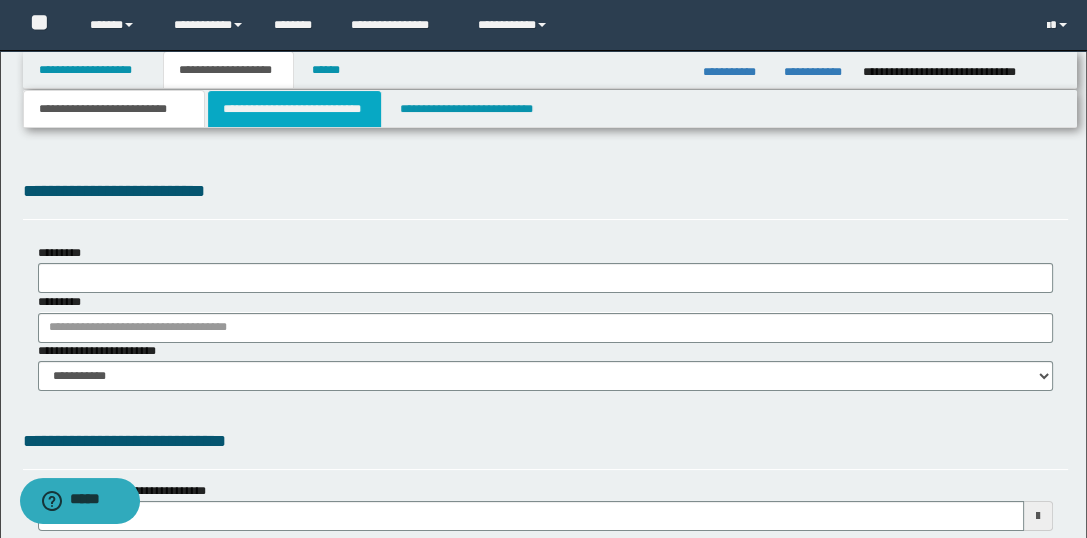 click on "**********" at bounding box center (294, 109) 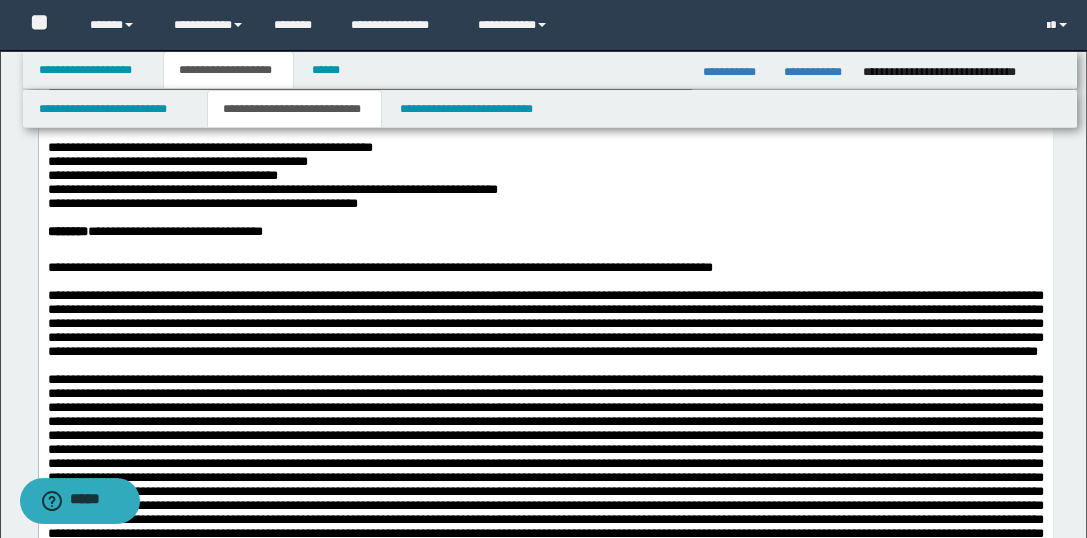 scroll, scrollTop: 266, scrollLeft: 0, axis: vertical 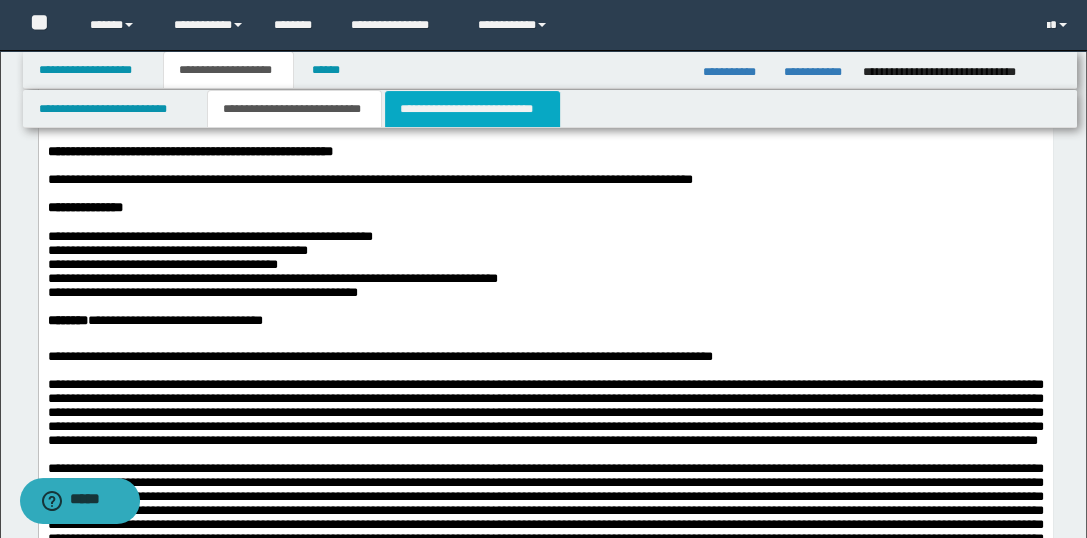 click on "**********" at bounding box center [472, 109] 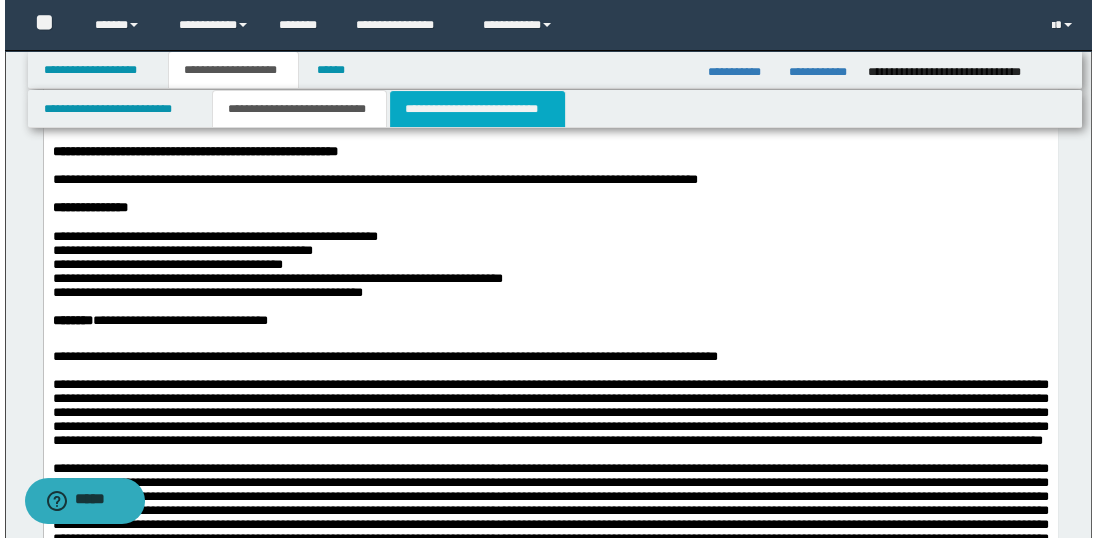 scroll, scrollTop: 0, scrollLeft: 0, axis: both 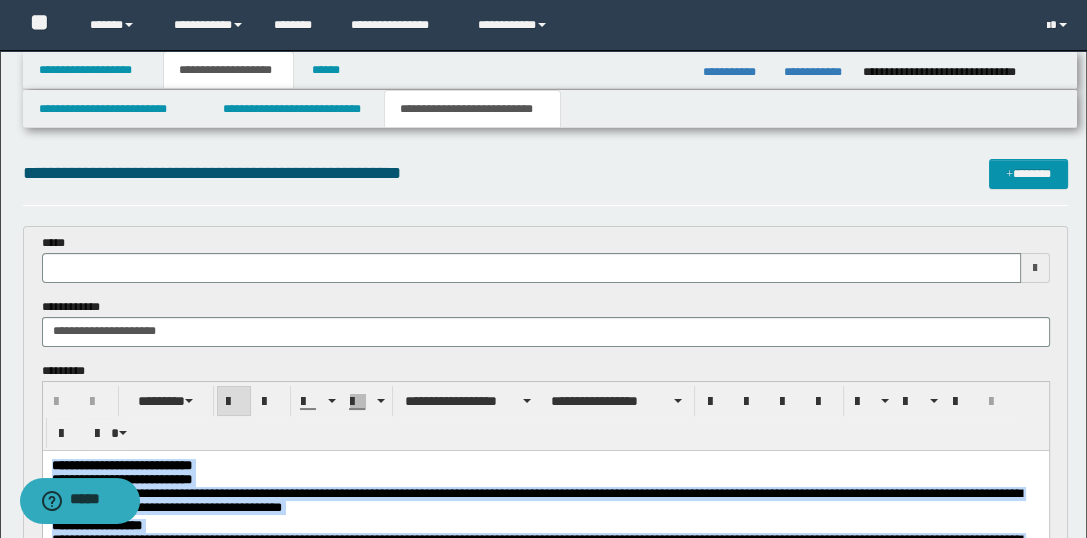 drag, startPoint x: 824, startPoint y: 1091, endPoint x: 3, endPoint y: 179, distance: 1227.1044 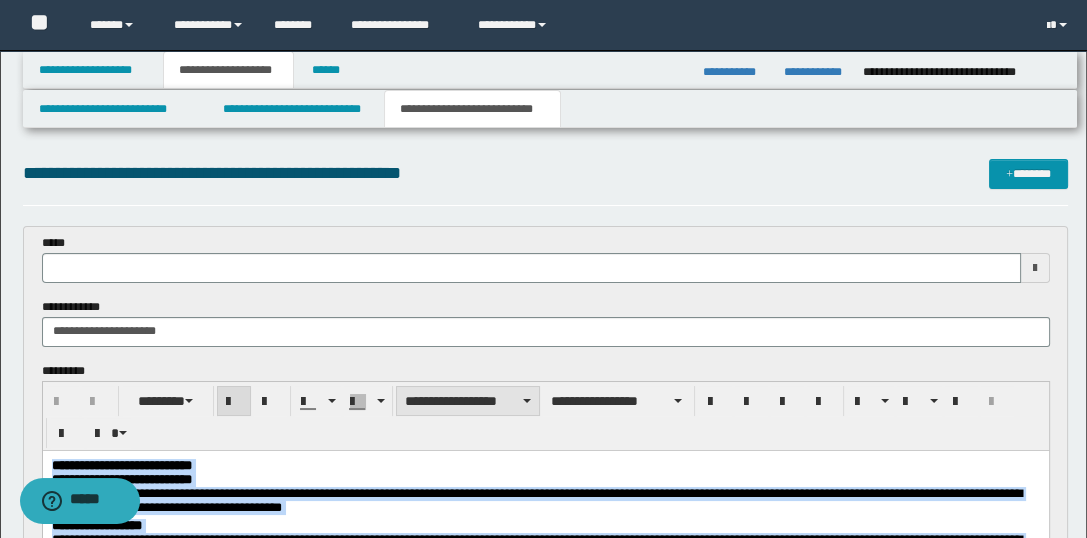 click on "**********" at bounding box center [468, 401] 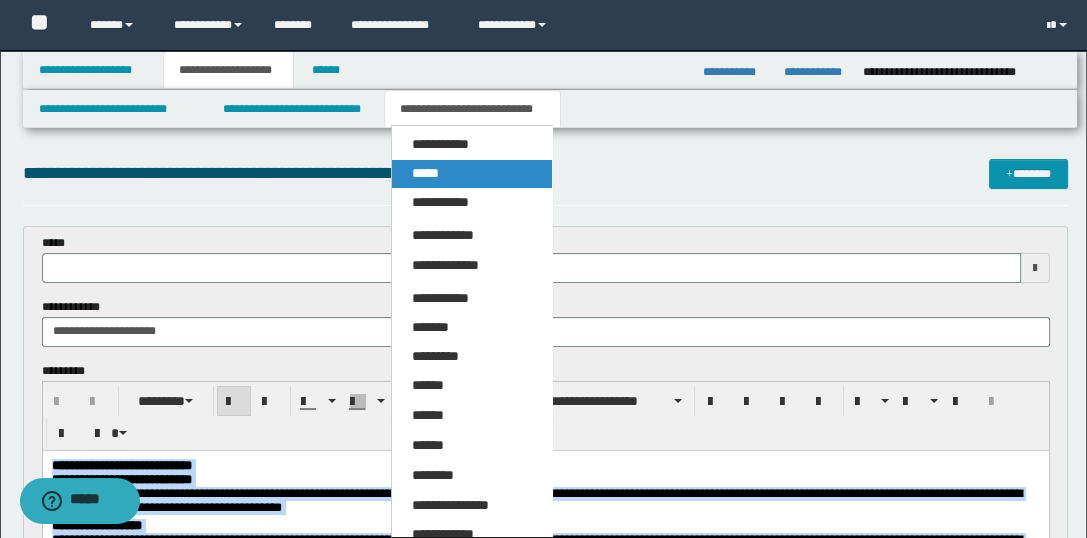 click on "*****" at bounding box center [472, 174] 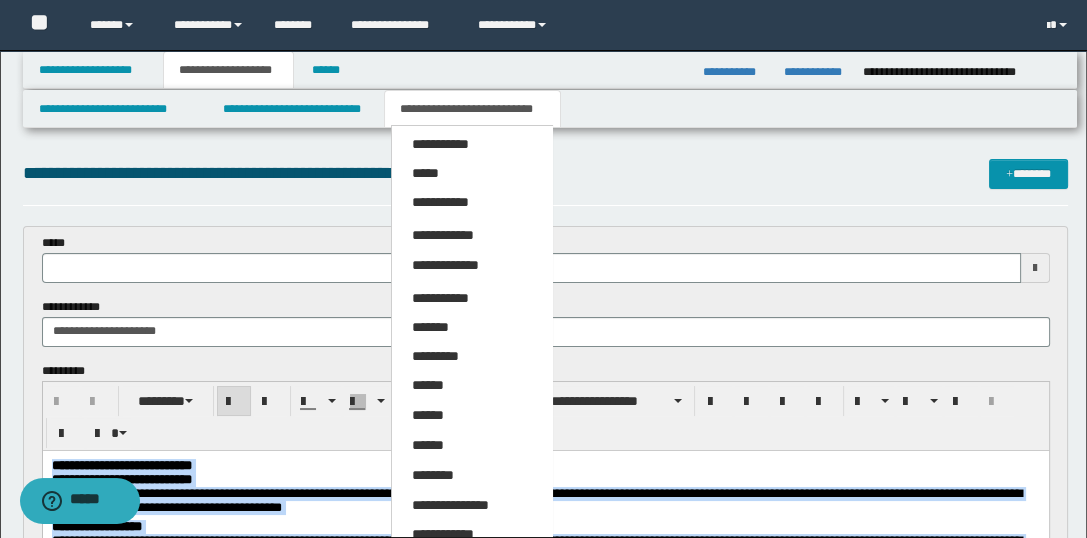 type 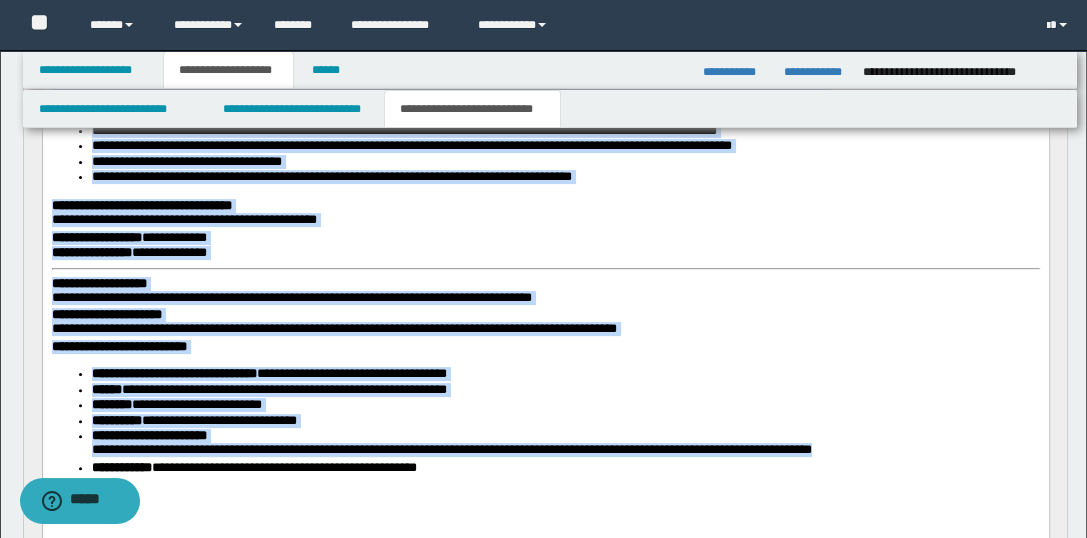 scroll, scrollTop: 622, scrollLeft: 0, axis: vertical 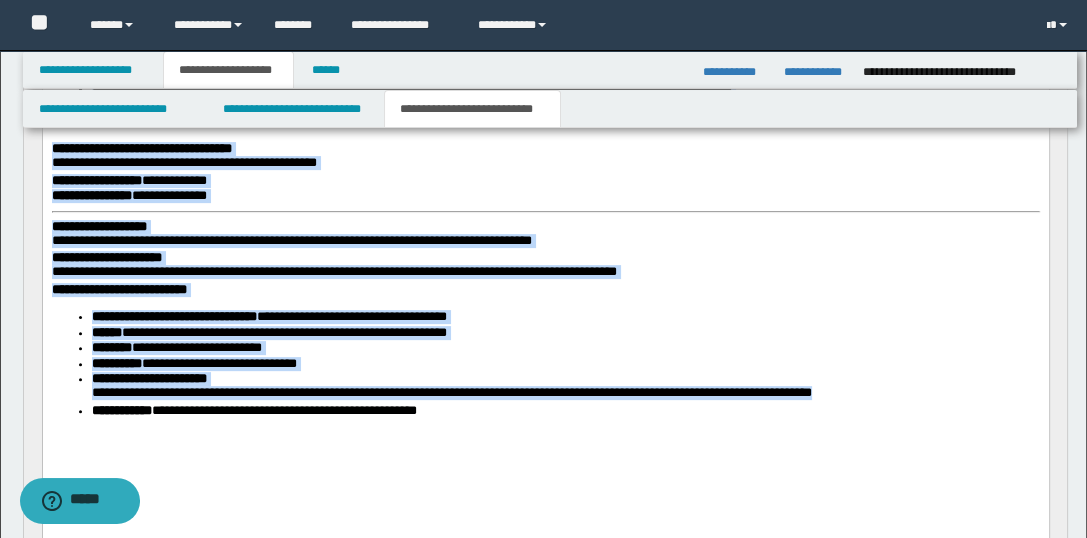 click on "**********" at bounding box center [545, 144] 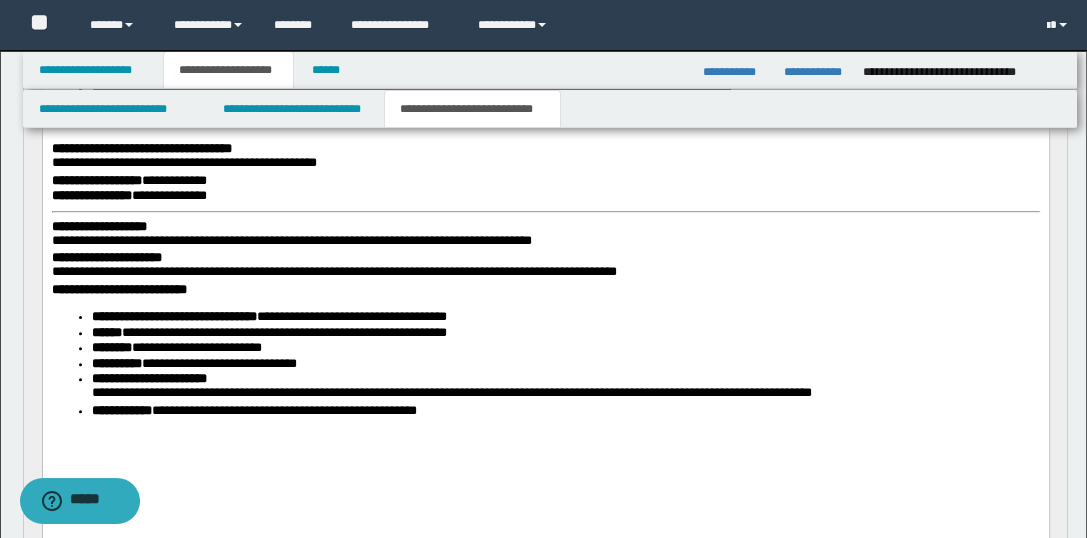 click on "**********" at bounding box center (291, 240) 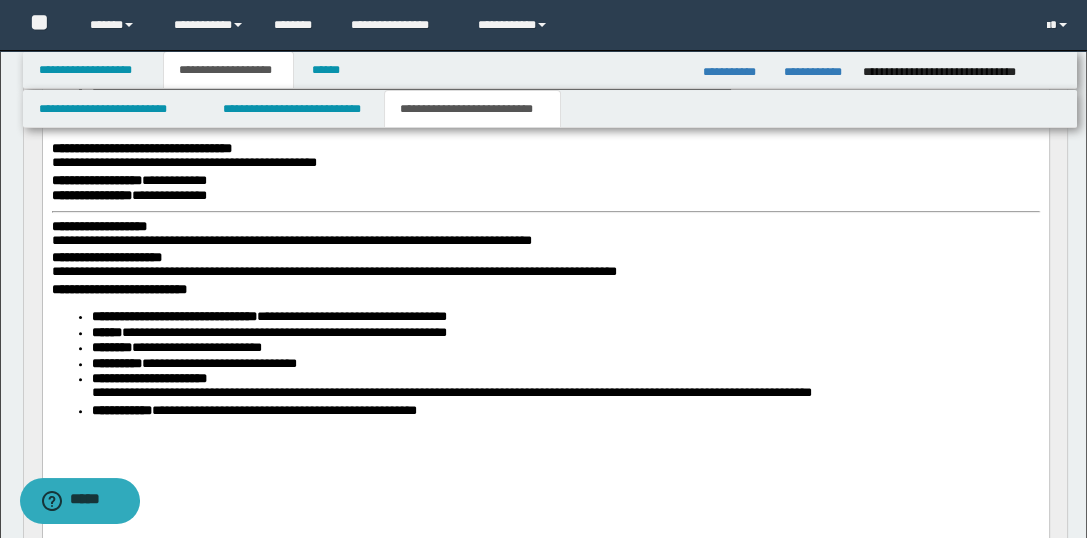 type 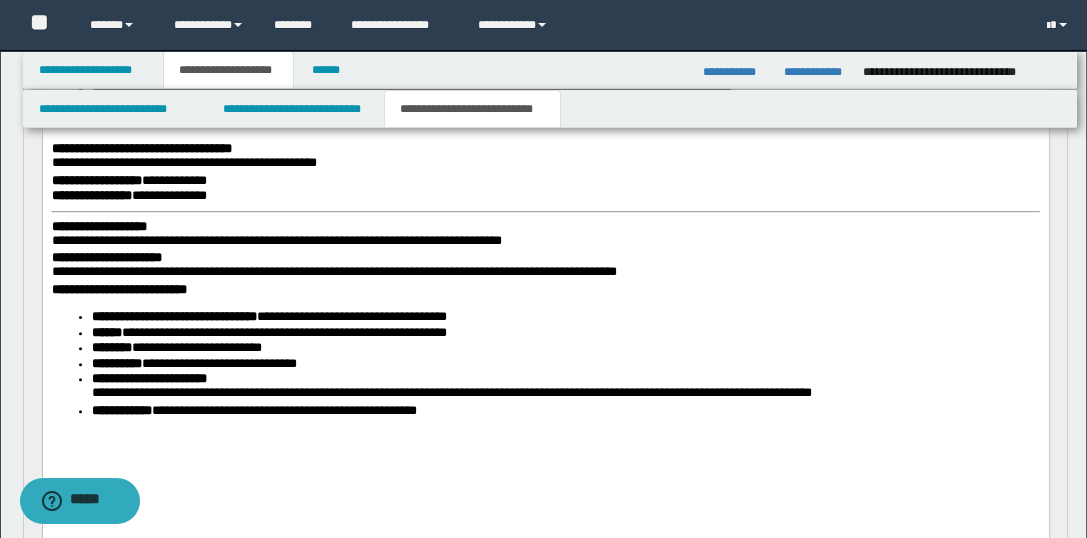 click on "**********" at bounding box center [98, 226] 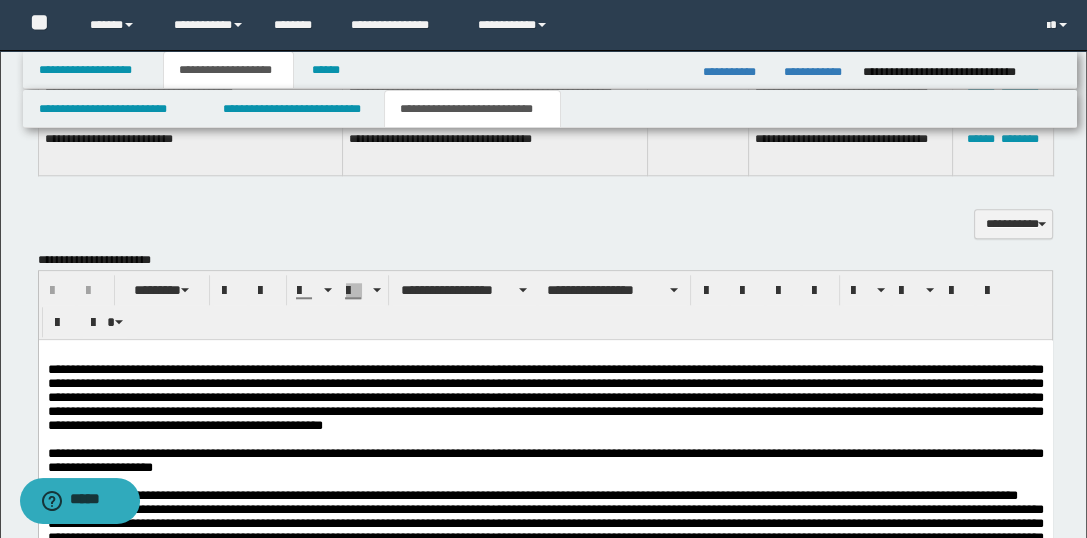scroll, scrollTop: 1955, scrollLeft: 0, axis: vertical 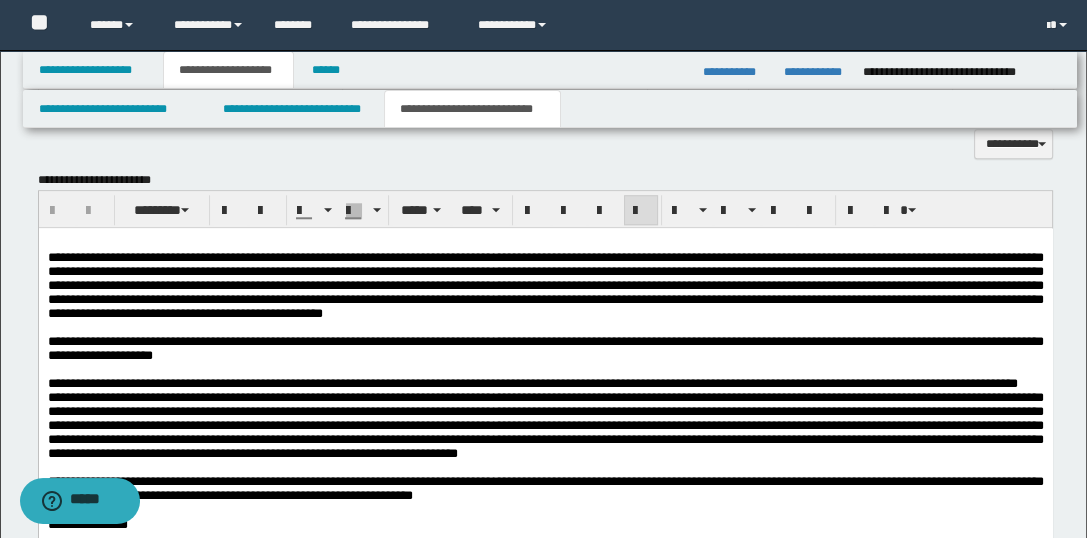 click on "**********" at bounding box center (545, 1758) 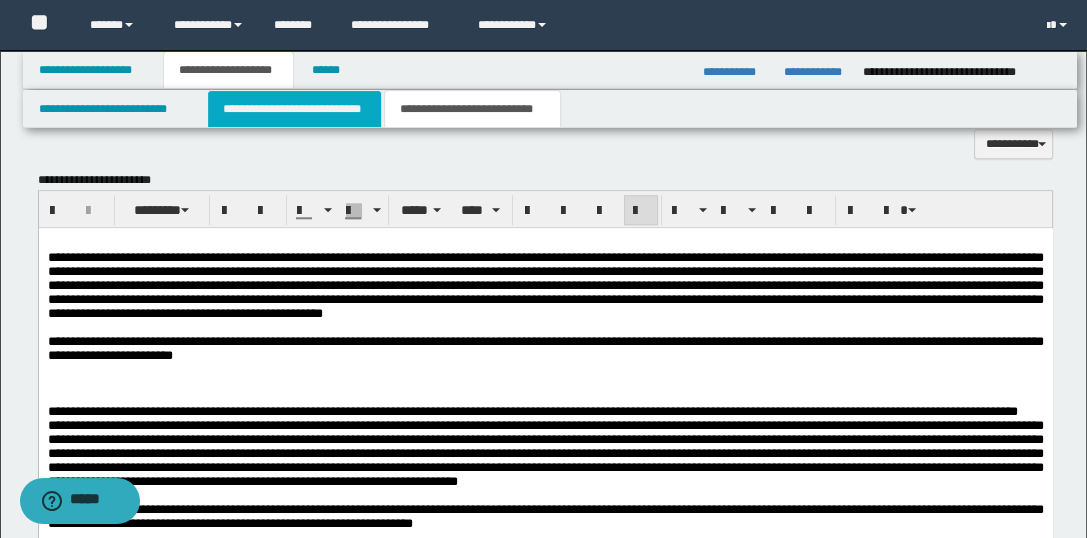 click on "**********" at bounding box center (294, 109) 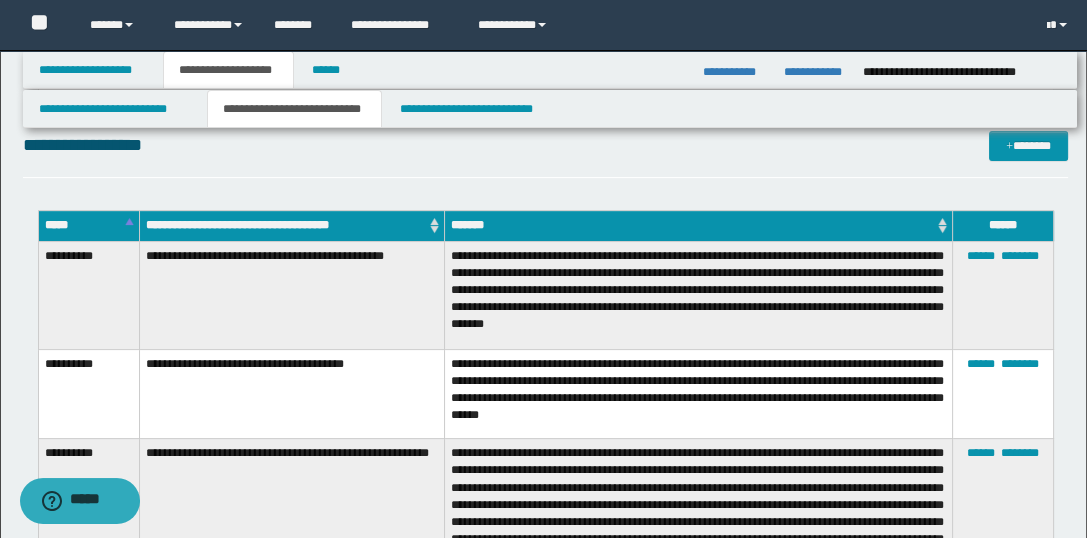 scroll, scrollTop: 444, scrollLeft: 0, axis: vertical 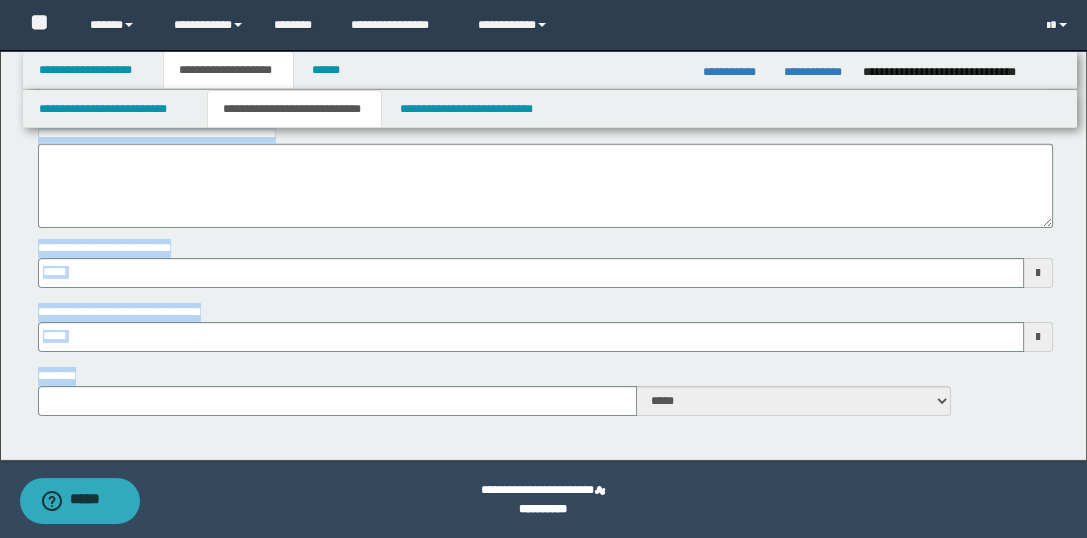 type 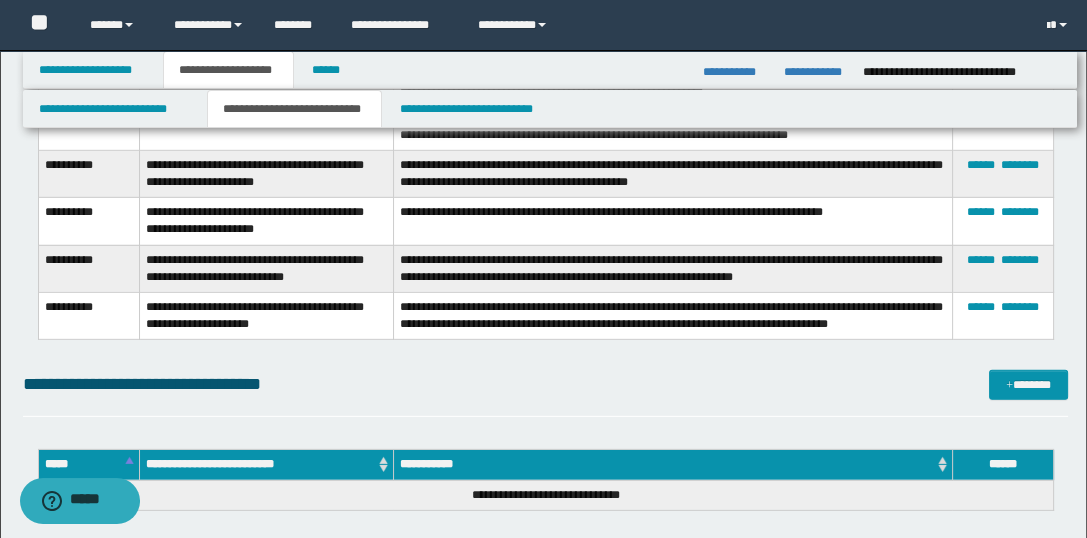 scroll, scrollTop: 5929, scrollLeft: 0, axis: vertical 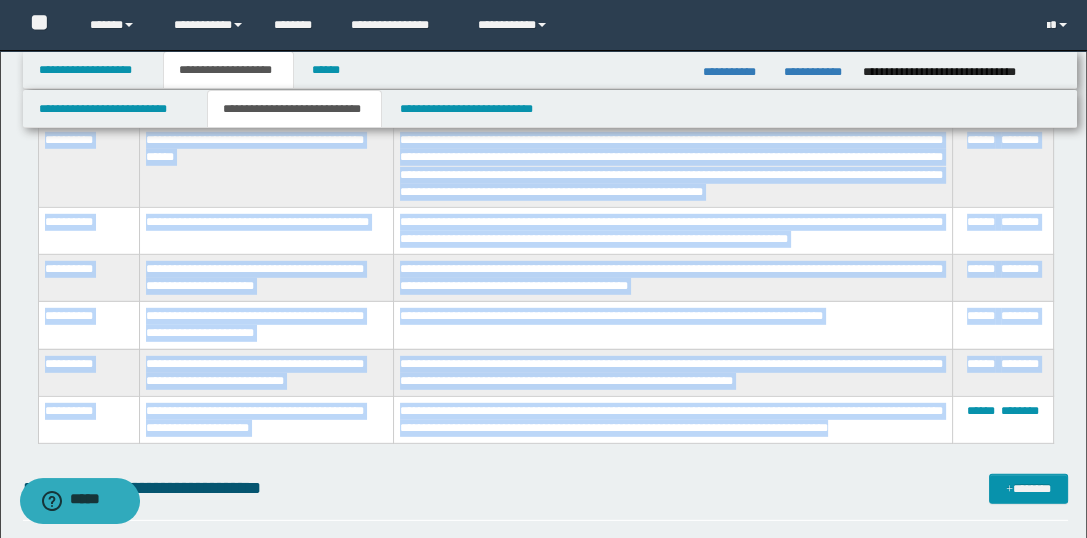drag, startPoint x: 42, startPoint y: 243, endPoint x: 937, endPoint y: 428, distance: 913.9201 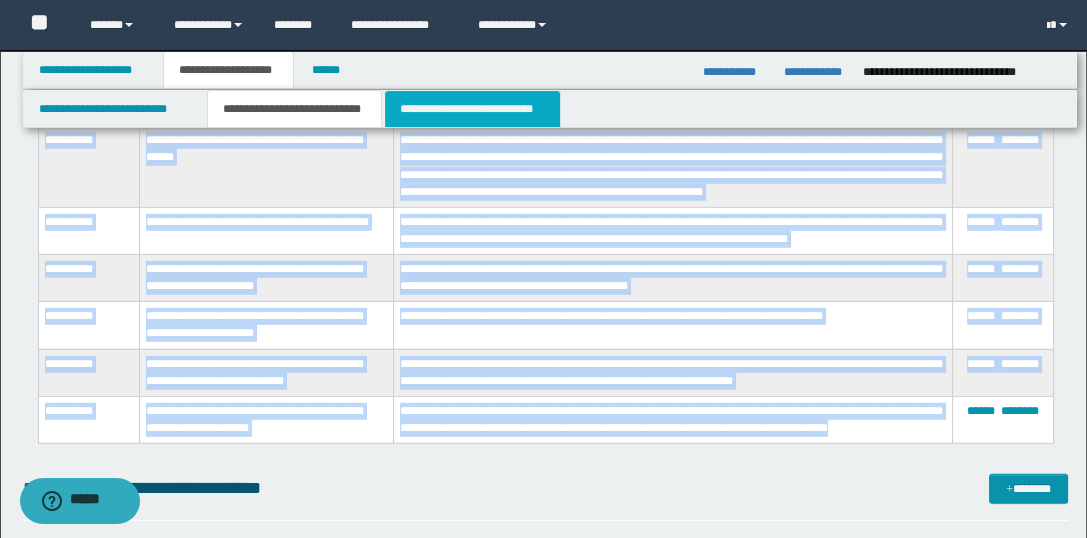 click on "**********" at bounding box center [472, 109] 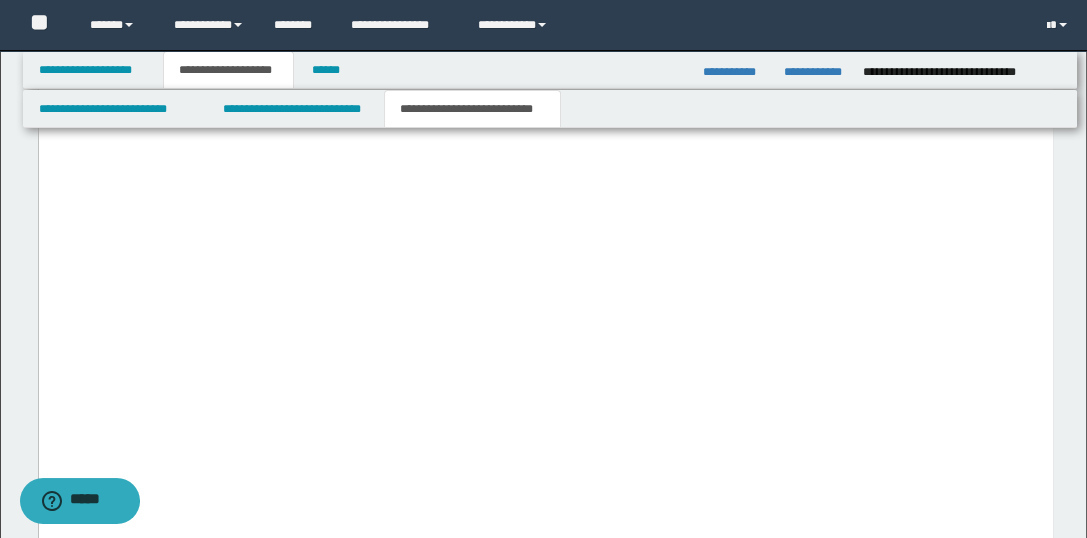 scroll, scrollTop: 5396, scrollLeft: 0, axis: vertical 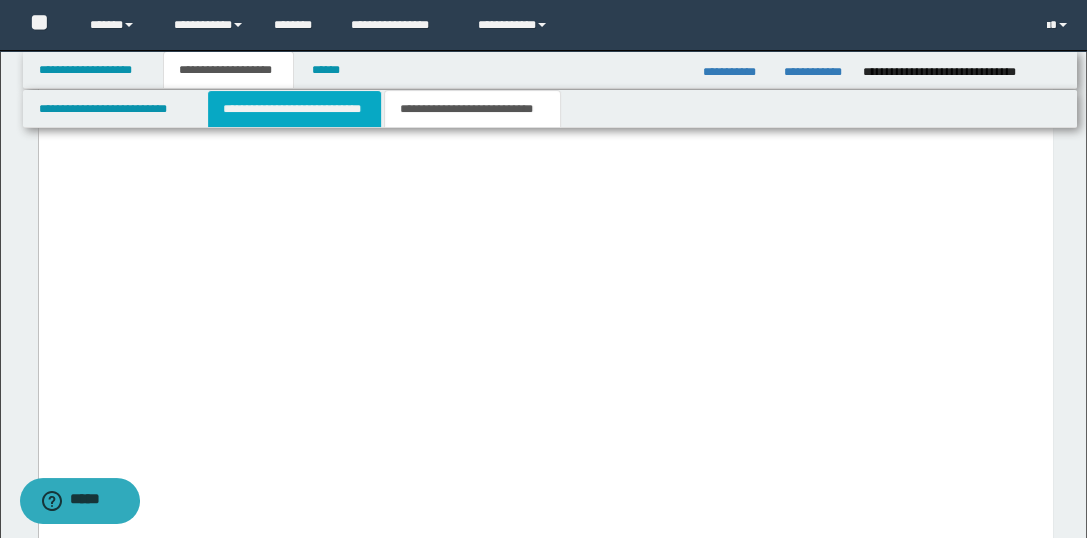 click on "**********" at bounding box center (294, 109) 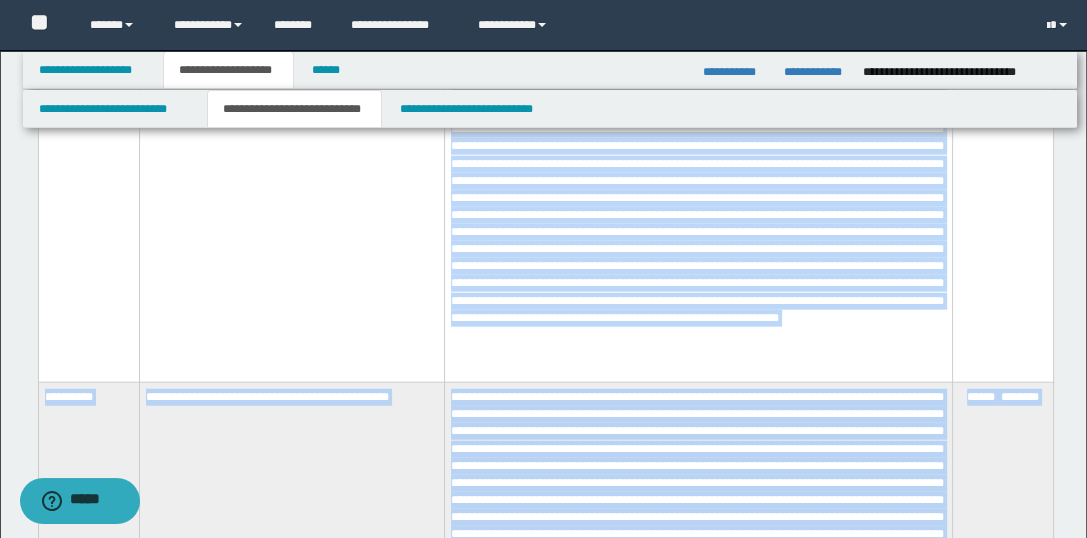scroll, scrollTop: 4774, scrollLeft: 0, axis: vertical 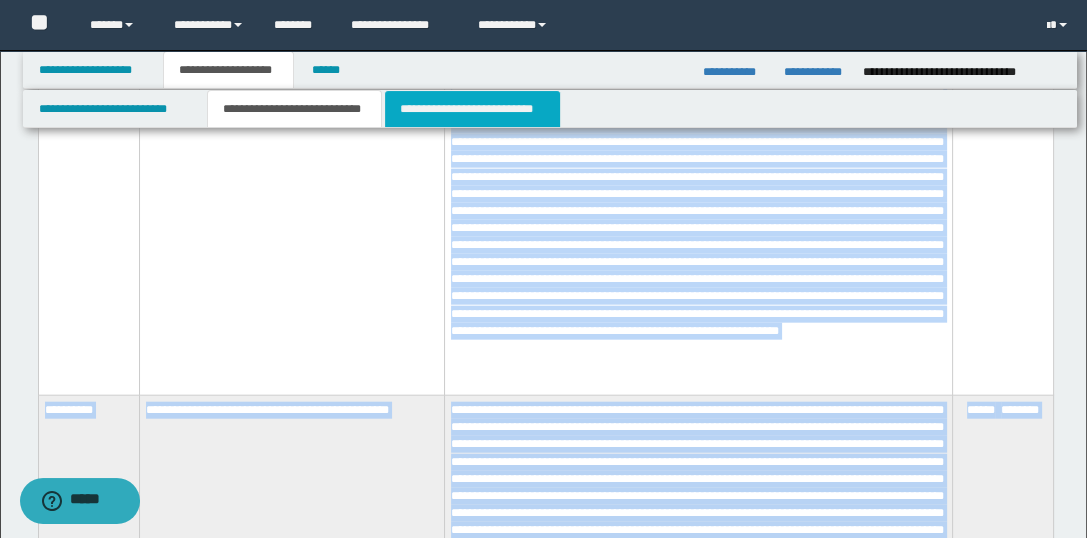 click on "**********" at bounding box center [472, 109] 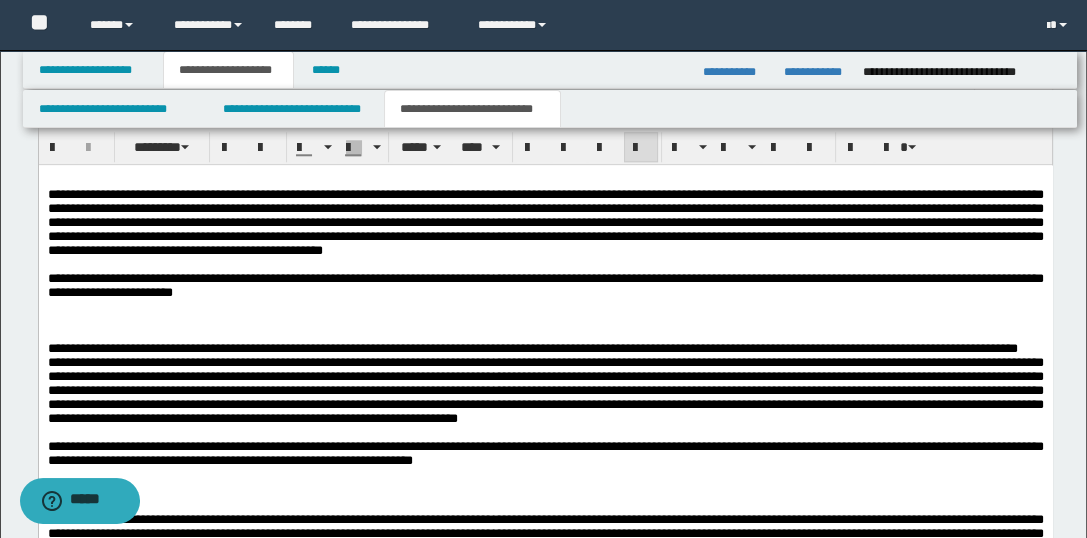 scroll, scrollTop: 2107, scrollLeft: 0, axis: vertical 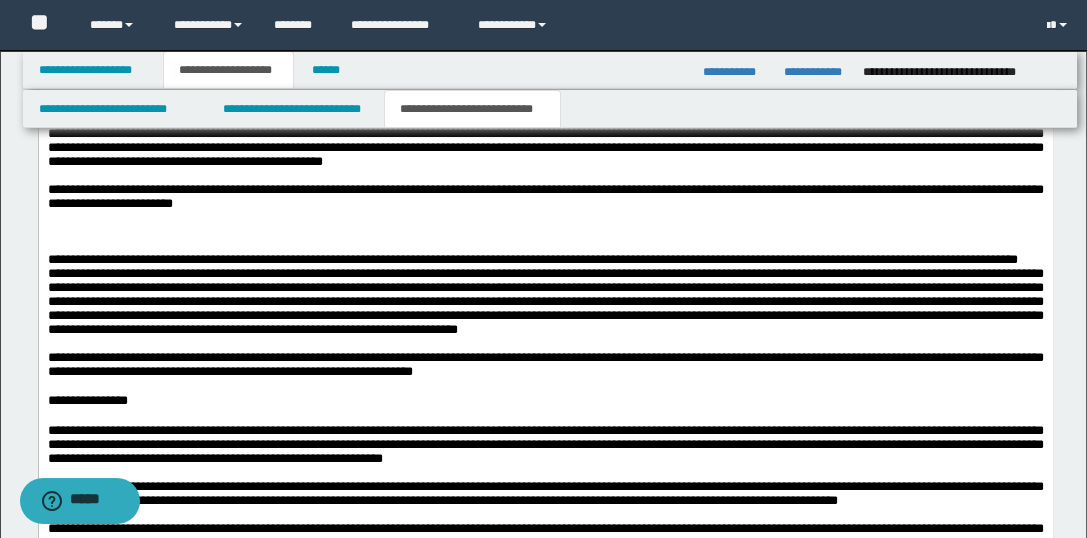 drag, startPoint x: 55, startPoint y: 255, endPoint x: 66, endPoint y: 255, distance: 11 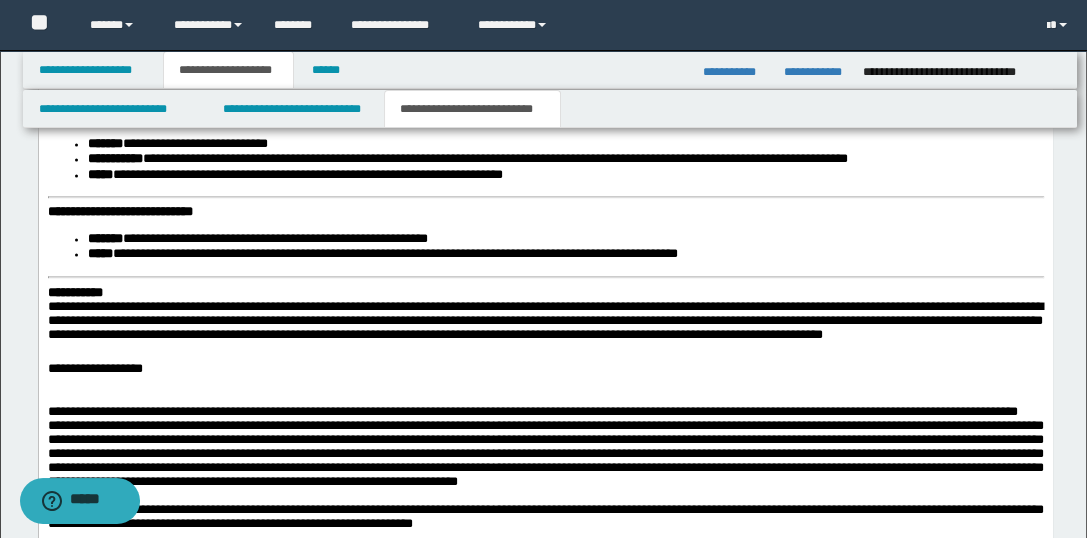 scroll, scrollTop: 3529, scrollLeft: 0, axis: vertical 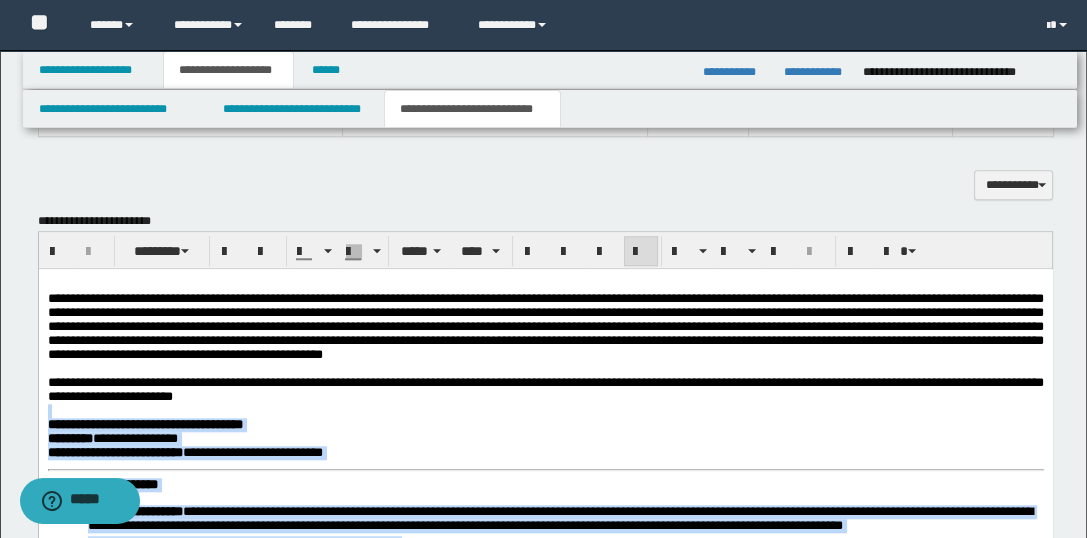 drag, startPoint x: 1018, startPoint y: 1961, endPoint x: 46, endPoint y: 436, distance: 1808.4272 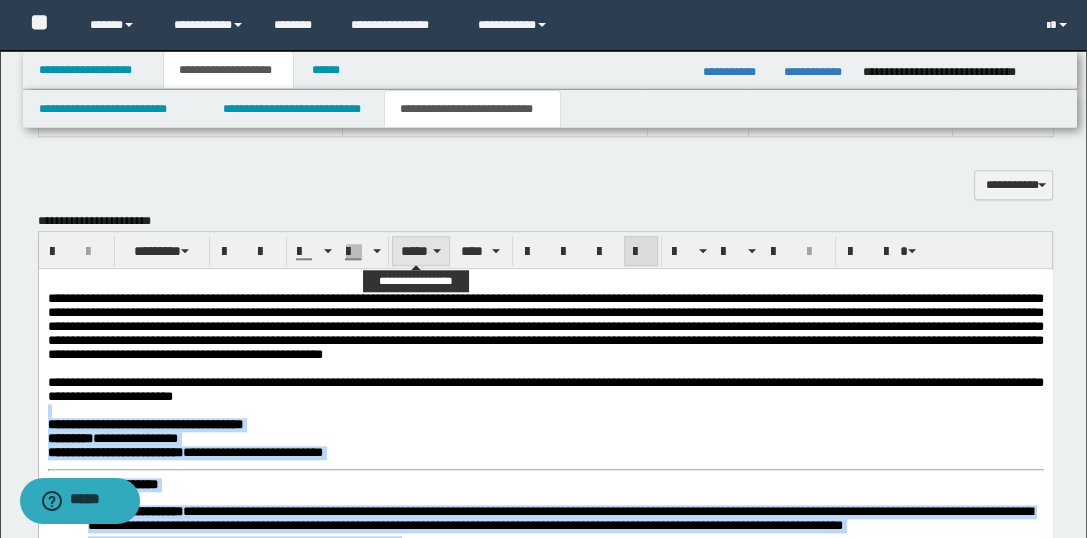 click on "*****" at bounding box center (421, 251) 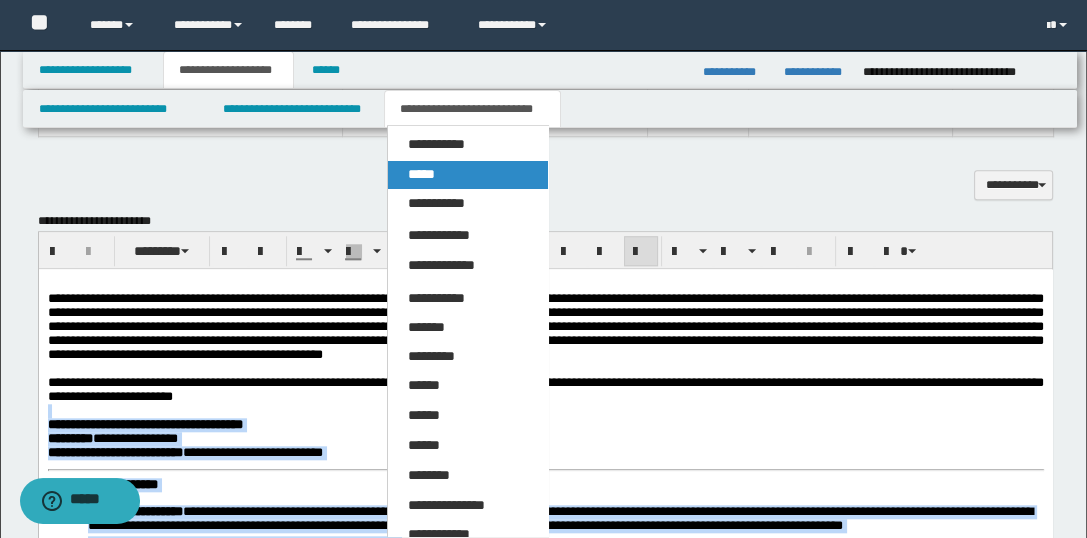 click on "*****" at bounding box center (468, 175) 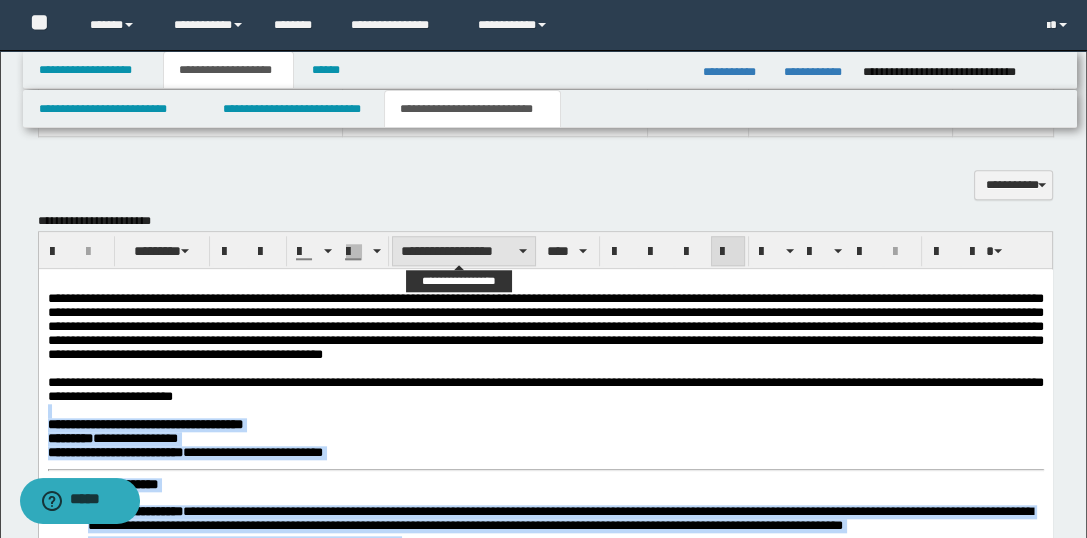 click on "**********" at bounding box center (464, 251) 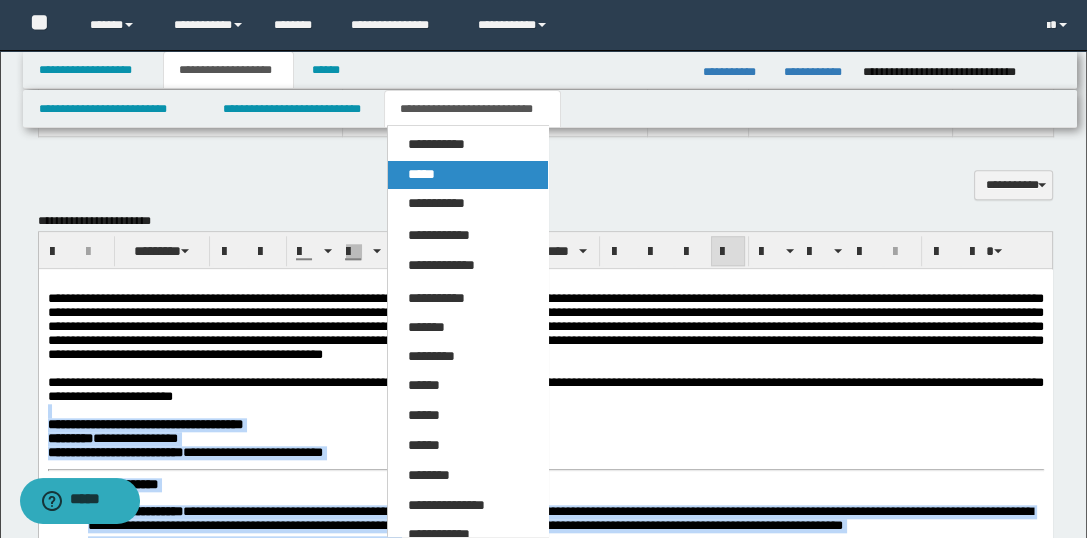 click on "*****" at bounding box center (468, 175) 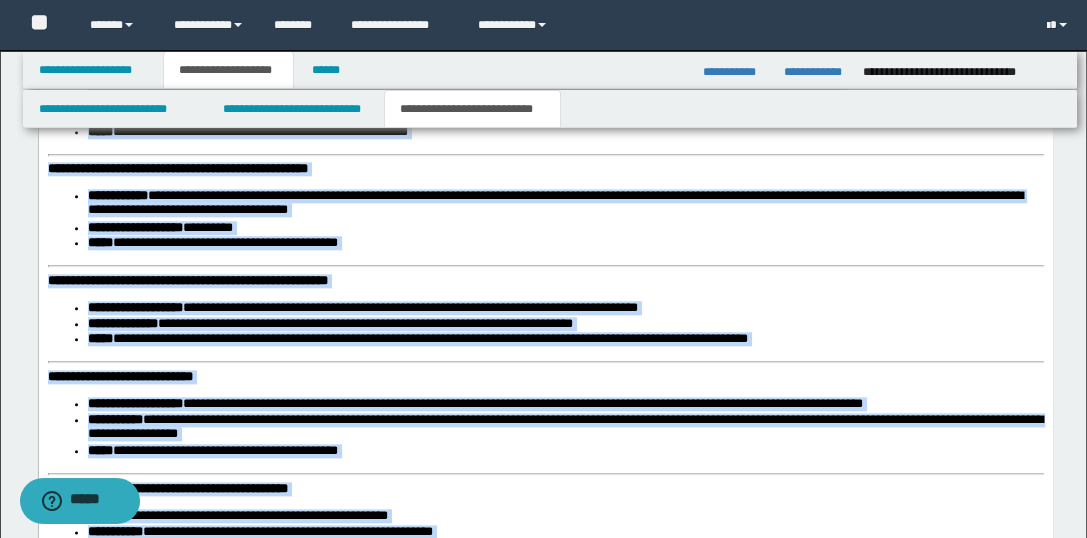 click on "**********" at bounding box center [417, 338] 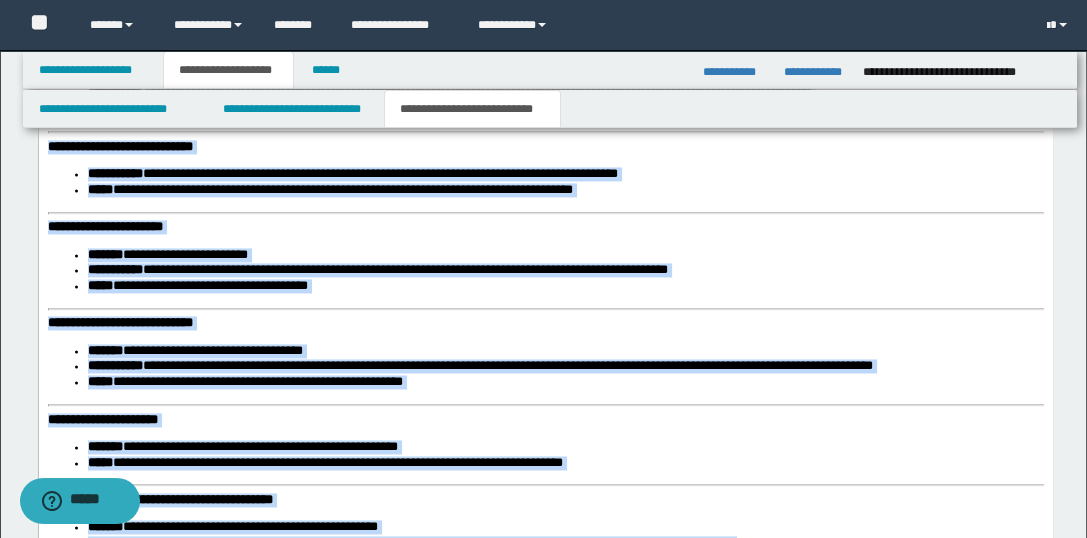 scroll, scrollTop: 3069, scrollLeft: 0, axis: vertical 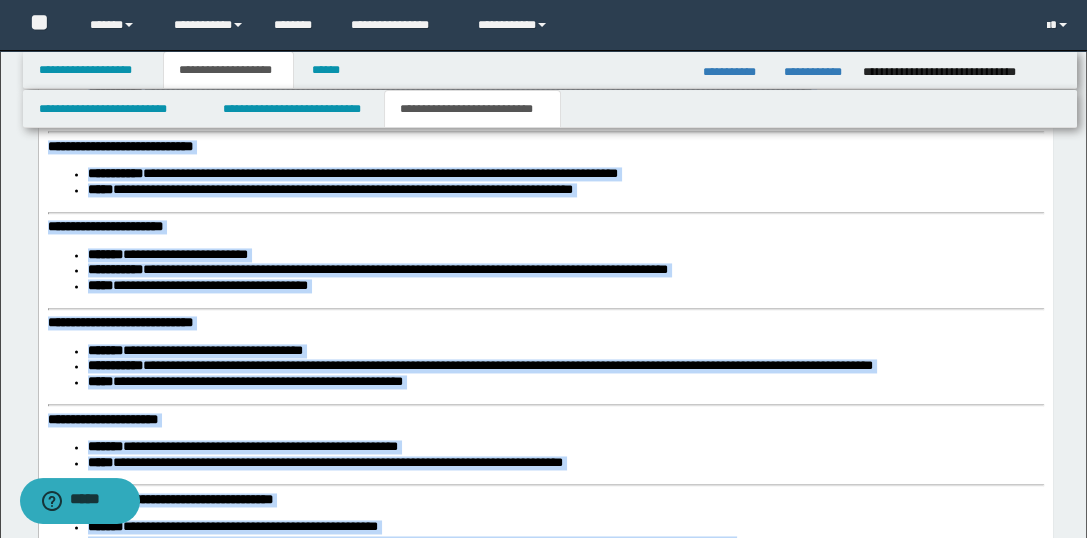 click on "**********" at bounding box center [545, 45] 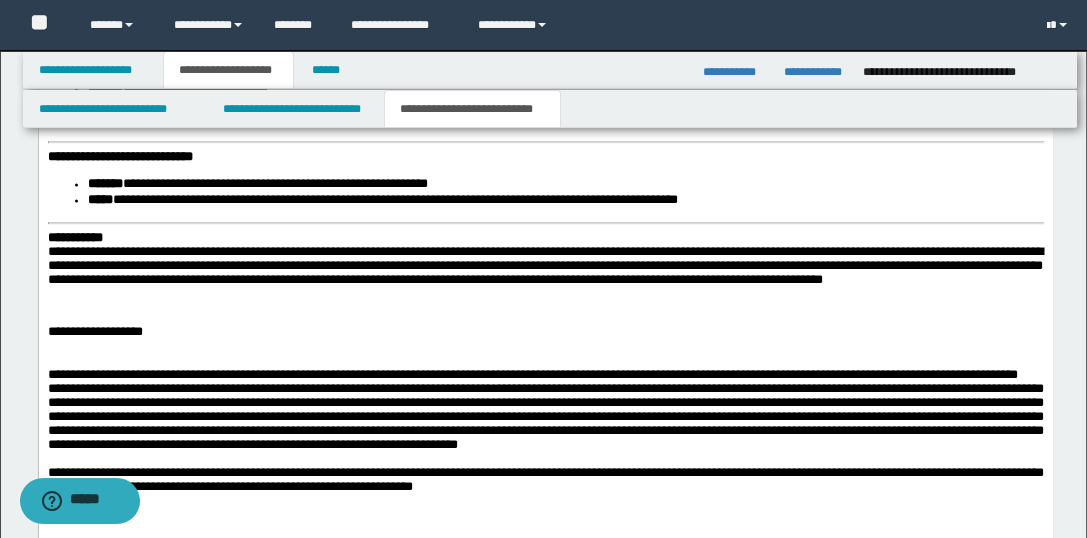 scroll, scrollTop: 3603, scrollLeft: 0, axis: vertical 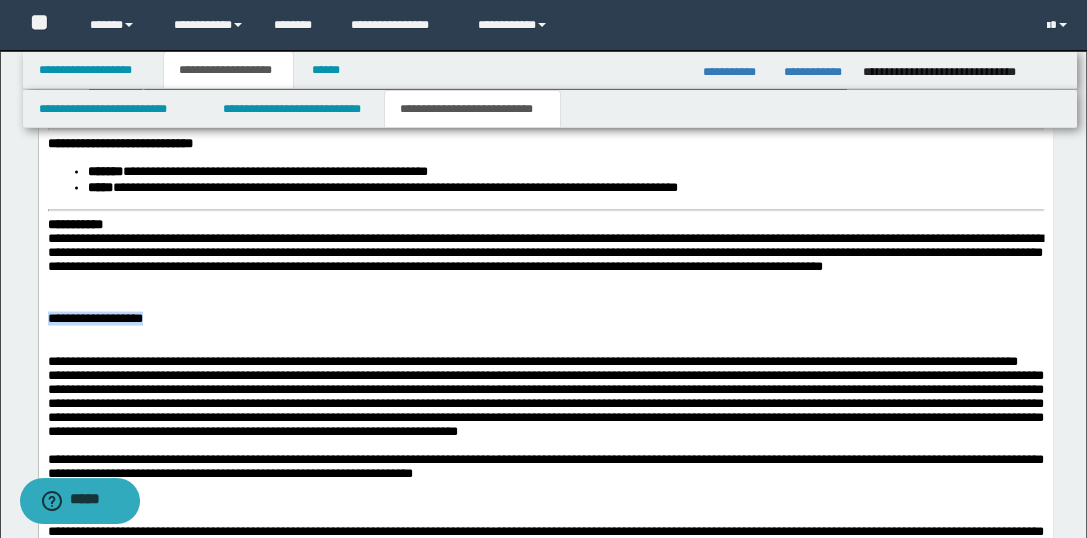 drag, startPoint x: 202, startPoint y: 364, endPoint x: 39, endPoint y: 365, distance: 163.00307 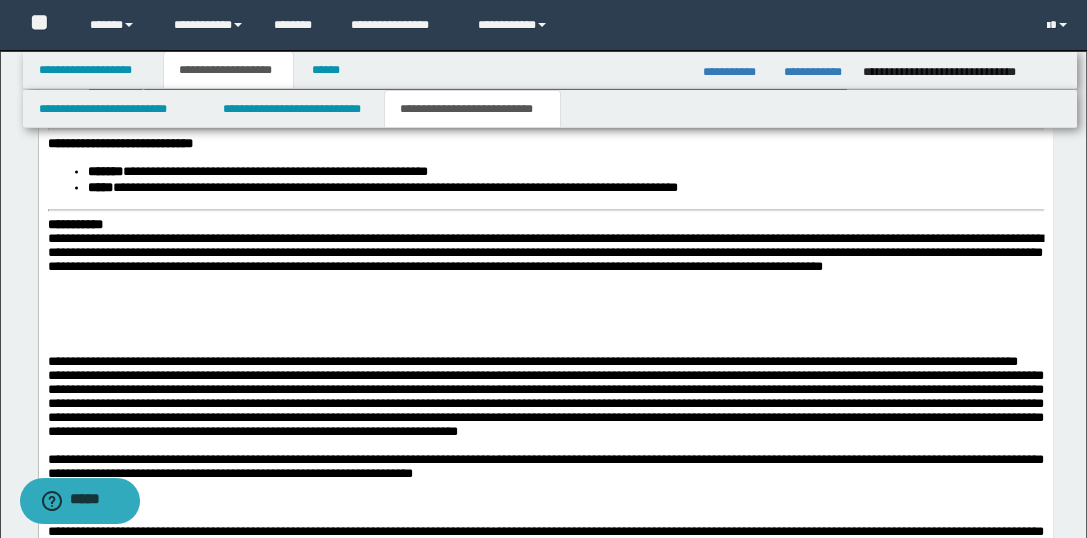 scroll, scrollTop: 3603, scrollLeft: 0, axis: vertical 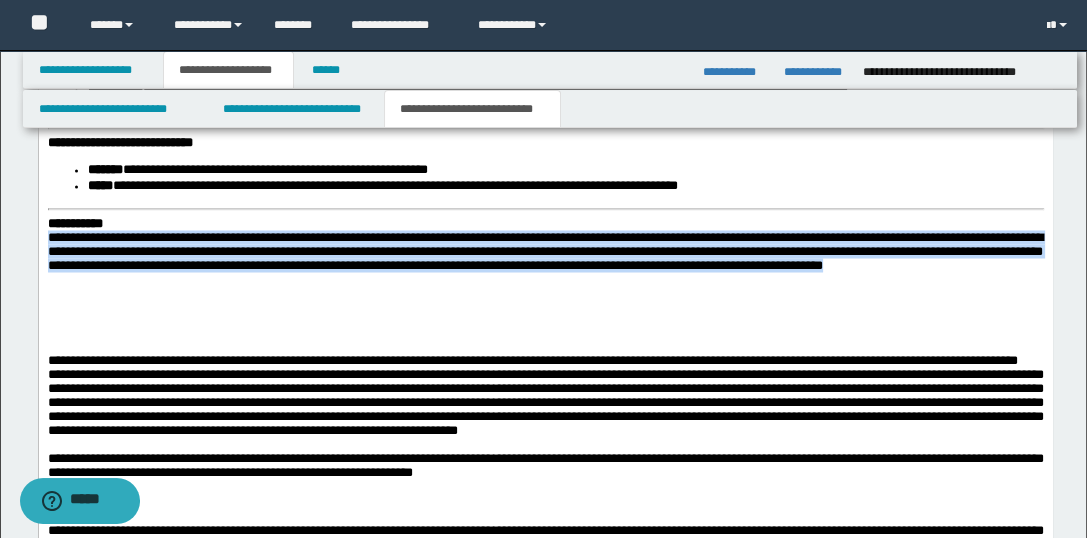 drag, startPoint x: 384, startPoint y: 333, endPoint x: 44, endPoint y: 295, distance: 342.11694 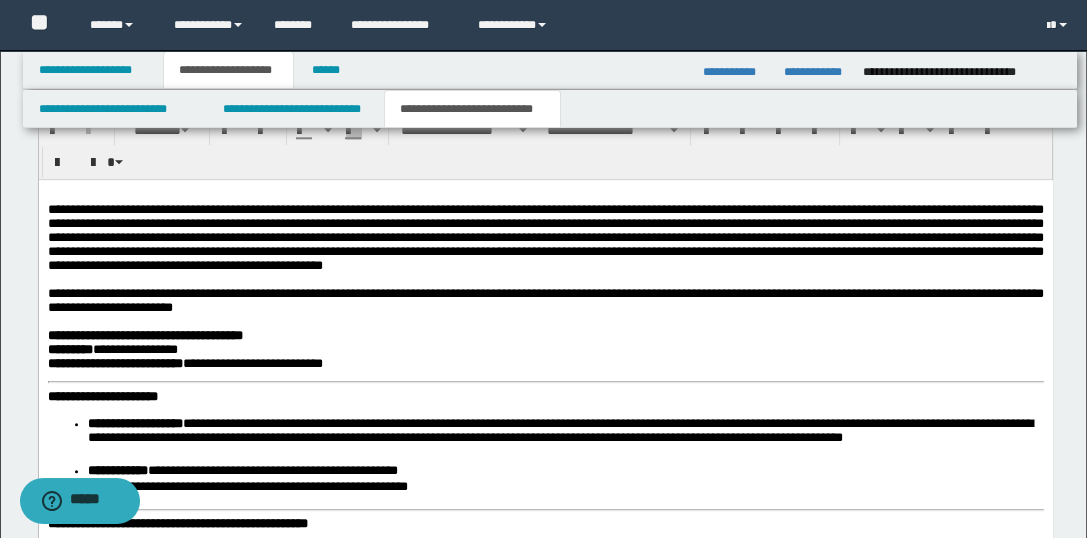 scroll, scrollTop: 2034, scrollLeft: 0, axis: vertical 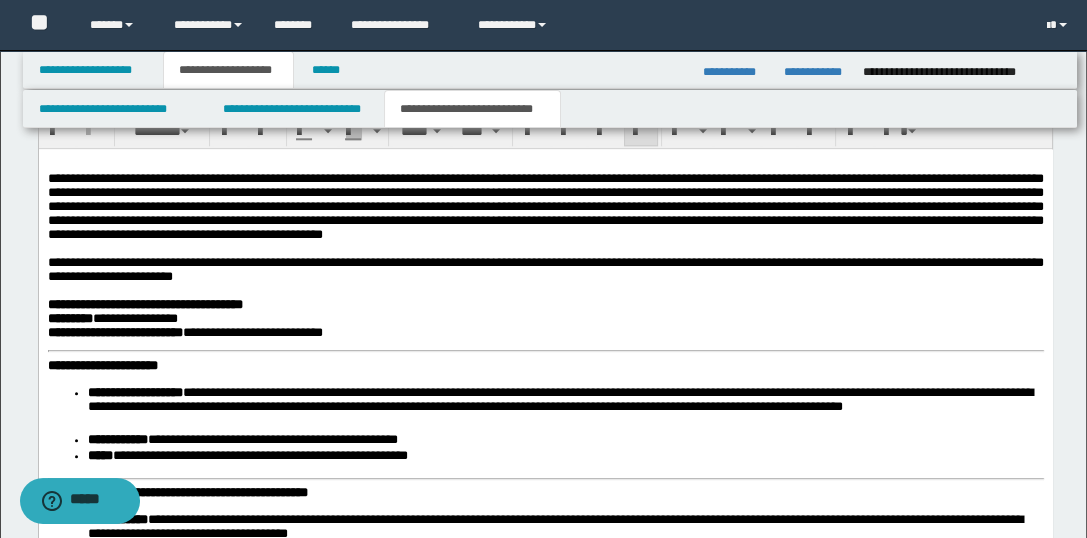 click on "**********" at bounding box center [545, 2467] 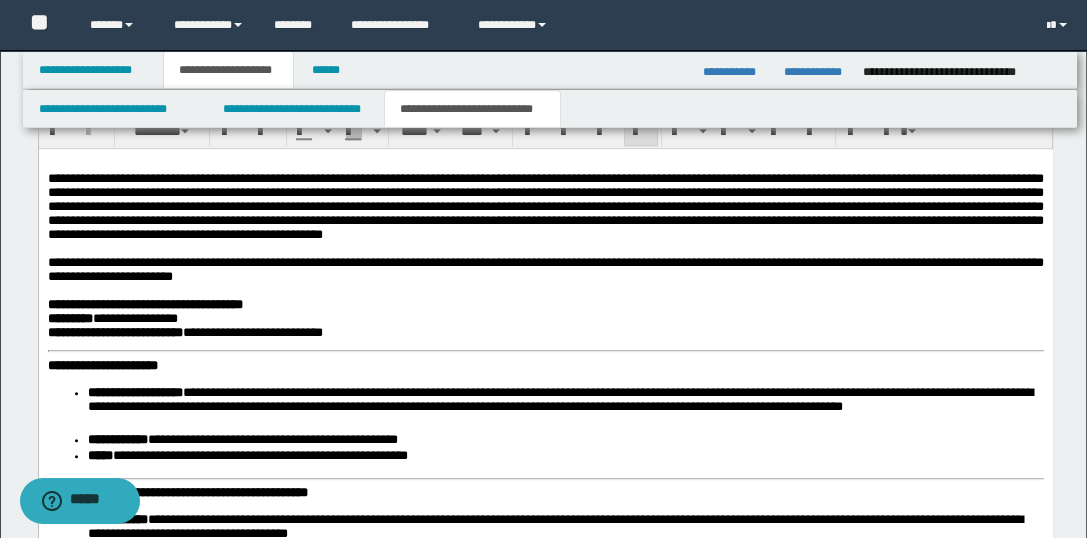 click on "**********" at bounding box center (545, 269) 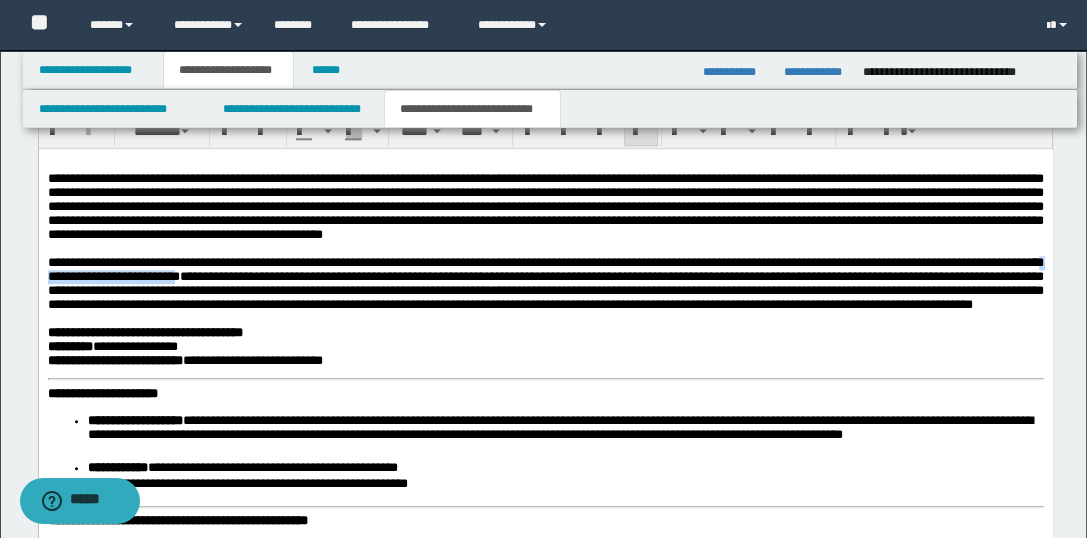drag, startPoint x: 437, startPoint y: 299, endPoint x: 207, endPoint y: 303, distance: 230.03477 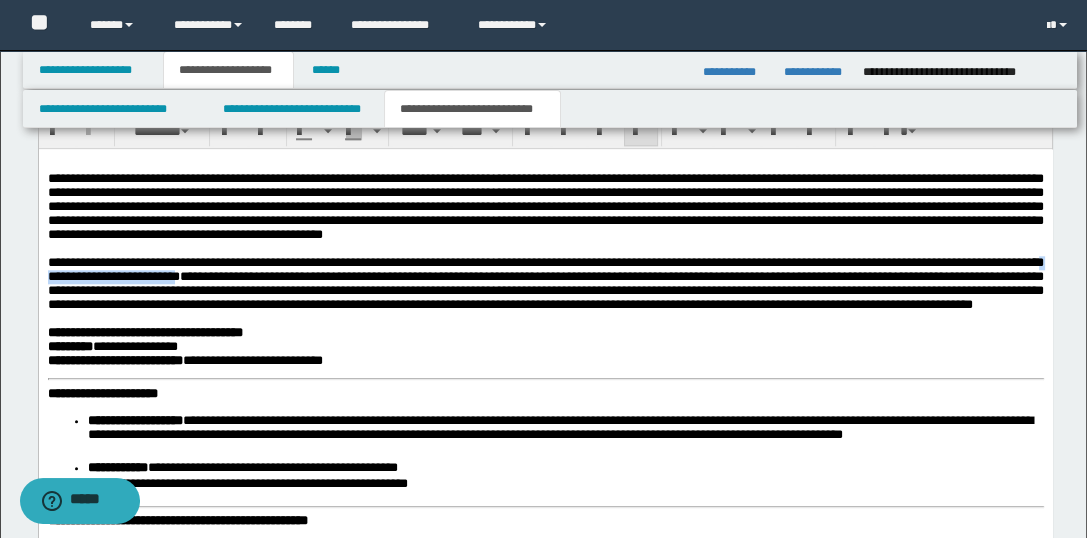 click on "**********" at bounding box center [545, 282] 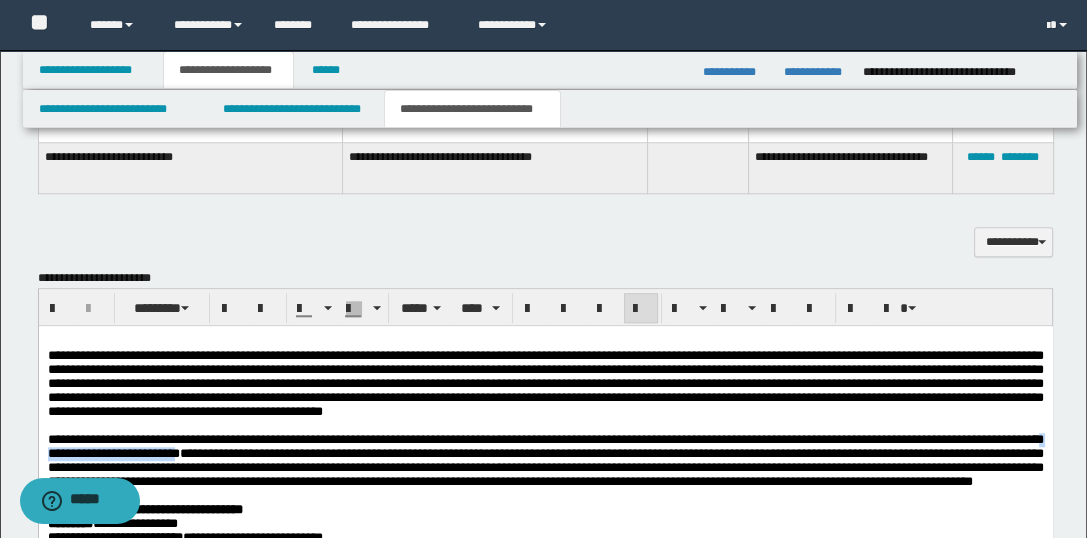 scroll, scrollTop: 1856, scrollLeft: 0, axis: vertical 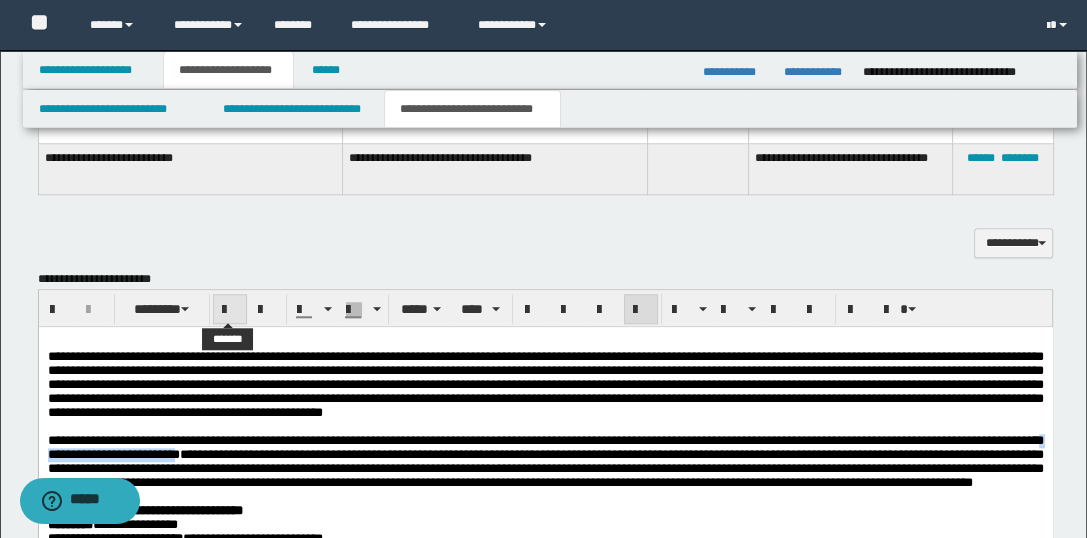 click at bounding box center [230, 310] 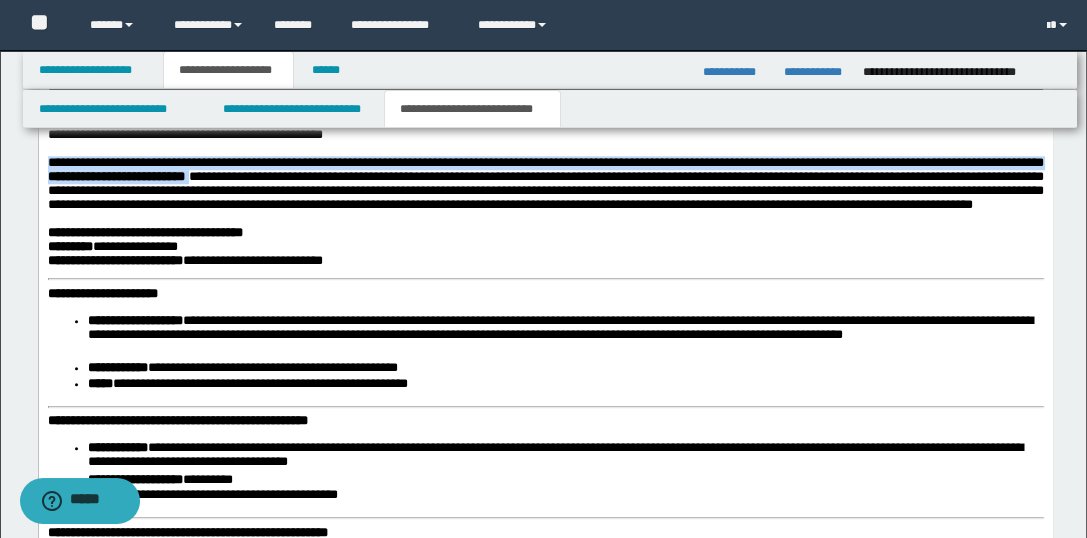 scroll, scrollTop: 2212, scrollLeft: 0, axis: vertical 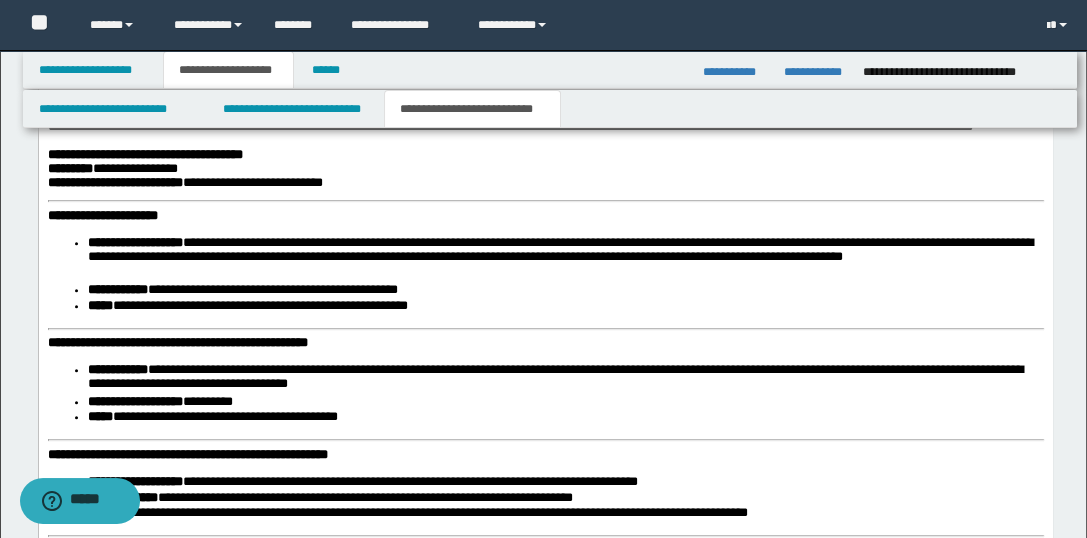 click on "**********" at bounding box center [545, 2304] 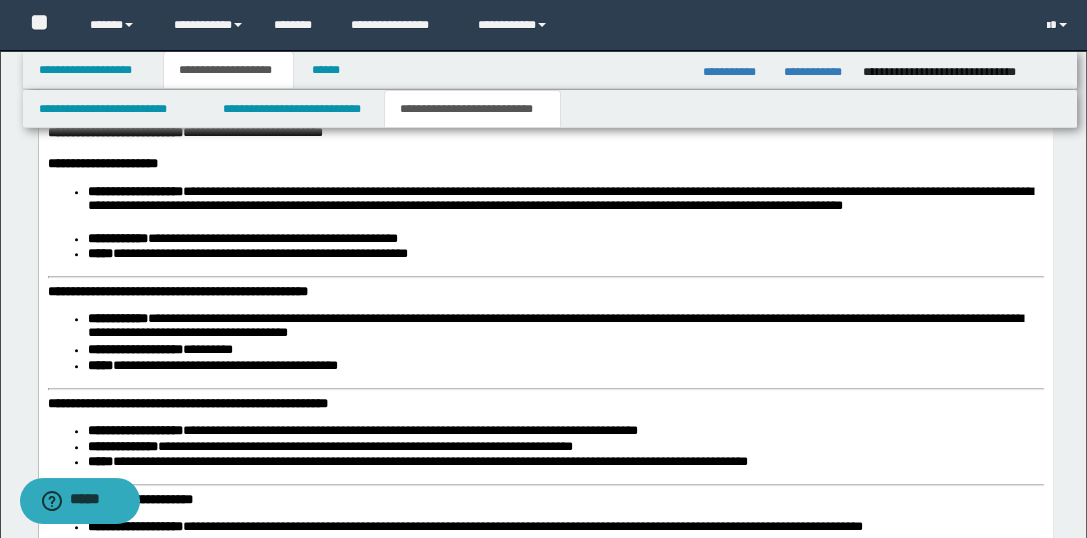 scroll, scrollTop: 2301, scrollLeft: 0, axis: vertical 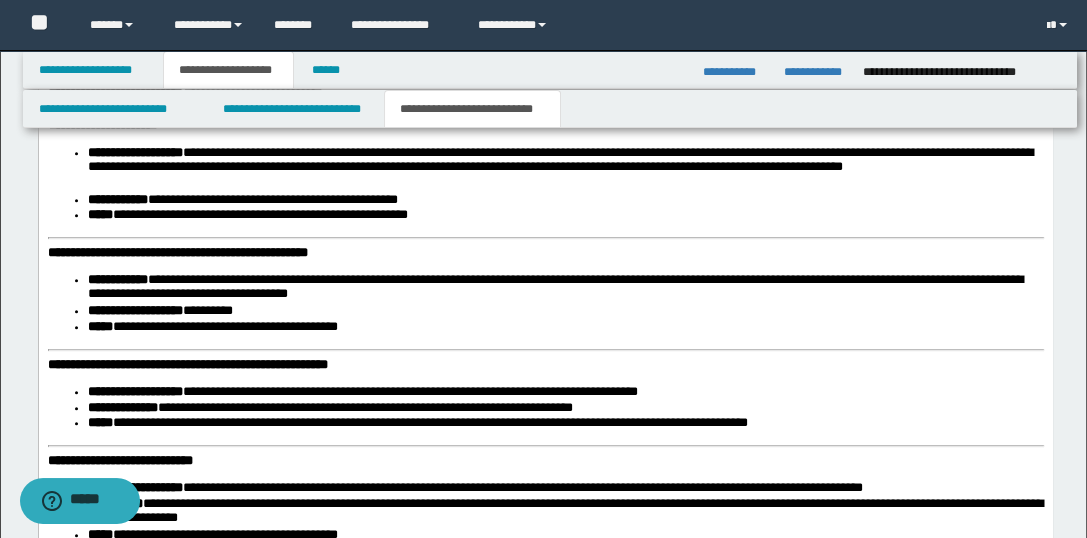 click on "**********" at bounding box center [177, 252] 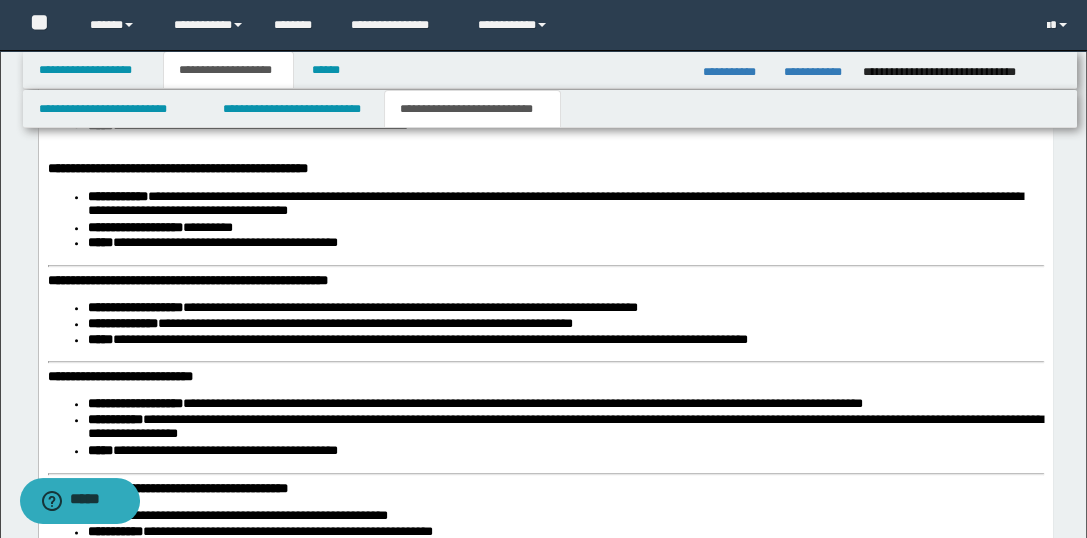scroll, scrollTop: 2479, scrollLeft: 0, axis: vertical 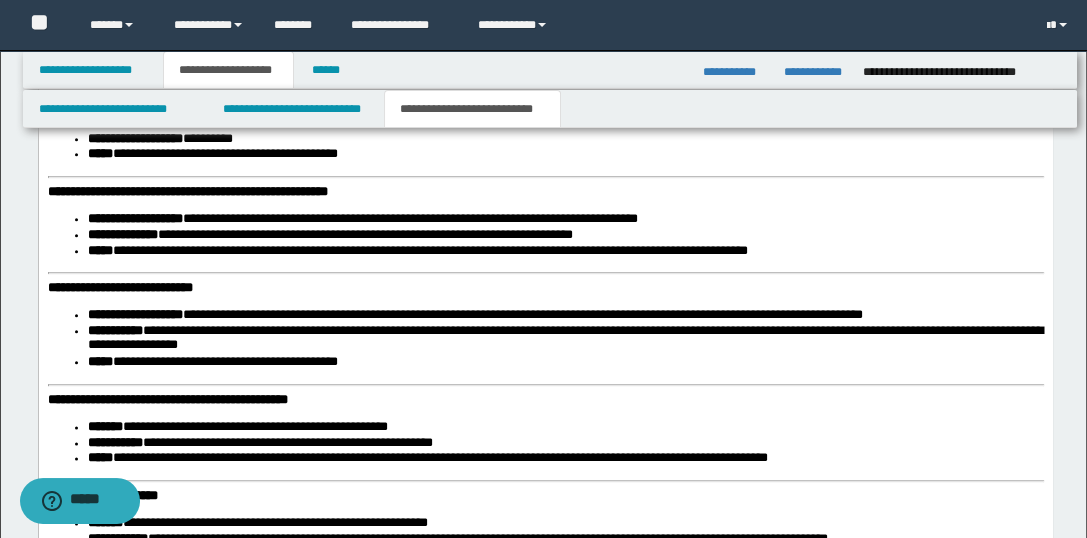 click on "**********" at bounding box center [545, 2039] 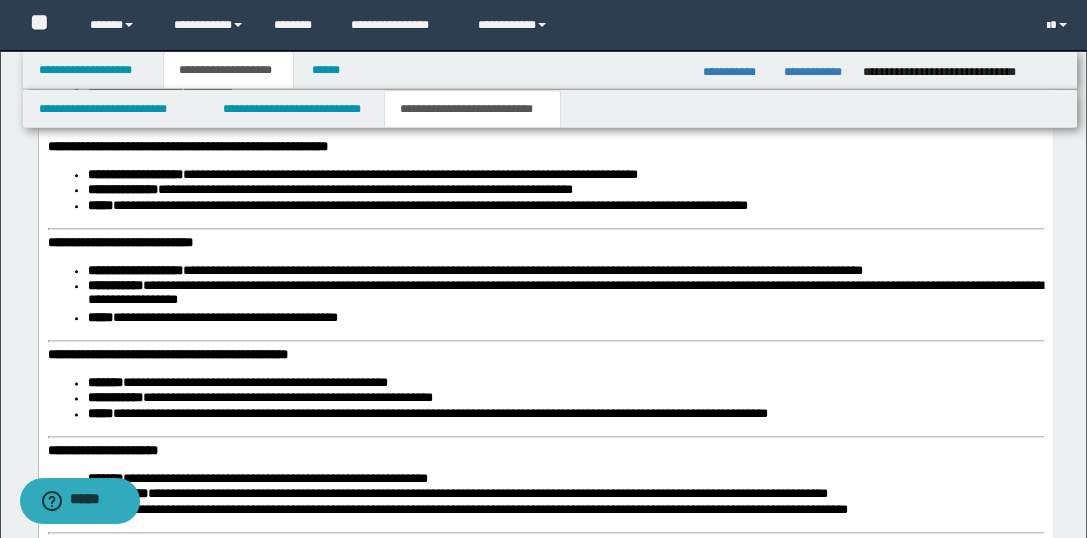 scroll, scrollTop: 2568, scrollLeft: 0, axis: vertical 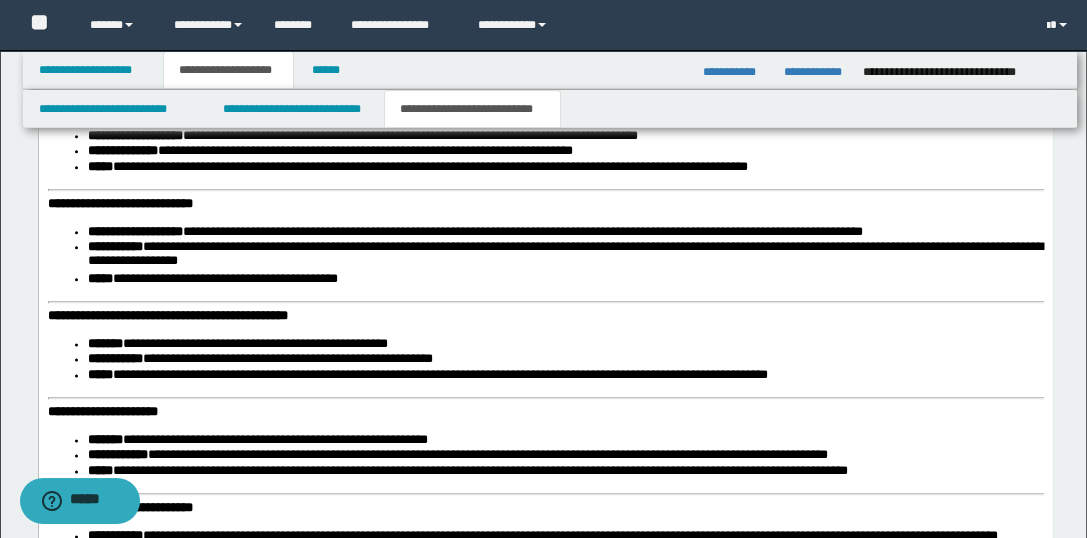 click on "**********" at bounding box center (119, 203) 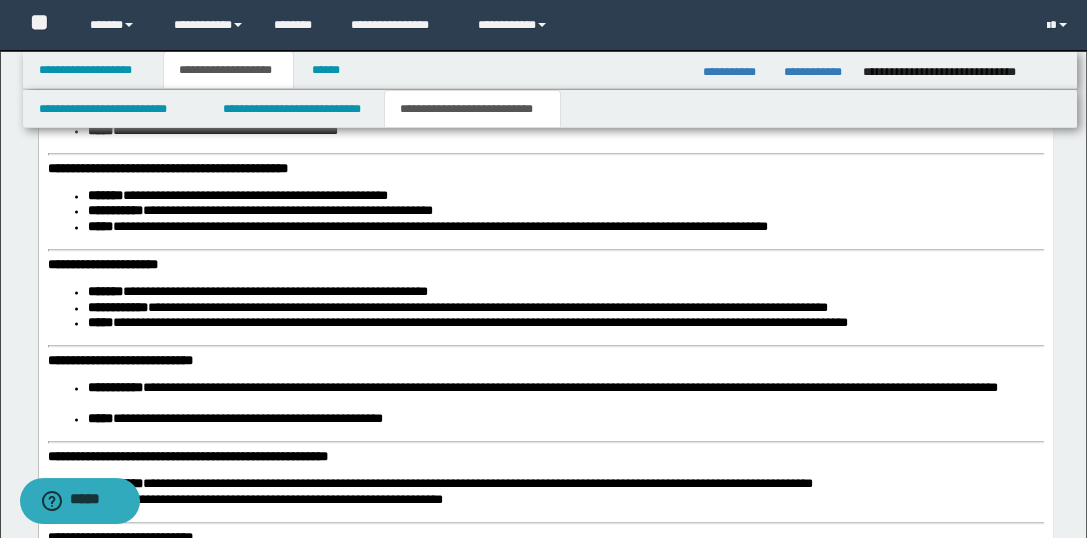 scroll, scrollTop: 2745, scrollLeft: 0, axis: vertical 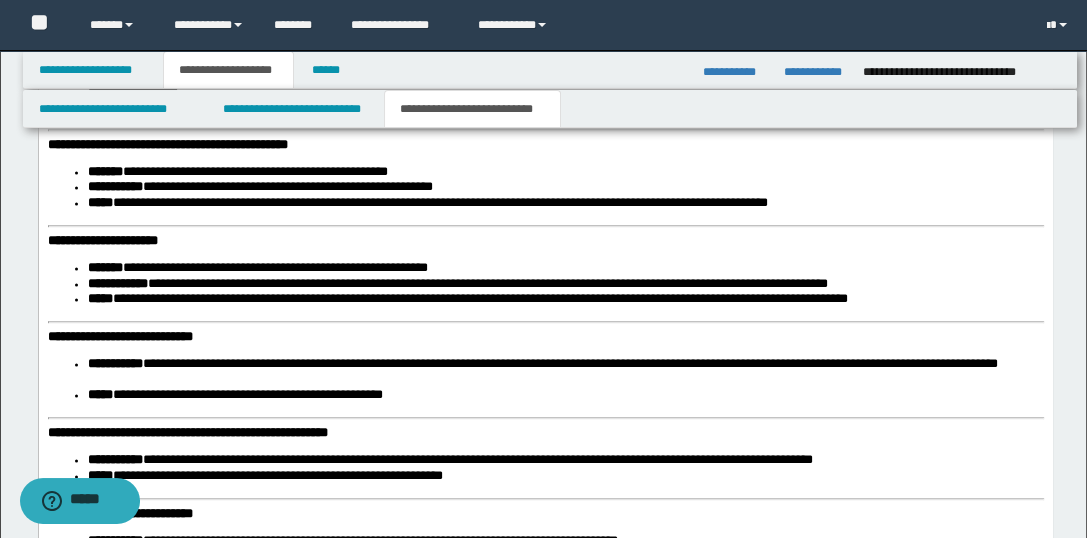 click on "**********" at bounding box center (167, 144) 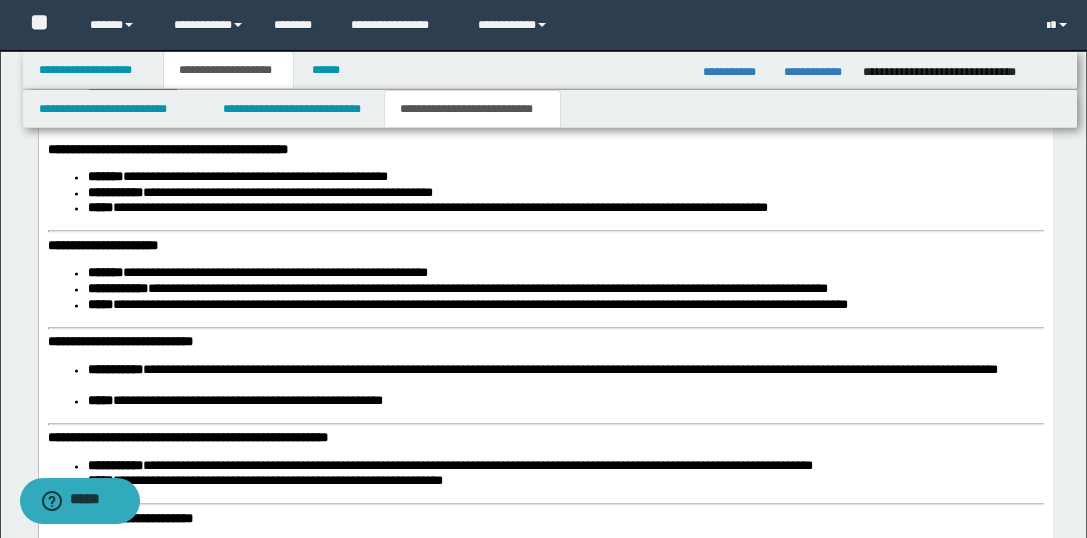 click on "**********" at bounding box center [545, 1781] 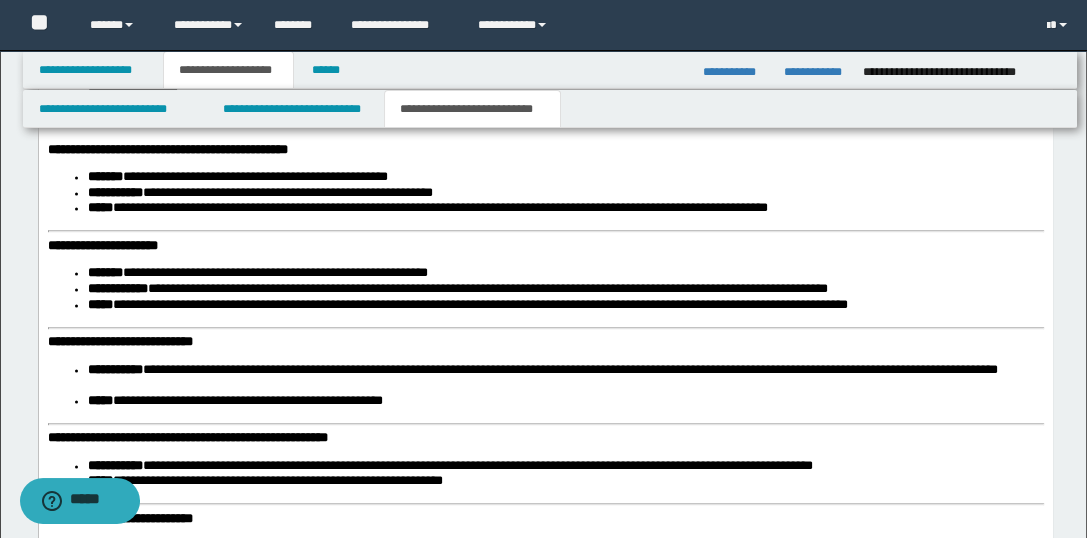 click on "**********" at bounding box center [545, 1781] 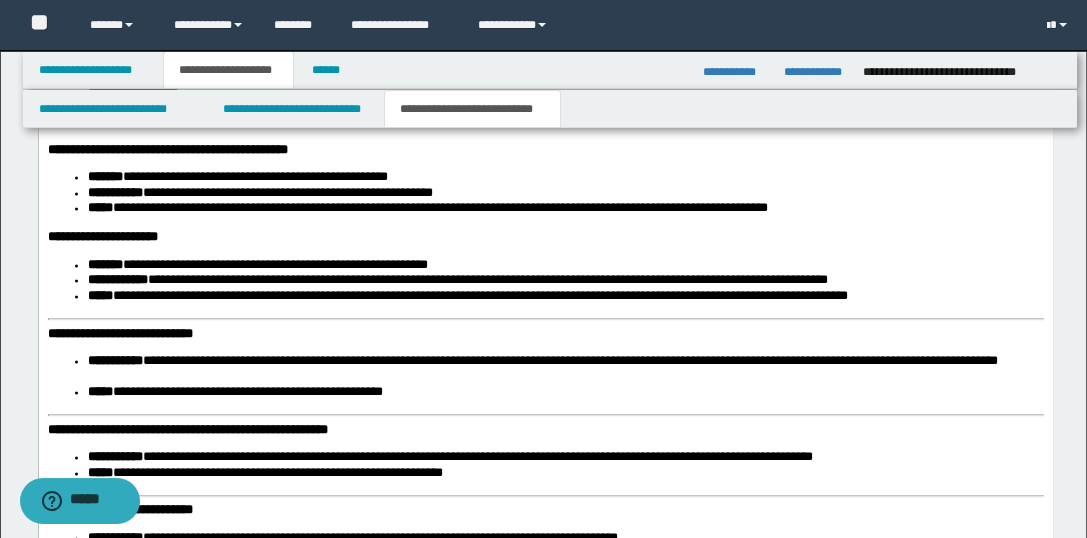 click on "**********" at bounding box center [545, 1777] 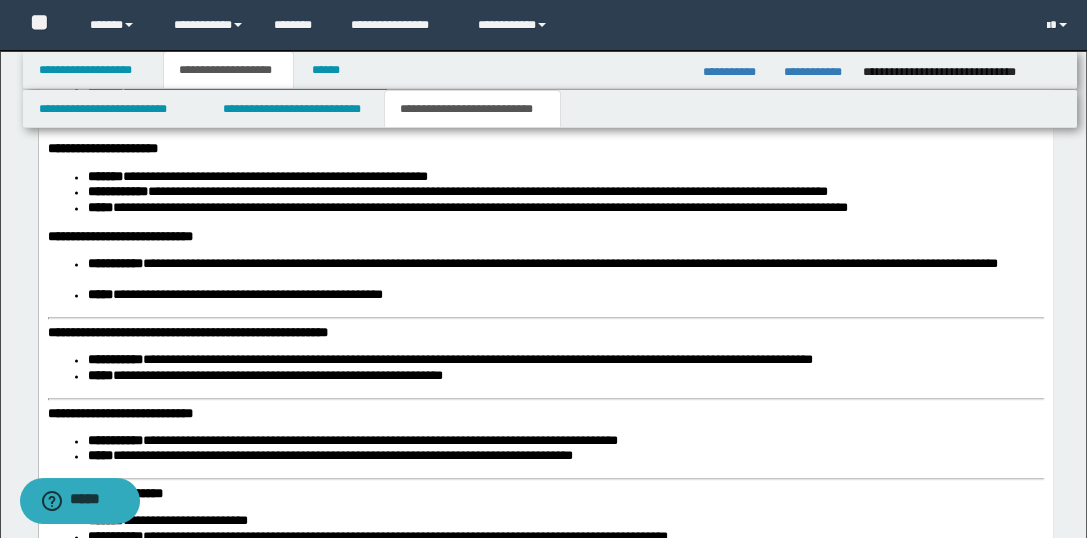 scroll, scrollTop: 2923, scrollLeft: 0, axis: vertical 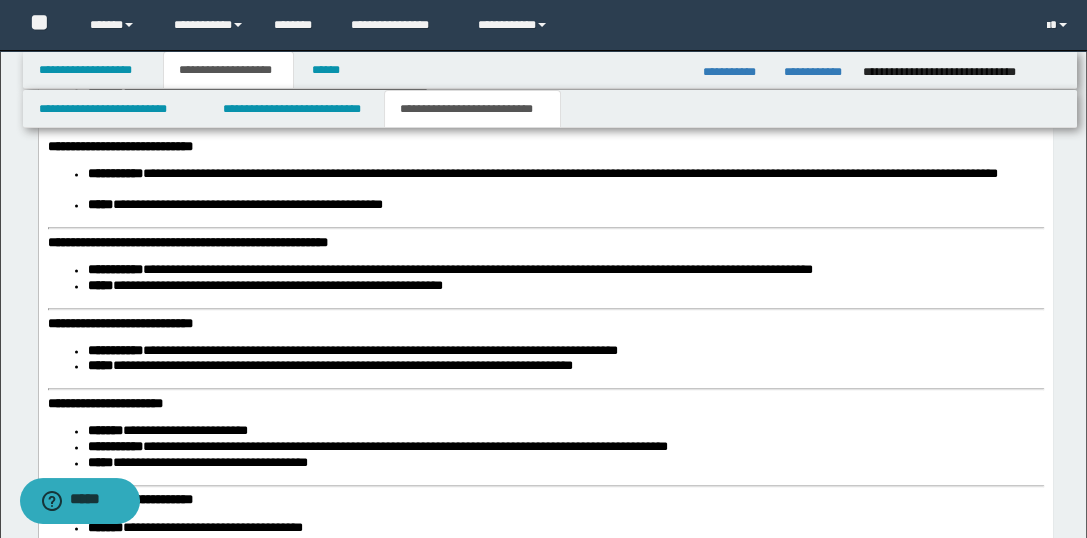 click on "**********" at bounding box center (187, 242) 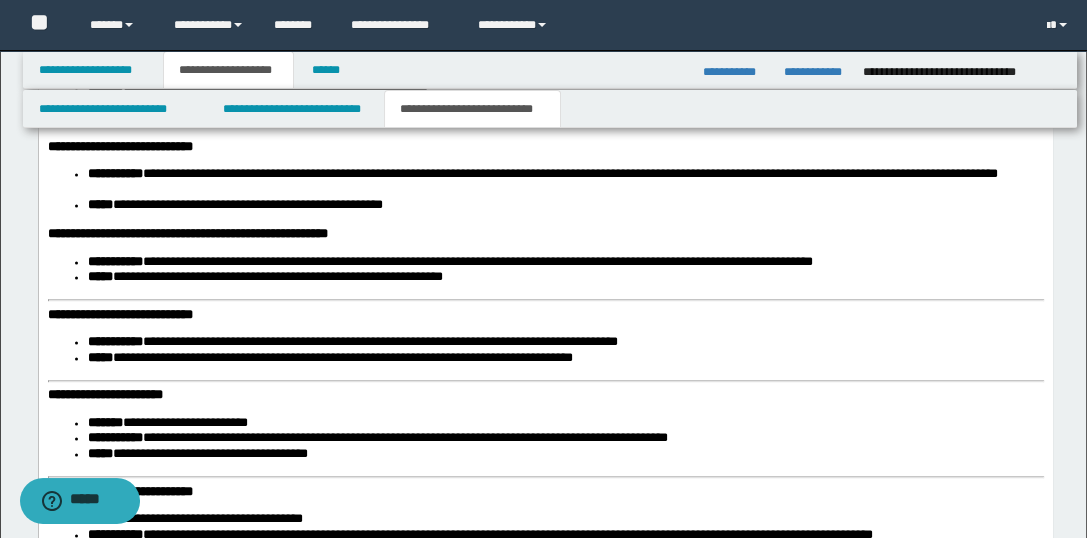 click on "**********" at bounding box center (119, 314) 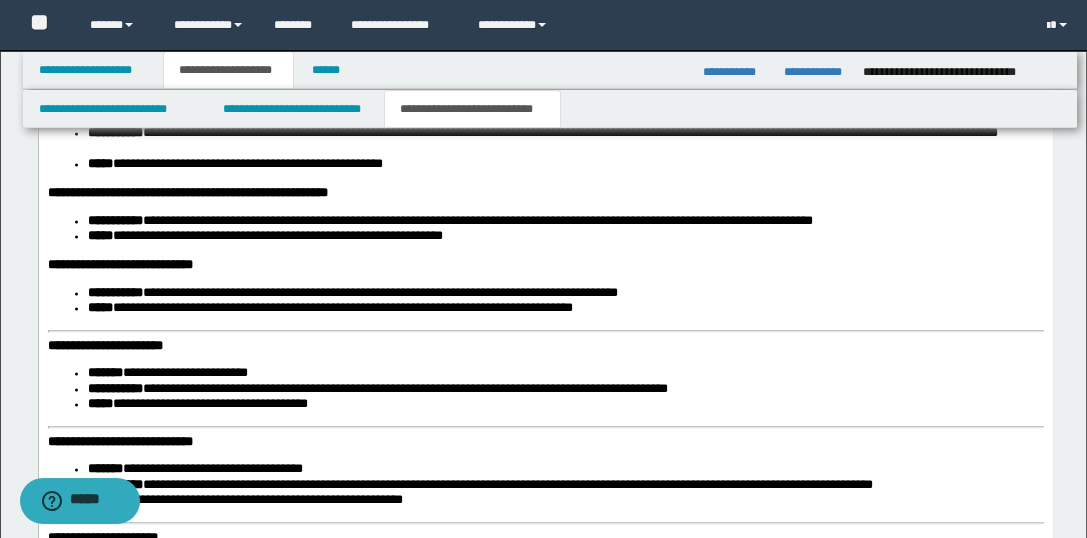 scroll, scrollTop: 3012, scrollLeft: 0, axis: vertical 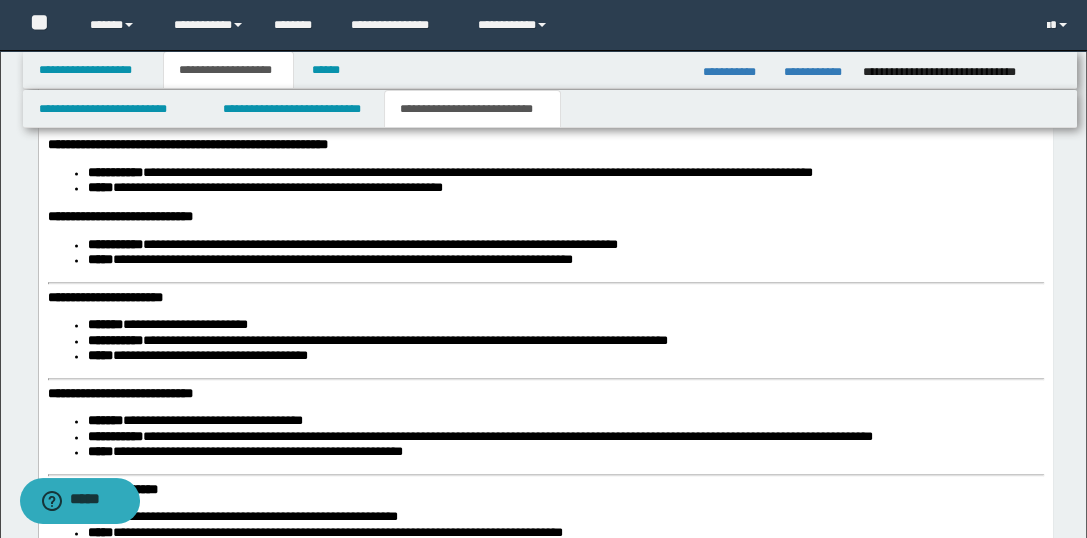 click on "**********" at bounding box center (104, 297) 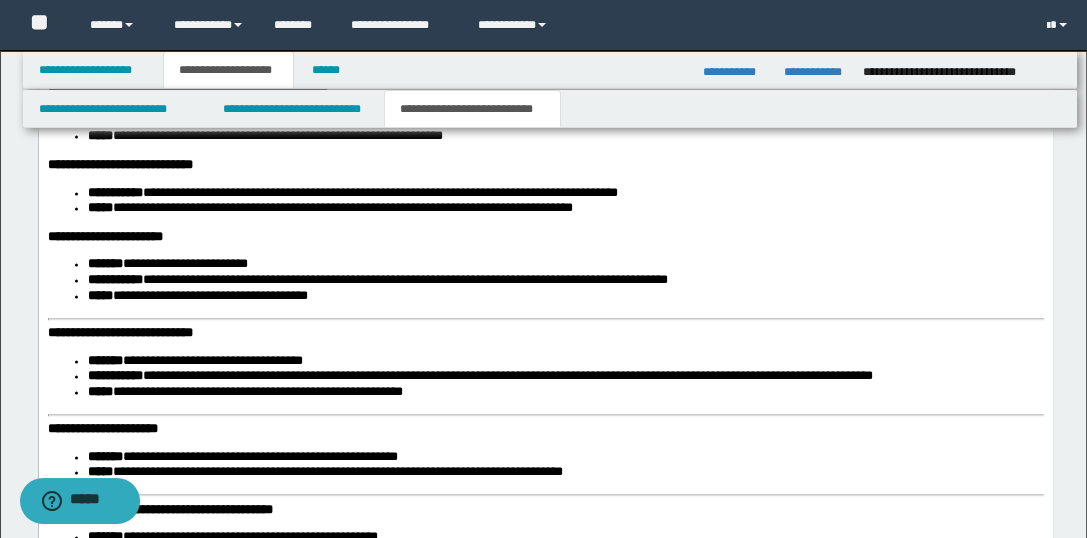 scroll, scrollTop: 3101, scrollLeft: 0, axis: vertical 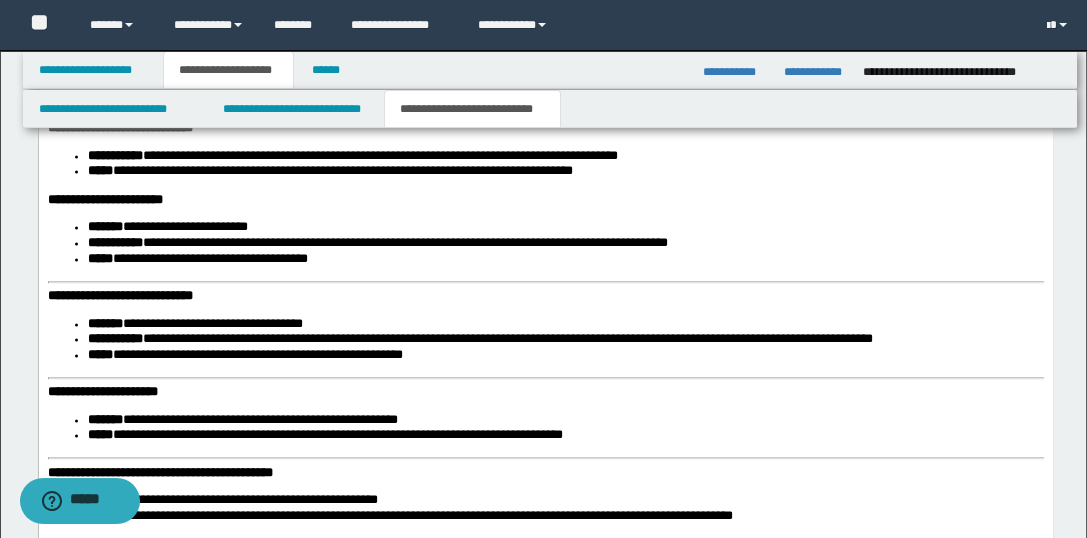 click on "**********" at bounding box center (119, 295) 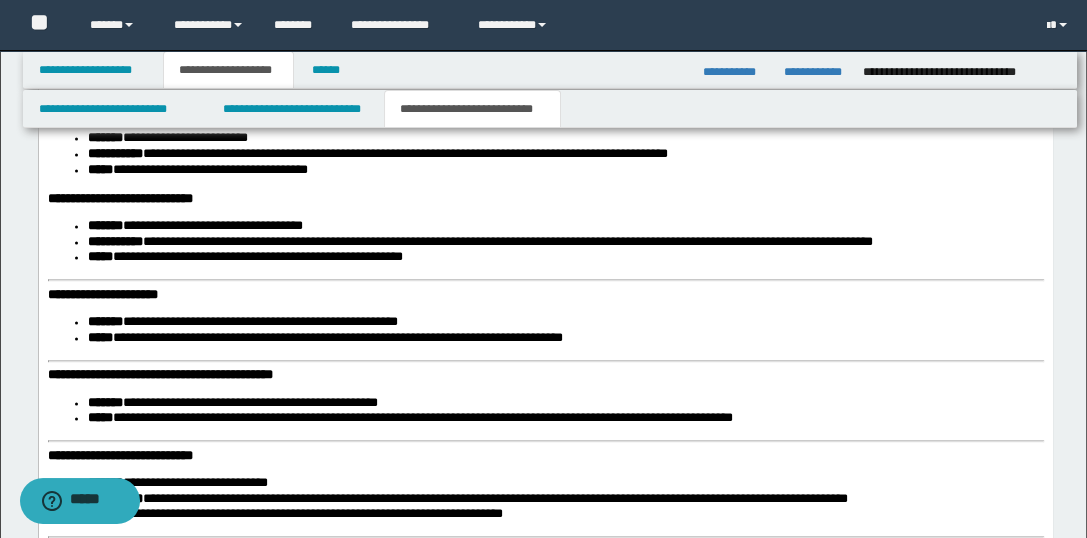 scroll, scrollTop: 3279, scrollLeft: 0, axis: vertical 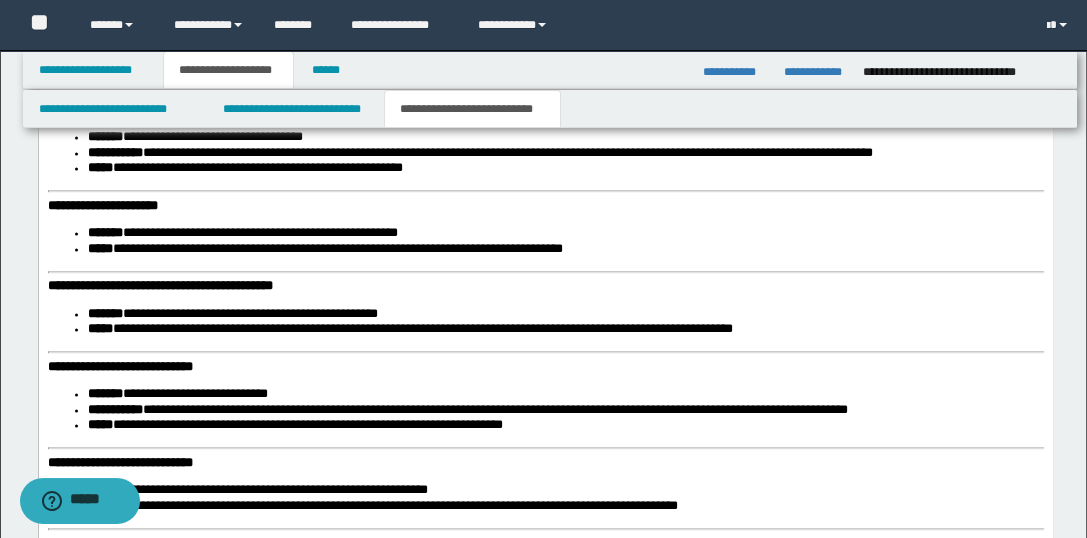 click on "**********" at bounding box center [102, 205] 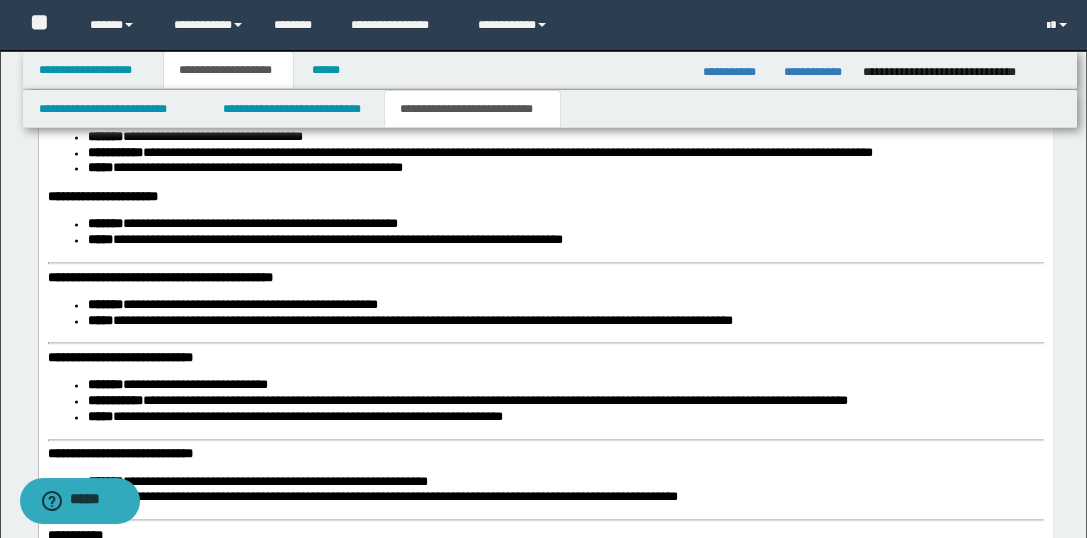 click on "**********" at bounding box center [159, 277] 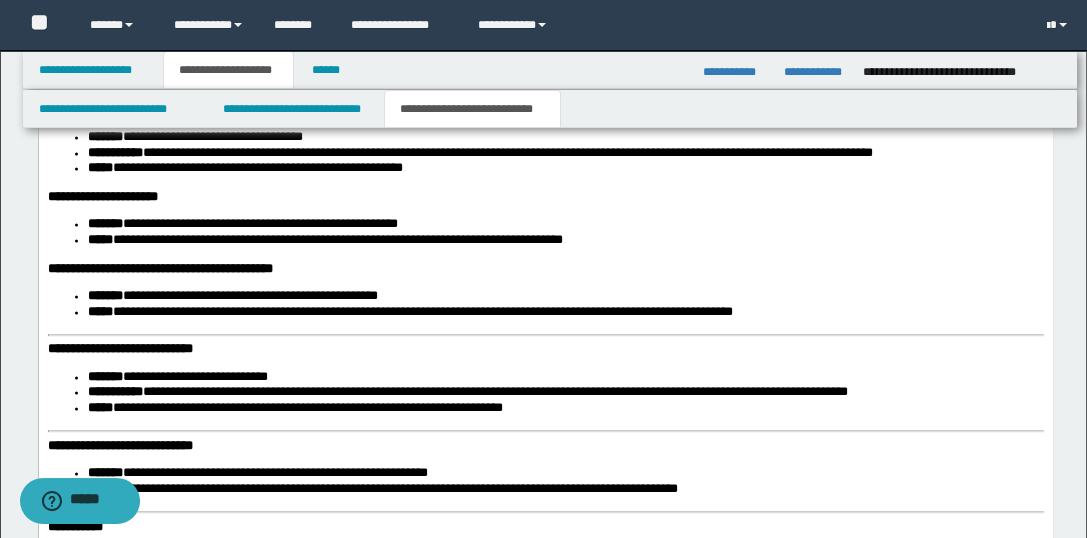 click on "**********" at bounding box center (545, 1212) 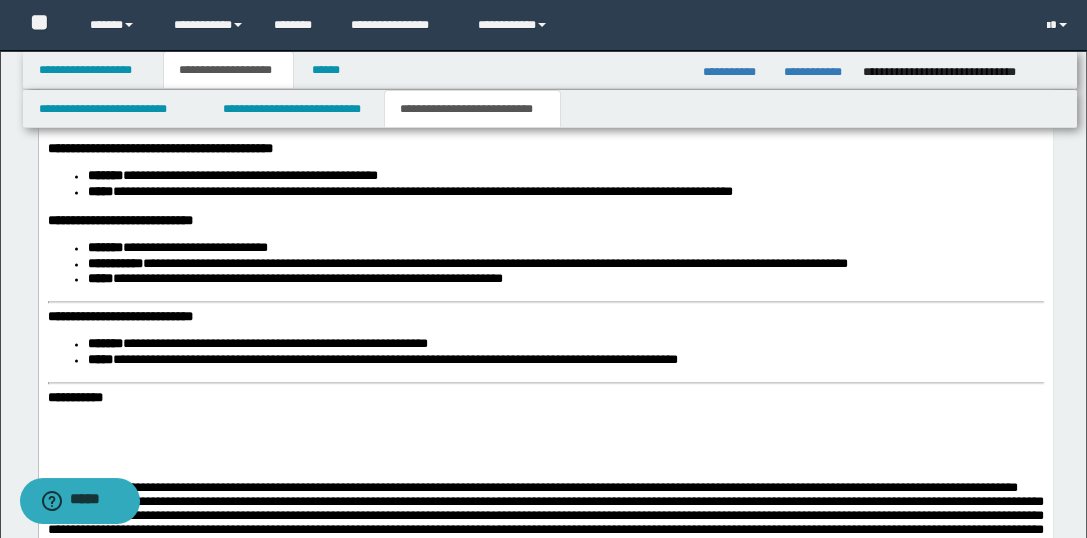 scroll, scrollTop: 3456, scrollLeft: 0, axis: vertical 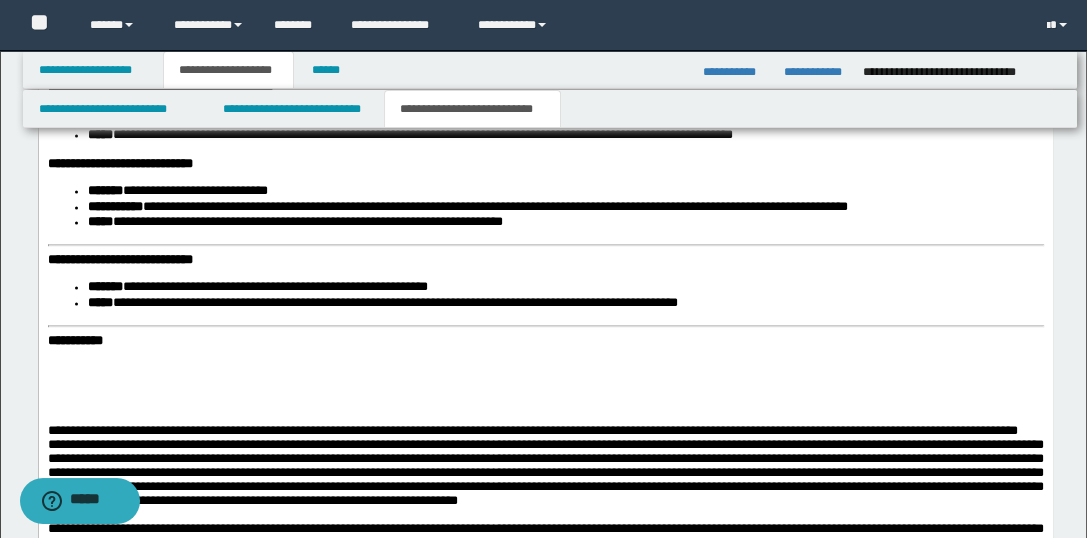 click on "**********" at bounding box center [119, 259] 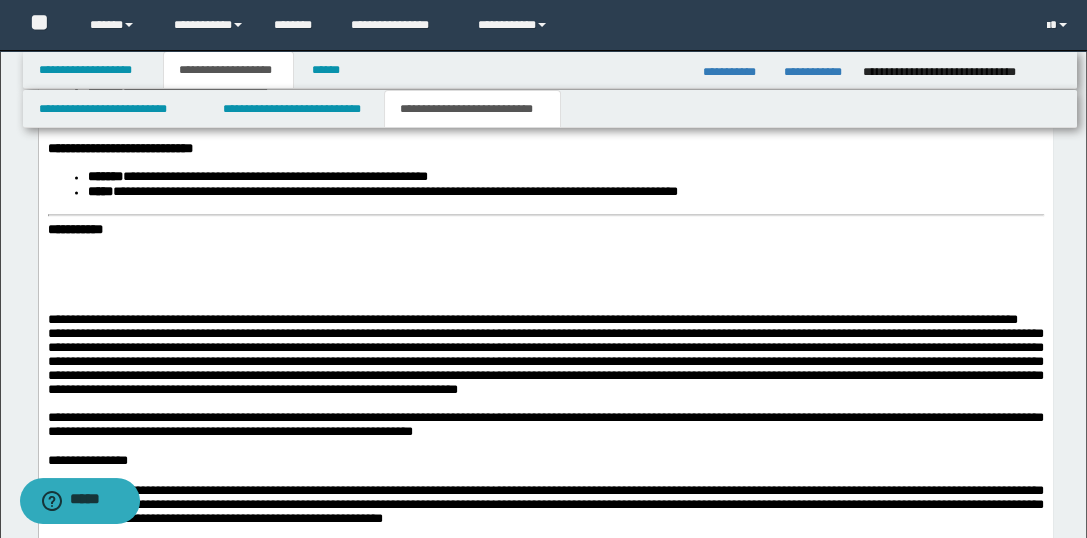 scroll, scrollTop: 3634, scrollLeft: 0, axis: vertical 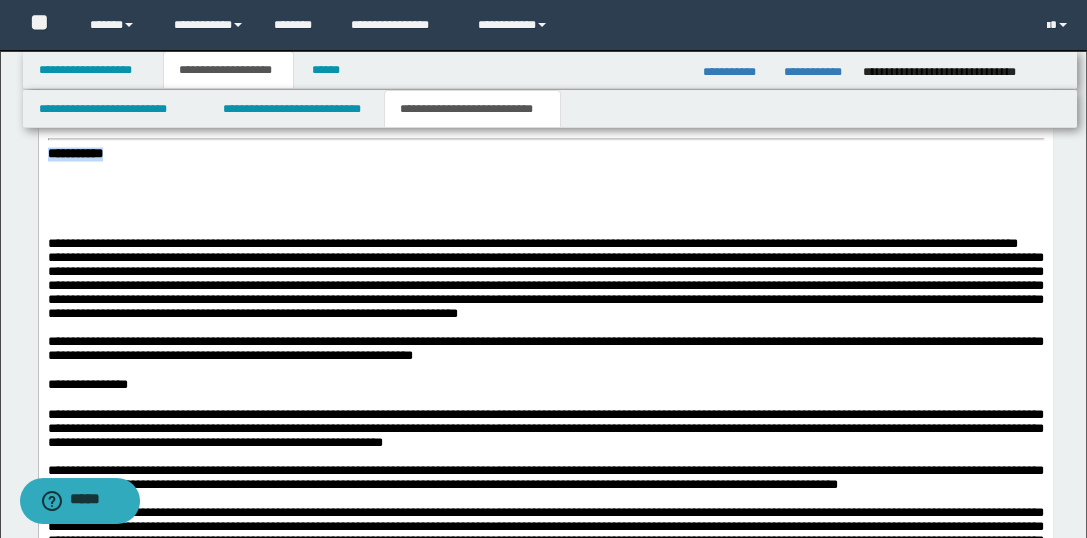 drag, startPoint x: 179, startPoint y: 243, endPoint x: 33, endPoint y: 234, distance: 146.27713 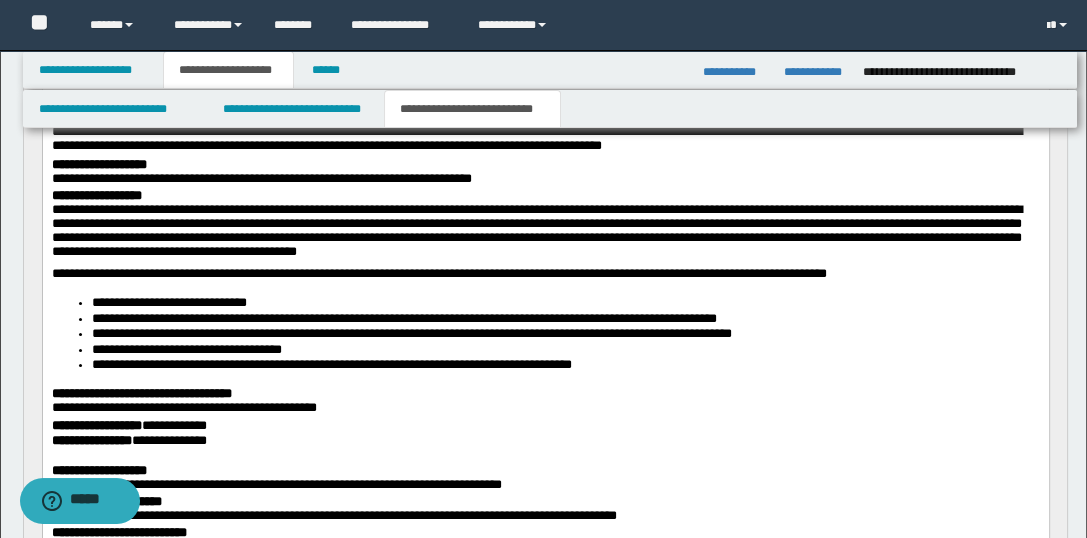 scroll, scrollTop: 288, scrollLeft: 0, axis: vertical 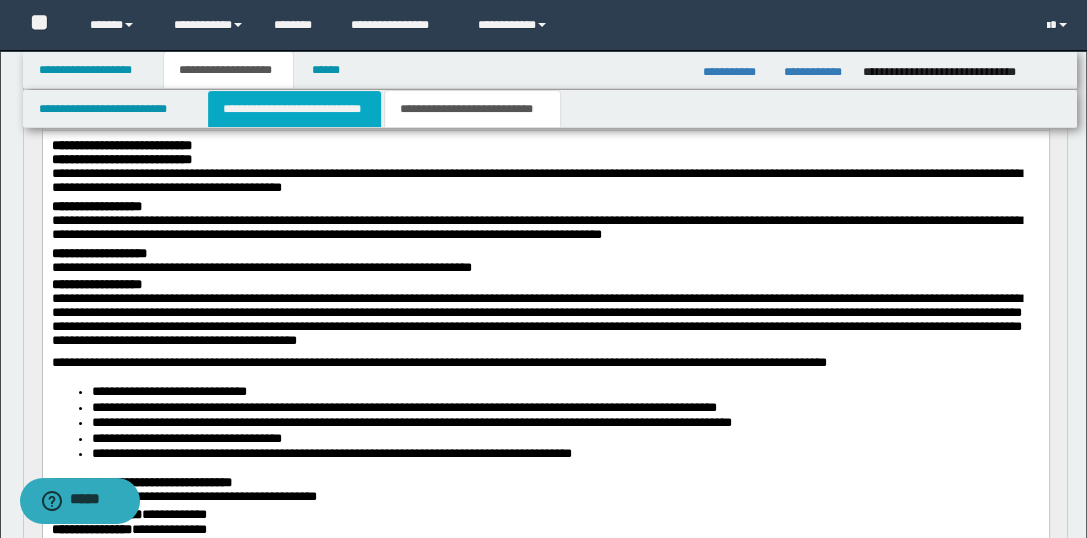 click on "**********" at bounding box center [294, 109] 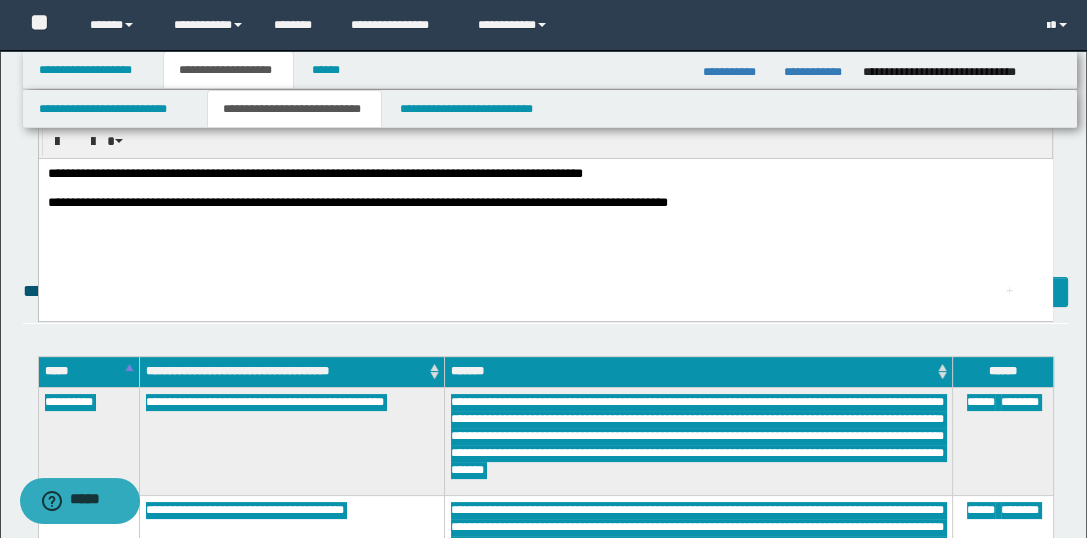 click on "**********" at bounding box center [545, 213] 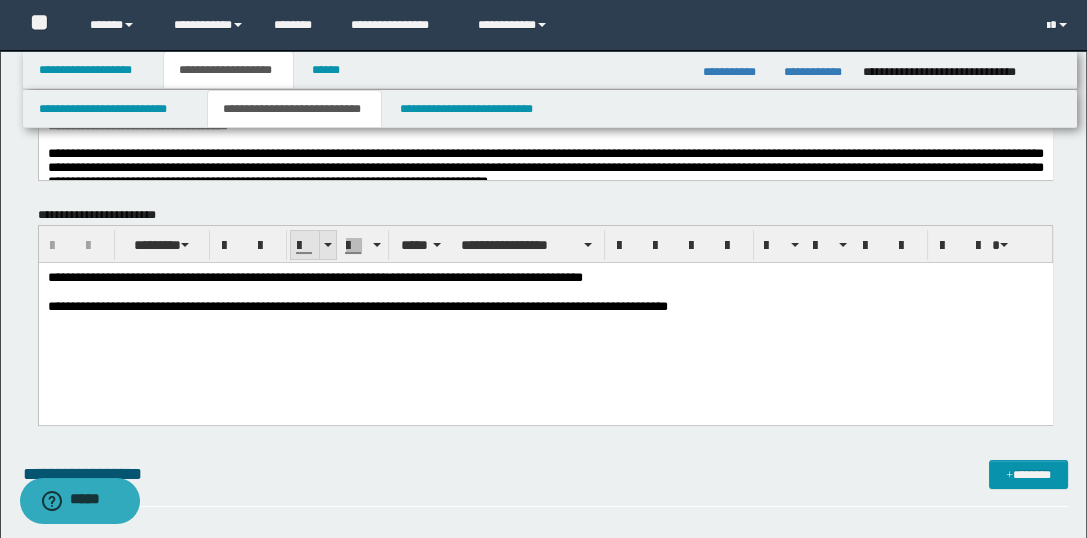scroll, scrollTop: 0, scrollLeft: 0, axis: both 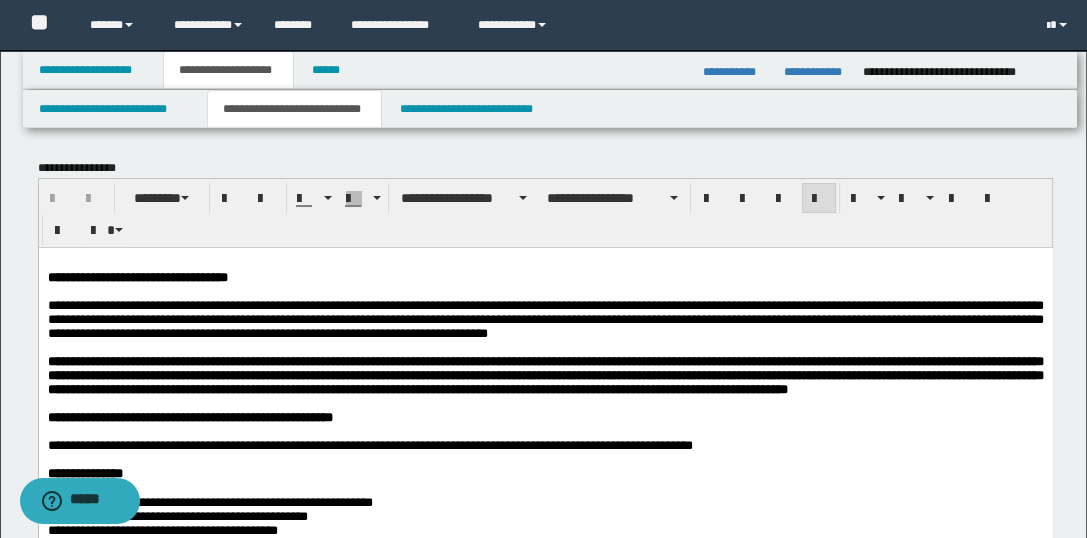 click at bounding box center [545, 262] 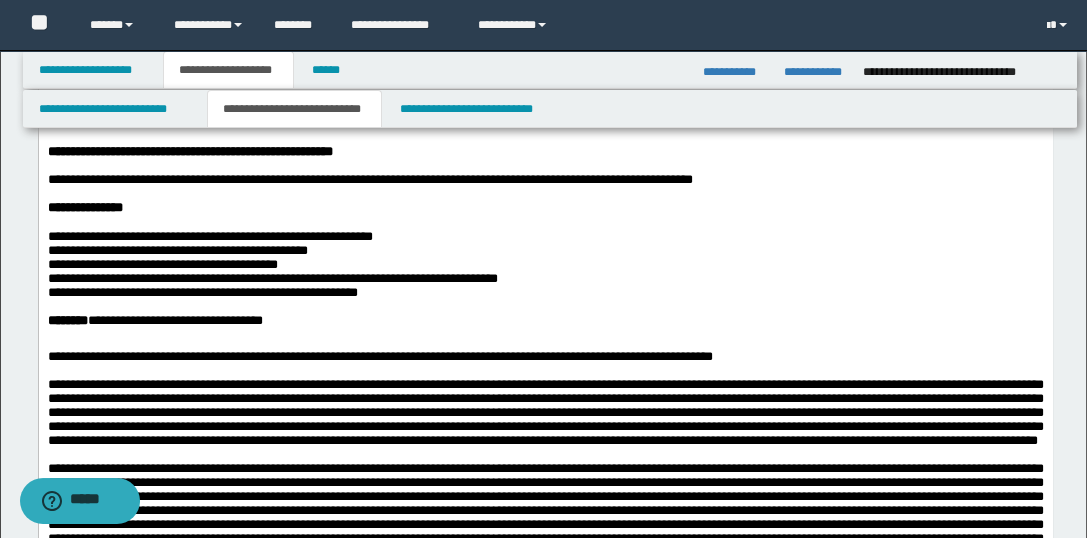 scroll, scrollTop: 0, scrollLeft: 0, axis: both 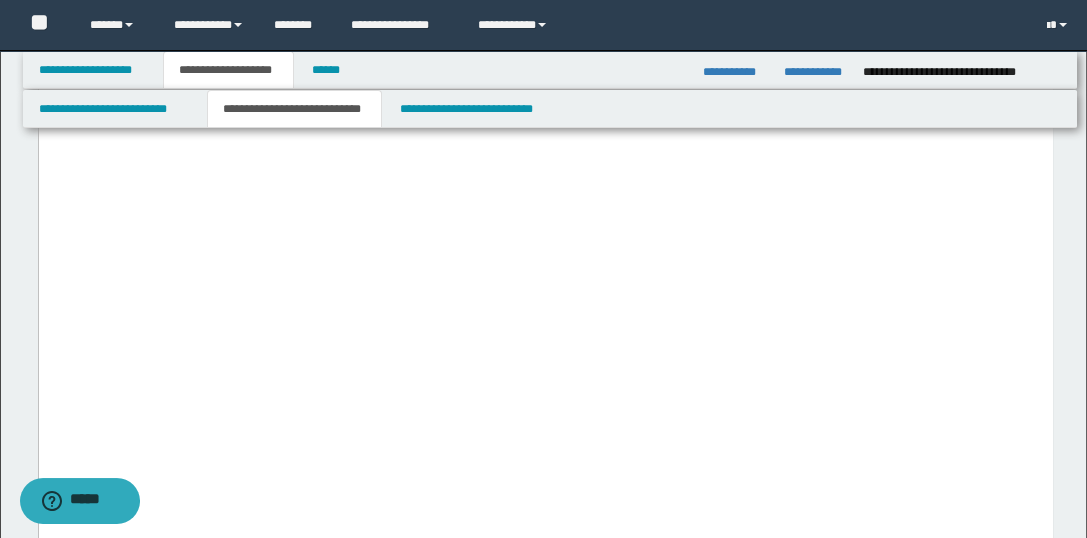 drag, startPoint x: 46, startPoint y: -6420, endPoint x: 875, endPoint y: 420, distance: 6890.0537 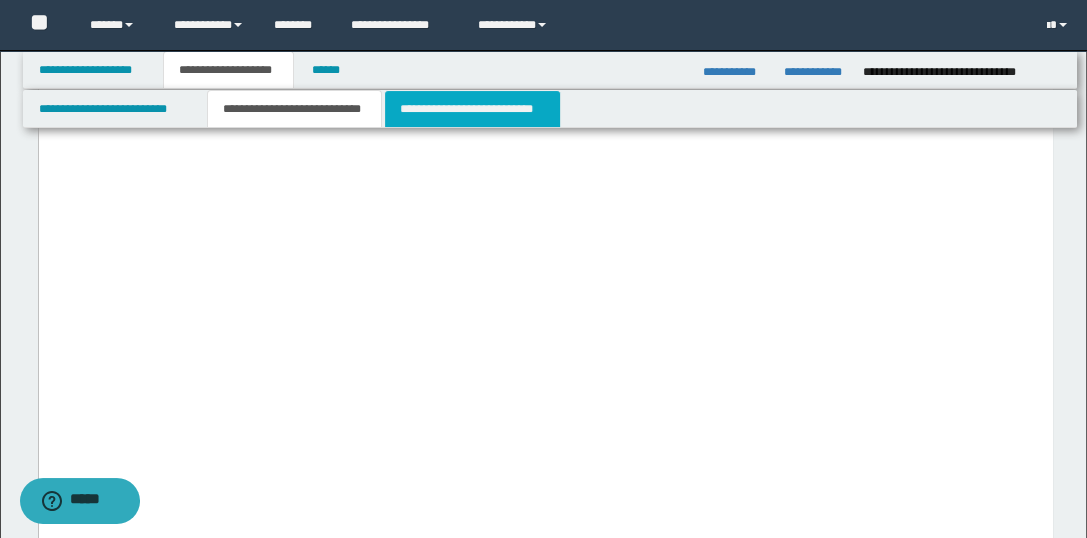 click on "**********" at bounding box center [472, 109] 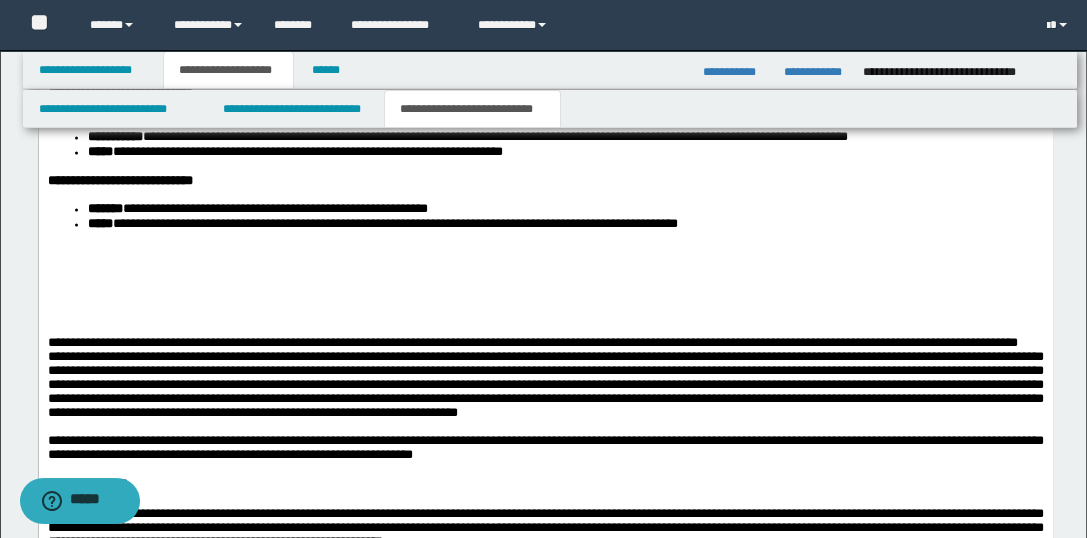 scroll, scrollTop: 3556, scrollLeft: 0, axis: vertical 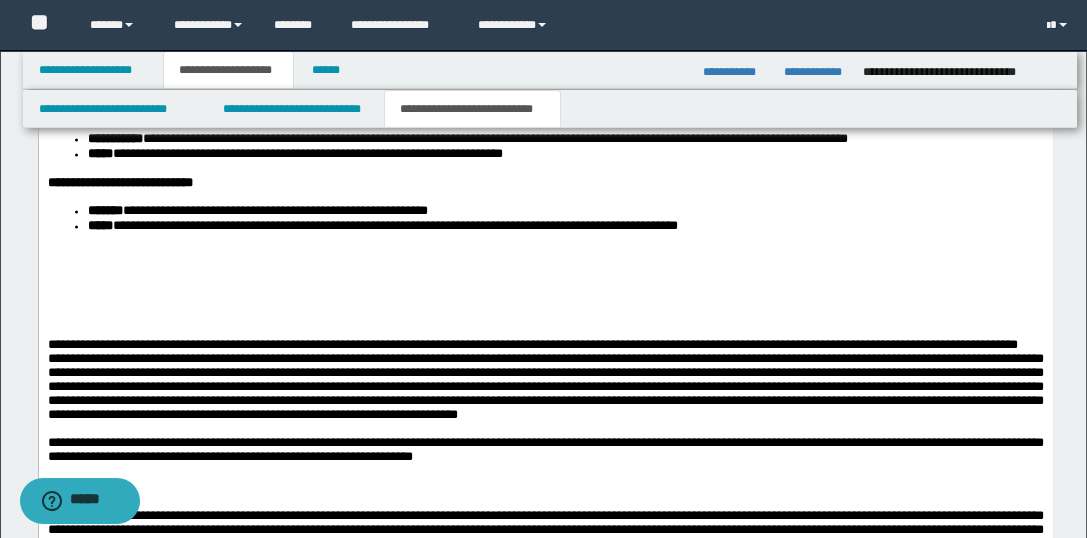 click at bounding box center (545, 263) 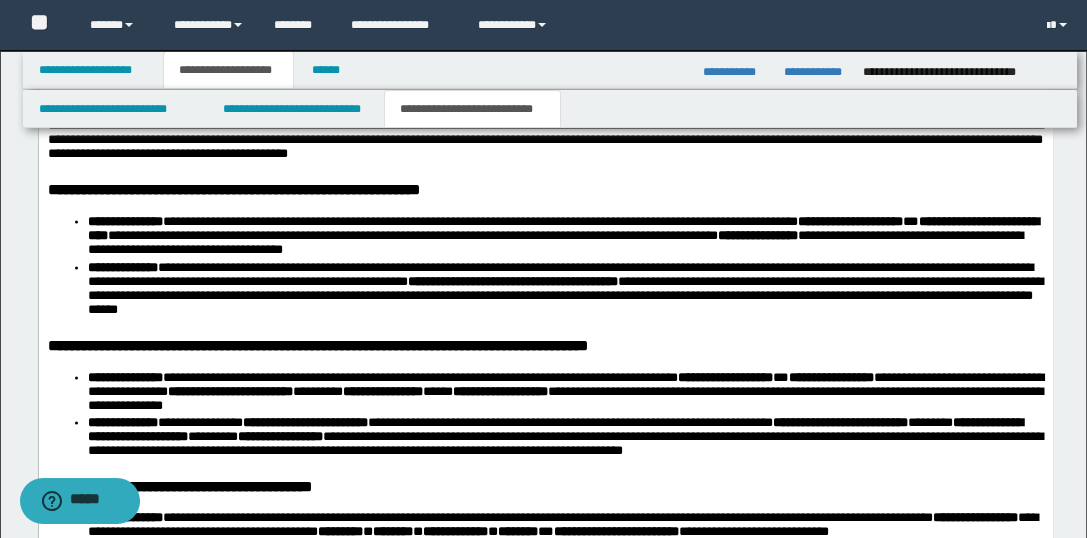 scroll, scrollTop: 3645, scrollLeft: 0, axis: vertical 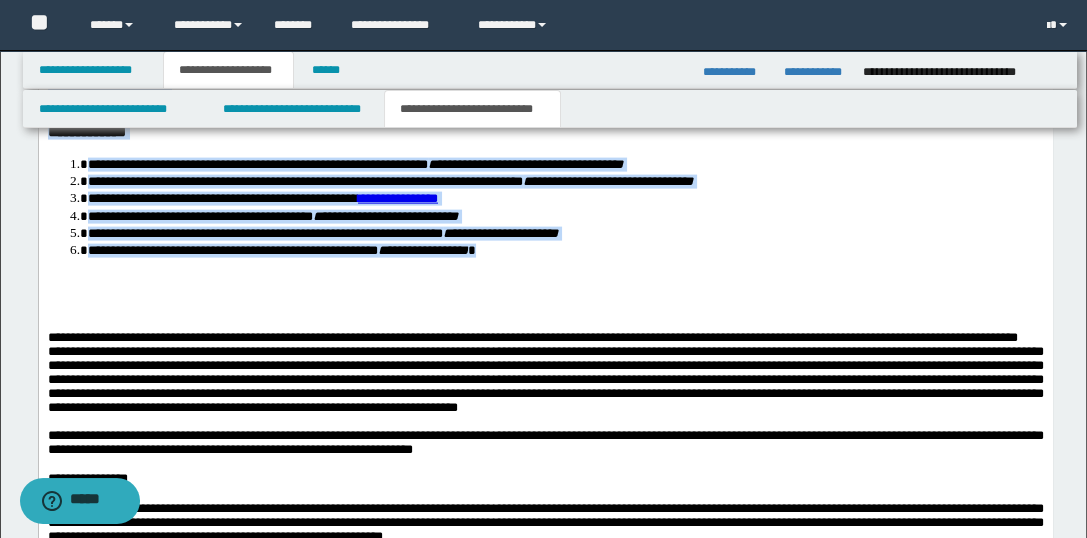 drag, startPoint x: 49, startPoint y: -538, endPoint x: 549, endPoint y: 417, distance: 1077.9727 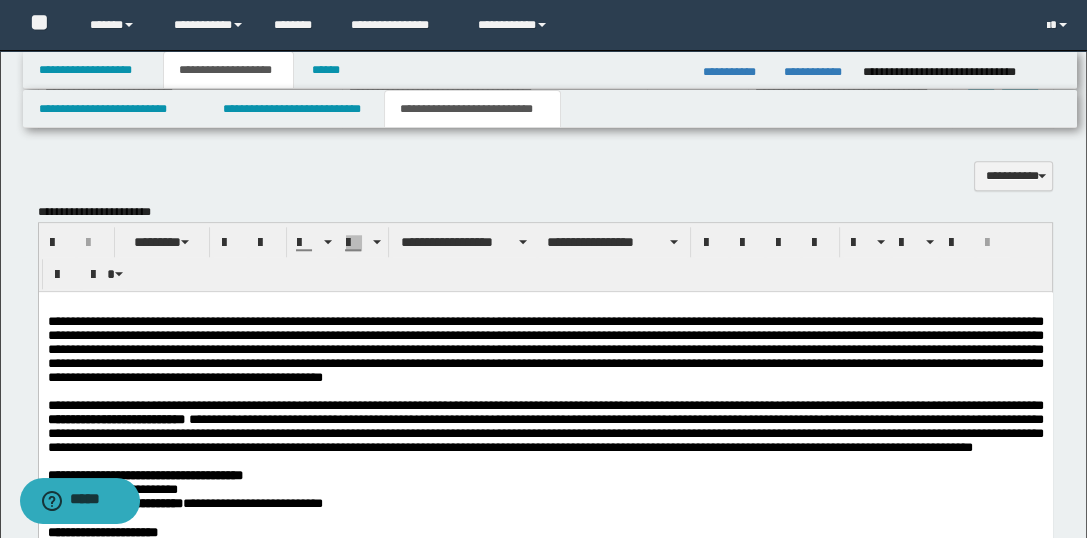 scroll, scrollTop: 1865, scrollLeft: 0, axis: vertical 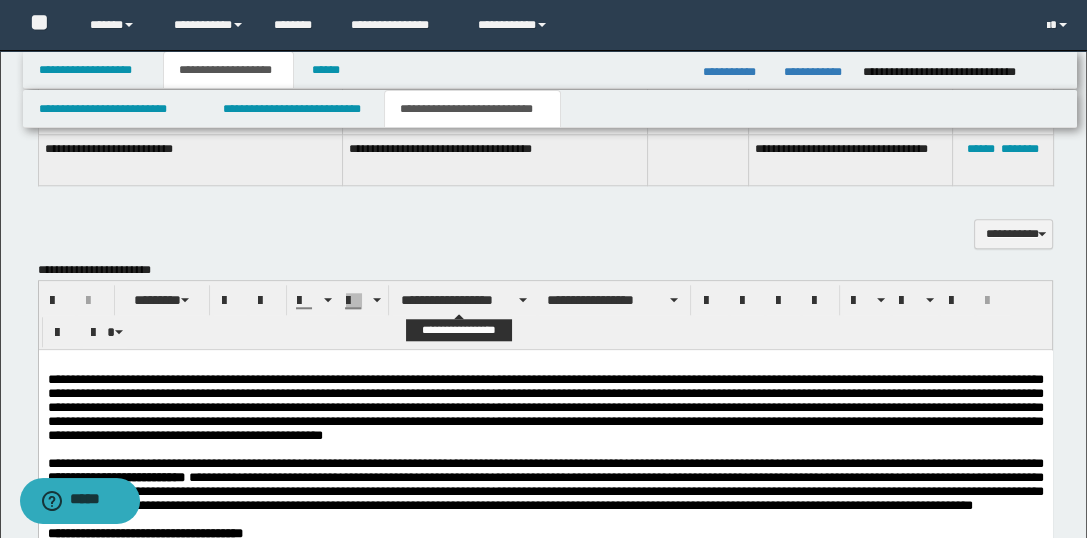 click on "**********" at bounding box center [464, 300] 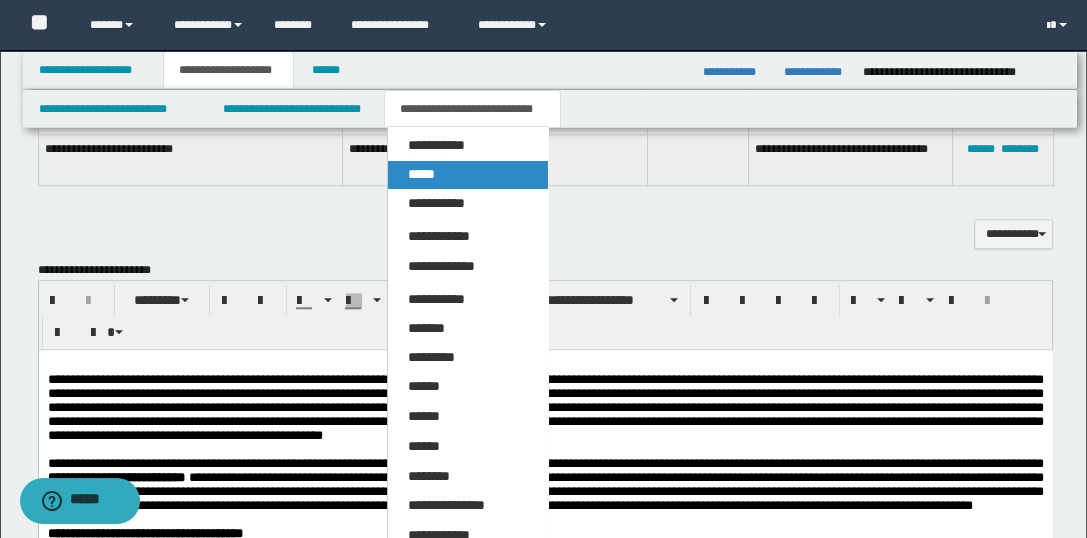 click on "*****" at bounding box center [468, 175] 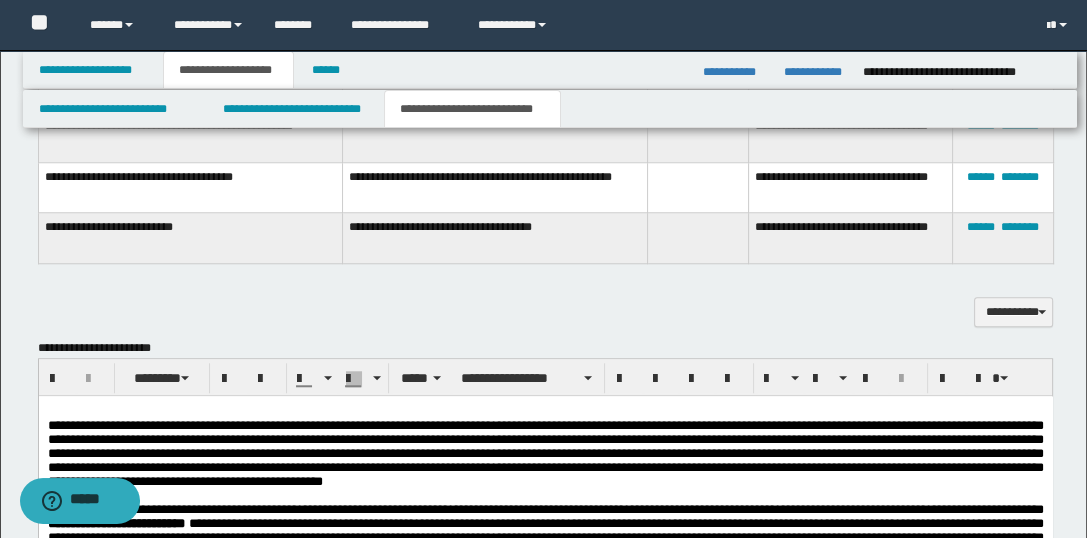 scroll, scrollTop: 1777, scrollLeft: 0, axis: vertical 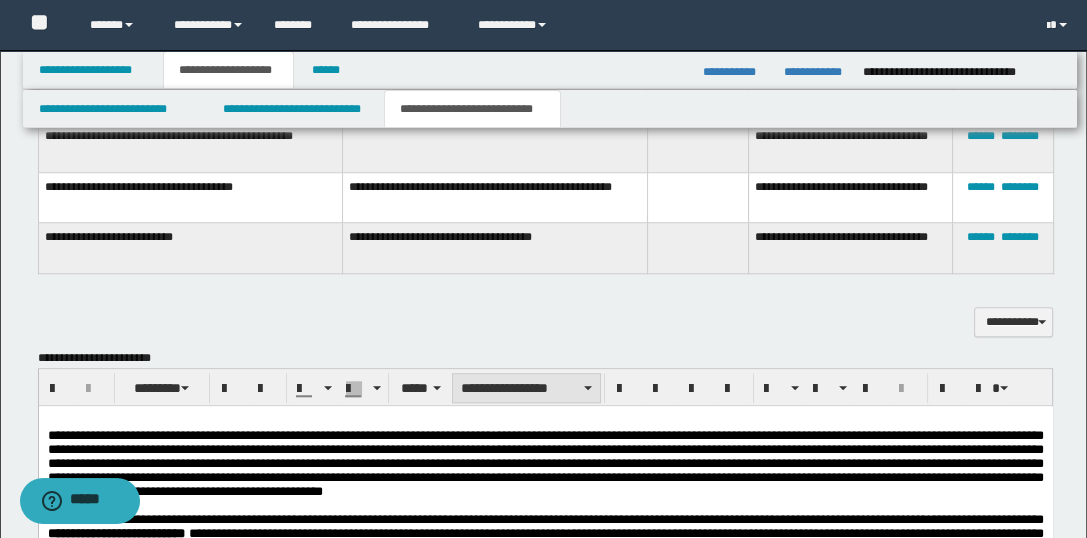 click on "**********" at bounding box center (526, 388) 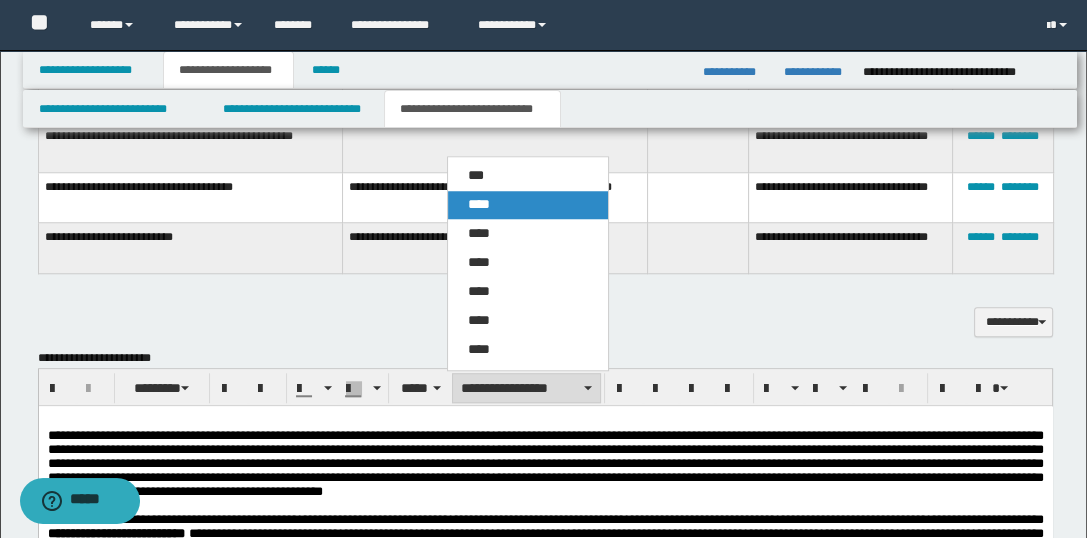 click on "****" at bounding box center [528, 205] 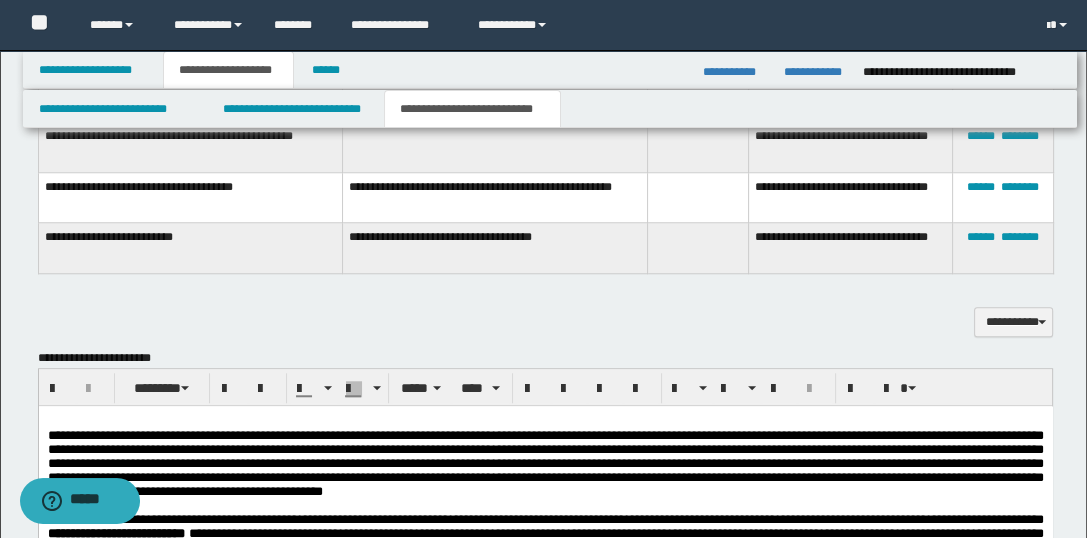 scroll, scrollTop: 1777, scrollLeft: 0, axis: vertical 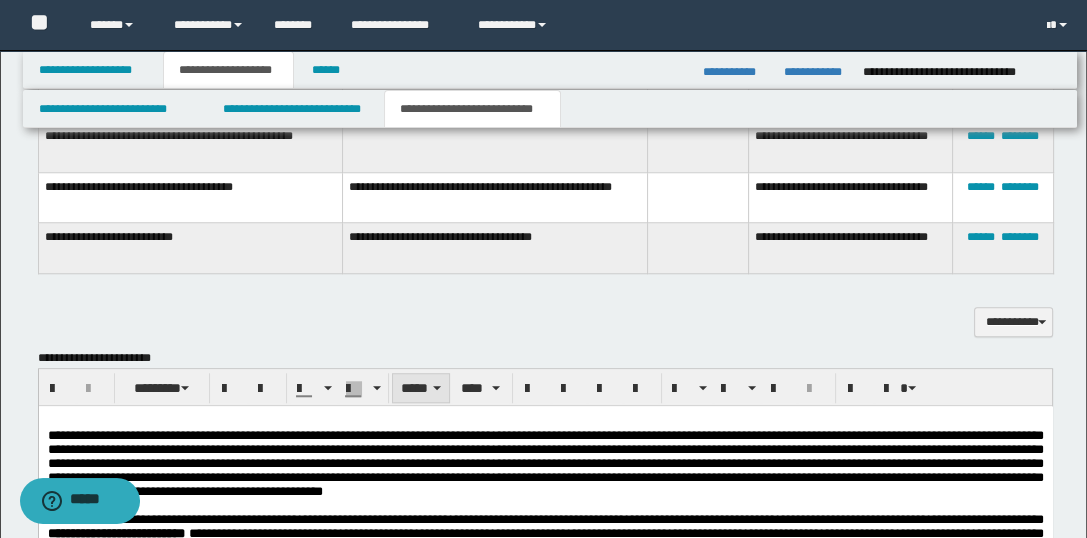 click on "*****" at bounding box center [421, 388] 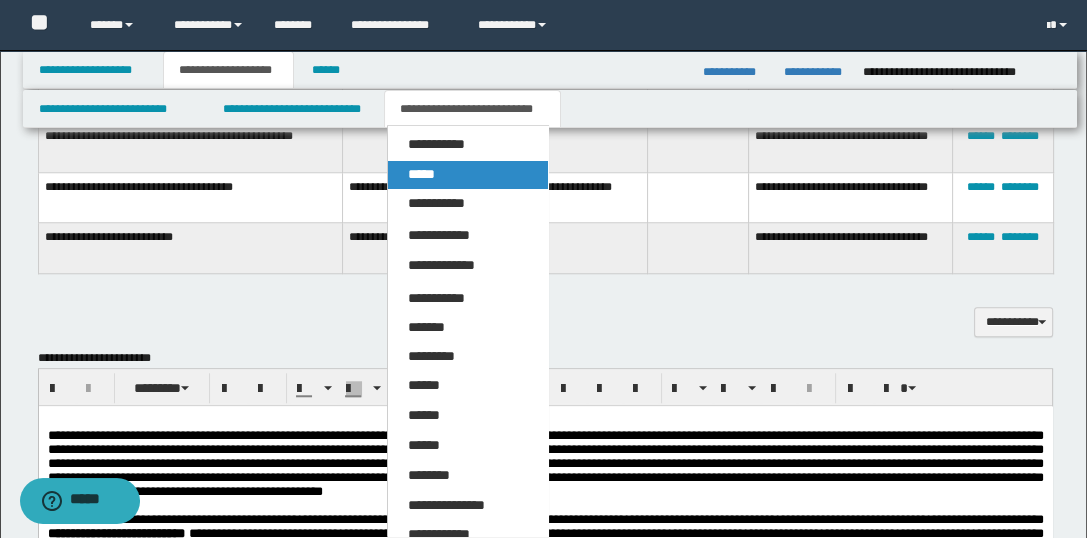 click on "*****" at bounding box center [468, 175] 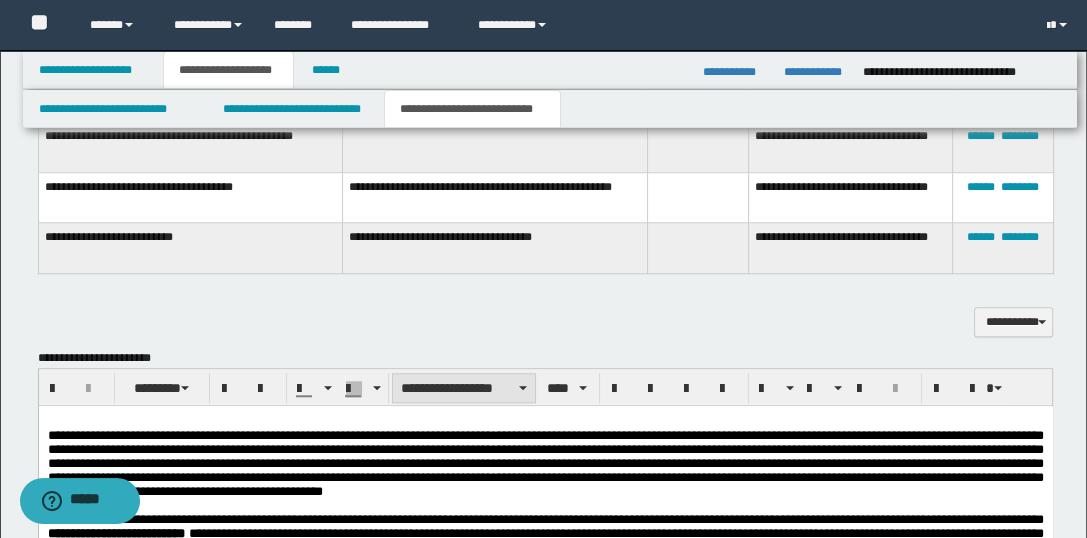 click on "**********" at bounding box center [464, 388] 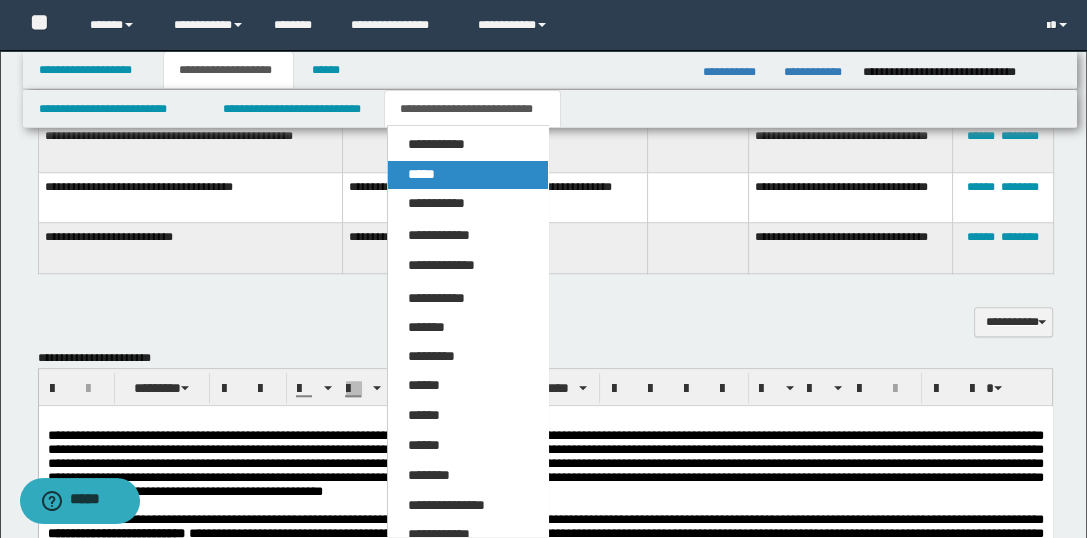 click on "*****" at bounding box center (421, 174) 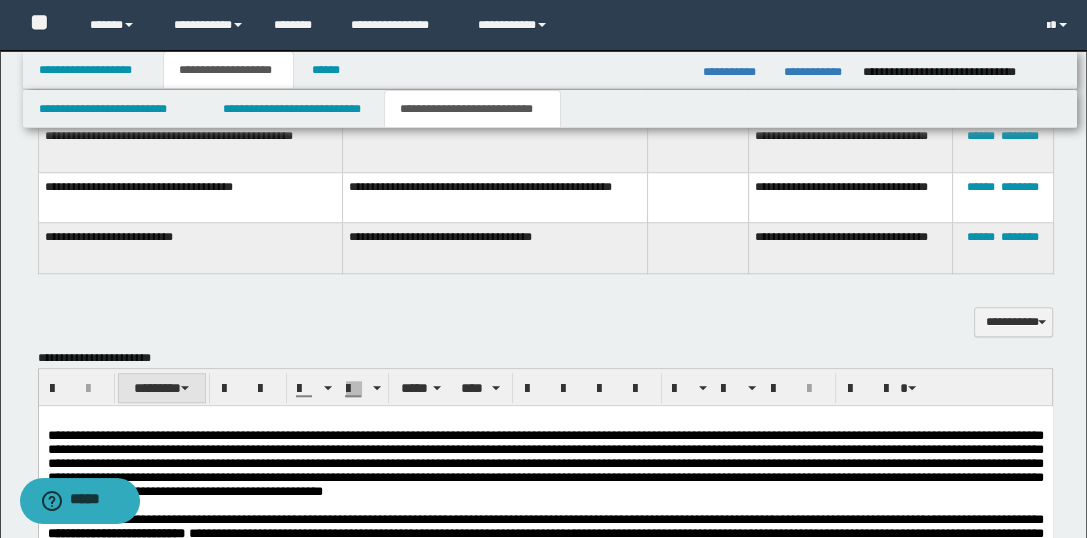 click on "********" at bounding box center [162, 388] 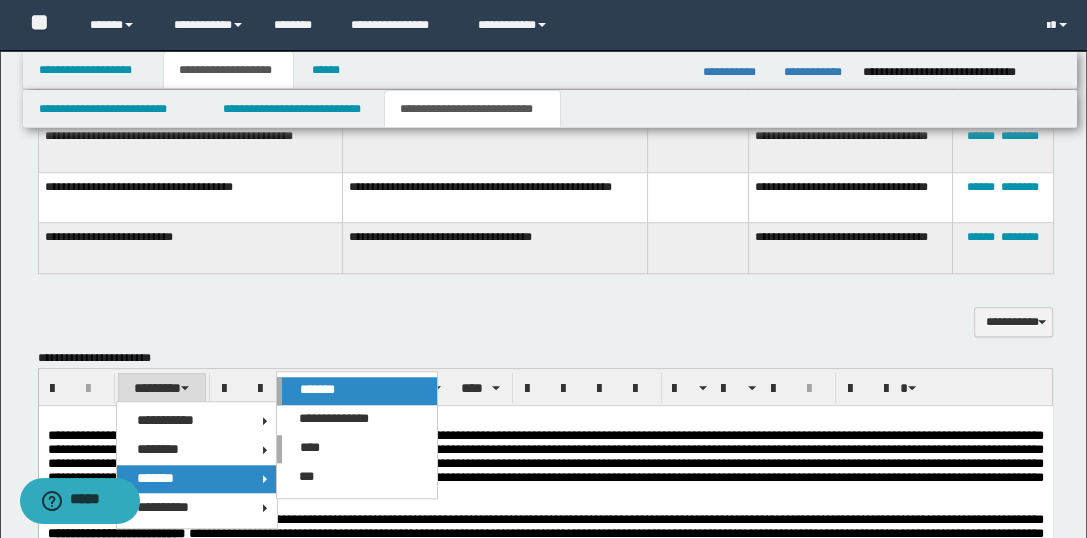 click on "*******" at bounding box center (357, 391) 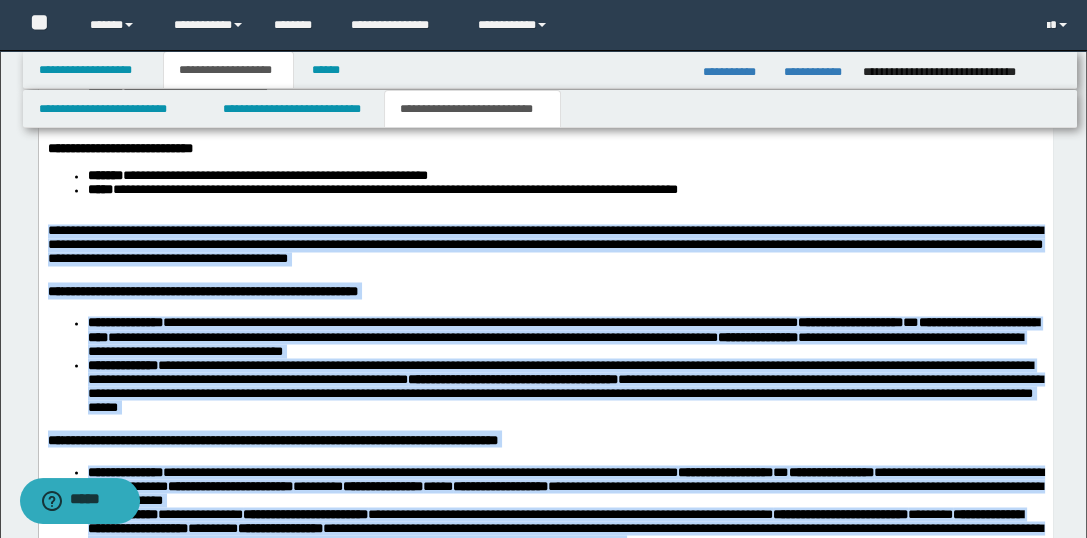 scroll, scrollTop: 3465, scrollLeft: 0, axis: vertical 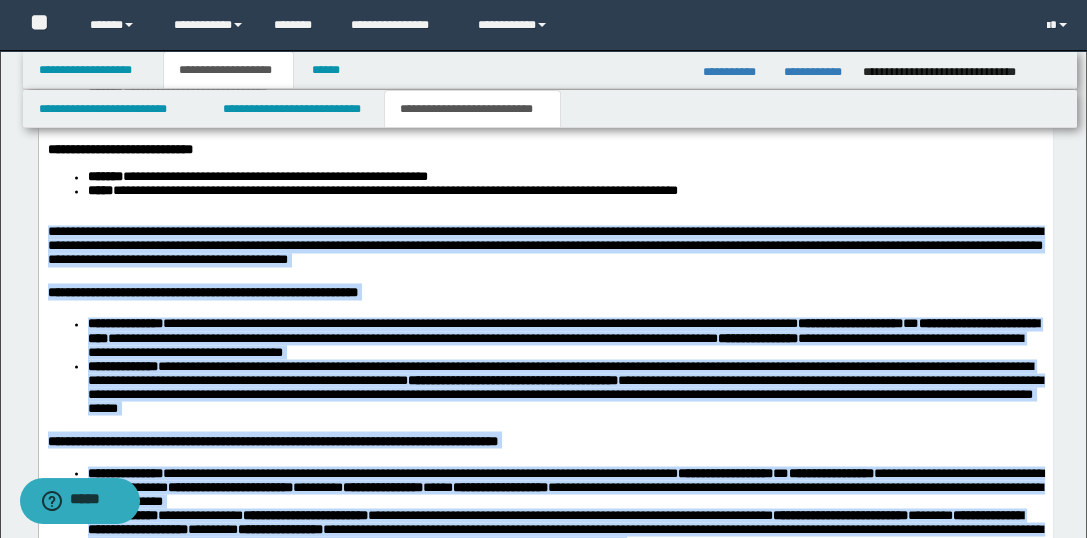 click on "**********" at bounding box center [545, 6] 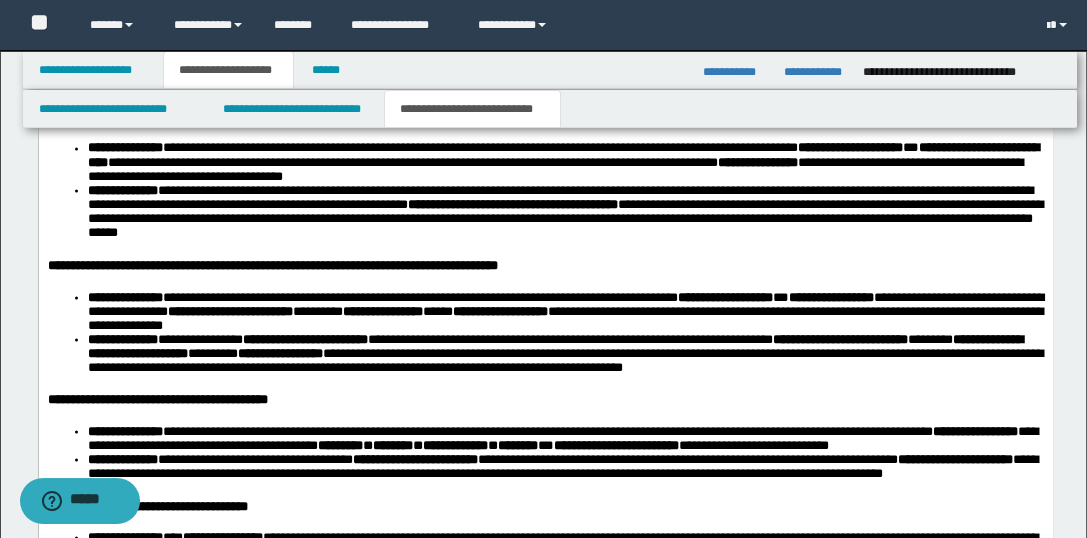 scroll, scrollTop: 3643, scrollLeft: 0, axis: vertical 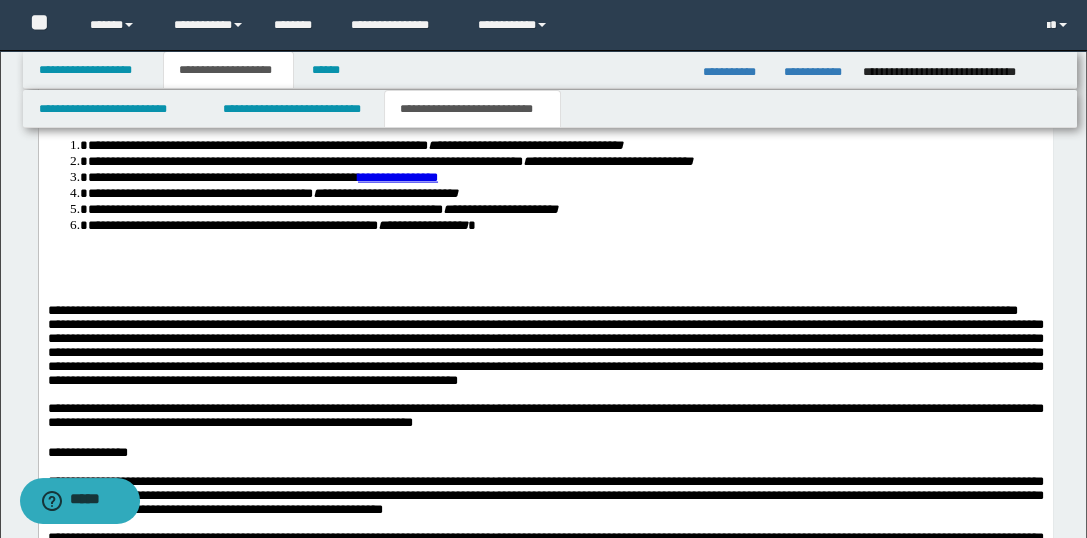 drag, startPoint x: 46, startPoint y: -408, endPoint x: 865, endPoint y: 386, distance: 1140.7002 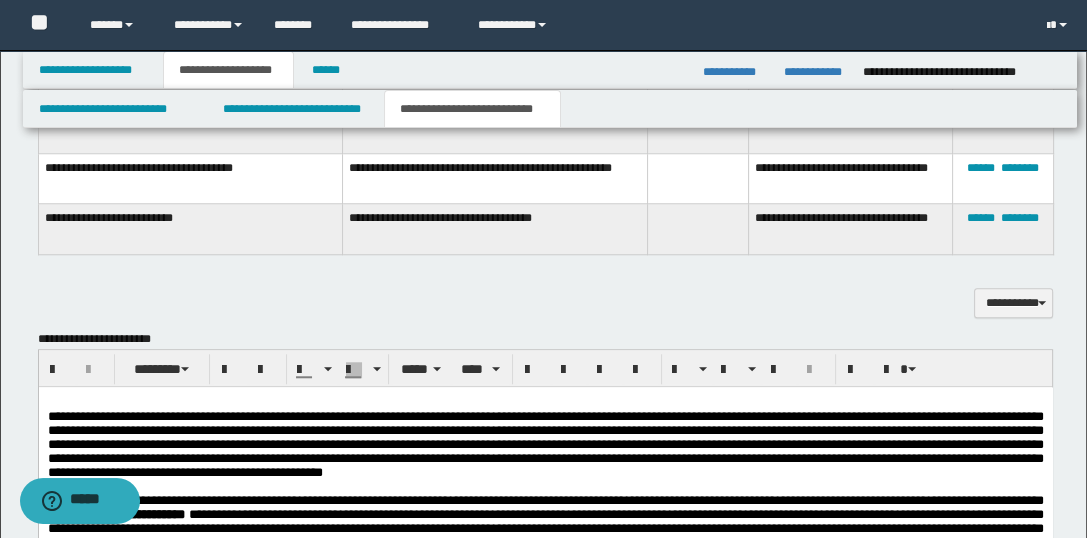 scroll, scrollTop: 1773, scrollLeft: 0, axis: vertical 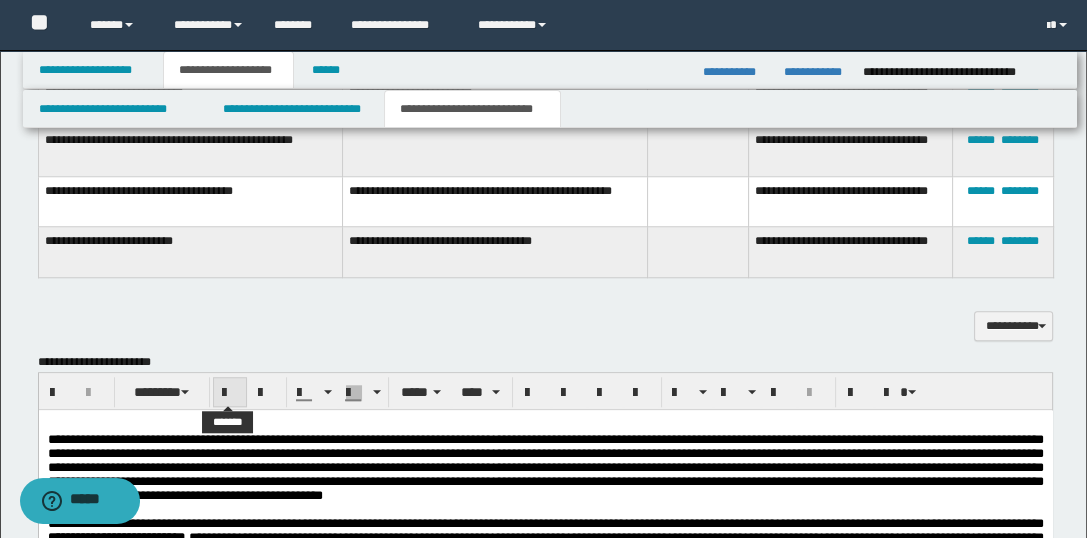 click at bounding box center (230, 393) 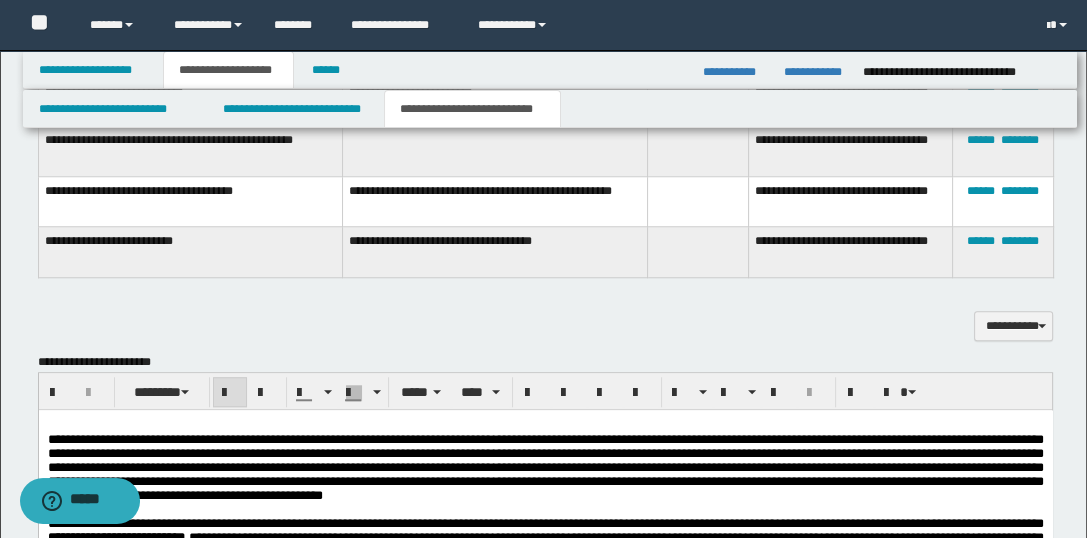 click at bounding box center (230, 393) 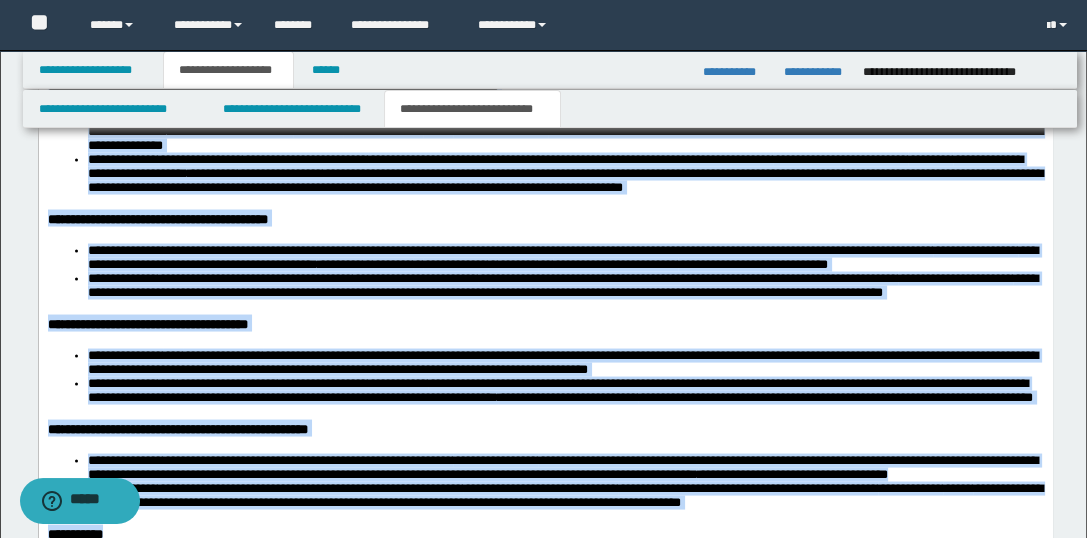 scroll, scrollTop: 3906, scrollLeft: 0, axis: vertical 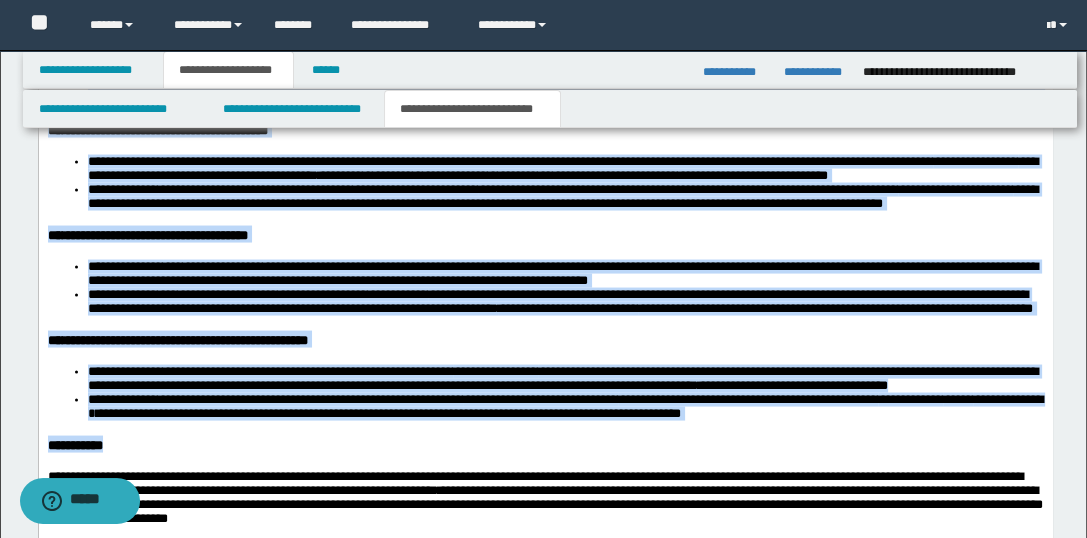 click on "**********" at bounding box center (545, -438) 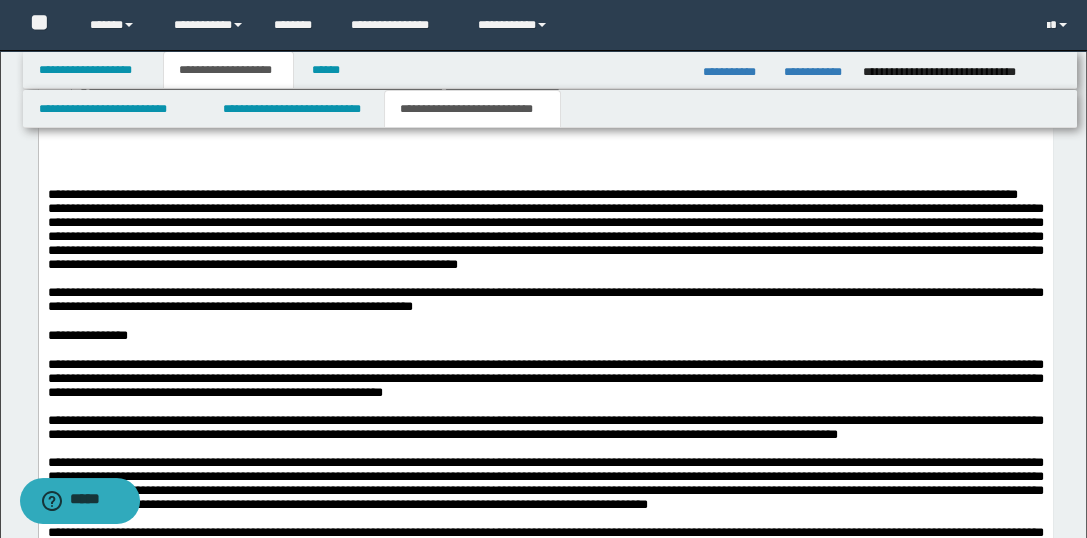 scroll, scrollTop: 4528, scrollLeft: 0, axis: vertical 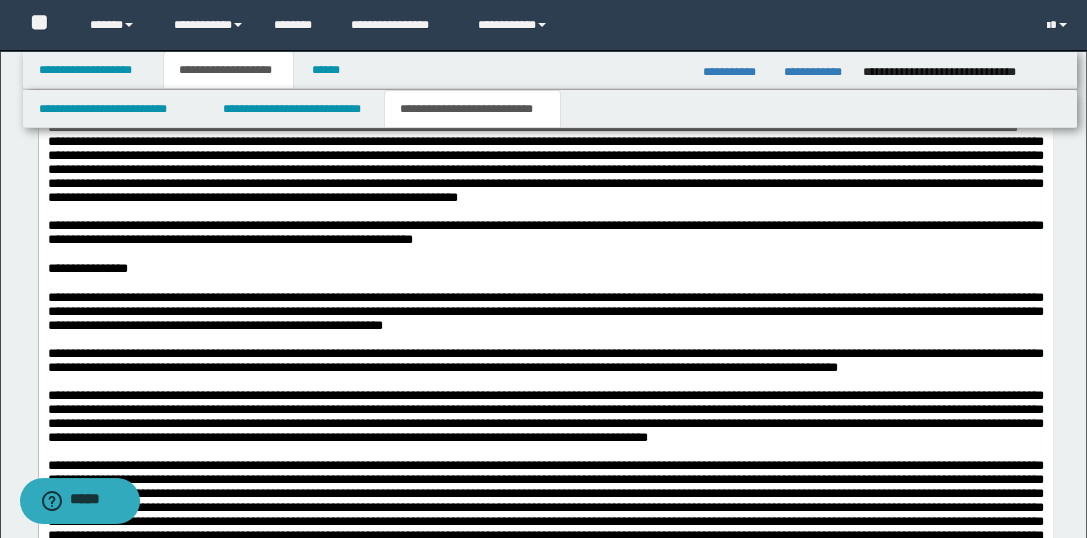 click on "**********" at bounding box center (565, -7) 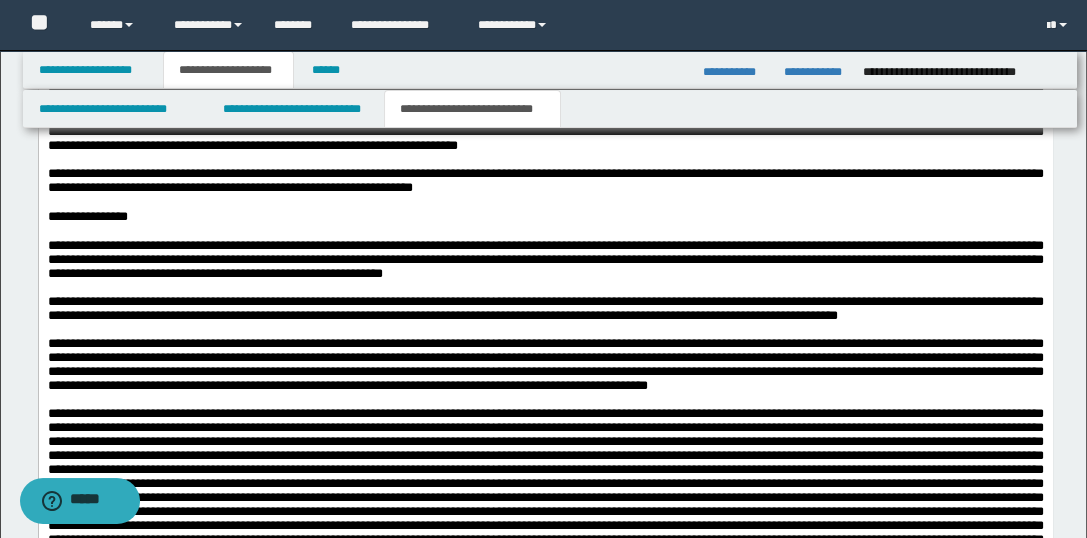 scroll, scrollTop: 4617, scrollLeft: 0, axis: vertical 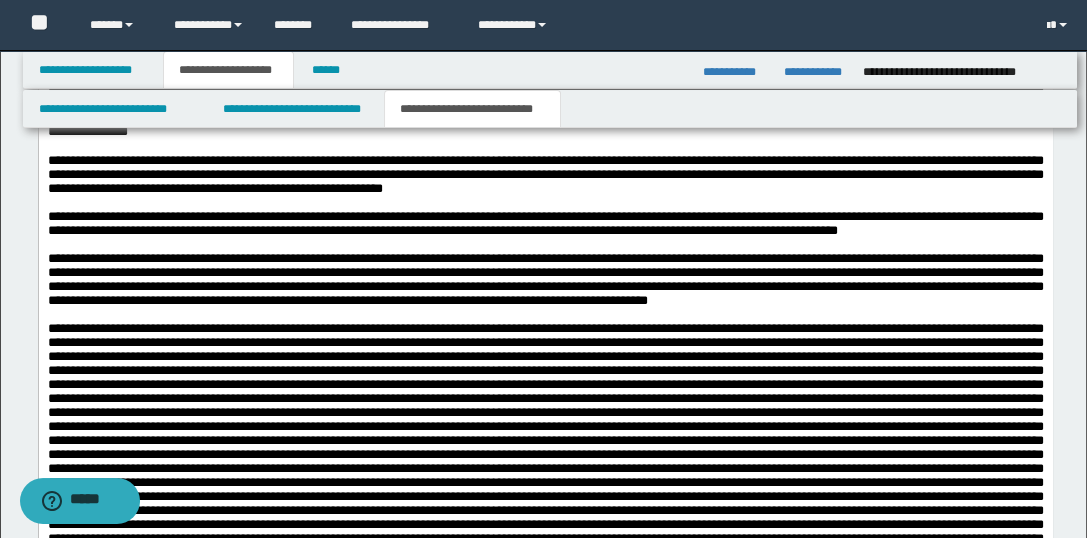 click at bounding box center (545, -39) 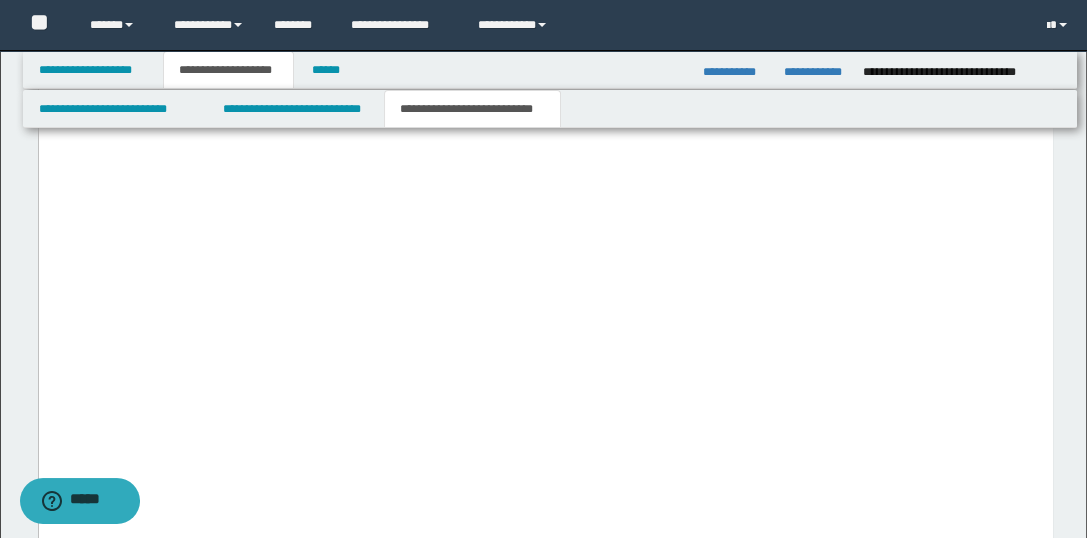 scroll, scrollTop: 7817, scrollLeft: 0, axis: vertical 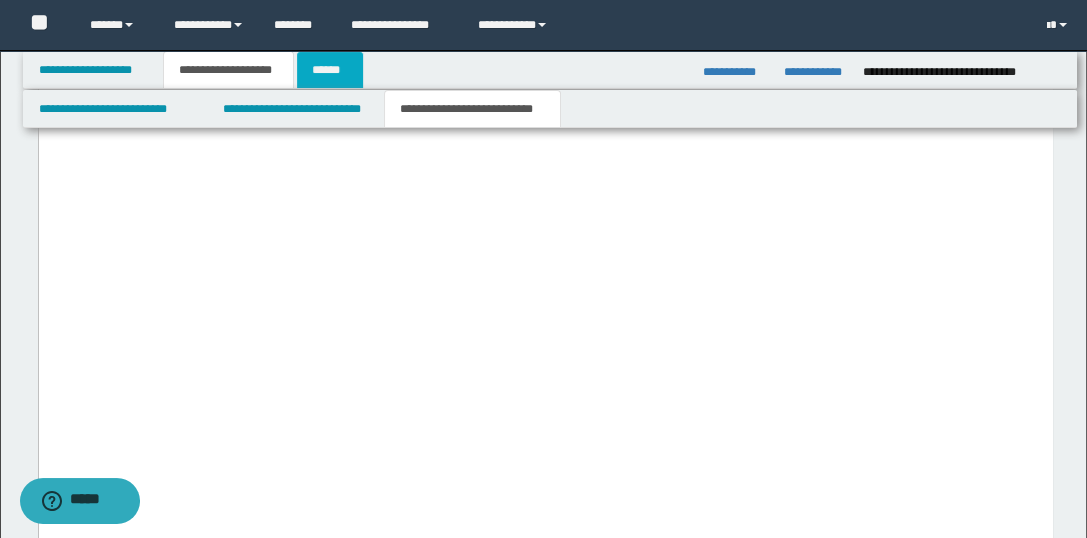 click on "******" at bounding box center (330, 70) 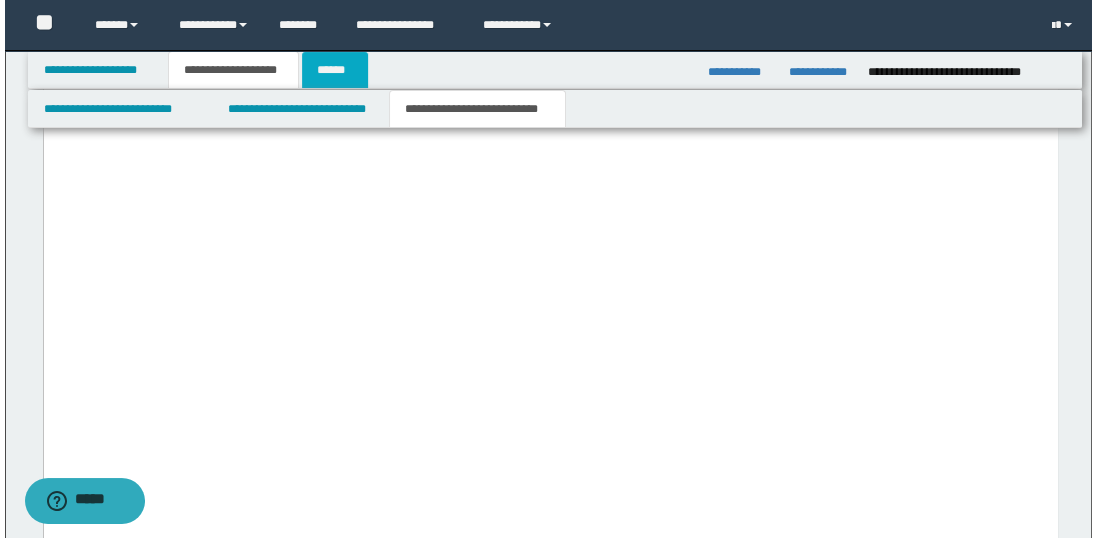 scroll, scrollTop: 0, scrollLeft: 0, axis: both 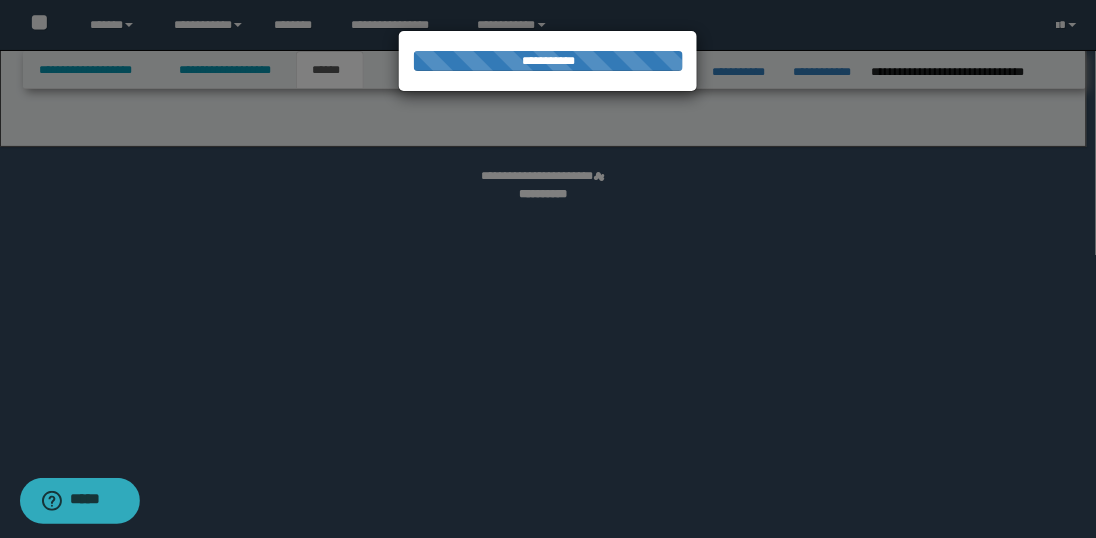 select on "*" 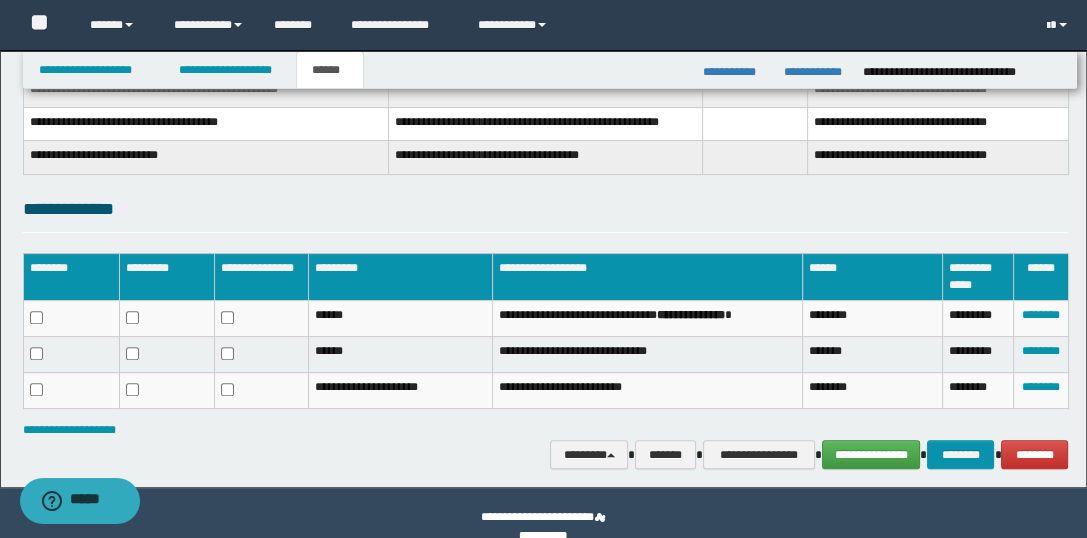 scroll, scrollTop: 711, scrollLeft: 0, axis: vertical 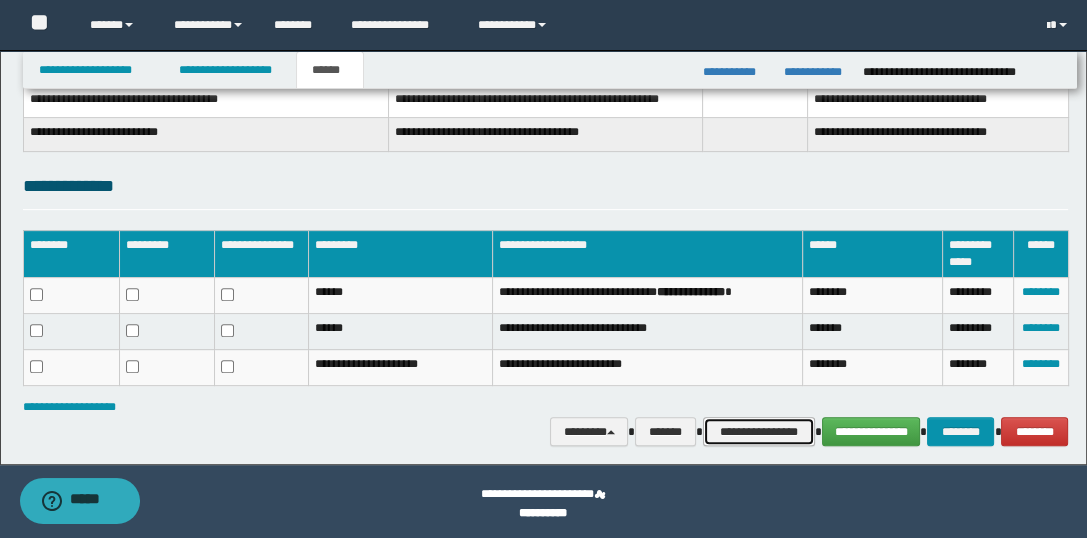 click on "**********" at bounding box center [759, 432] 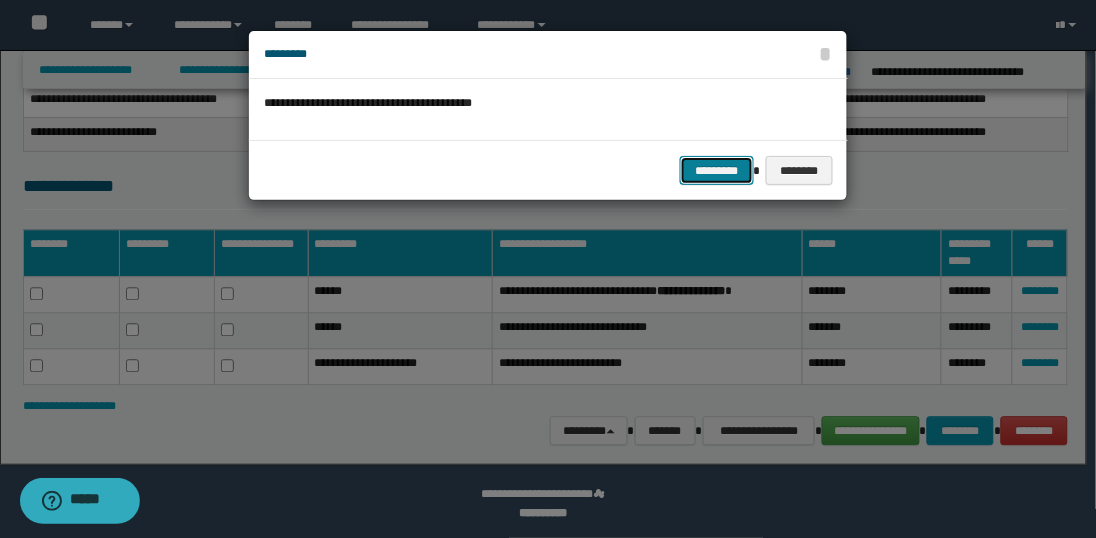 click on "*********" at bounding box center [717, 171] 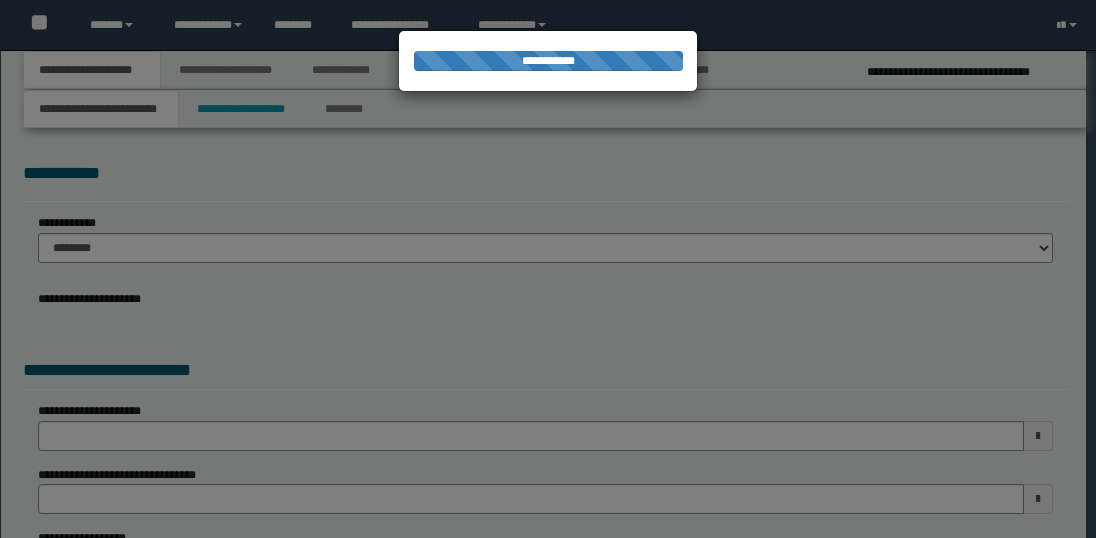 scroll, scrollTop: 0, scrollLeft: 0, axis: both 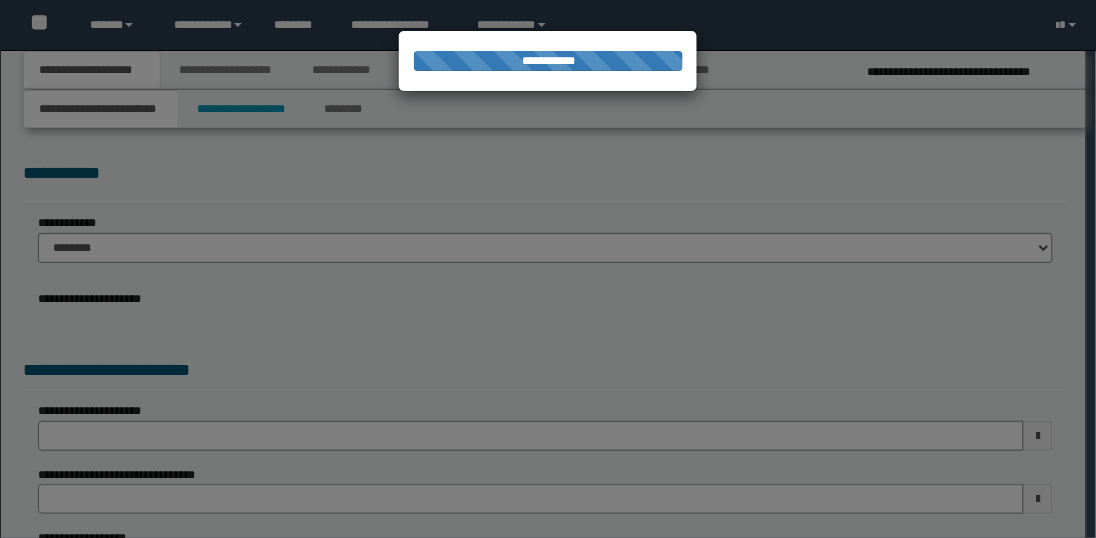 select on "*" 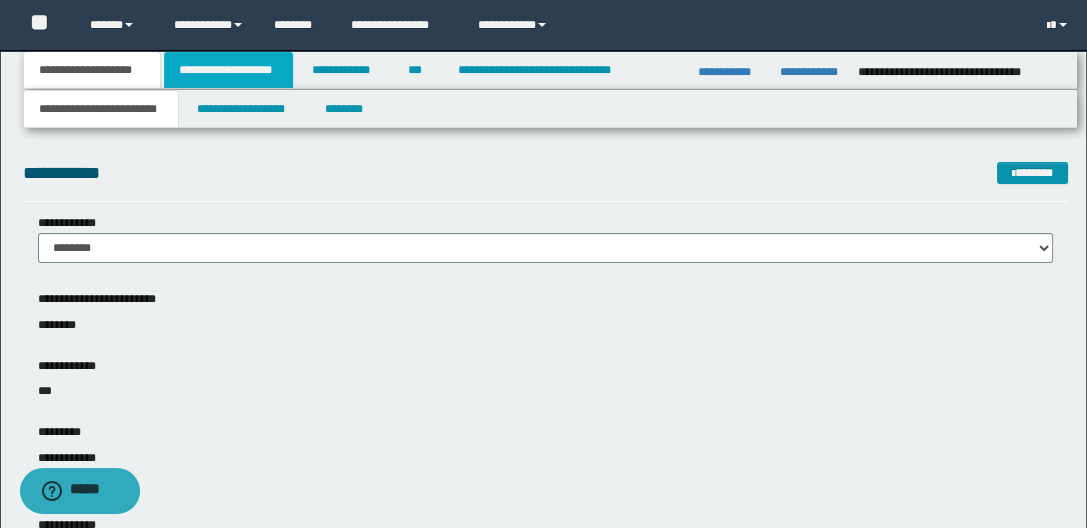 click on "**********" at bounding box center [228, 70] 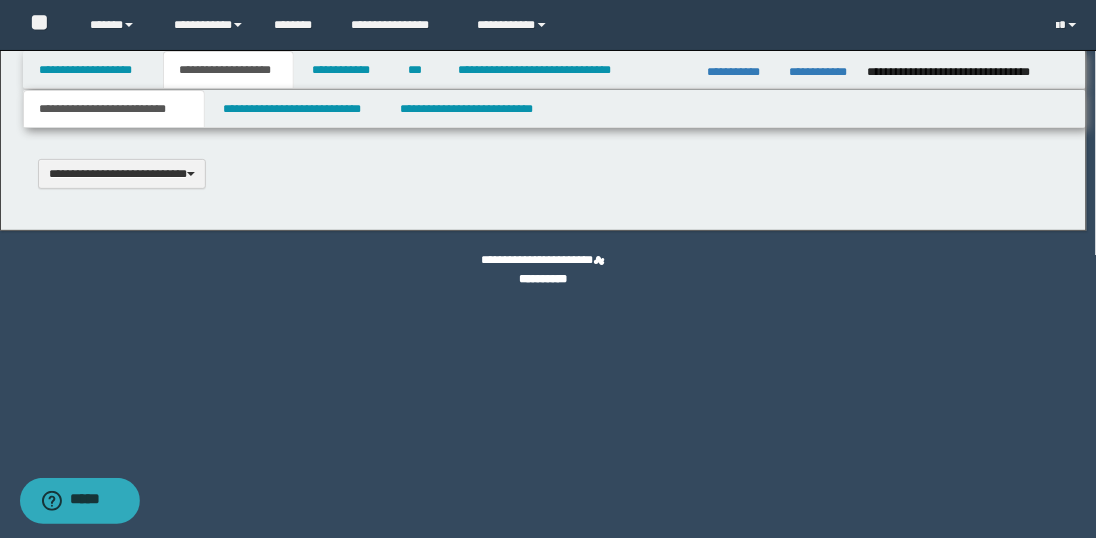 scroll, scrollTop: 0, scrollLeft: 0, axis: both 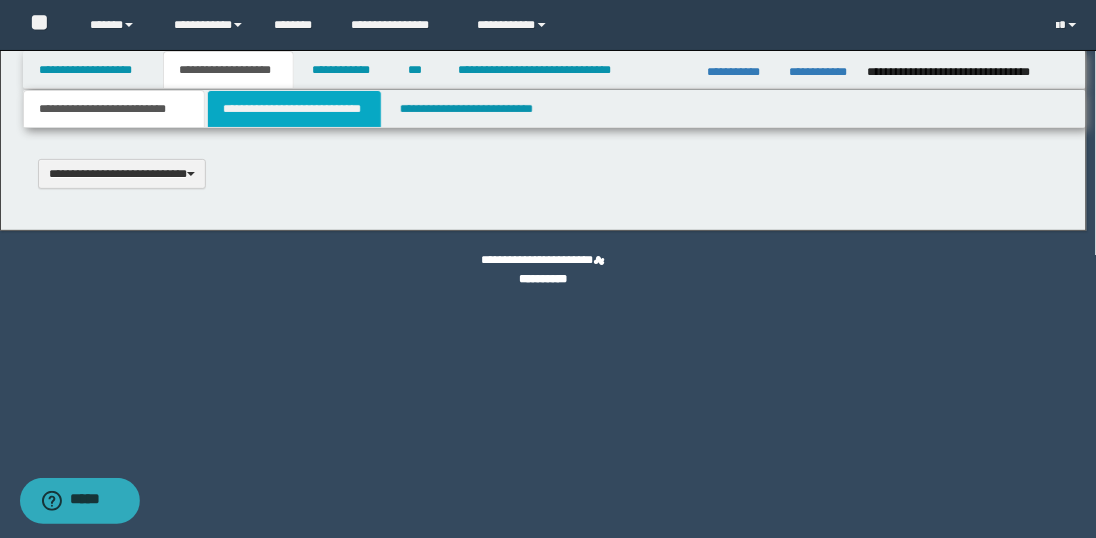 type 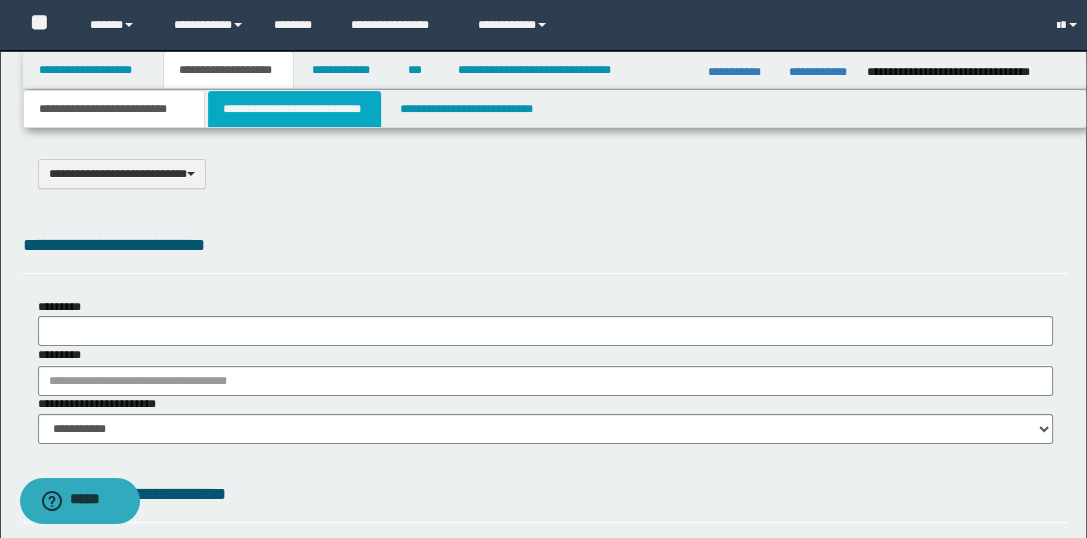 type on "**********" 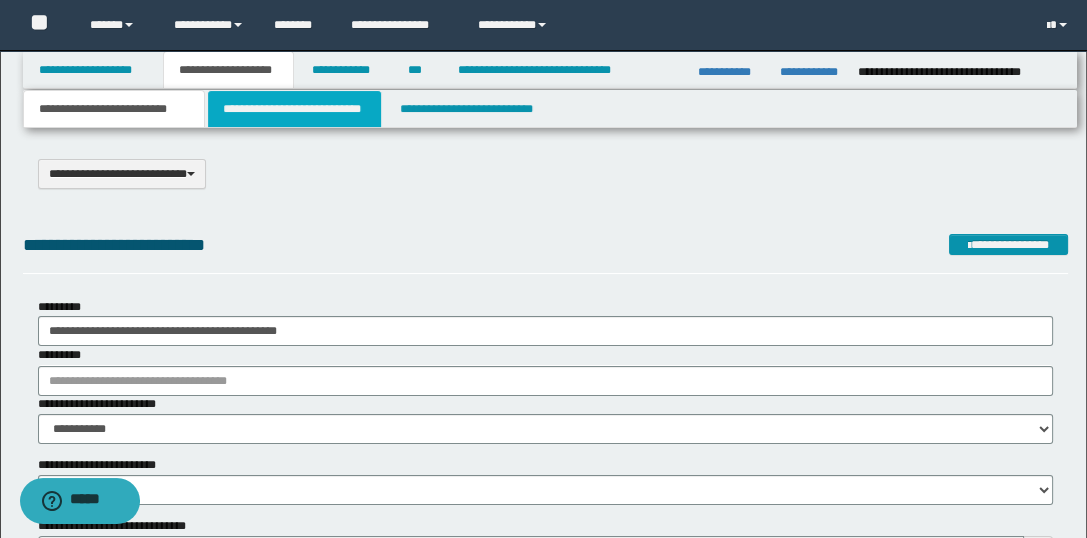 click on "**********" at bounding box center [294, 109] 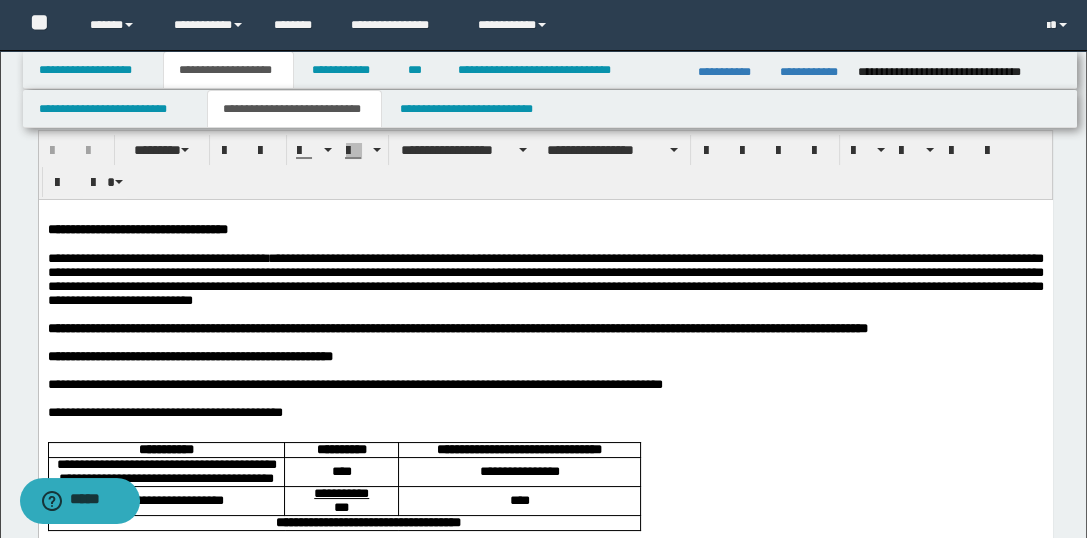 scroll, scrollTop: 88, scrollLeft: 0, axis: vertical 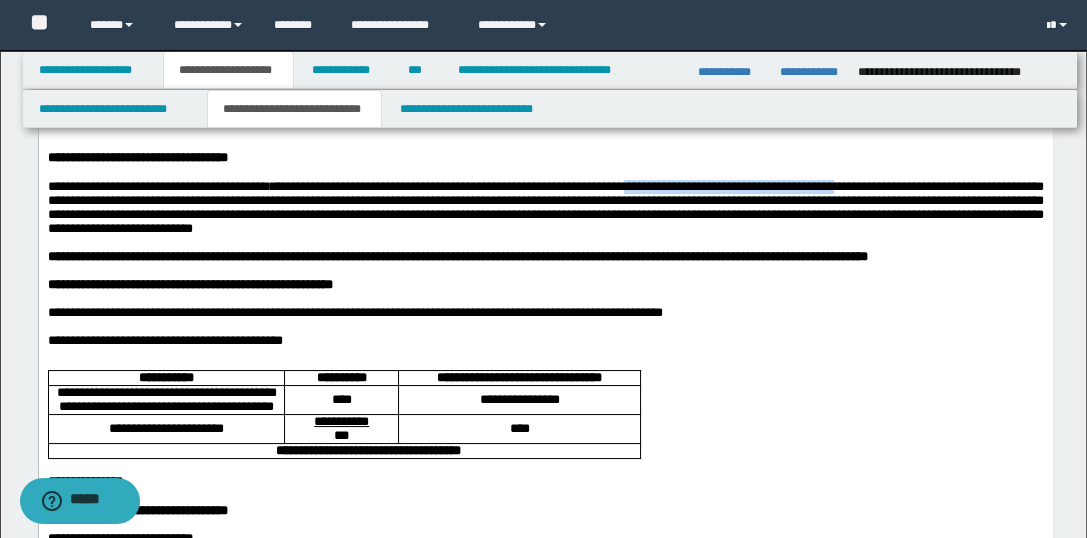 drag, startPoint x: 1023, startPoint y: 183, endPoint x: 764, endPoint y: 190, distance: 259.09457 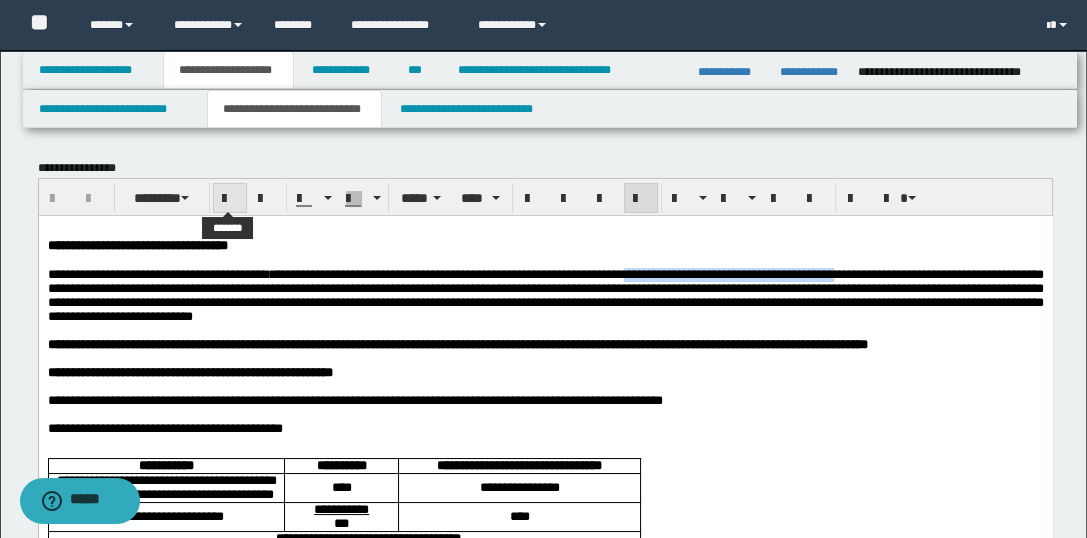 click at bounding box center [230, 199] 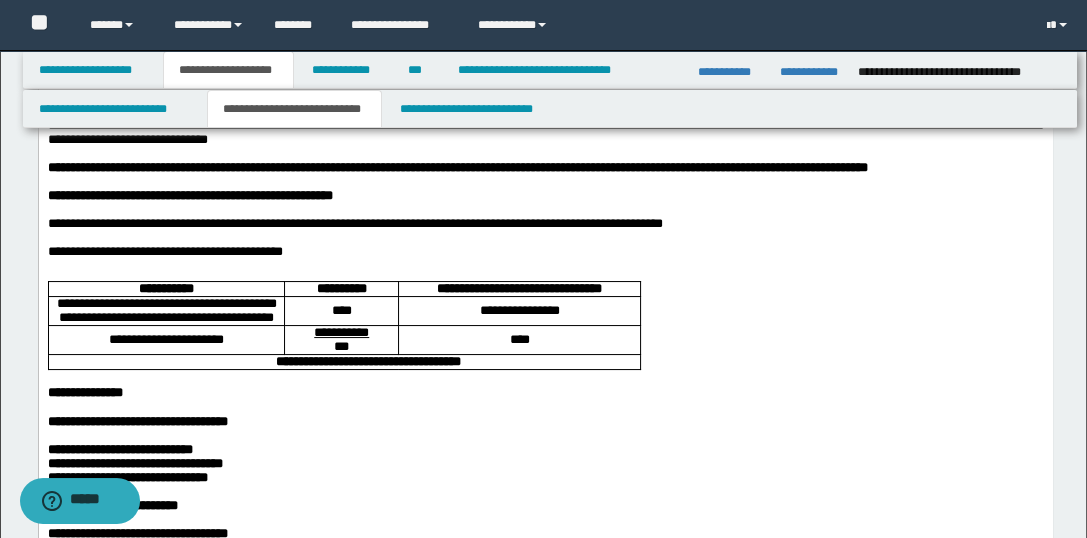 scroll, scrollTop: 88, scrollLeft: 0, axis: vertical 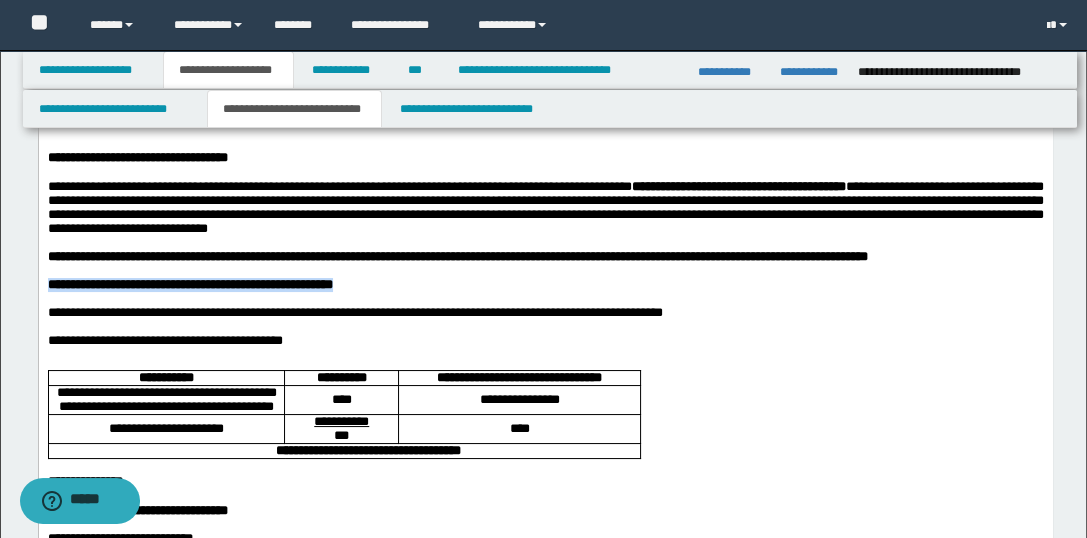 click on "**********" at bounding box center [545, 940] 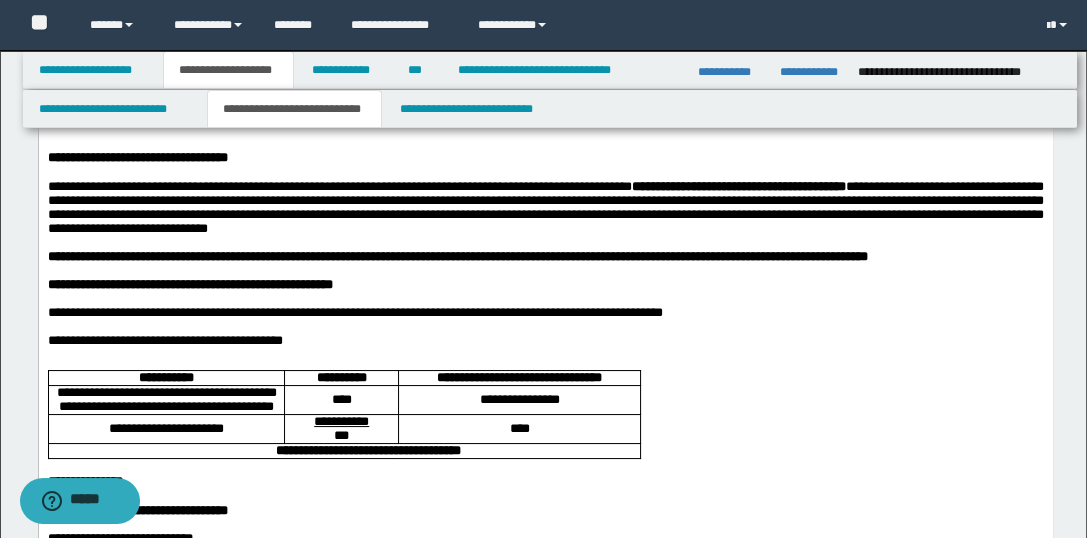 click on "**********" at bounding box center [354, 311] 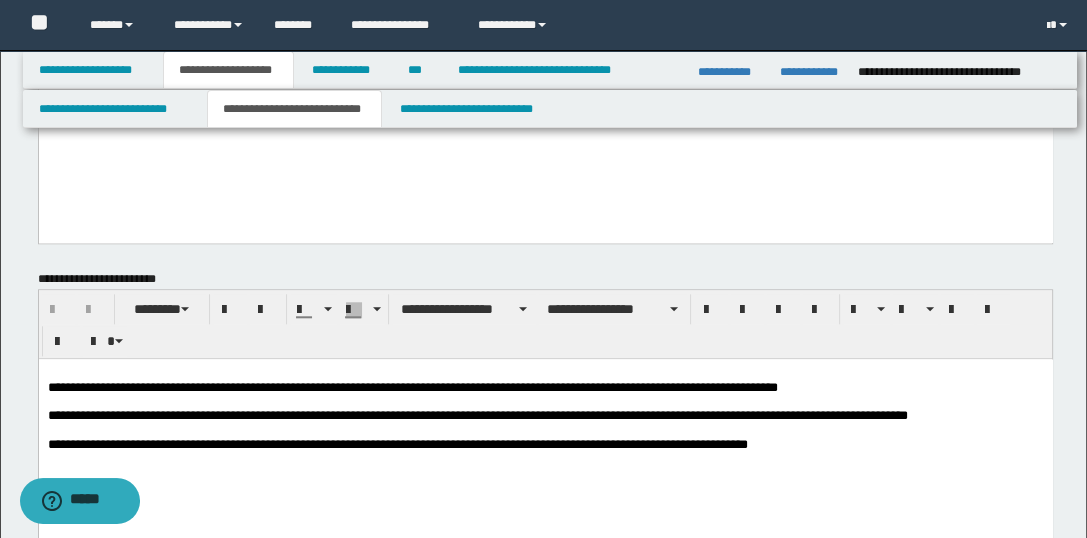scroll, scrollTop: 2044, scrollLeft: 0, axis: vertical 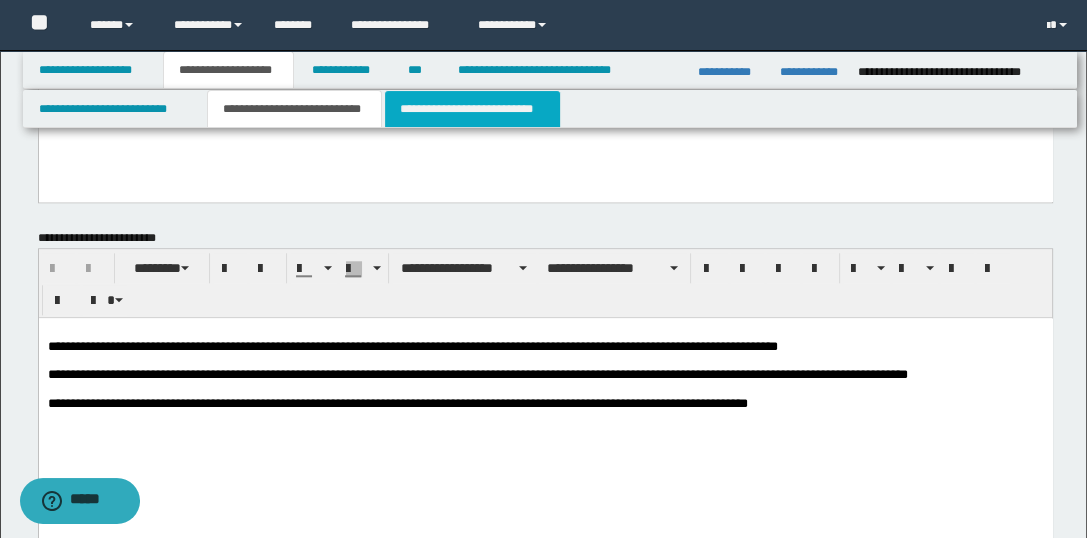 click on "**********" at bounding box center [472, 109] 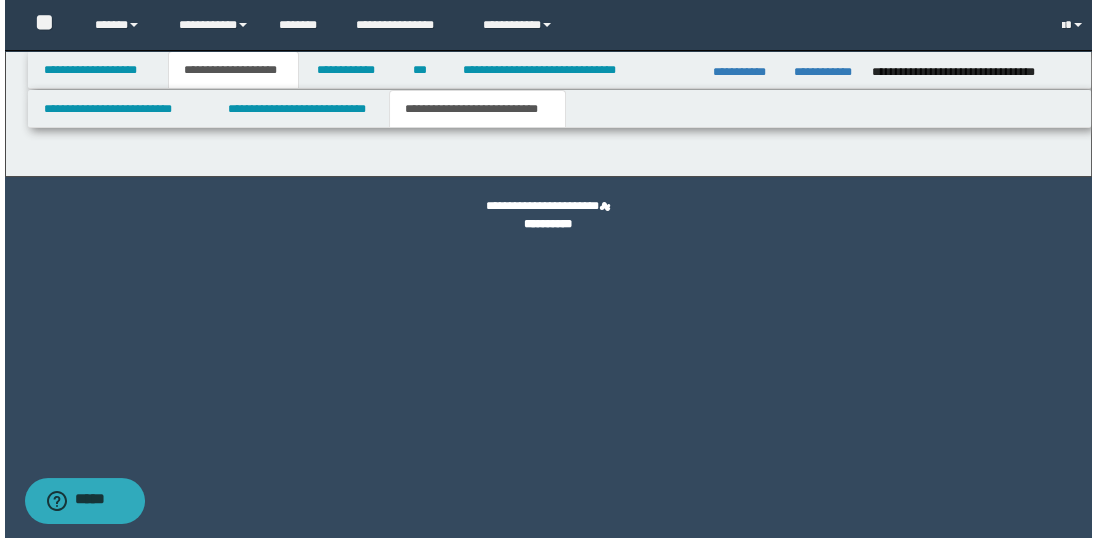 scroll, scrollTop: 0, scrollLeft: 0, axis: both 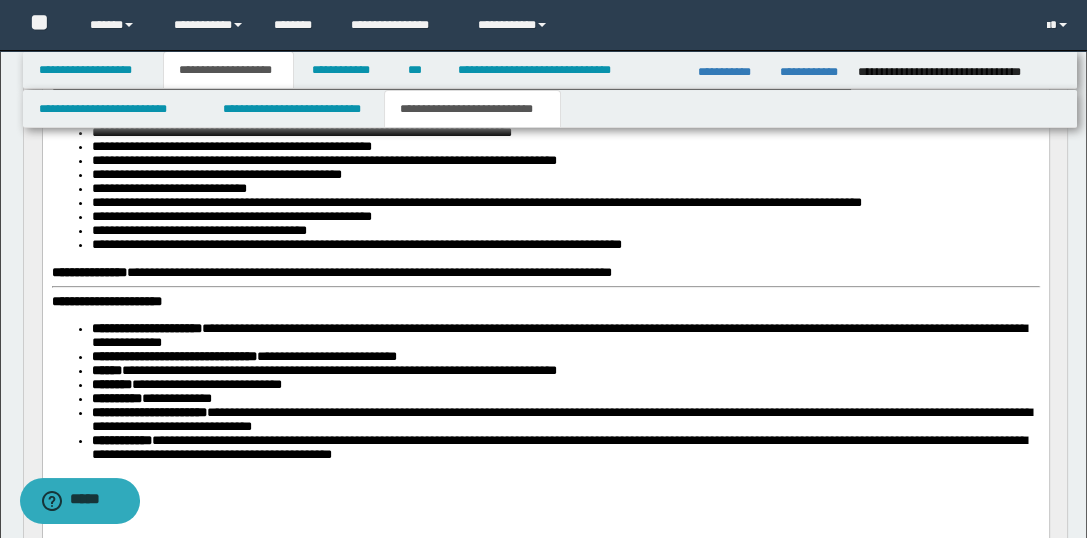click on "**********" at bounding box center (106, 300) 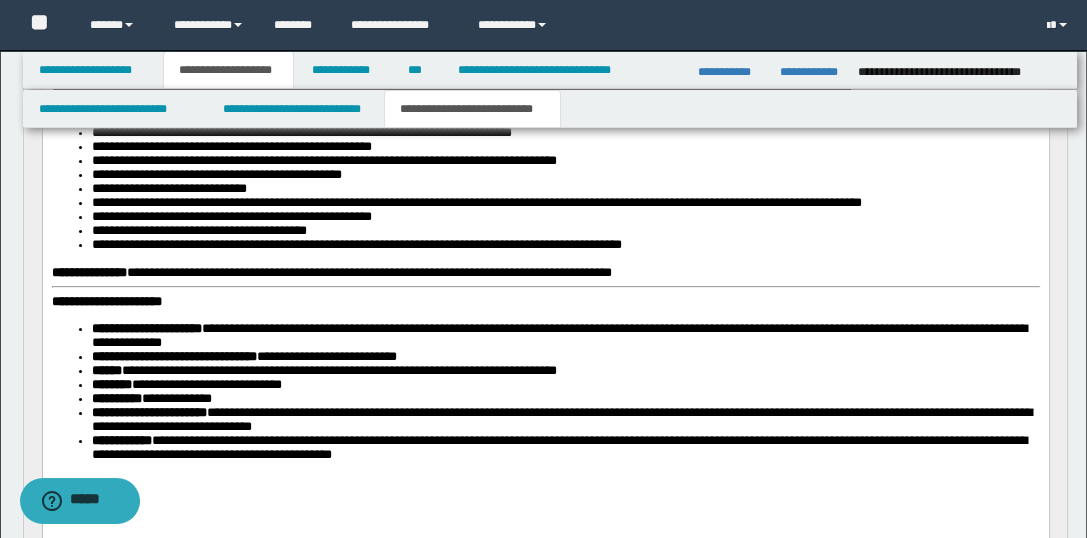 type 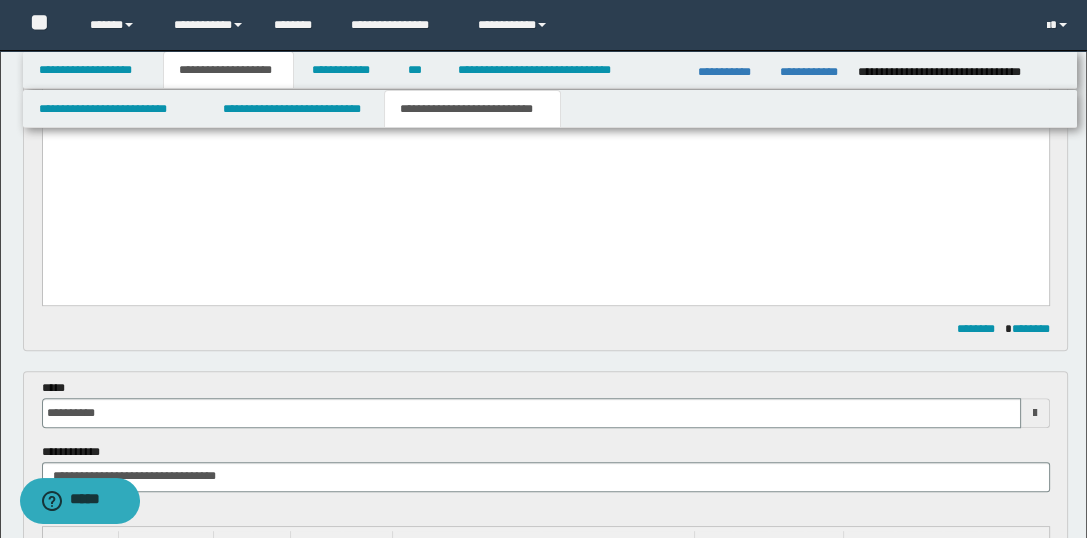 scroll, scrollTop: 679, scrollLeft: 0, axis: vertical 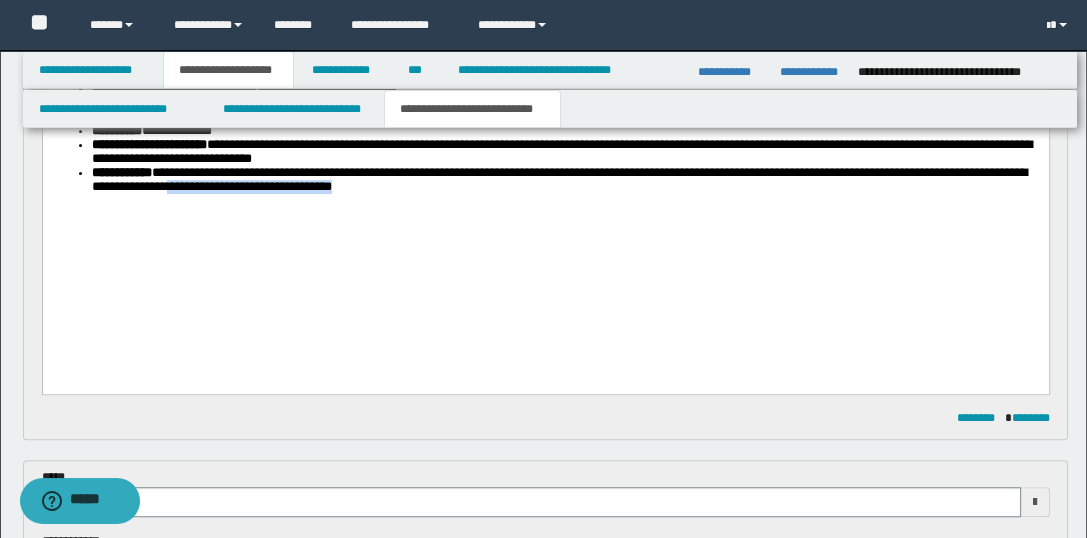 drag, startPoint x: 592, startPoint y: 271, endPoint x: 400, endPoint y: 273, distance: 192.01042 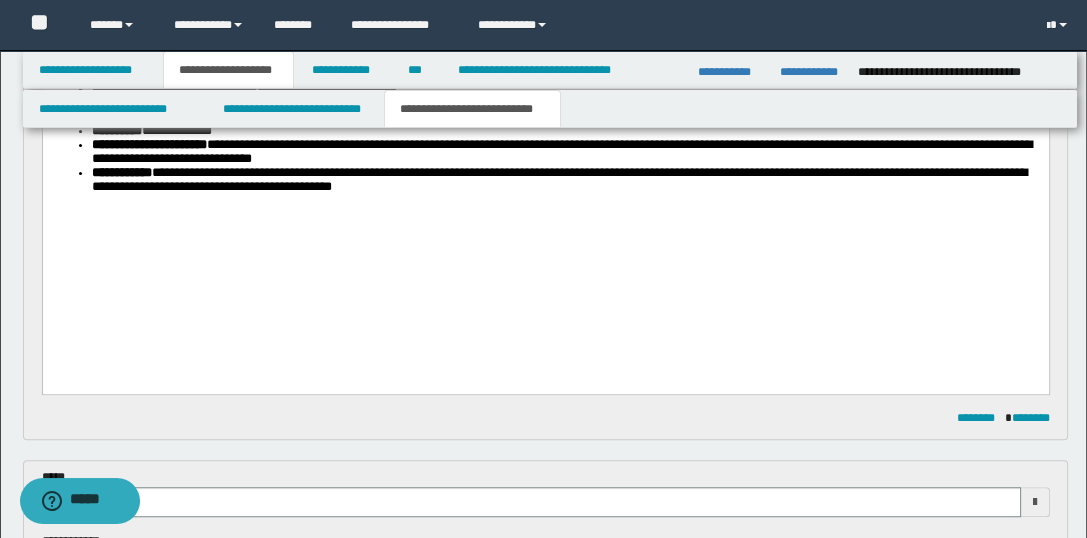 click on "**********" at bounding box center [545, 2] 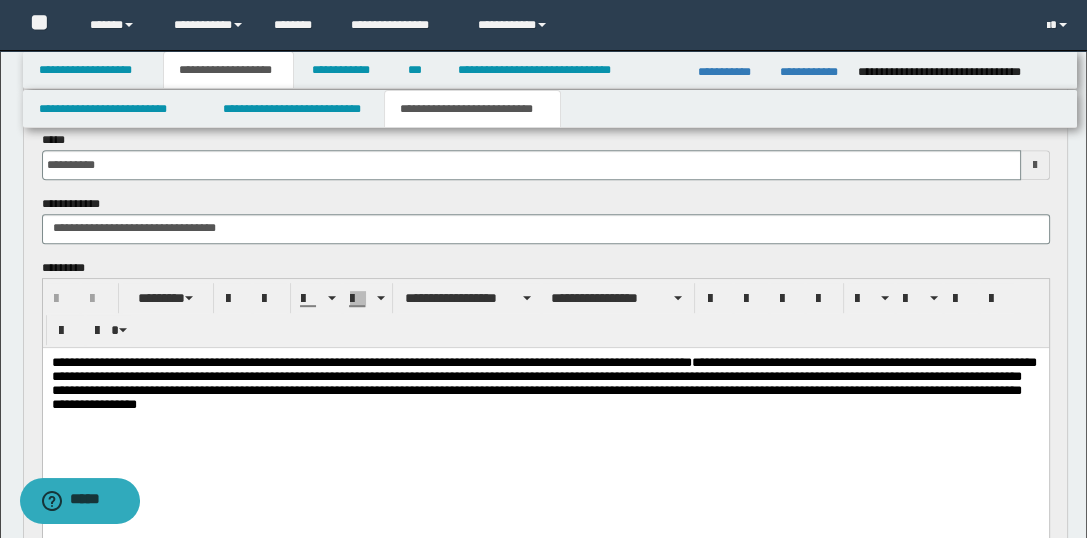 scroll, scrollTop: 1035, scrollLeft: 0, axis: vertical 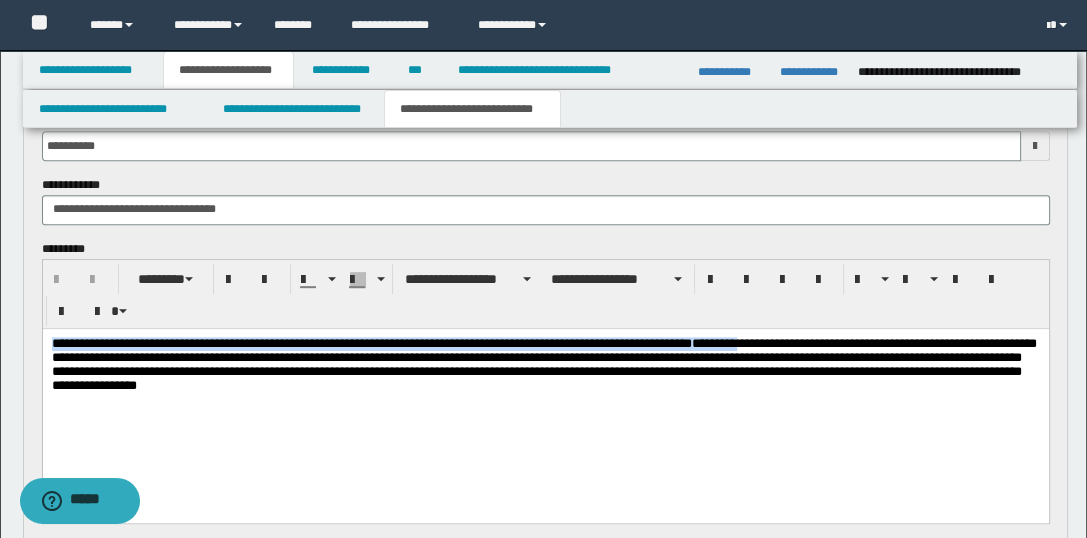 drag, startPoint x: 802, startPoint y: 341, endPoint x: 184, endPoint y: 645, distance: 688.72345 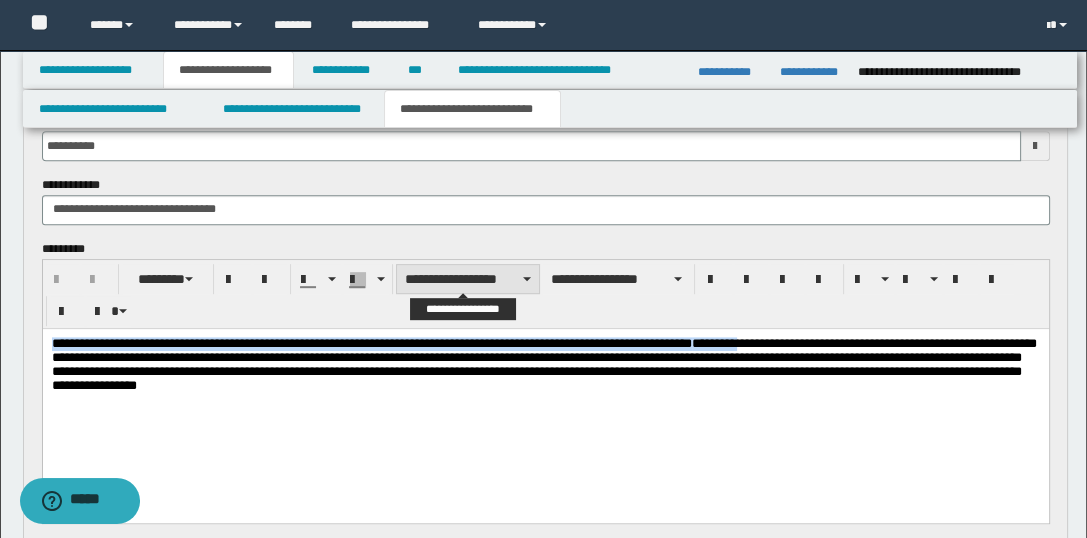 click on "**********" at bounding box center (468, 279) 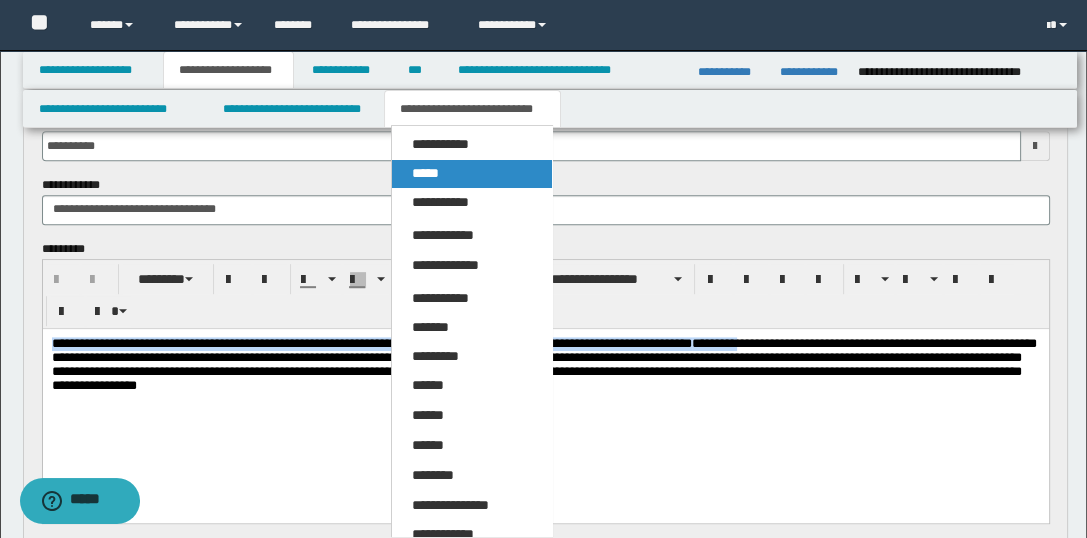 click on "*****" at bounding box center (425, 173) 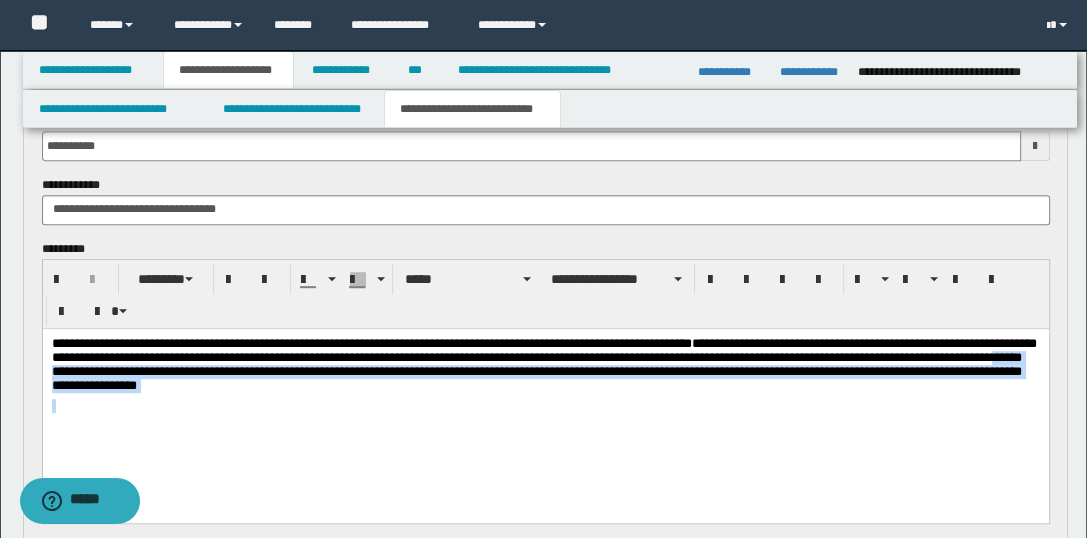 drag, startPoint x: 444, startPoint y: 405, endPoint x: 445, endPoint y: 373, distance: 32.01562 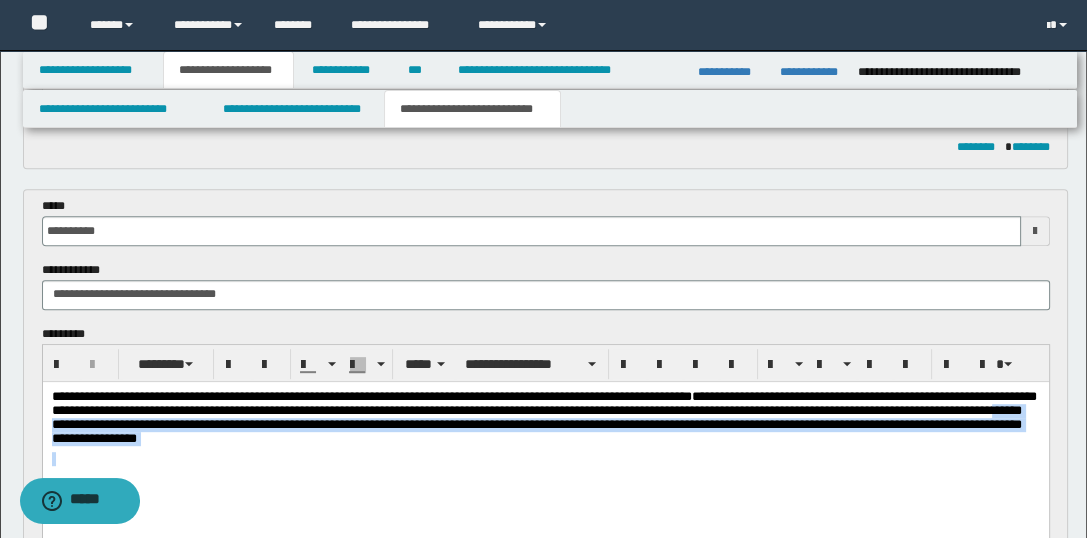 scroll, scrollTop: 1123, scrollLeft: 0, axis: vertical 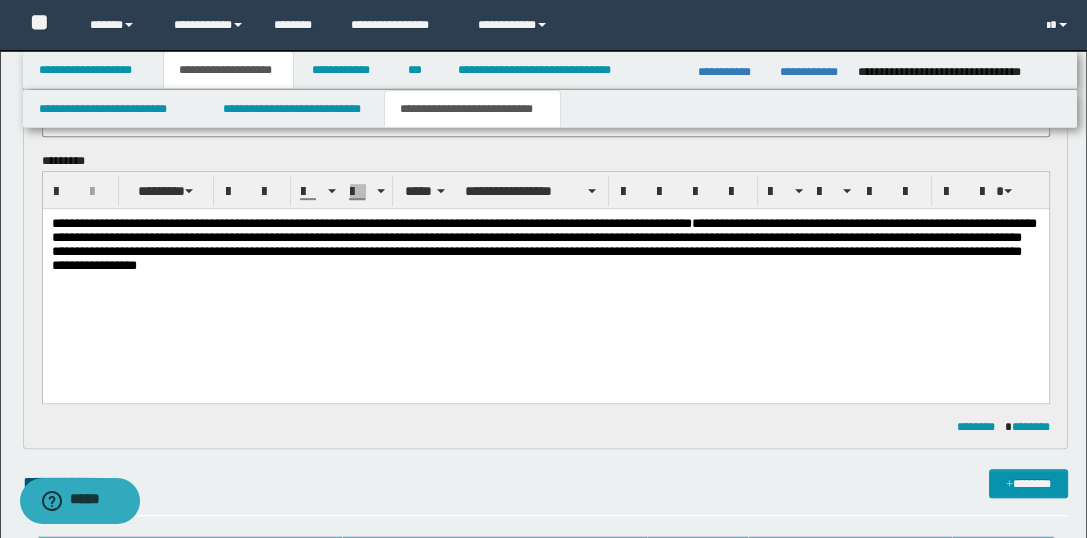 click on "**********" at bounding box center [545, 280] 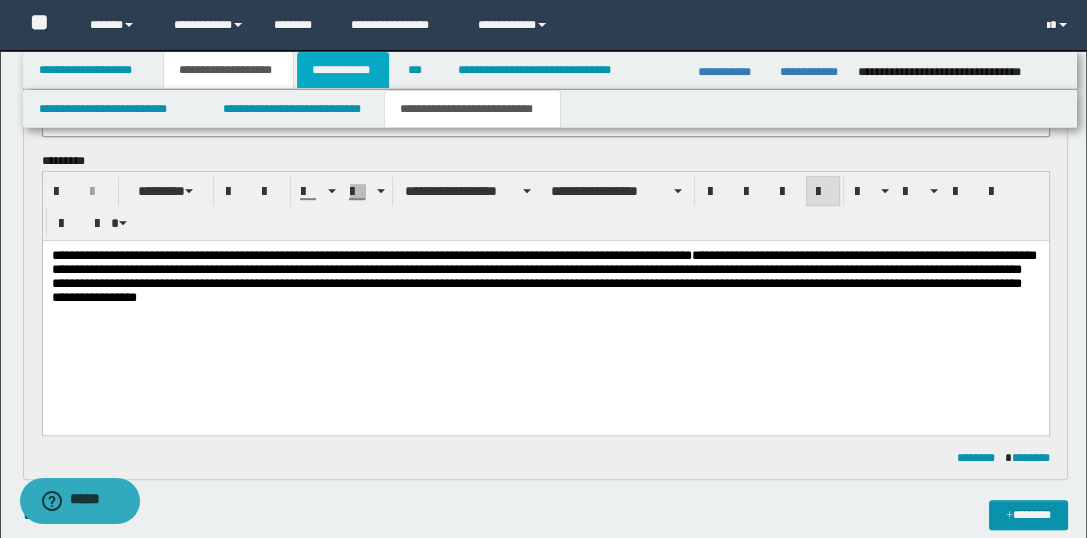 click on "**********" at bounding box center (343, 70) 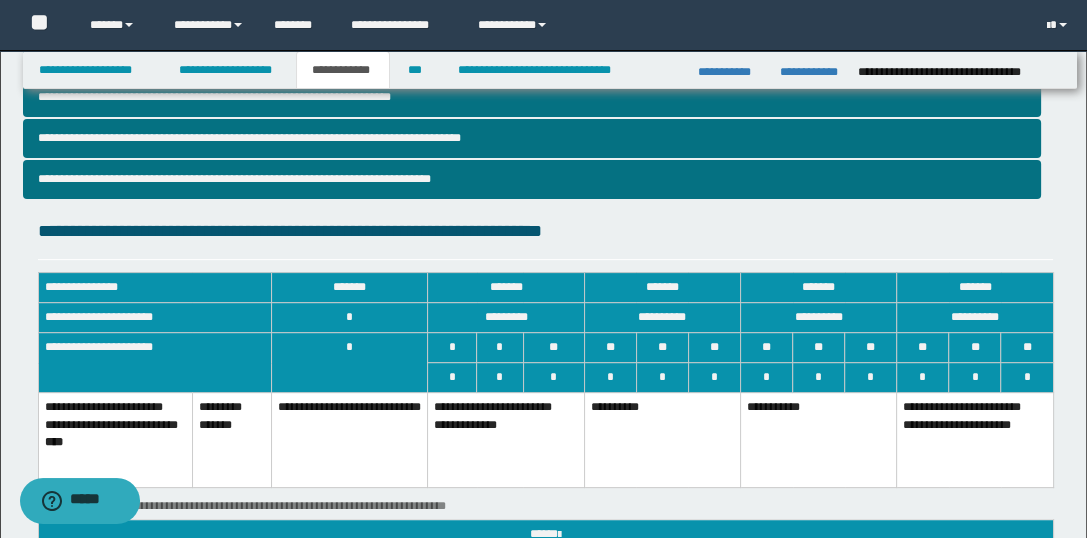 scroll, scrollTop: 396, scrollLeft: 0, axis: vertical 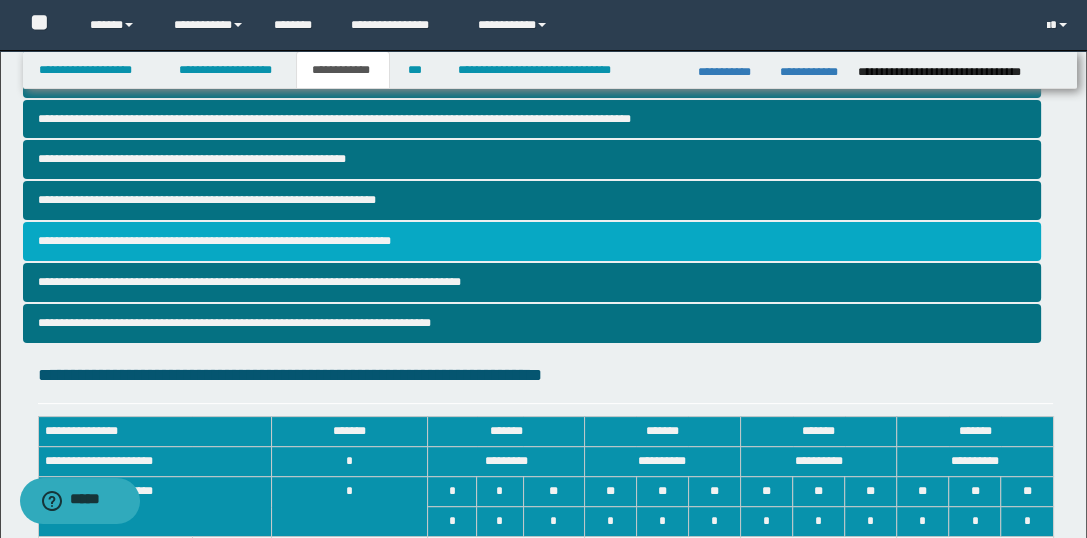 click on "**********" at bounding box center (532, 241) 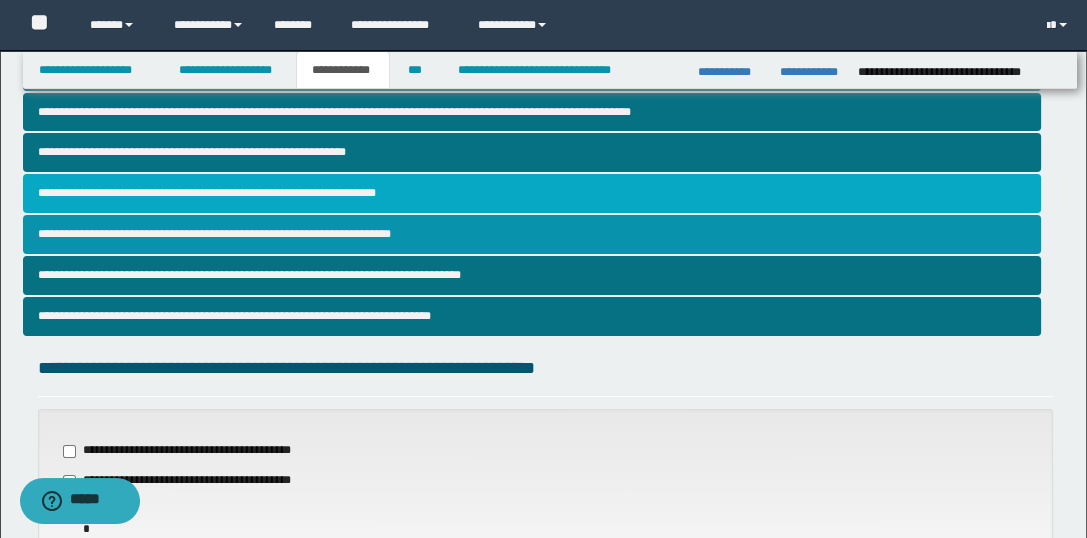 scroll, scrollTop: 444, scrollLeft: 0, axis: vertical 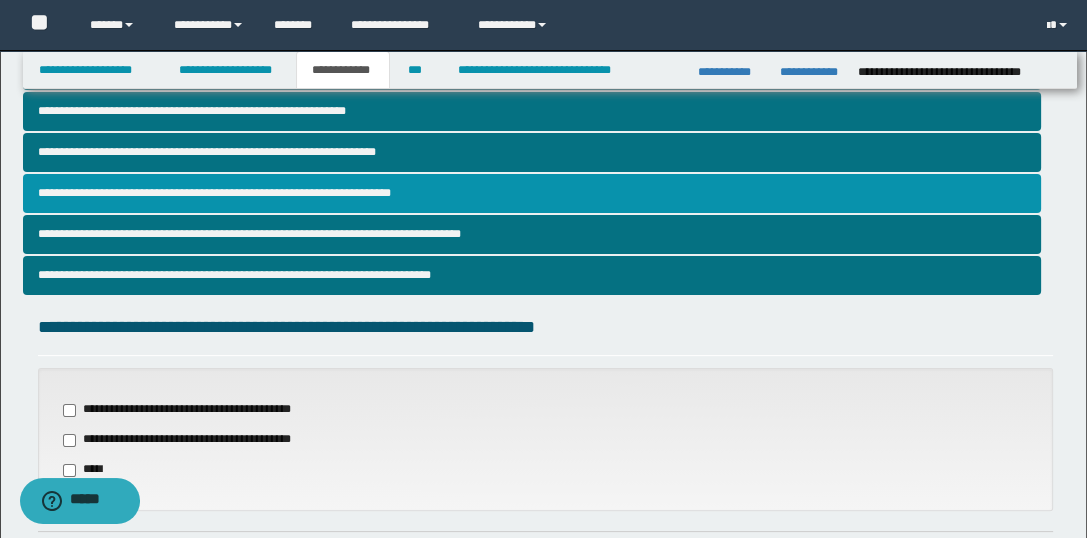 click on "**********" at bounding box center [532, 193] 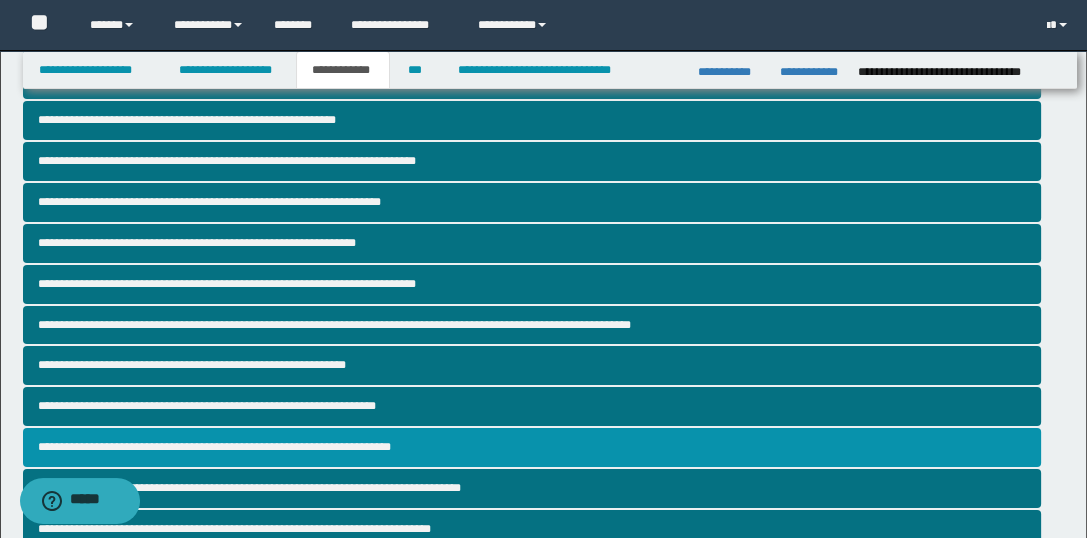 scroll, scrollTop: 355, scrollLeft: 0, axis: vertical 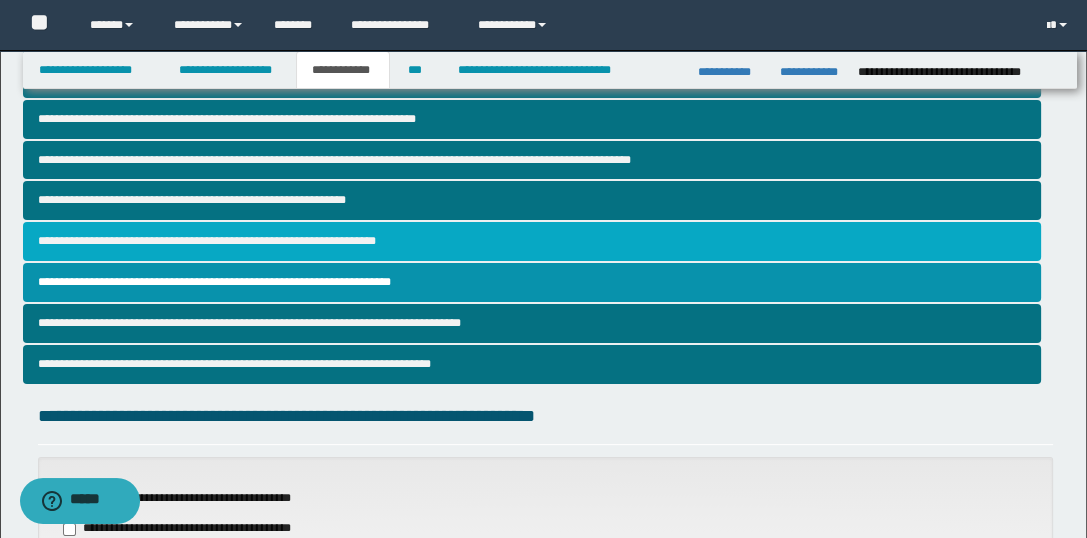 click on "**********" at bounding box center [532, 241] 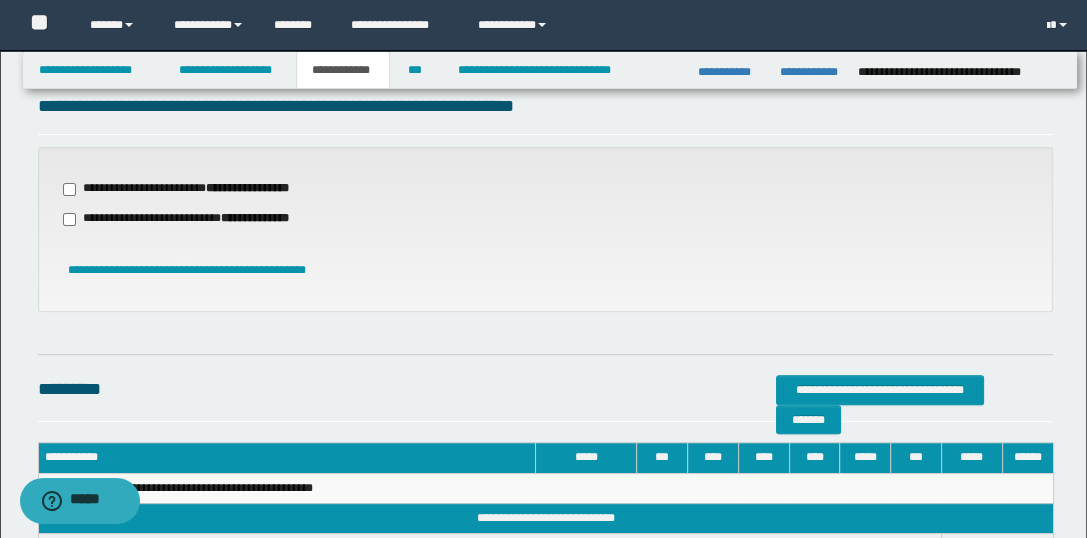 scroll, scrollTop: 622, scrollLeft: 0, axis: vertical 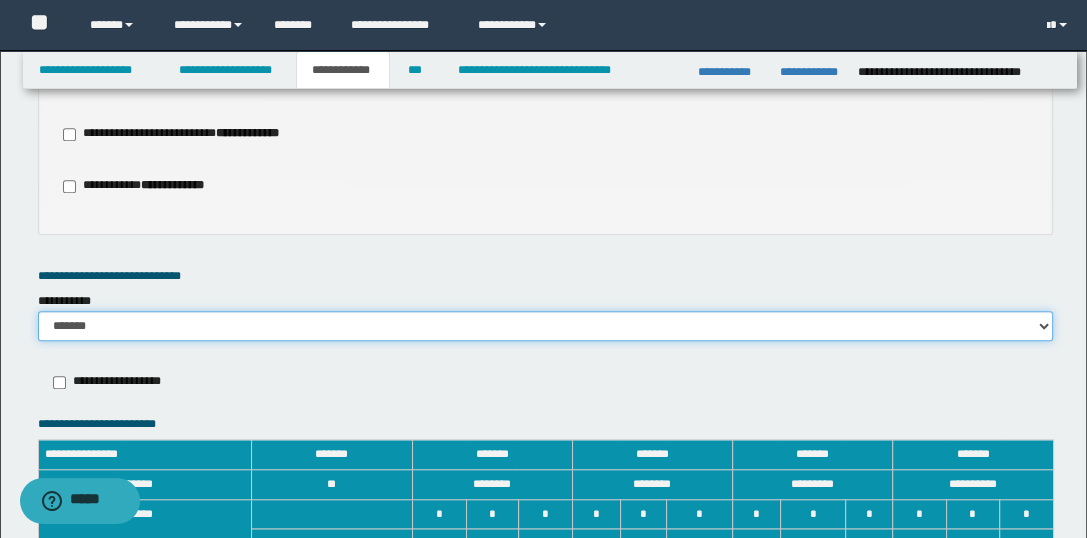 click on "*******
*********" at bounding box center (546, 326) 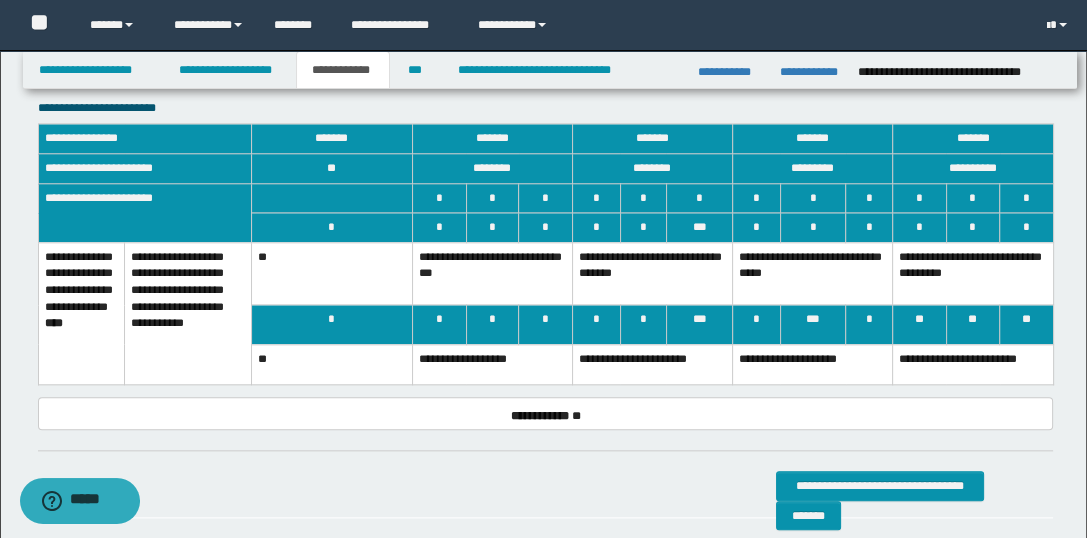 scroll, scrollTop: 2311, scrollLeft: 0, axis: vertical 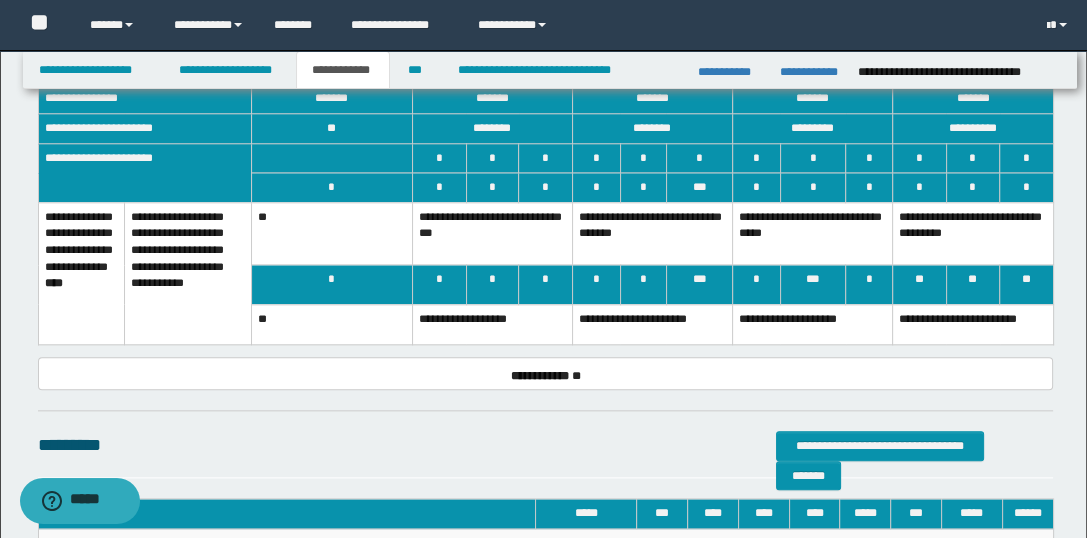 click on "**********" at bounding box center [652, 233] 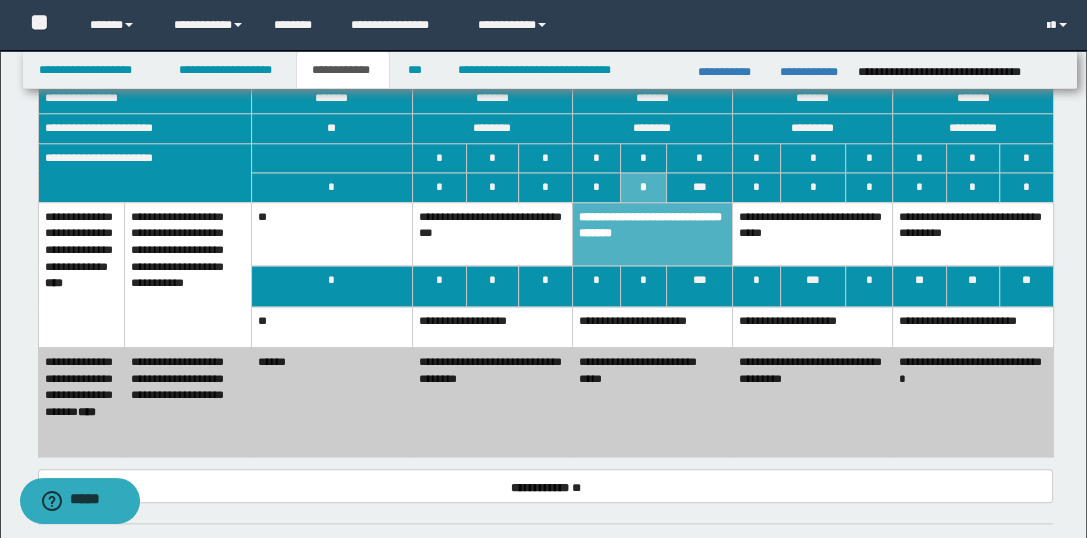 click on "**********" at bounding box center (652, 327) 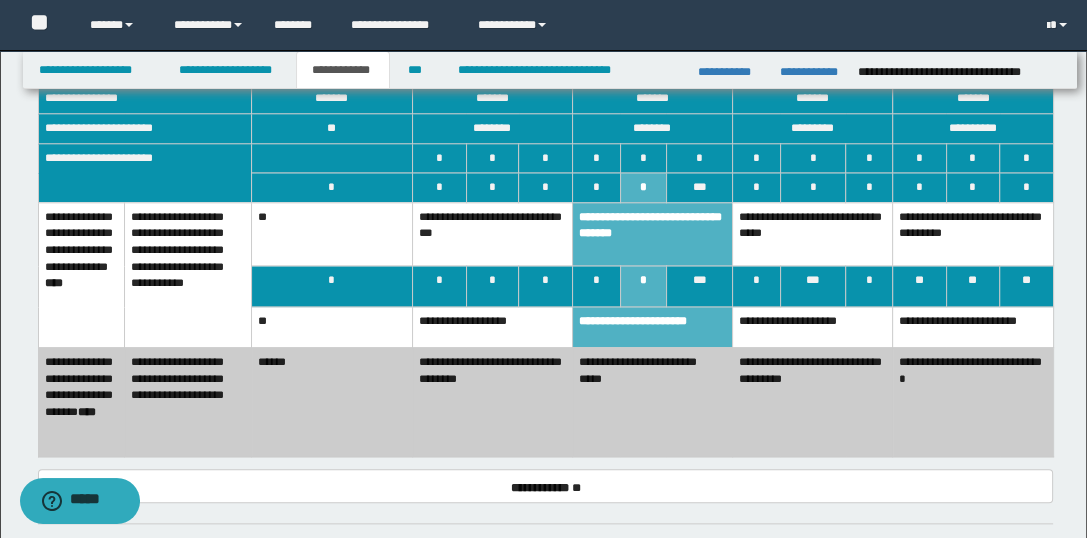 click on "**********" at bounding box center [492, 327] 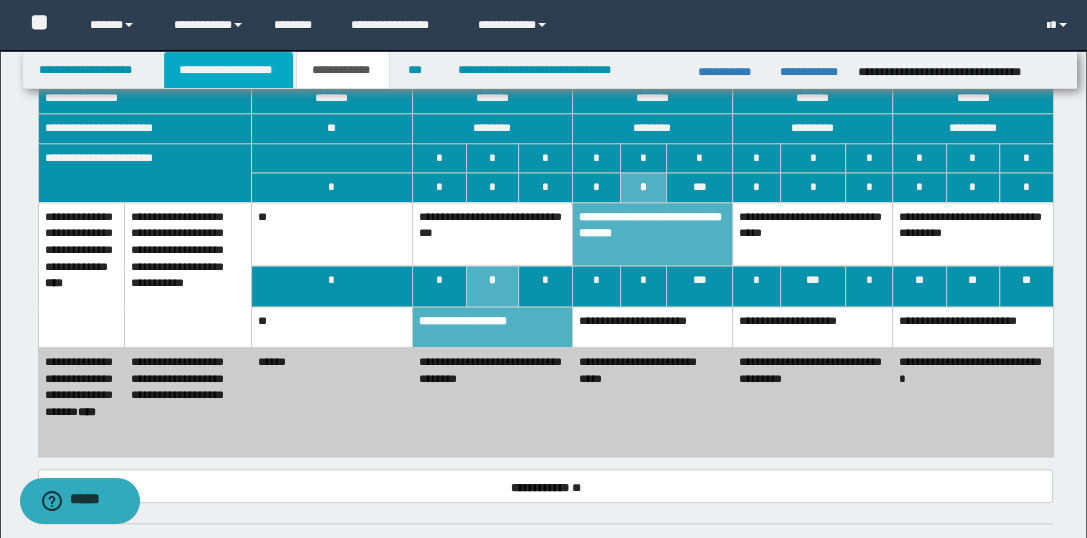 click on "**********" at bounding box center (228, 70) 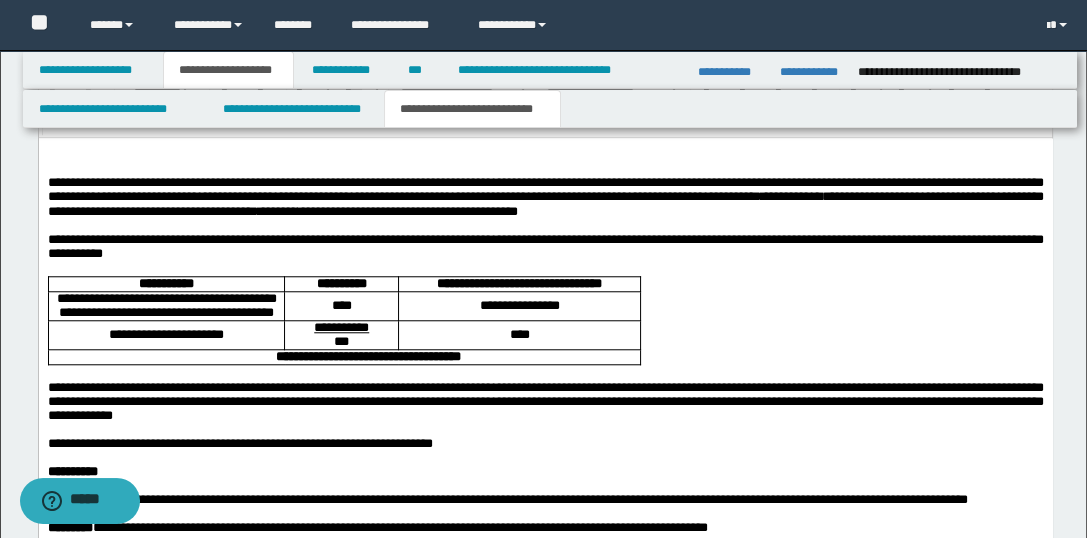 scroll, scrollTop: 1720, scrollLeft: 0, axis: vertical 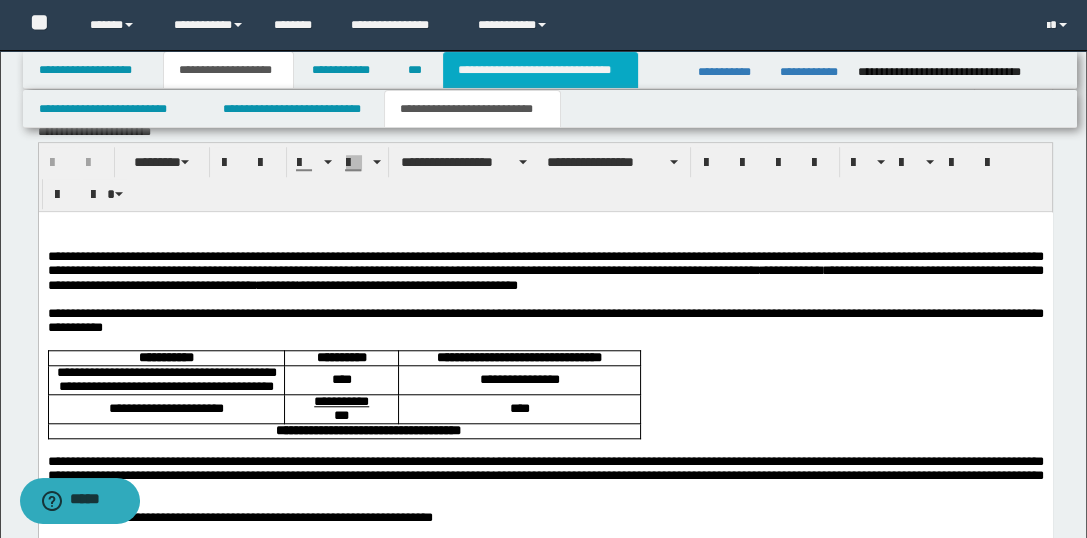 click on "**********" at bounding box center [540, 70] 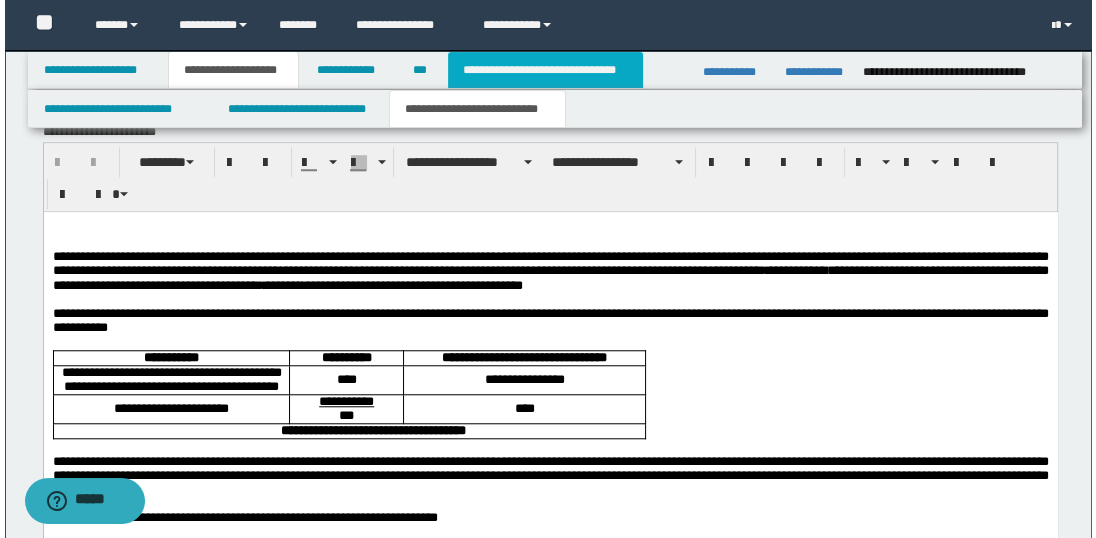 scroll, scrollTop: 0, scrollLeft: 0, axis: both 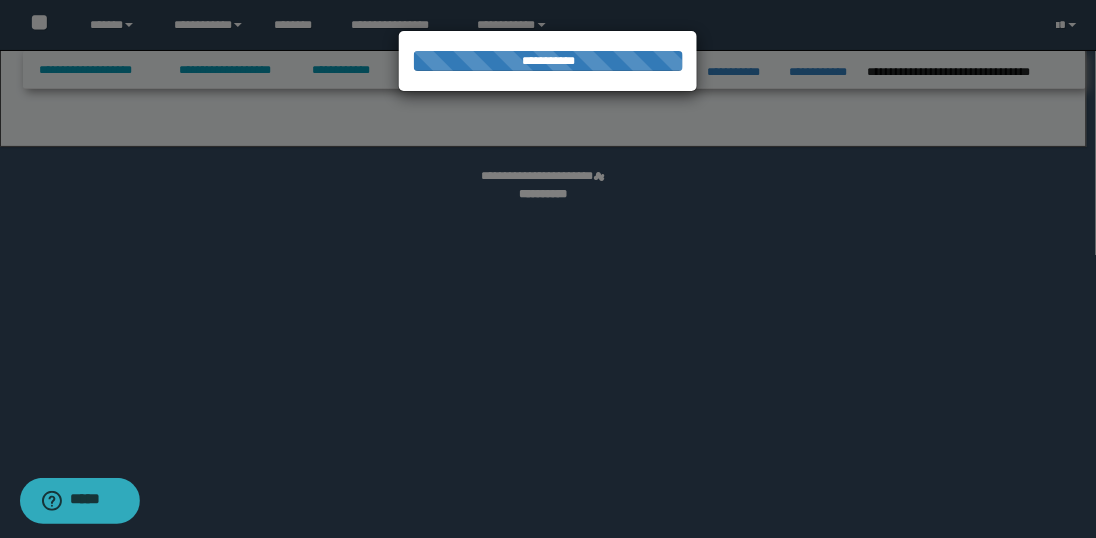select on "*" 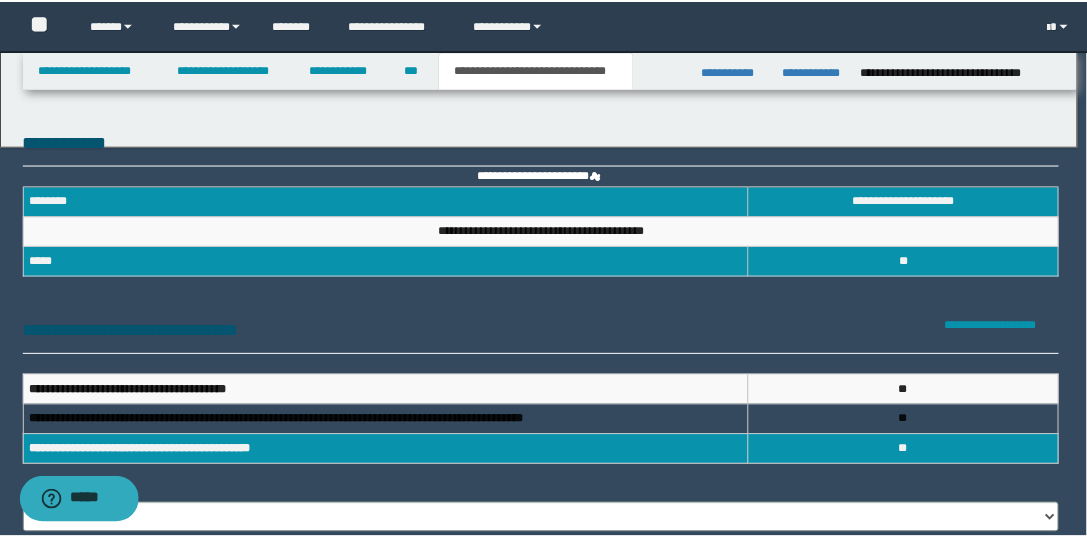 scroll, scrollTop: 0, scrollLeft: 0, axis: both 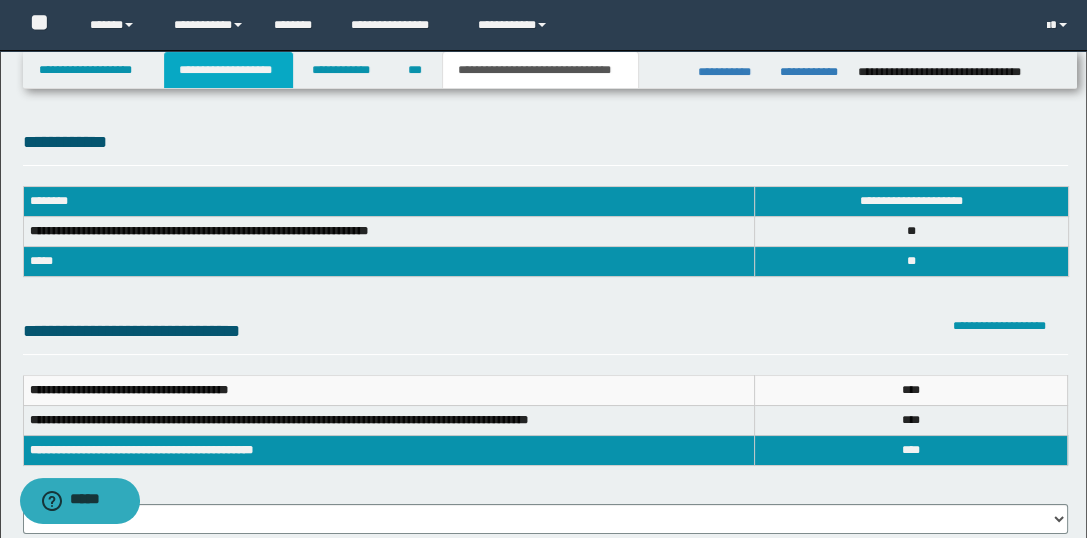 click on "**********" at bounding box center [228, 70] 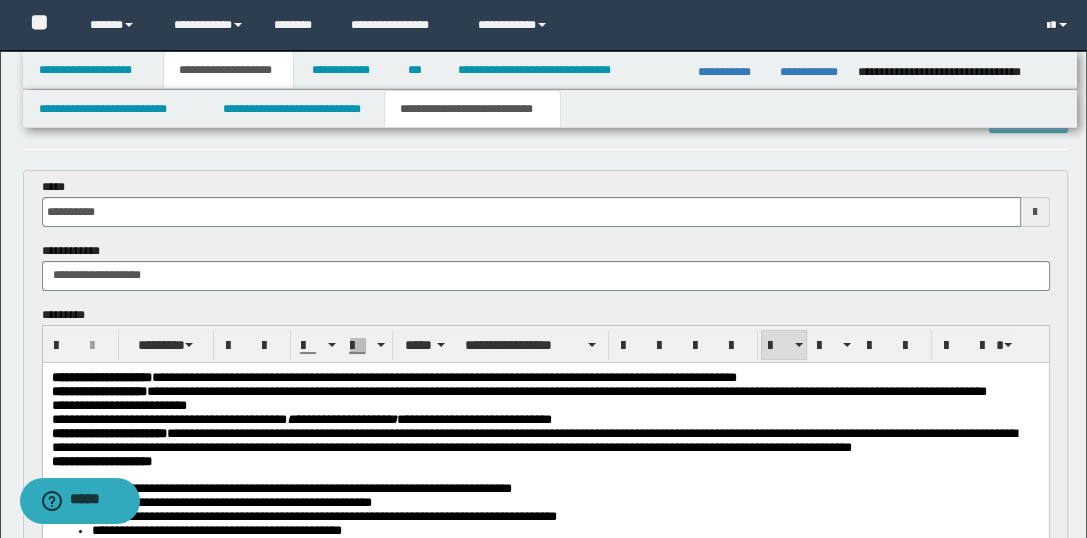 scroll, scrollTop: 0, scrollLeft: 0, axis: both 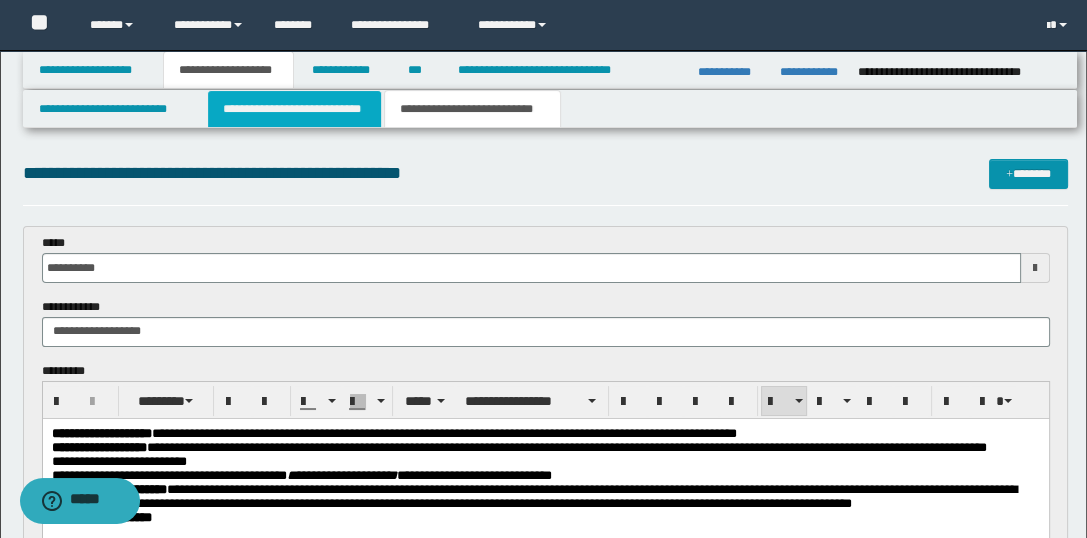 click on "**********" at bounding box center (294, 109) 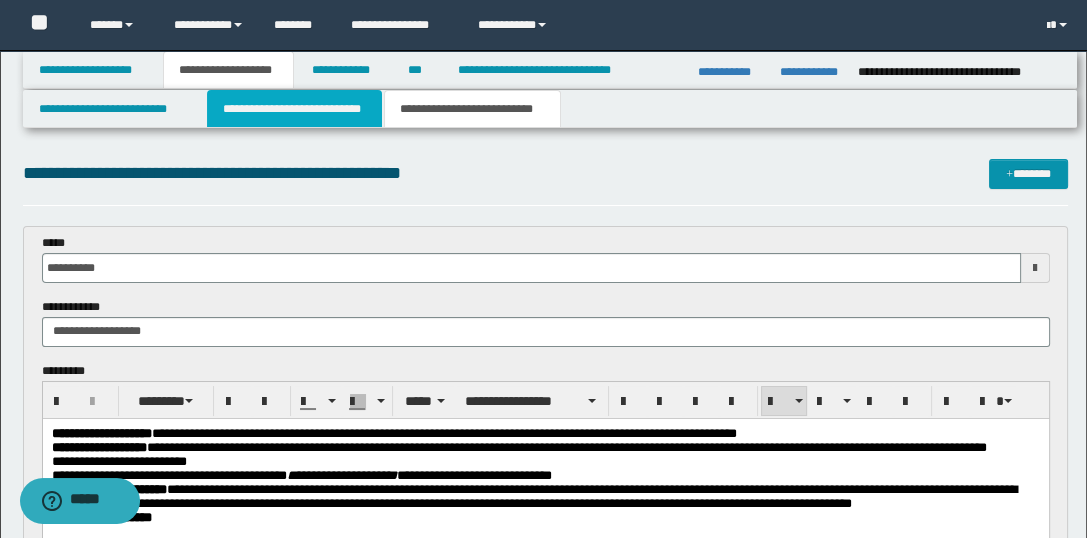 type 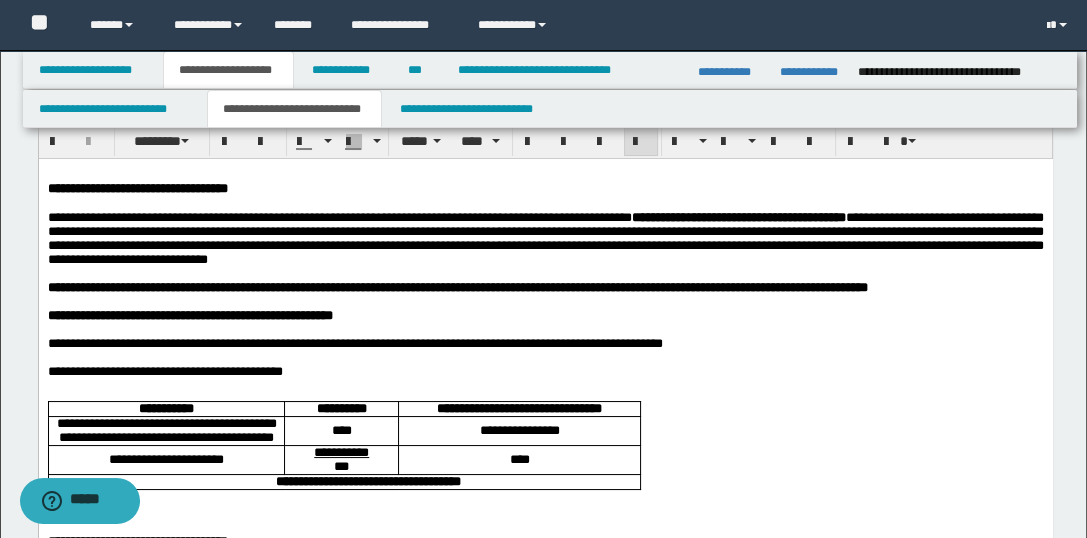 scroll, scrollTop: 88, scrollLeft: 0, axis: vertical 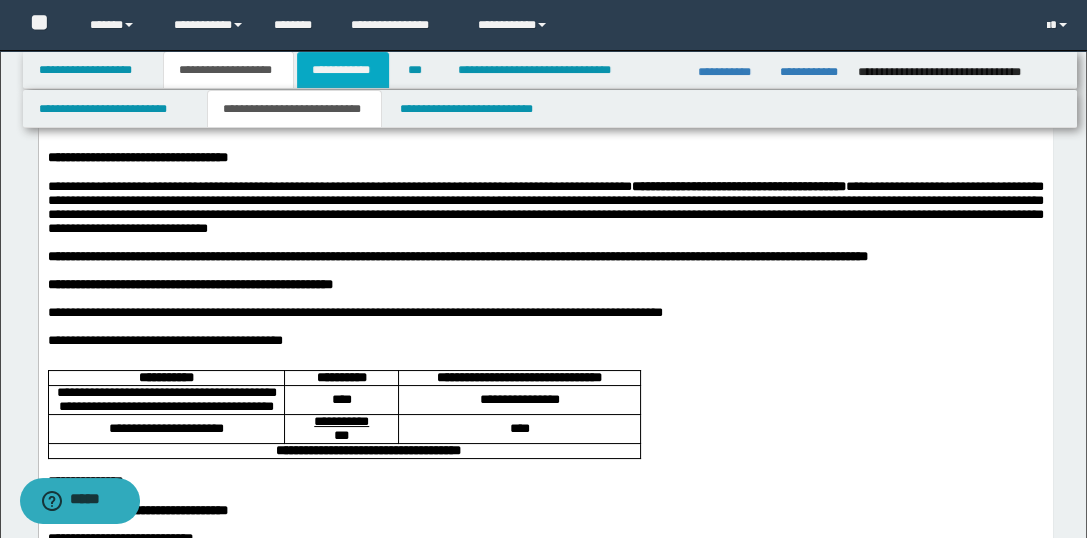 click on "**********" at bounding box center (343, 70) 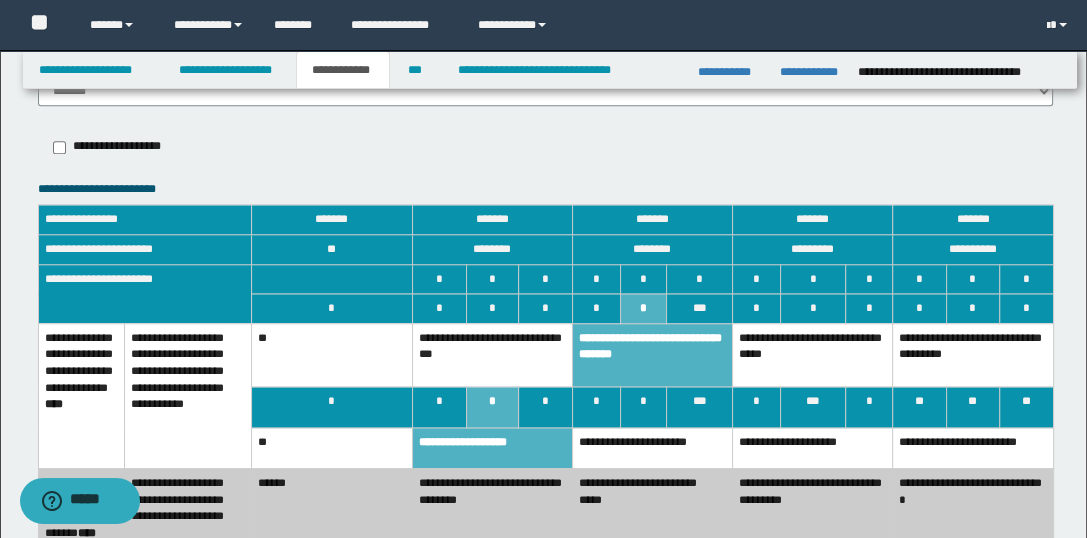 scroll, scrollTop: 2368, scrollLeft: 0, axis: vertical 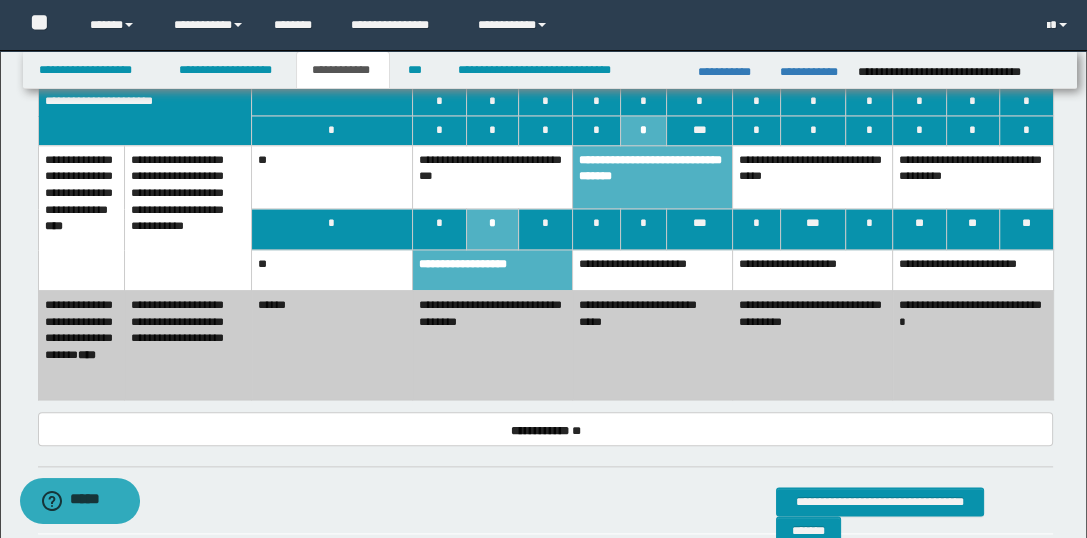click on "**********" at bounding box center [652, 270] 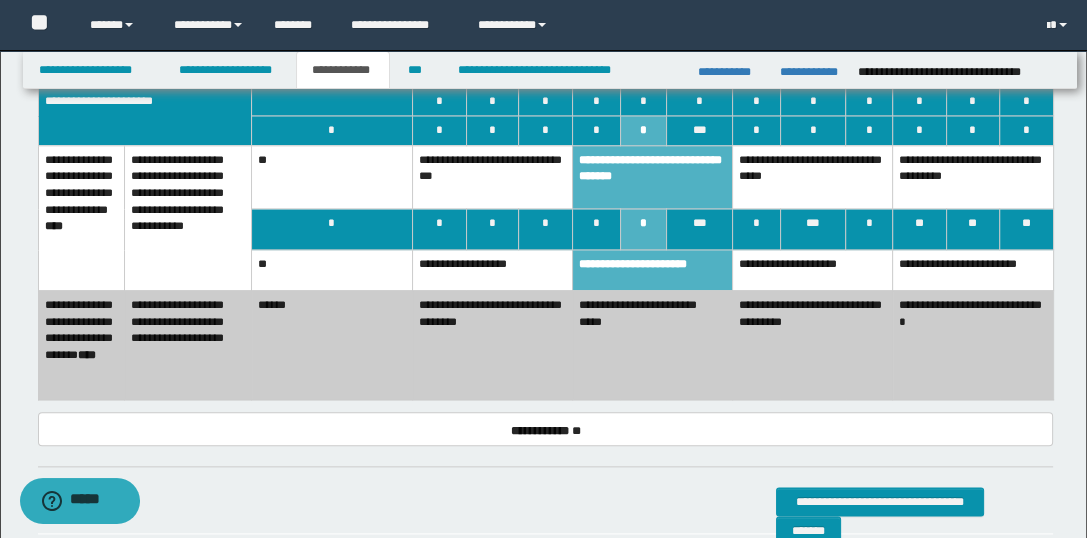 click on "**********" at bounding box center [812, 177] 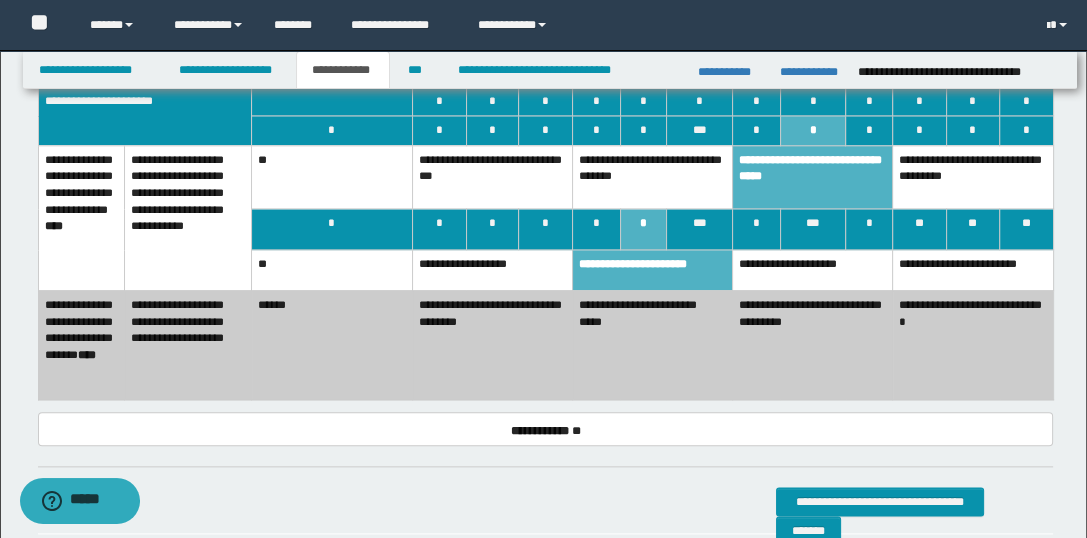 click on "**********" at bounding box center (492, 270) 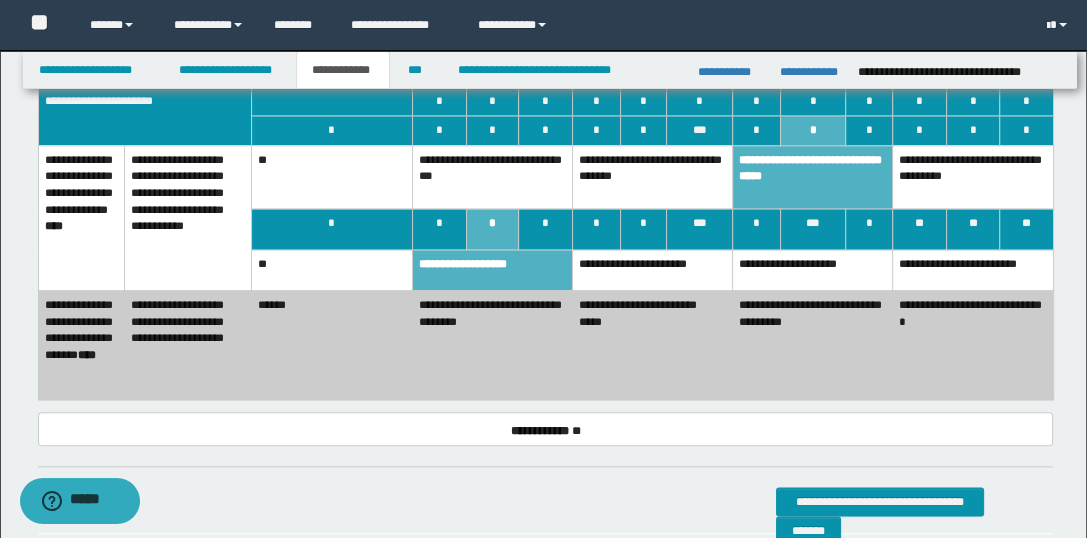 click on "**********" at bounding box center (652, 270) 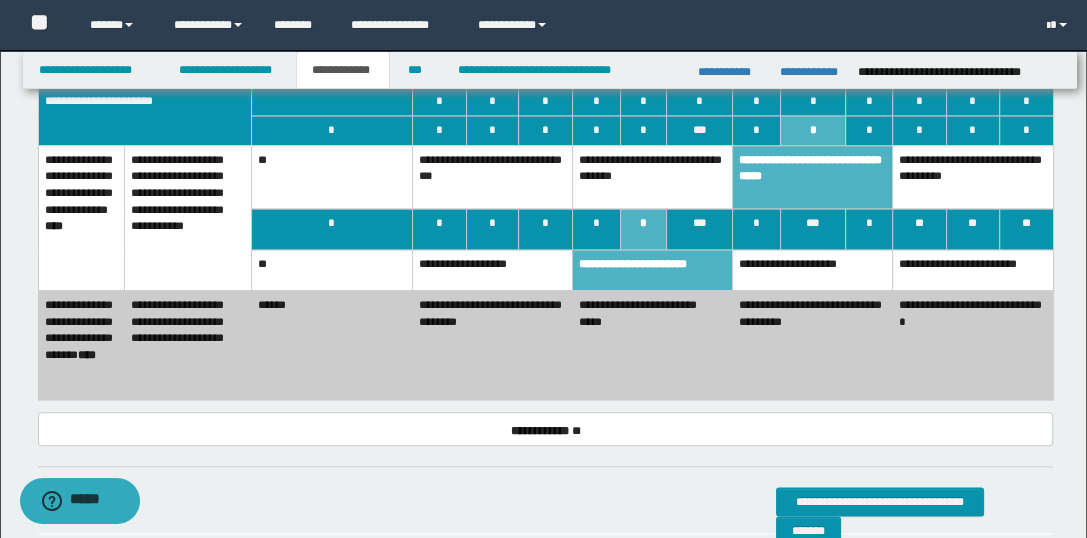 click on "**********" at bounding box center [492, 270] 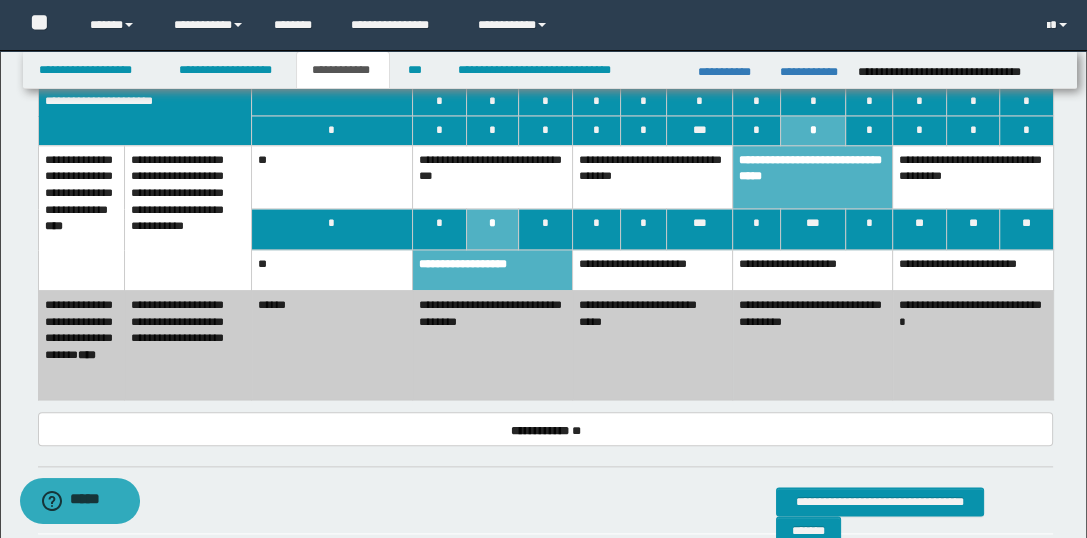 click on "**********" at bounding box center (652, 177) 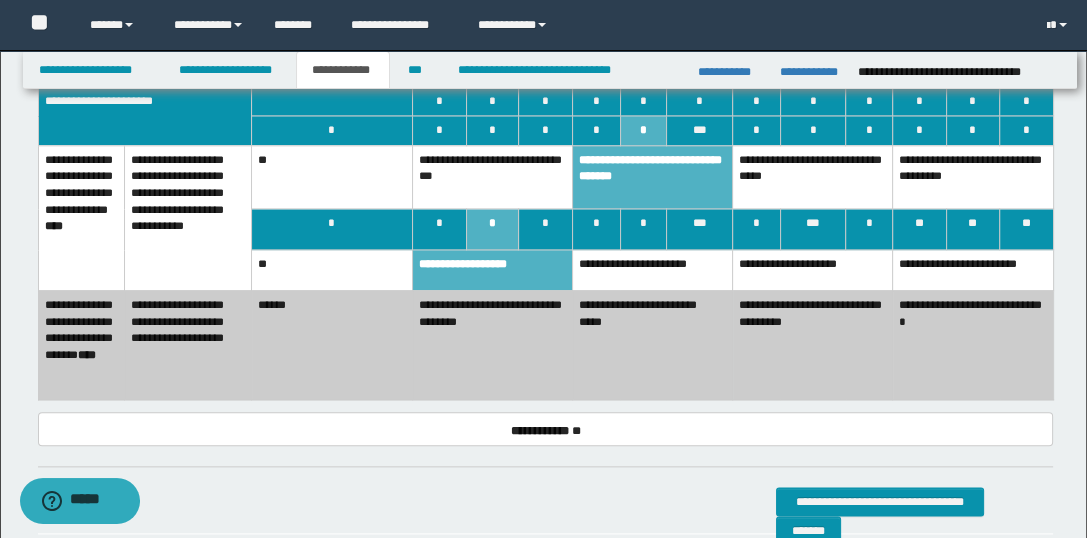 click on "**********" at bounding box center [652, 270] 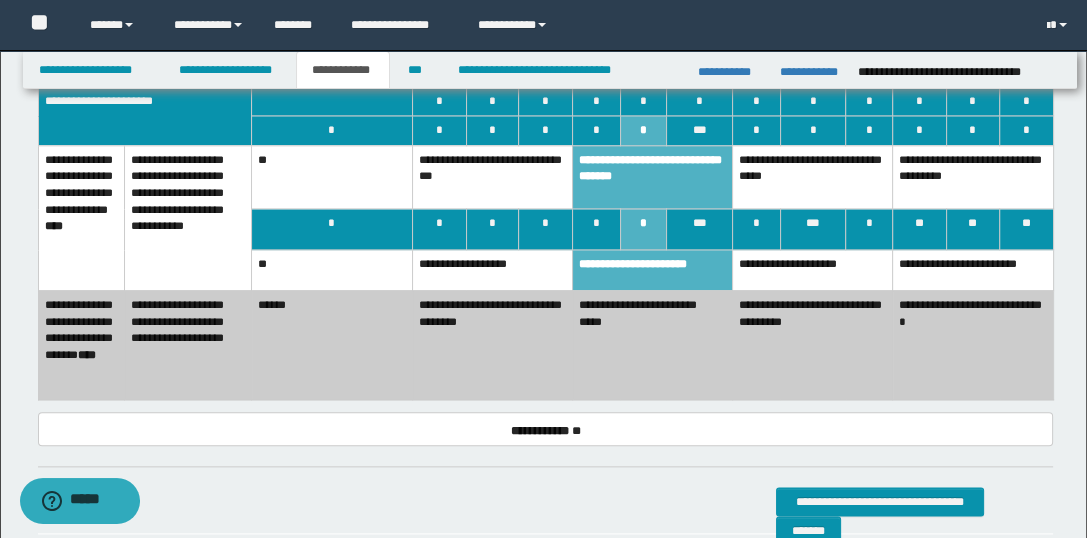 click on "**********" at bounding box center (492, 344) 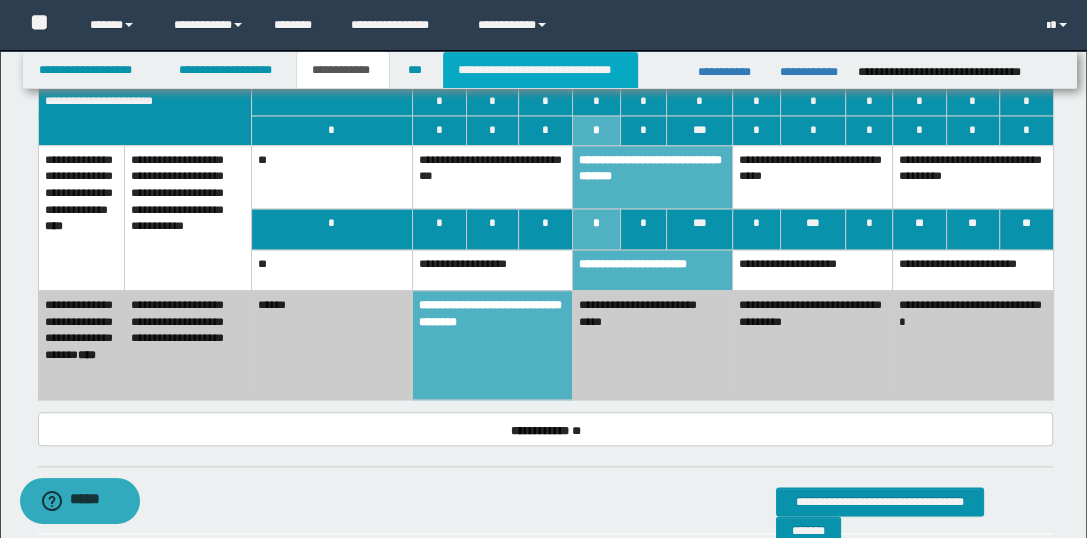 click on "**********" at bounding box center [540, 70] 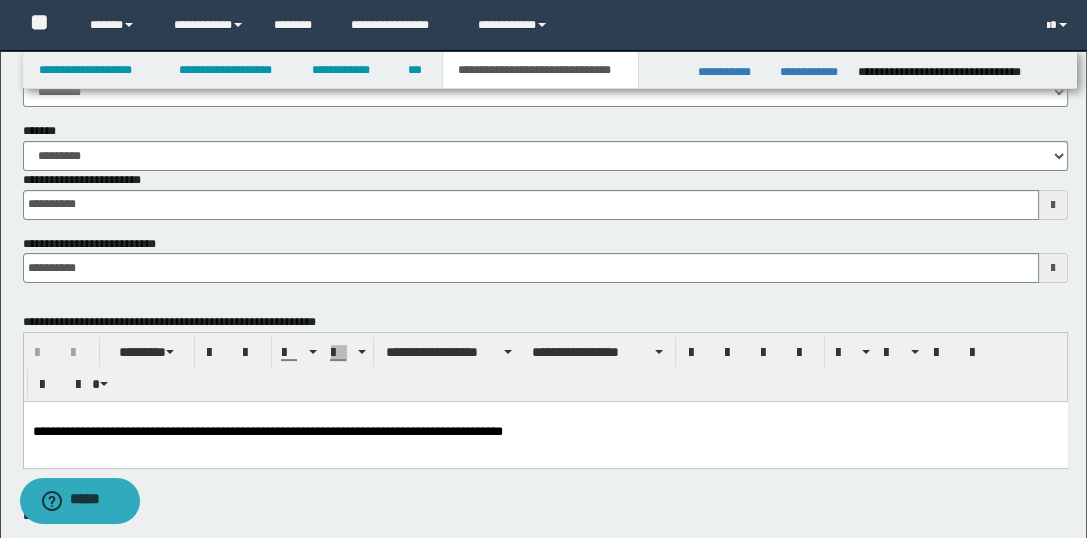 scroll, scrollTop: 71, scrollLeft: 0, axis: vertical 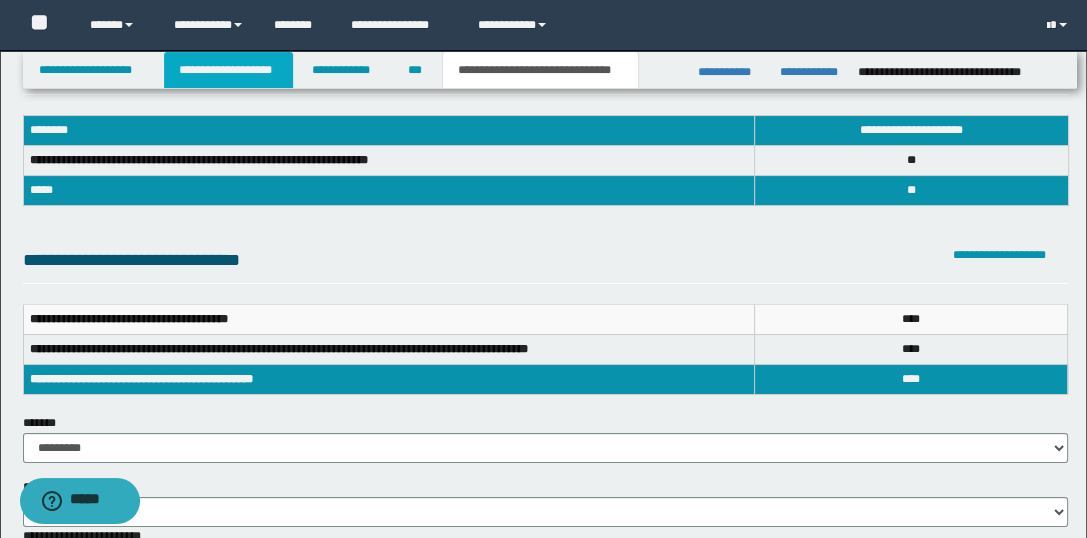 click on "**********" at bounding box center [228, 70] 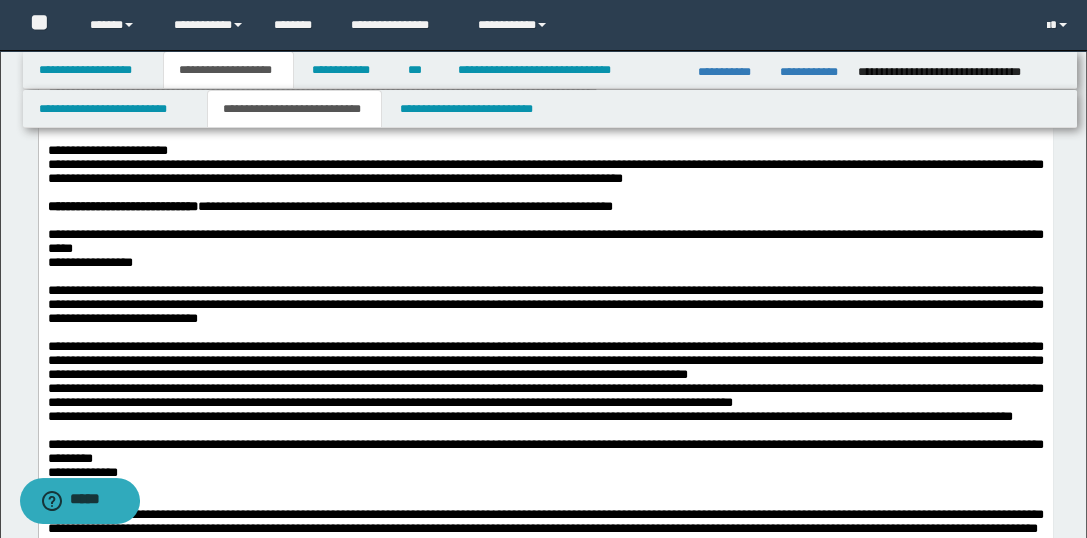 scroll, scrollTop: 902, scrollLeft: 0, axis: vertical 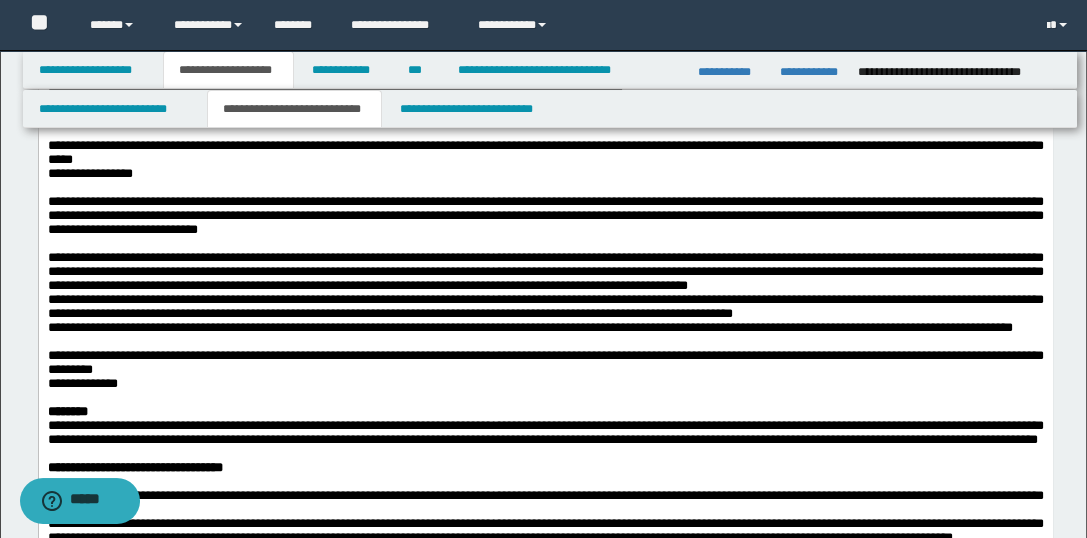 drag, startPoint x: 476, startPoint y: 253, endPoint x: 655, endPoint y: 257, distance: 179.0447 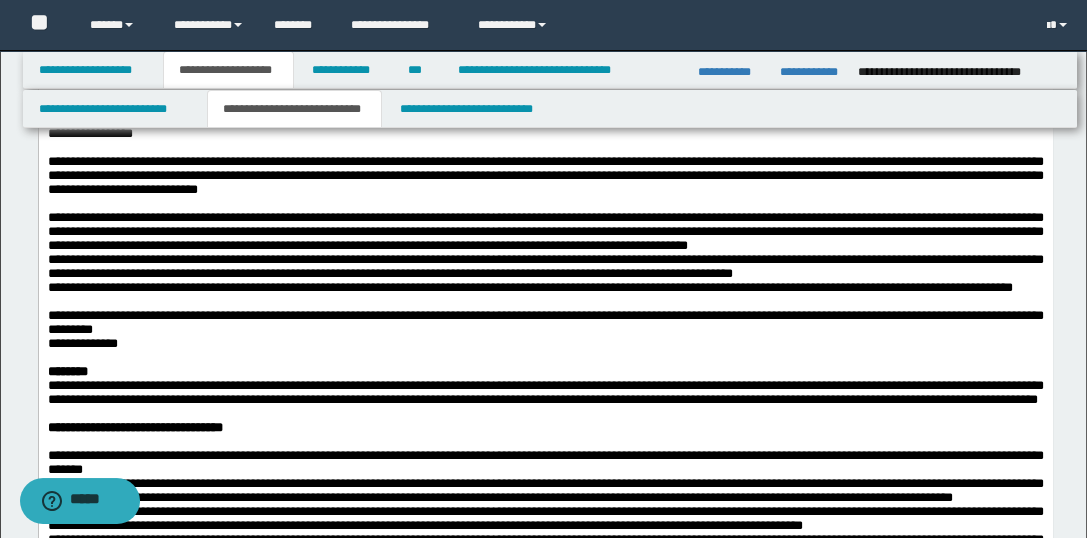 scroll, scrollTop: 991, scrollLeft: 0, axis: vertical 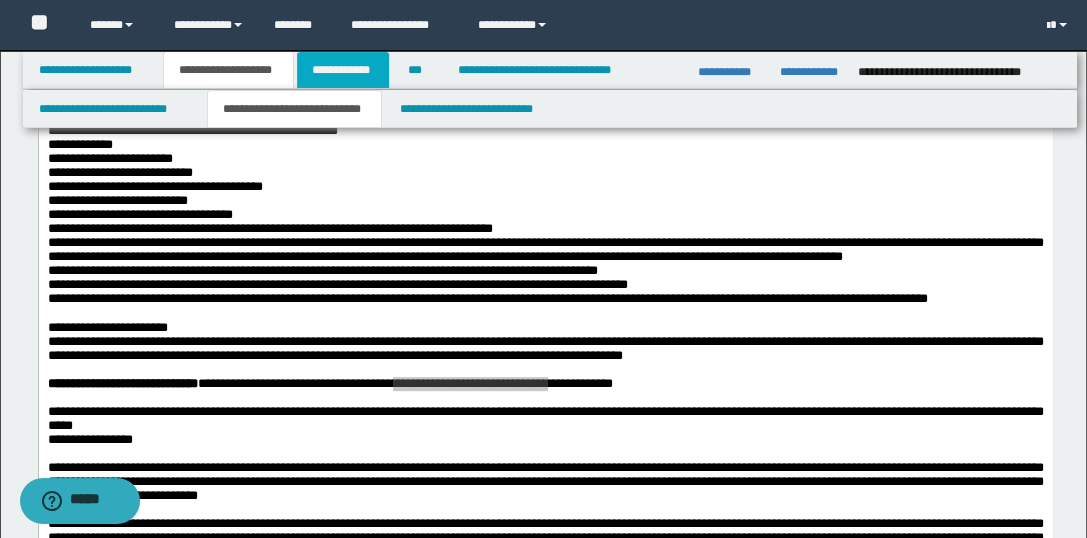 click on "**********" at bounding box center (343, 70) 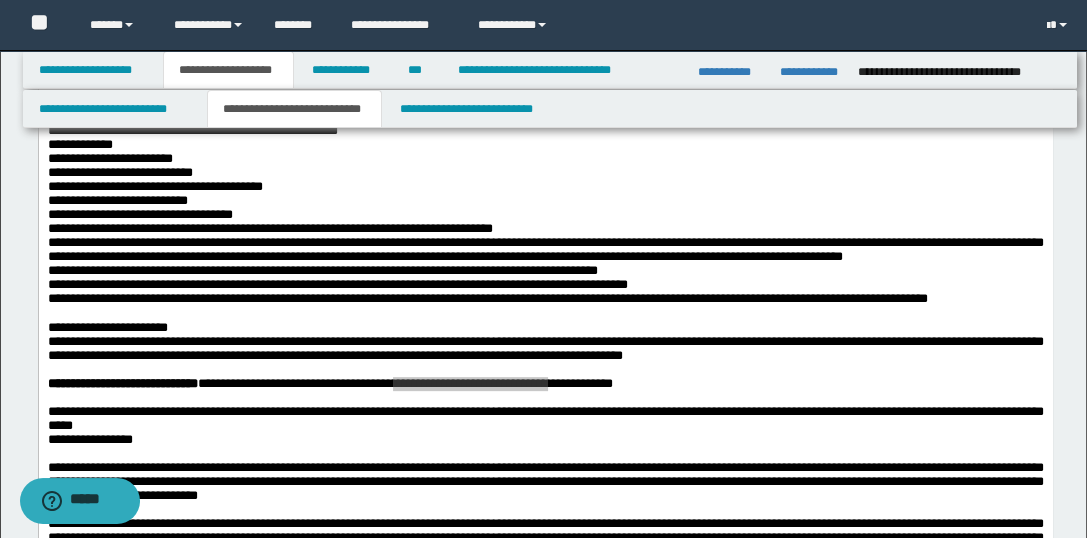 scroll, scrollTop: 604, scrollLeft: 0, axis: vertical 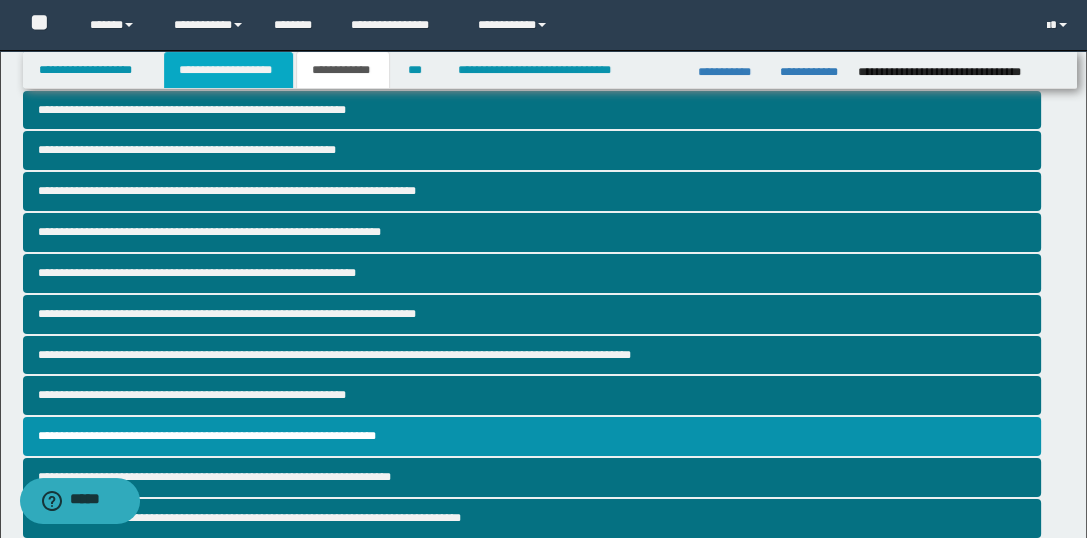 click on "**********" at bounding box center (228, 70) 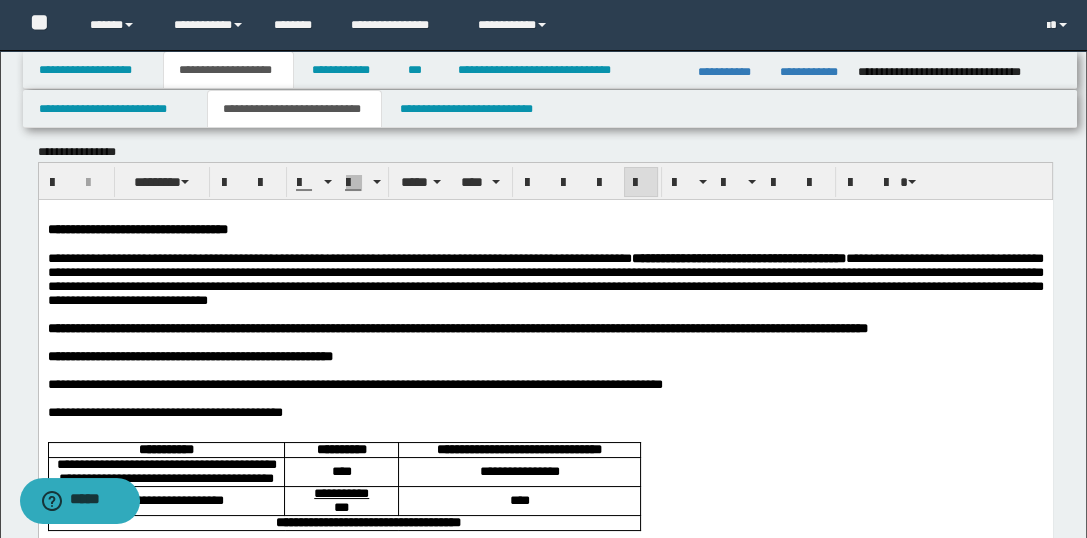 scroll, scrollTop: 13, scrollLeft: 0, axis: vertical 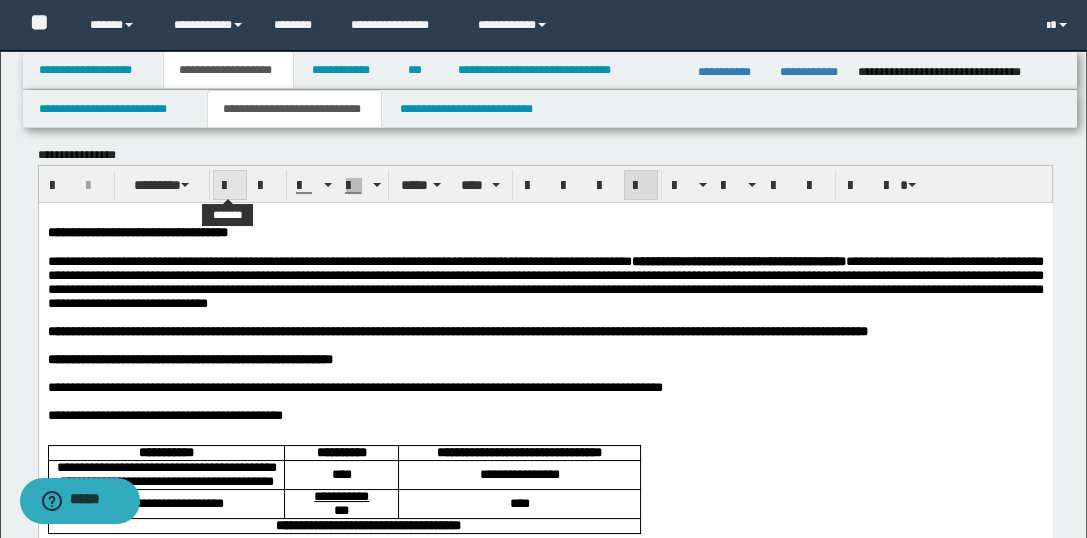 click at bounding box center [230, 186] 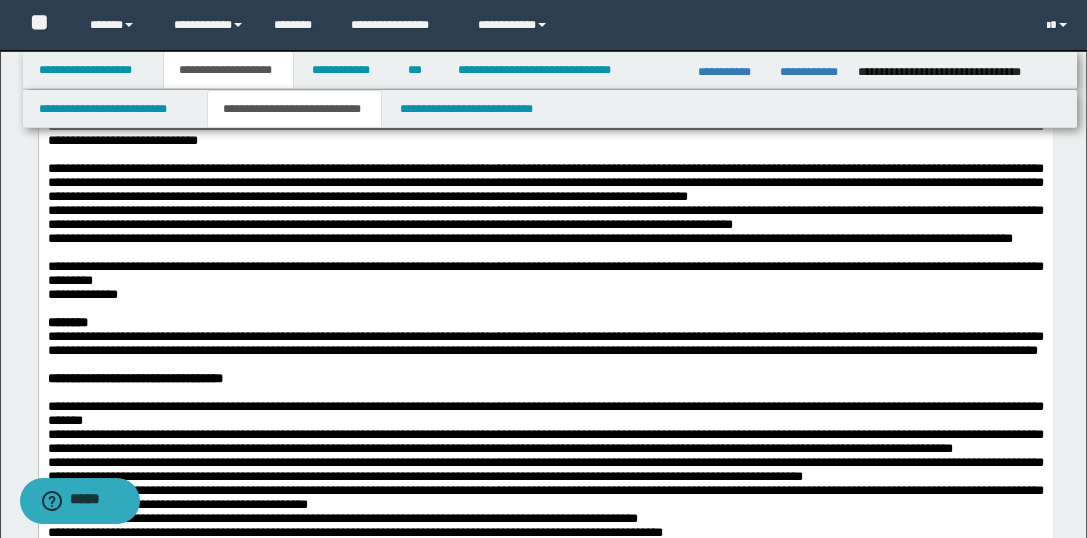 scroll, scrollTop: 1080, scrollLeft: 0, axis: vertical 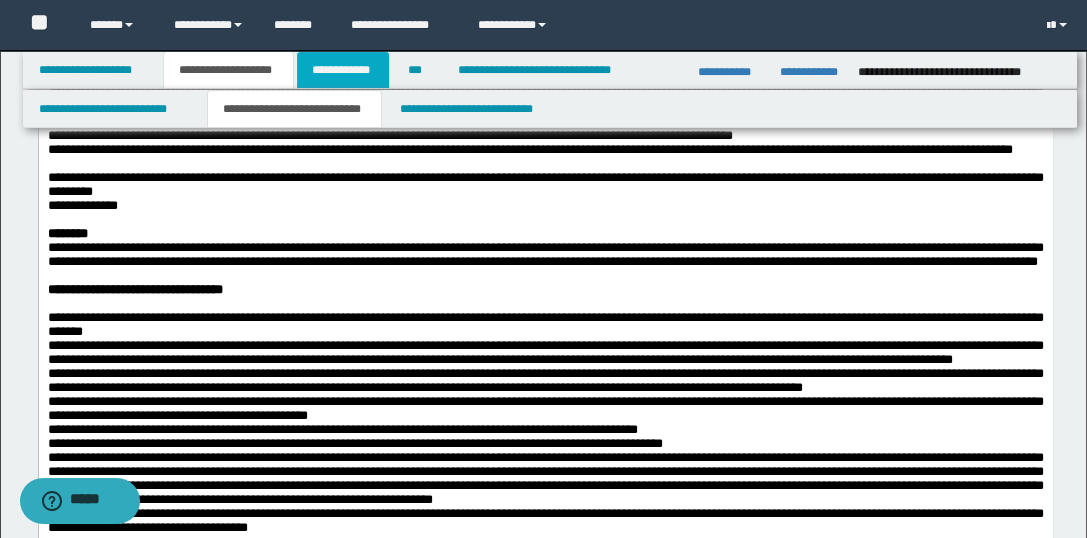 click on "**********" at bounding box center [343, 70] 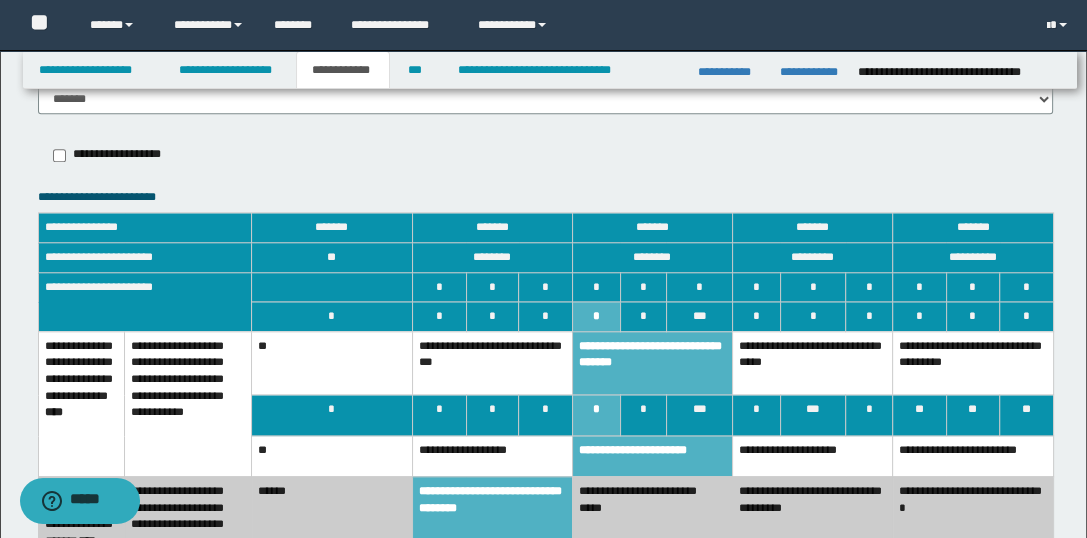 scroll, scrollTop: 2204, scrollLeft: 0, axis: vertical 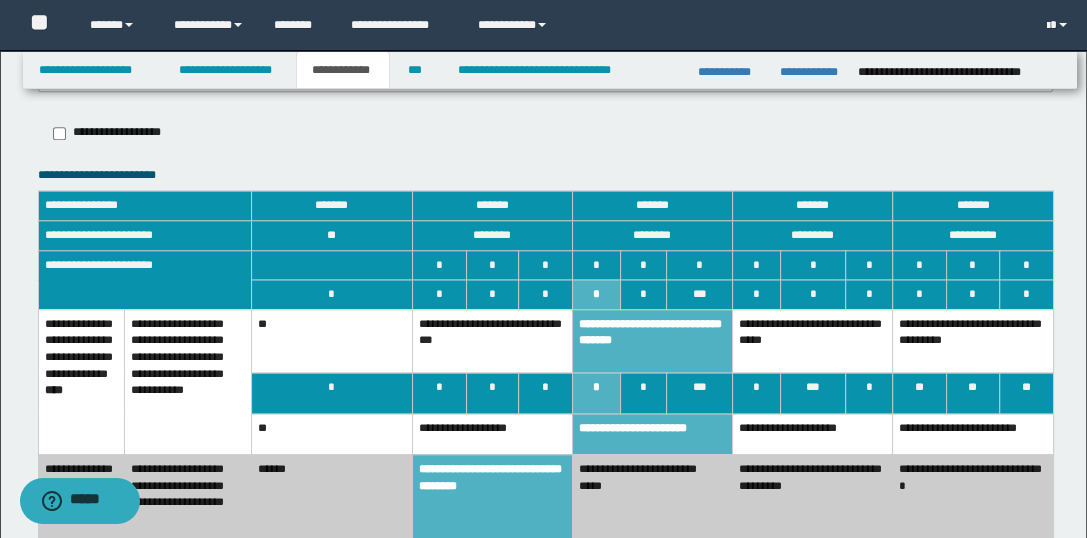 click on "**********" at bounding box center [812, 341] 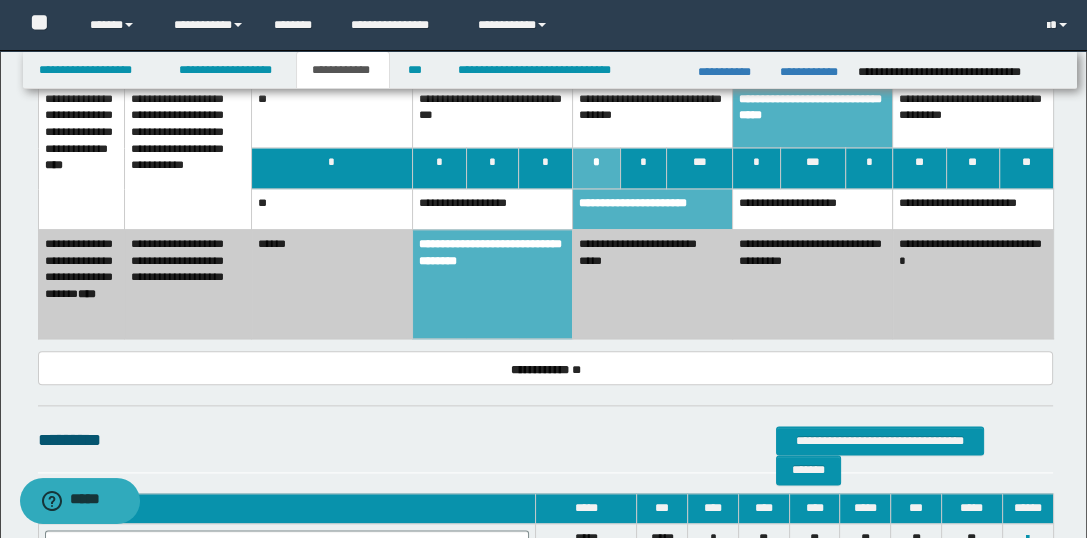 scroll, scrollTop: 2382, scrollLeft: 0, axis: vertical 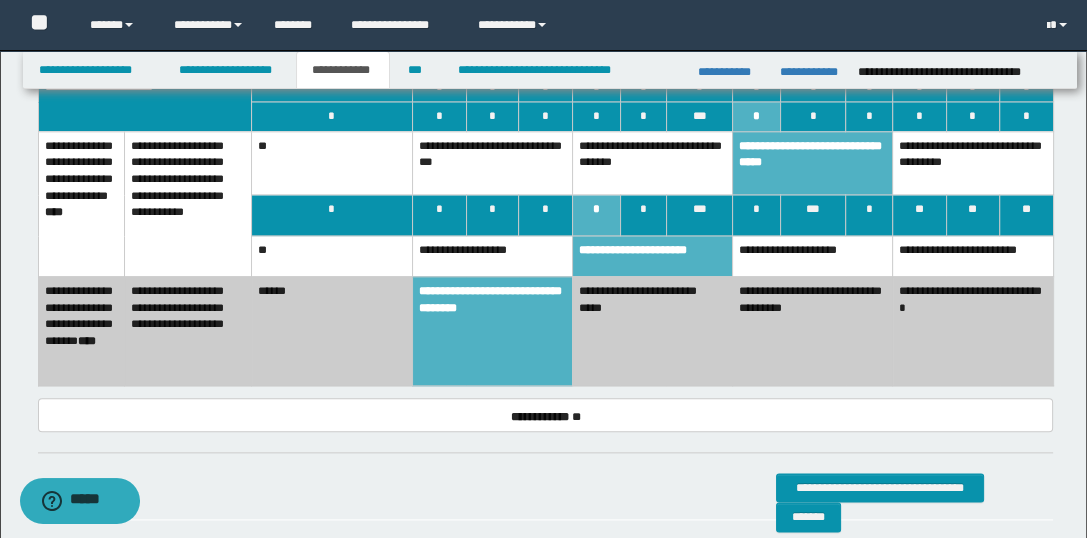 click on "**********" at bounding box center [492, 256] 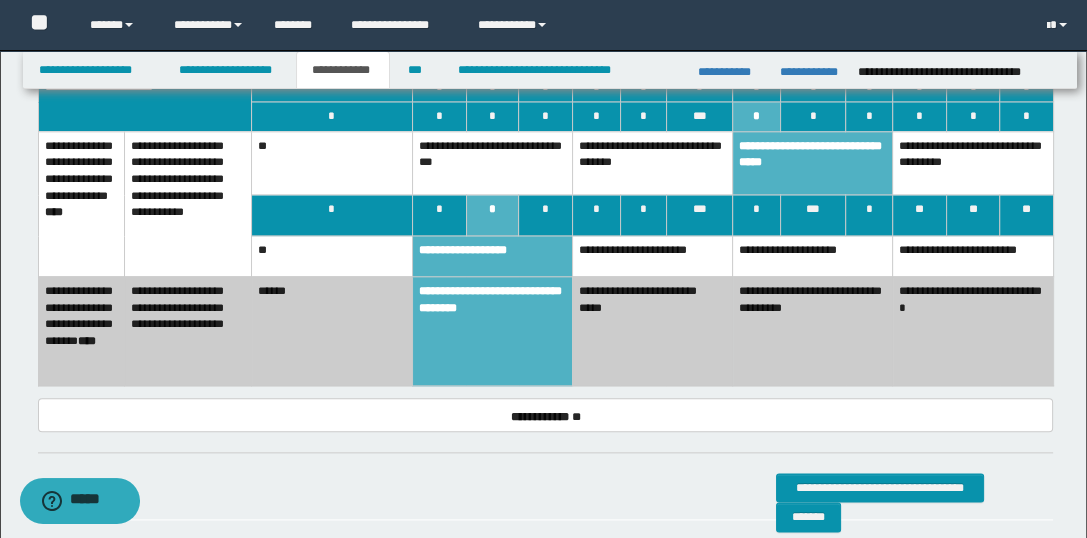 click on "**********" at bounding box center (492, 256) 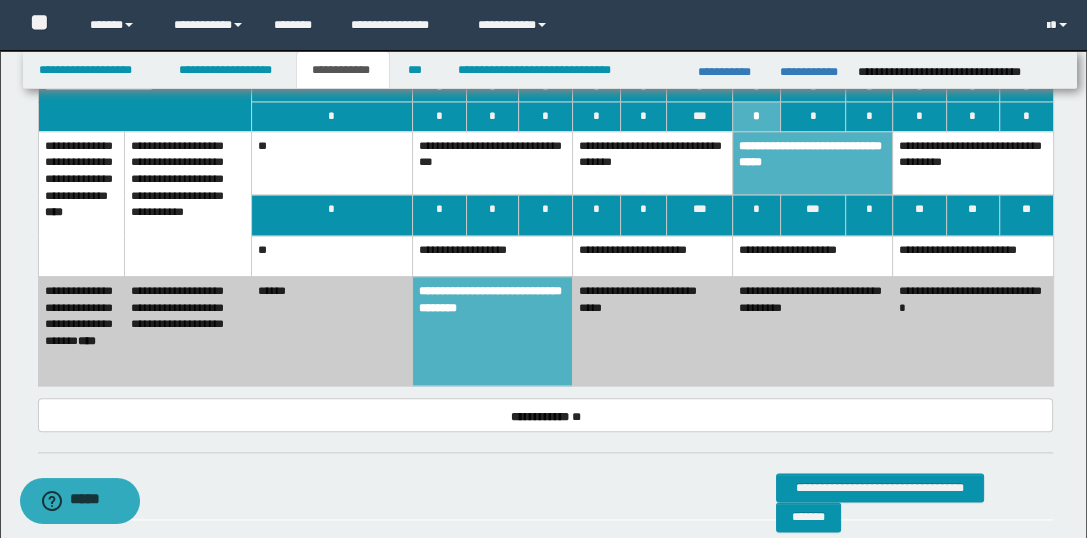 click on "**********" at bounding box center (652, 256) 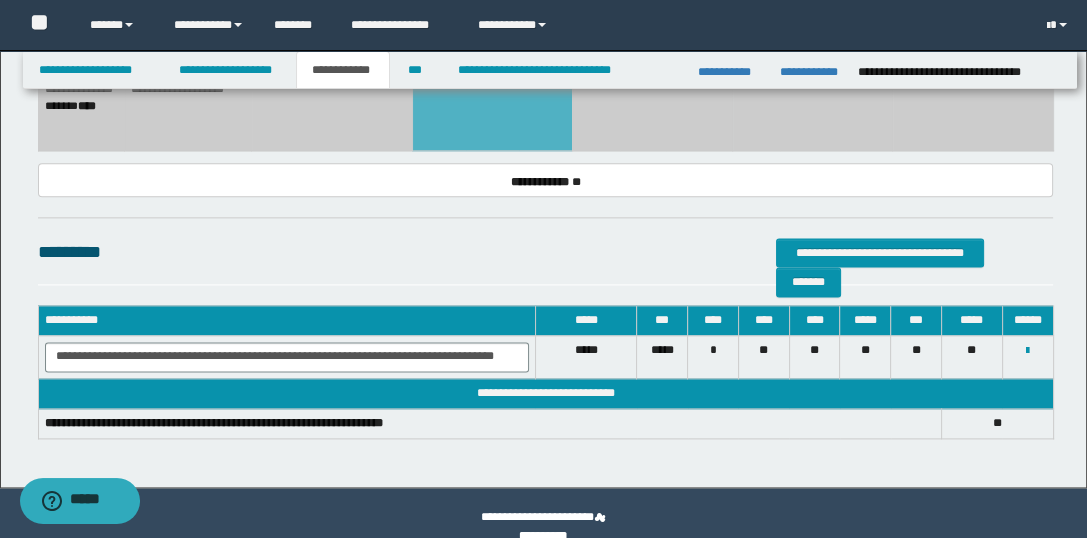 scroll, scrollTop: 2644, scrollLeft: 0, axis: vertical 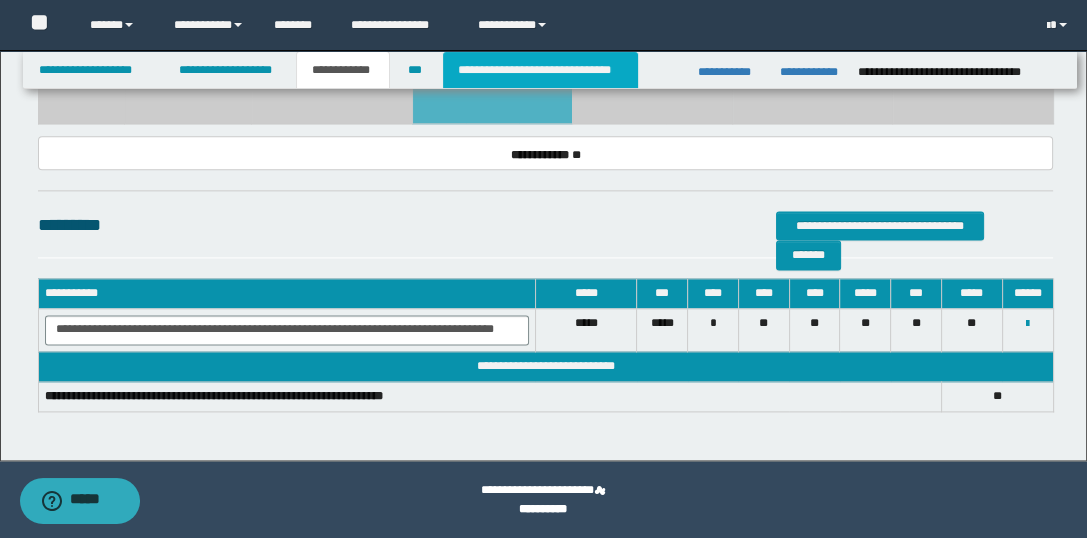 click on "**********" at bounding box center [540, 70] 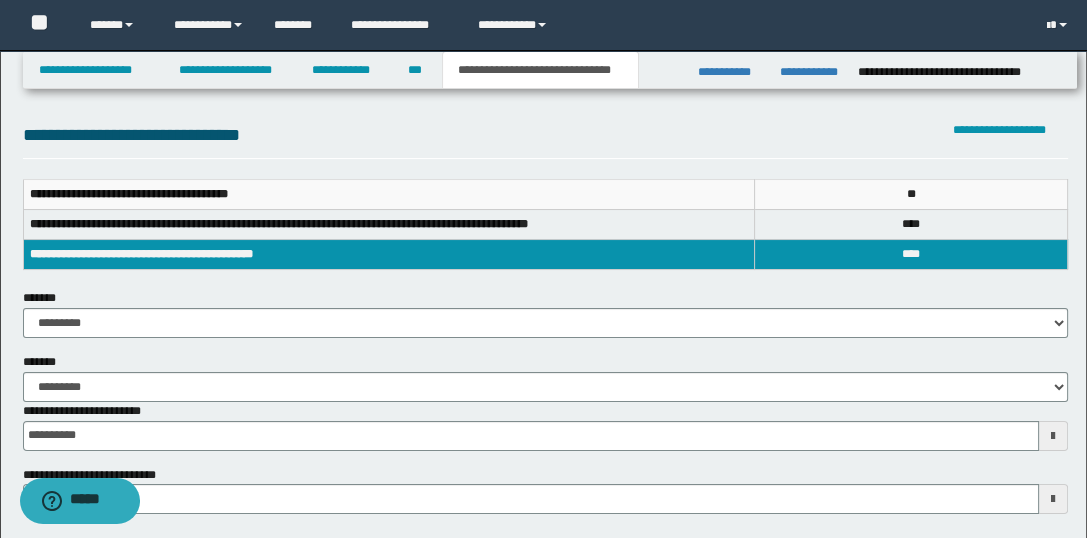 scroll, scrollTop: 0, scrollLeft: 0, axis: both 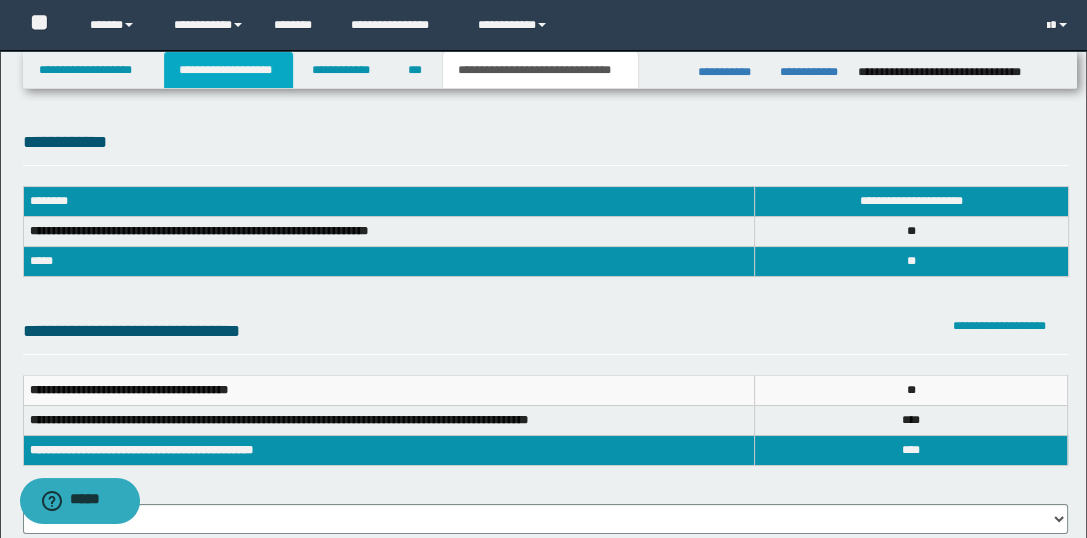click on "**********" at bounding box center [228, 70] 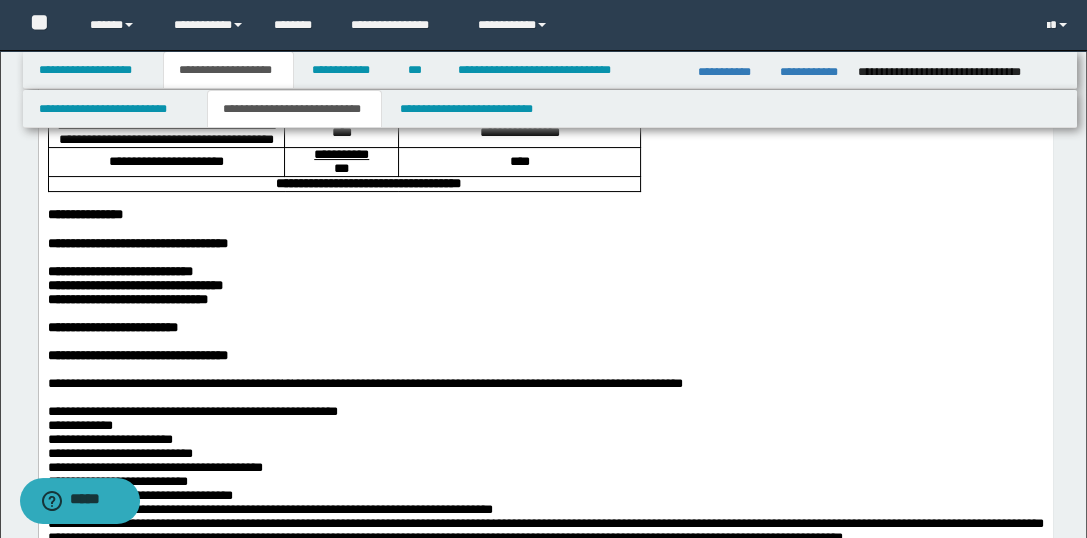 scroll, scrollTop: 444, scrollLeft: 0, axis: vertical 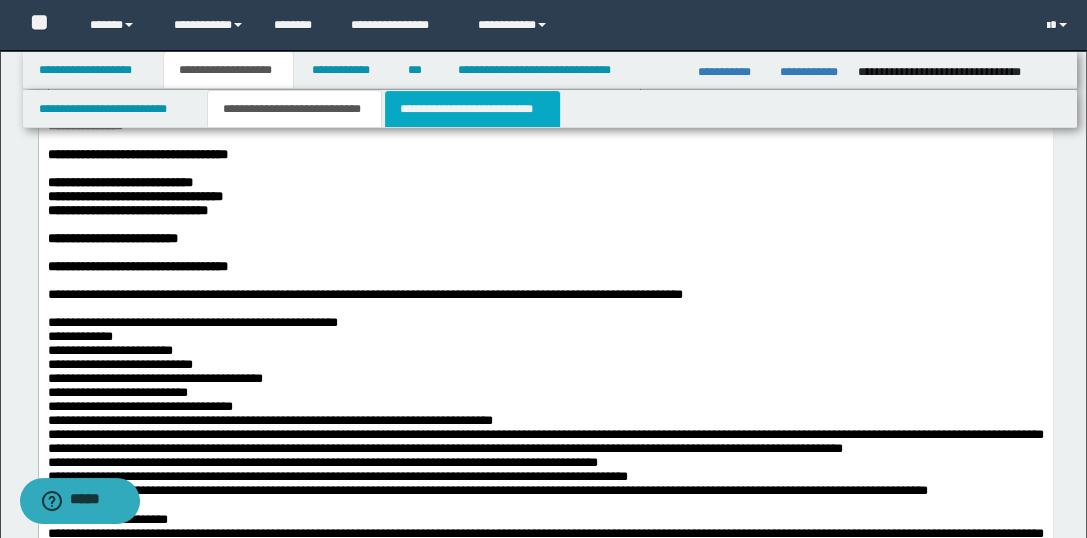 click on "**********" at bounding box center [472, 109] 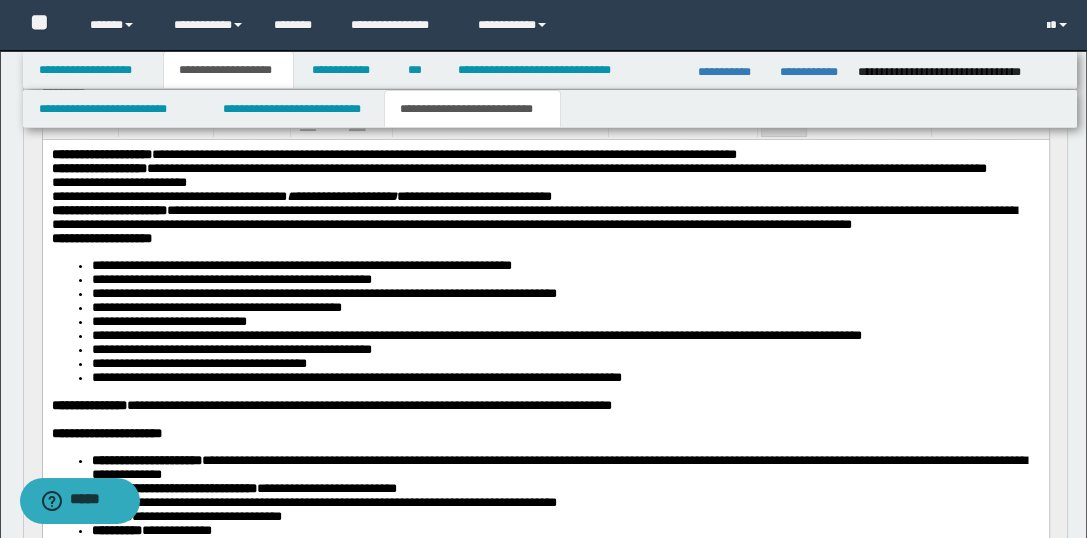 scroll, scrollTop: 0, scrollLeft: 0, axis: both 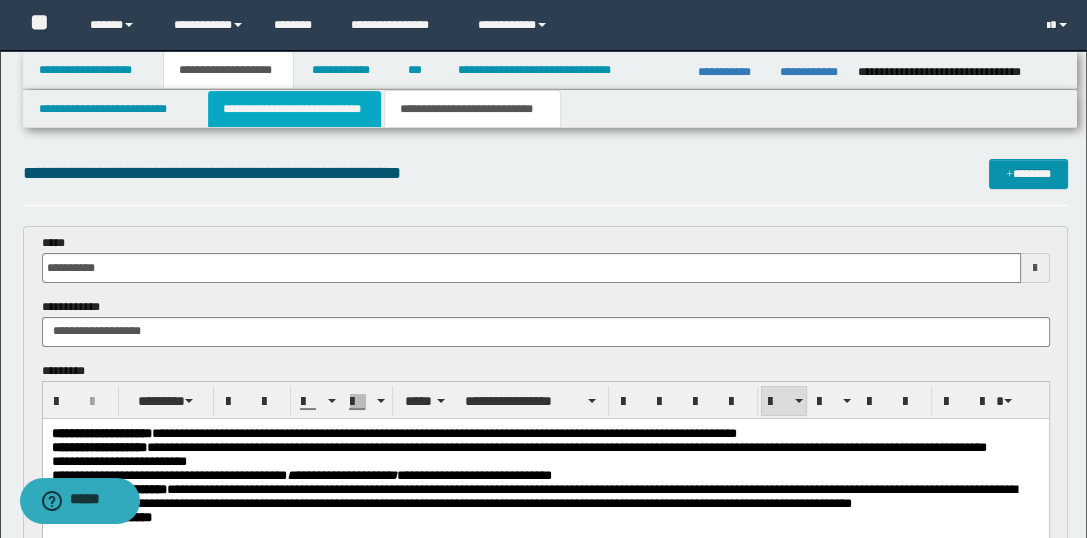 click on "**********" at bounding box center [294, 109] 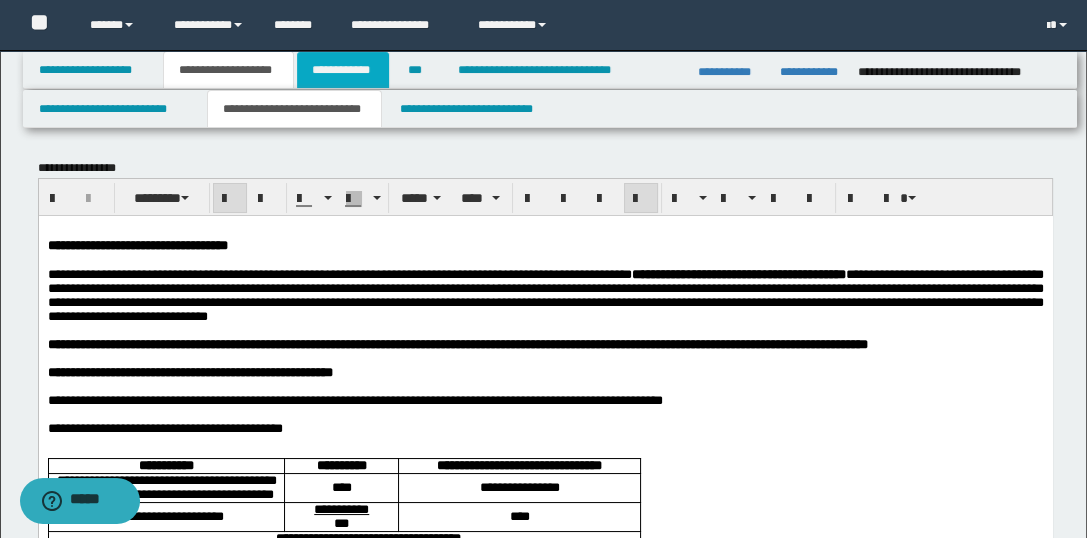 click on "**********" at bounding box center [343, 70] 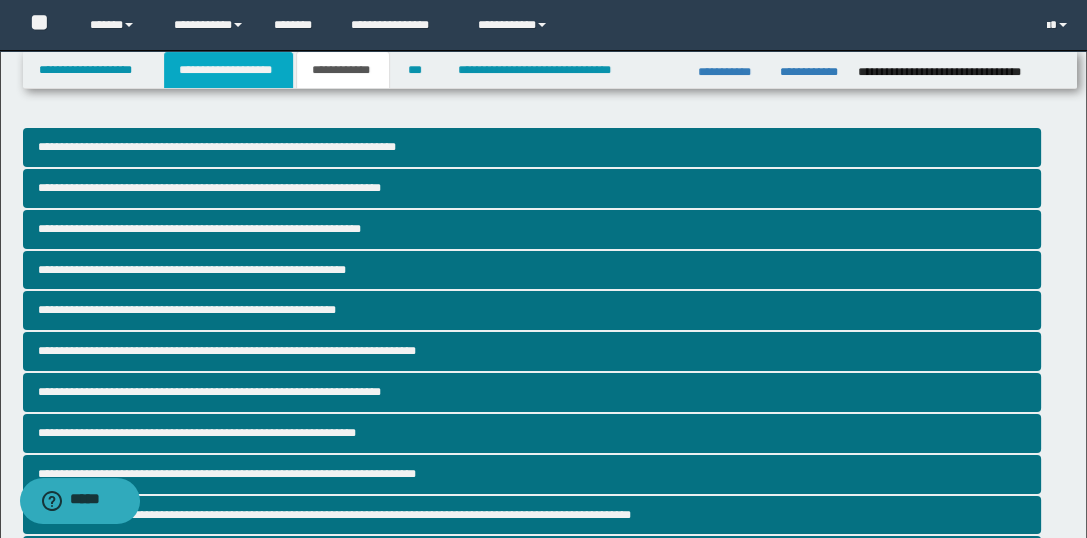 click on "**********" at bounding box center (228, 70) 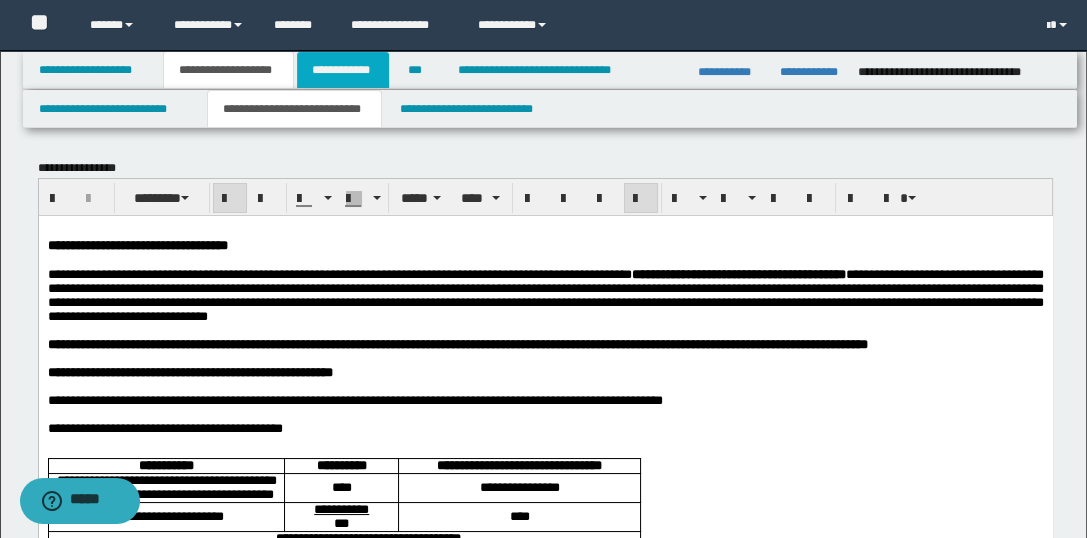 click on "**********" at bounding box center (343, 70) 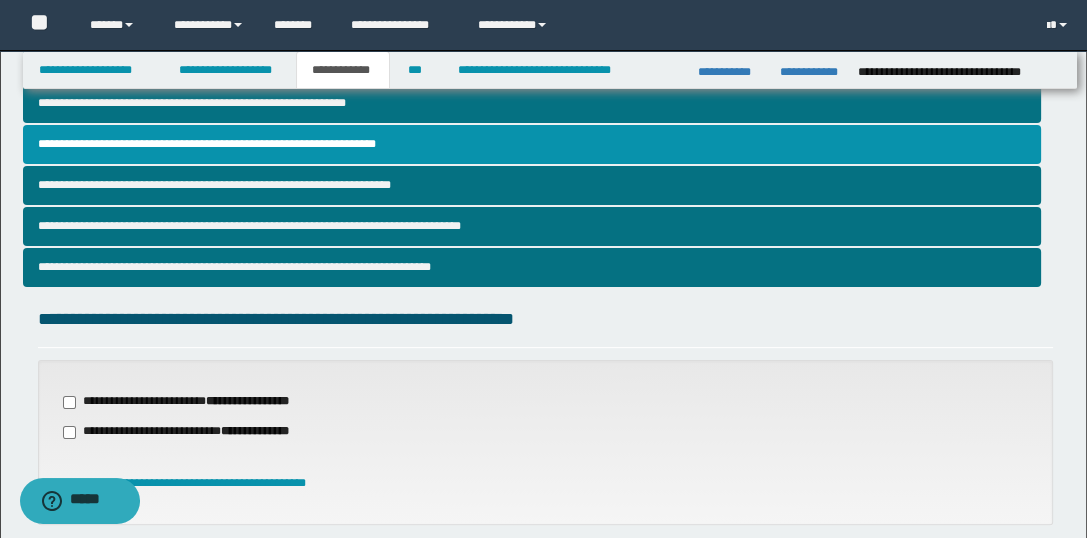 scroll, scrollTop: 355, scrollLeft: 0, axis: vertical 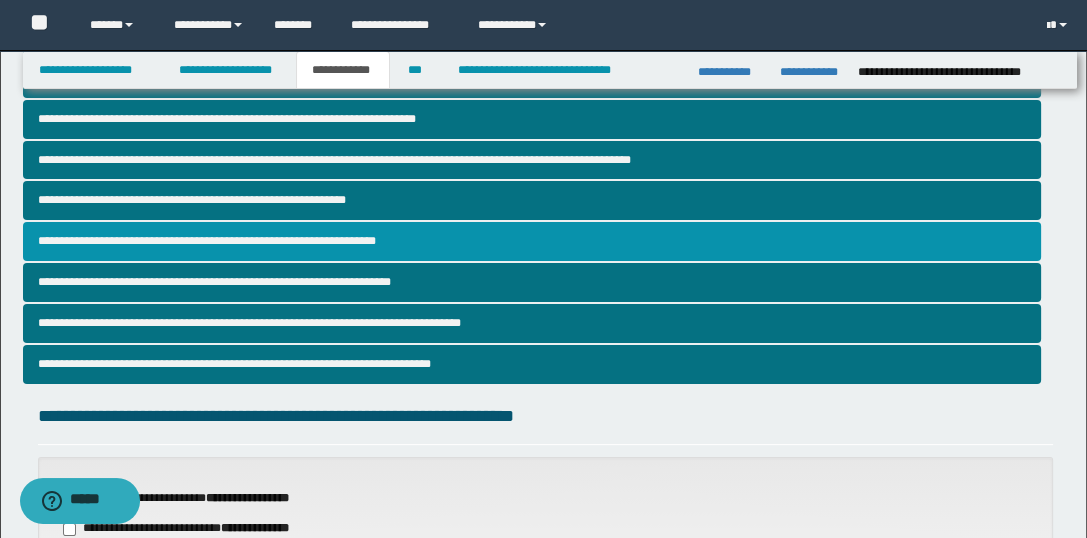 click on "**********" at bounding box center (532, 241) 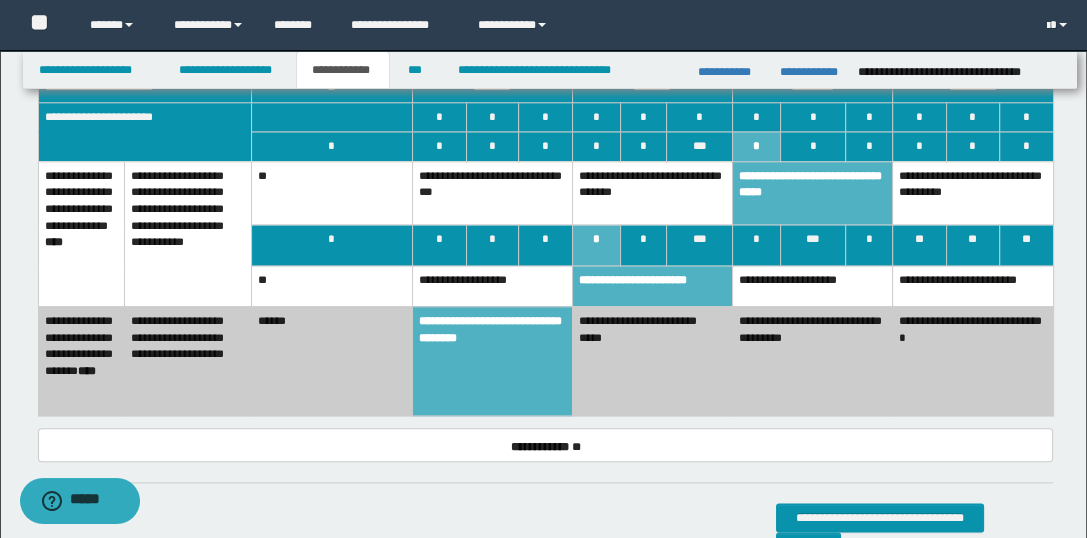 scroll, scrollTop: 2311, scrollLeft: 0, axis: vertical 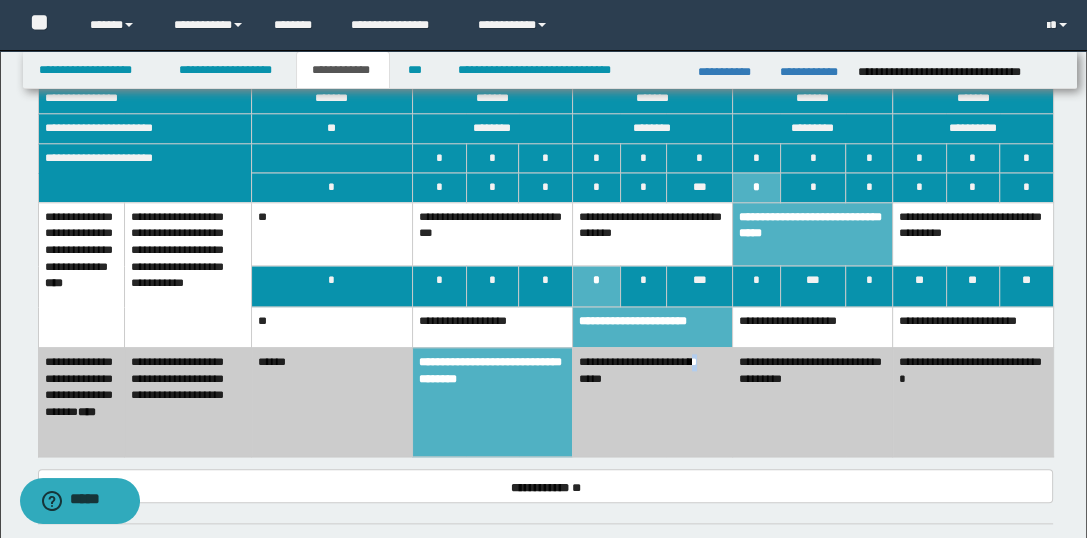 click on "**********" at bounding box center [652, 401] 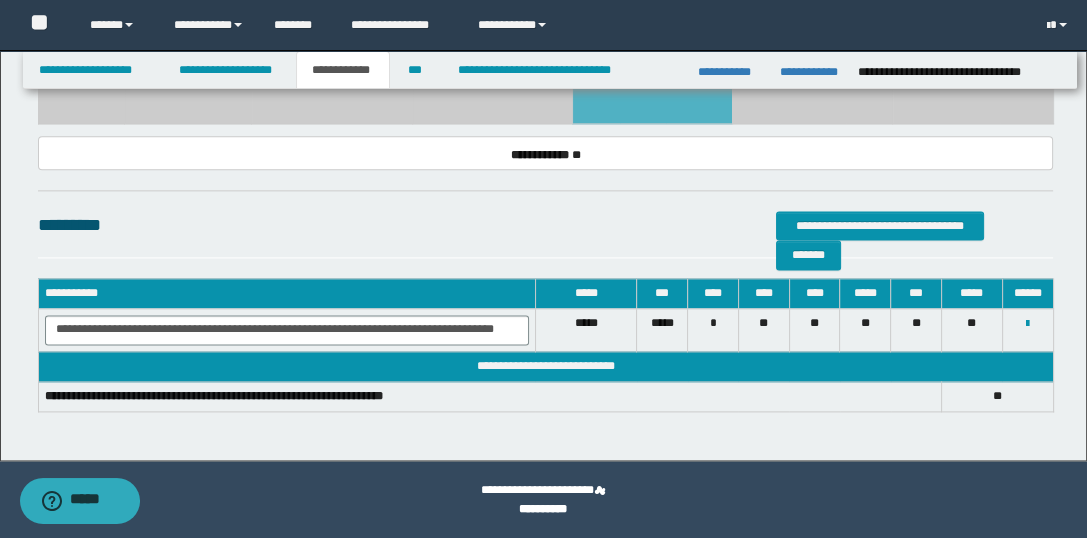 scroll, scrollTop: 2288, scrollLeft: 0, axis: vertical 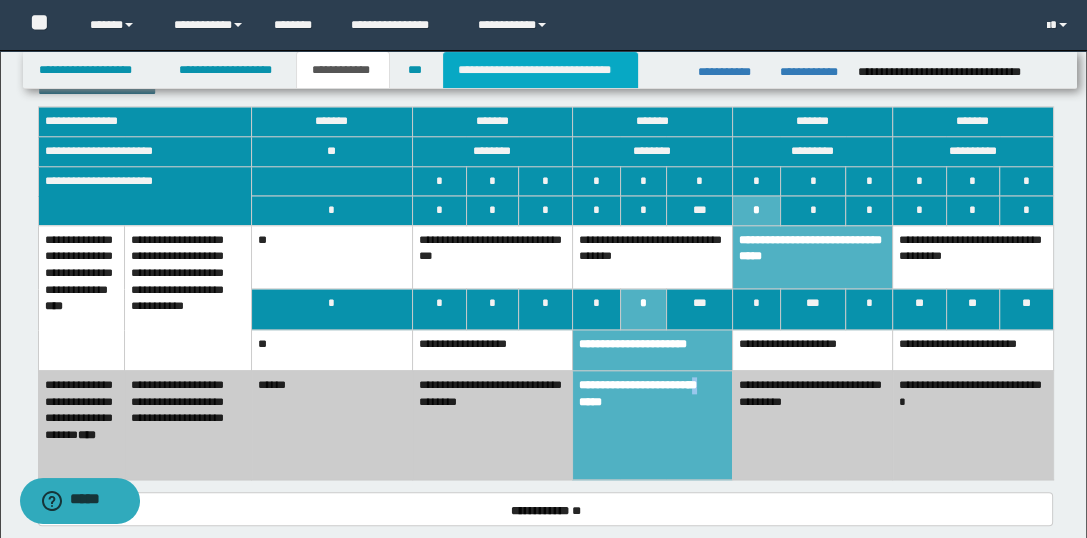 click on "**********" at bounding box center (540, 70) 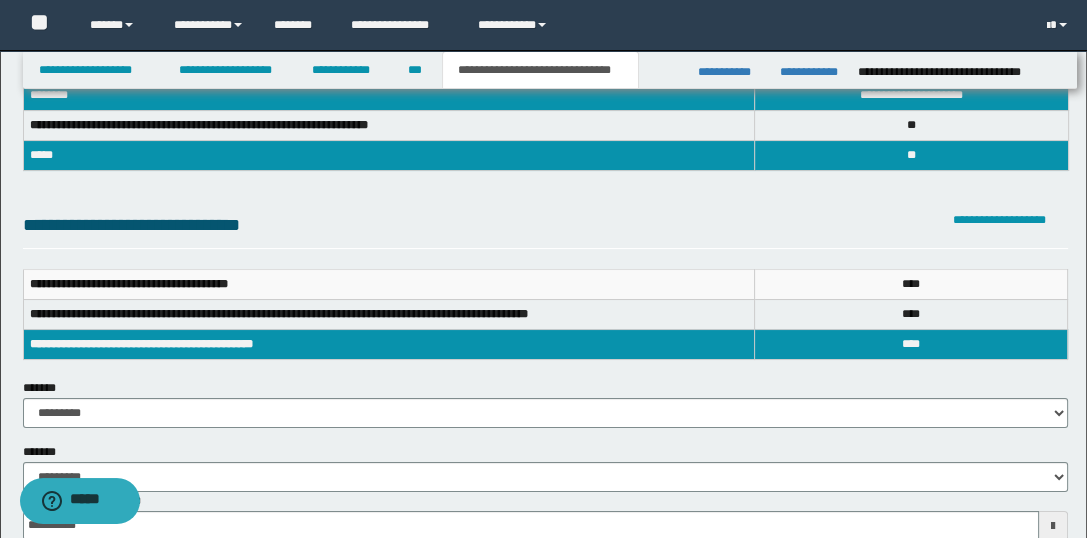 scroll, scrollTop: 0, scrollLeft: 0, axis: both 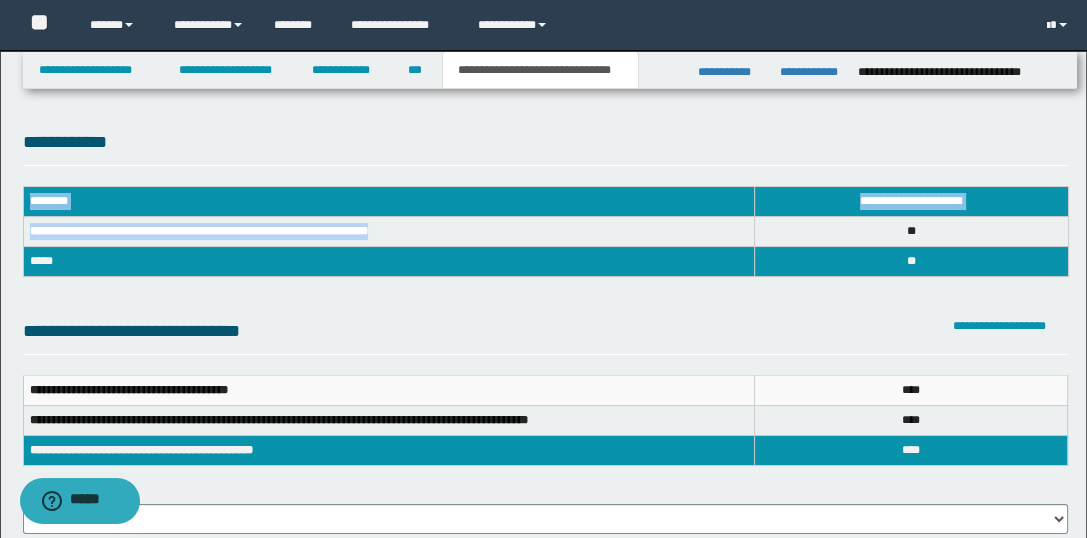 drag, startPoint x: 453, startPoint y: 229, endPoint x: 63, endPoint y: 237, distance: 390.08203 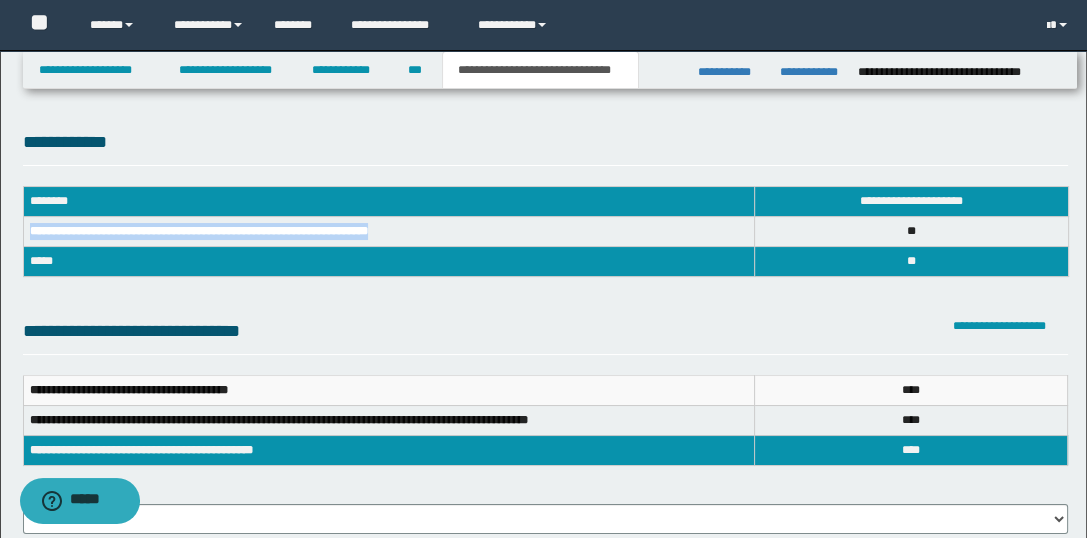 copy on "**********" 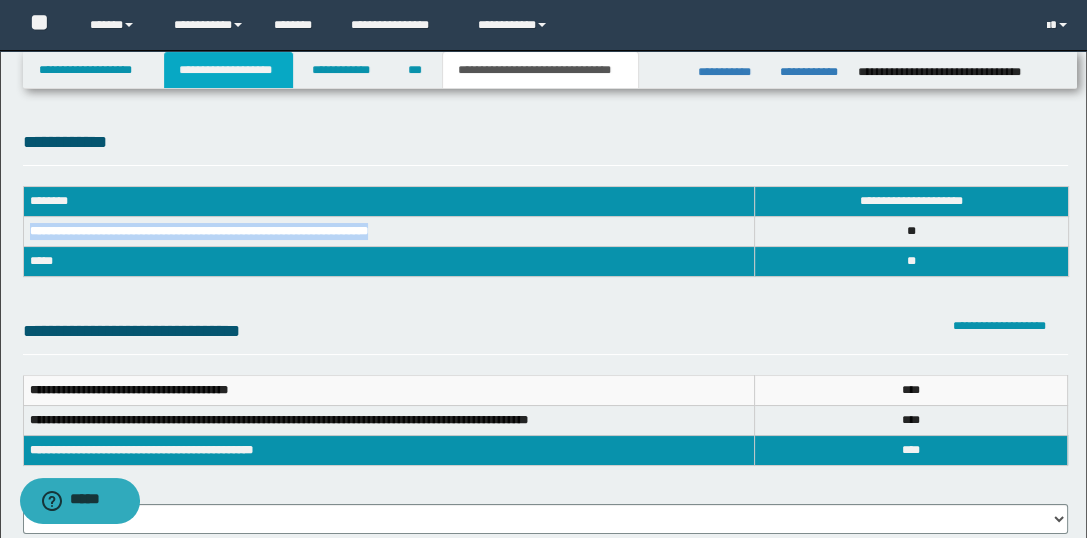 click on "**********" at bounding box center (228, 70) 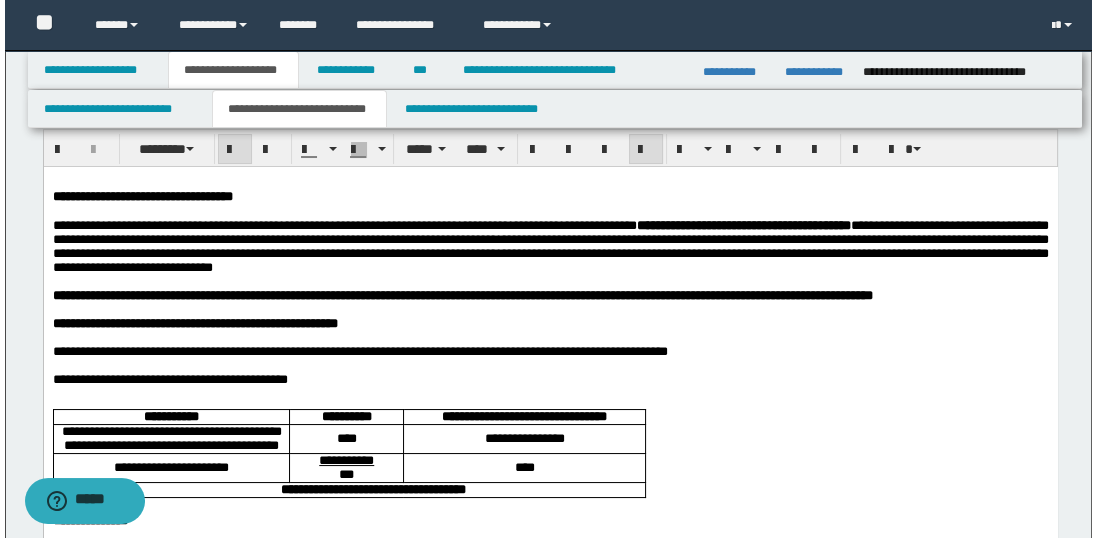 scroll, scrollTop: 88, scrollLeft: 0, axis: vertical 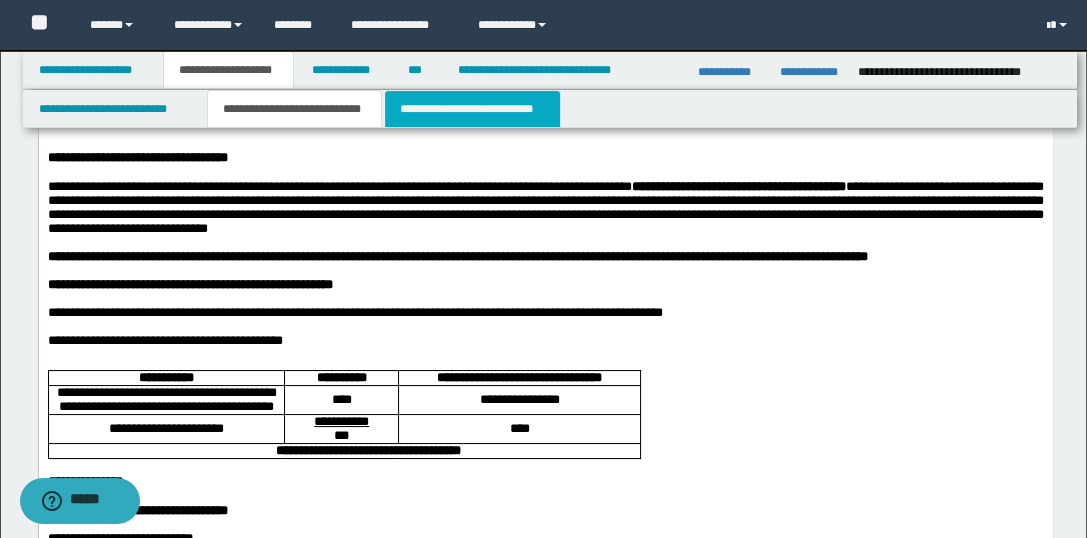 click on "**********" at bounding box center [472, 109] 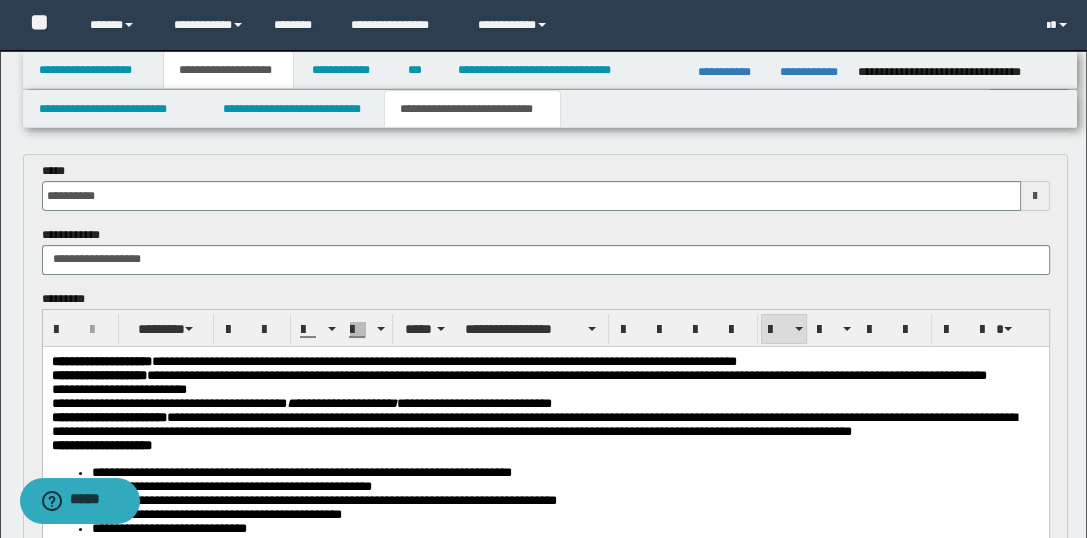 scroll, scrollTop: 177, scrollLeft: 0, axis: vertical 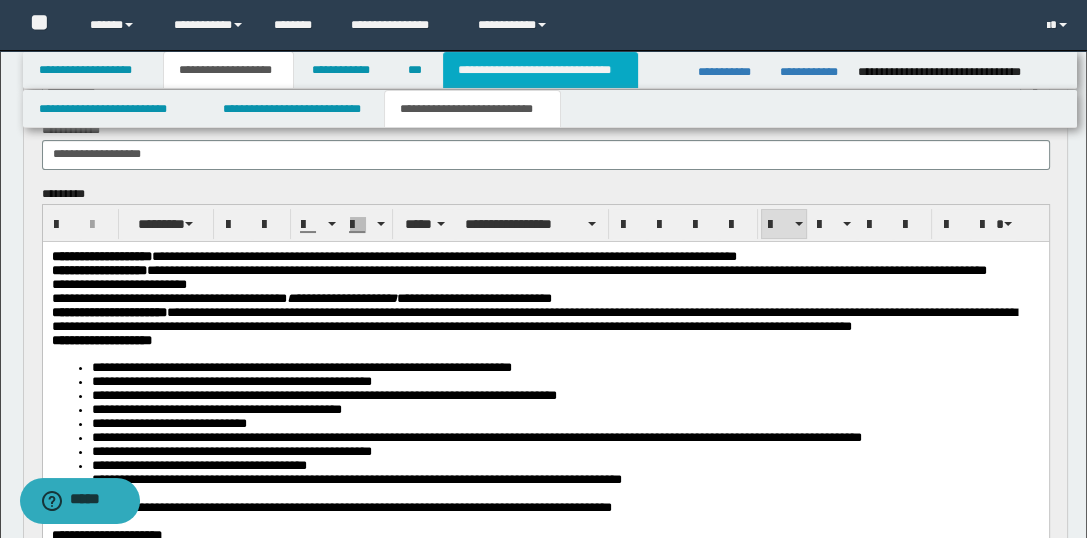 click on "**********" at bounding box center [540, 70] 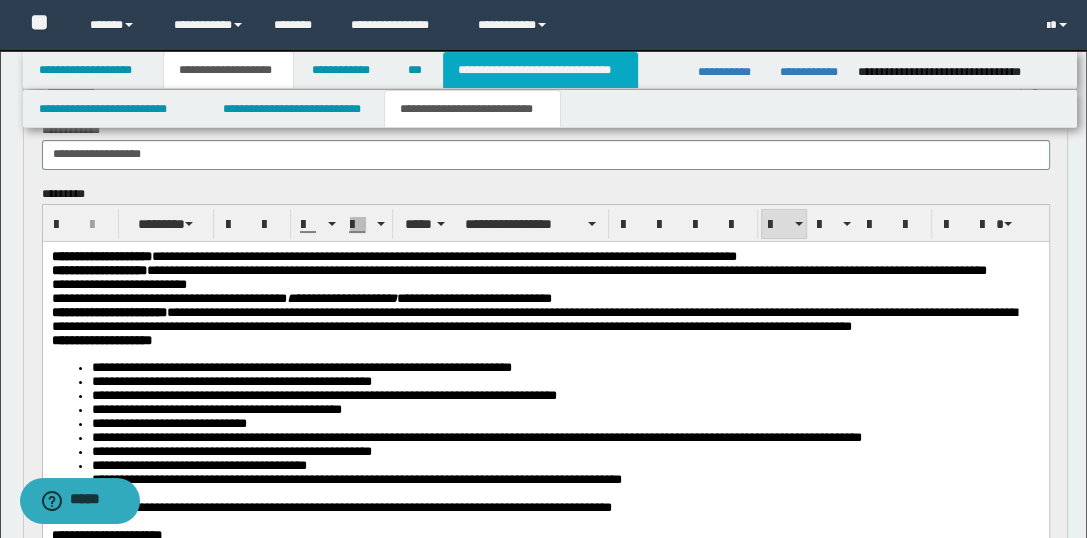 type on "**********" 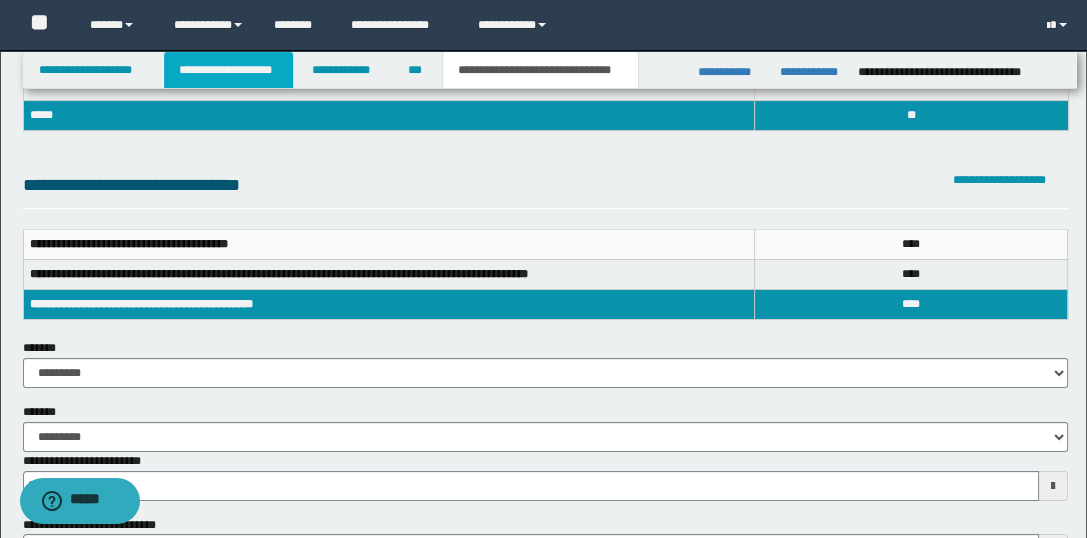 click on "**********" at bounding box center (228, 70) 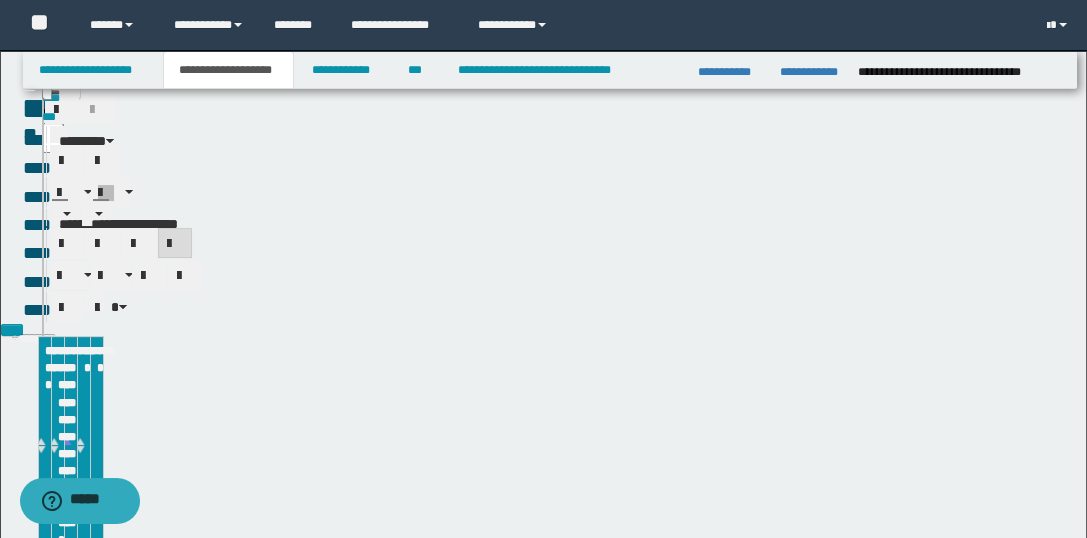 scroll, scrollTop: 177, scrollLeft: 0, axis: vertical 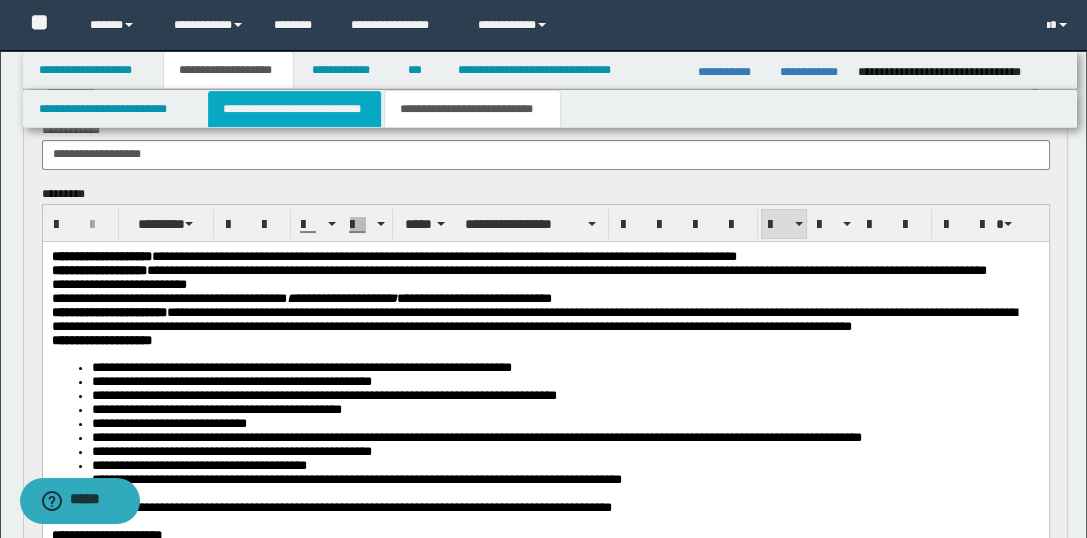click on "**********" at bounding box center (294, 109) 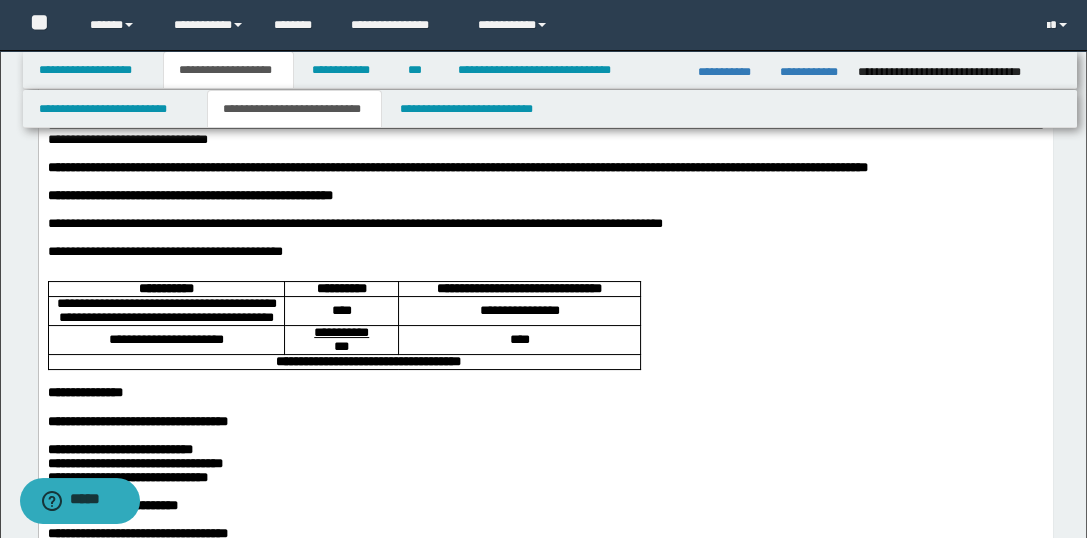scroll, scrollTop: 0, scrollLeft: 0, axis: both 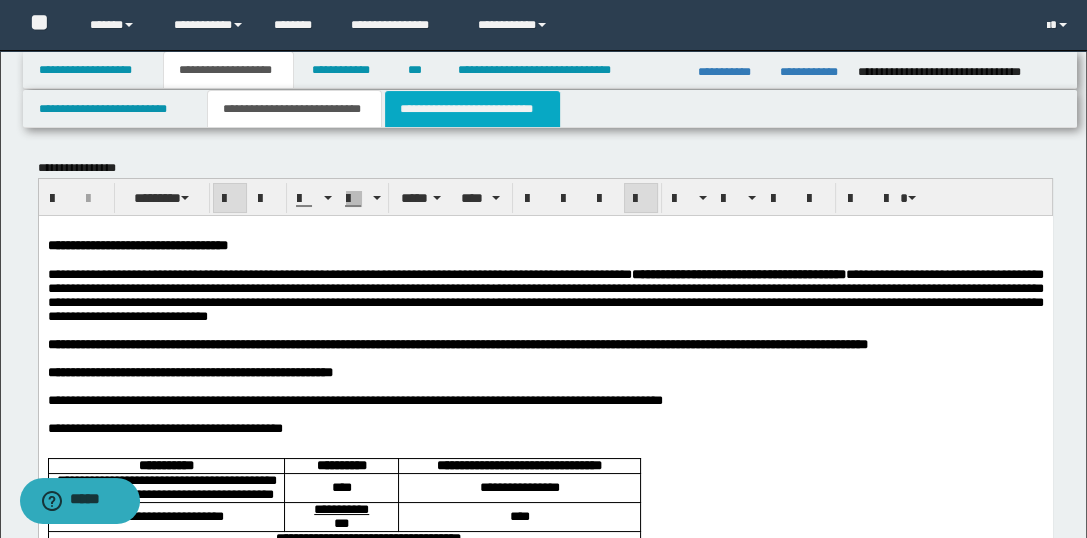 click on "**********" at bounding box center [472, 109] 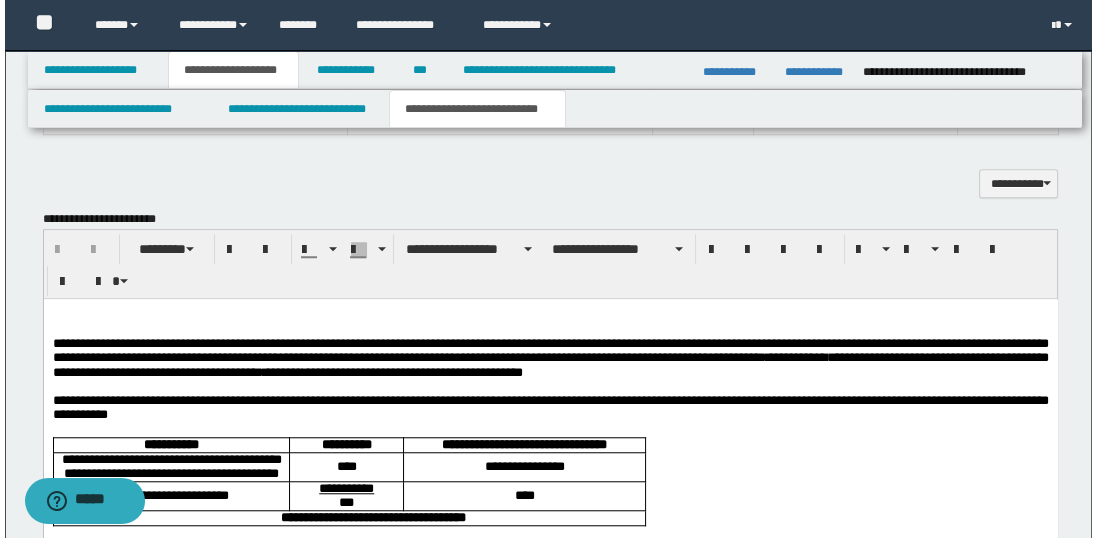 scroll, scrollTop: 1777, scrollLeft: 0, axis: vertical 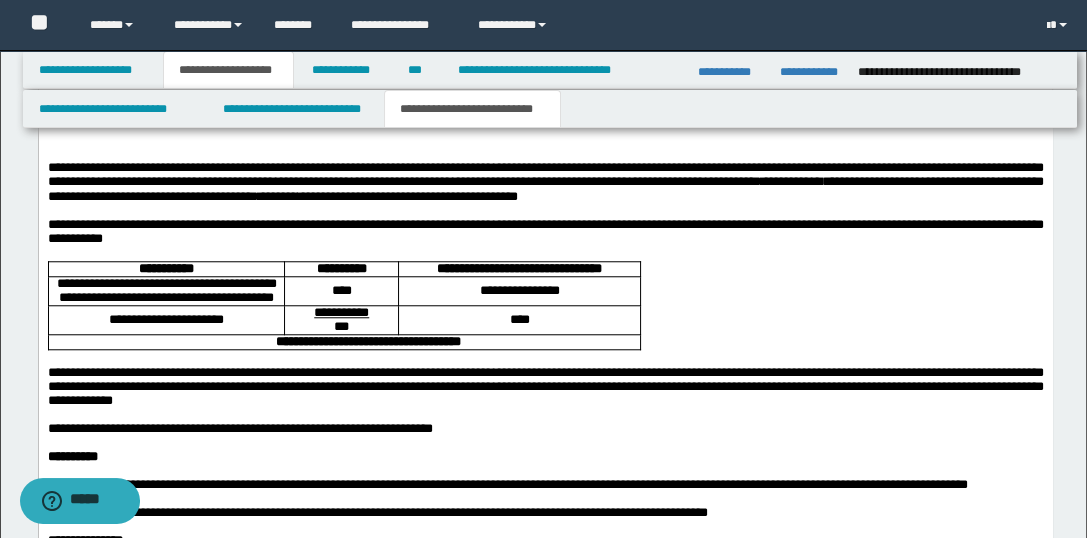 click on "**********" at bounding box center (545, 455) 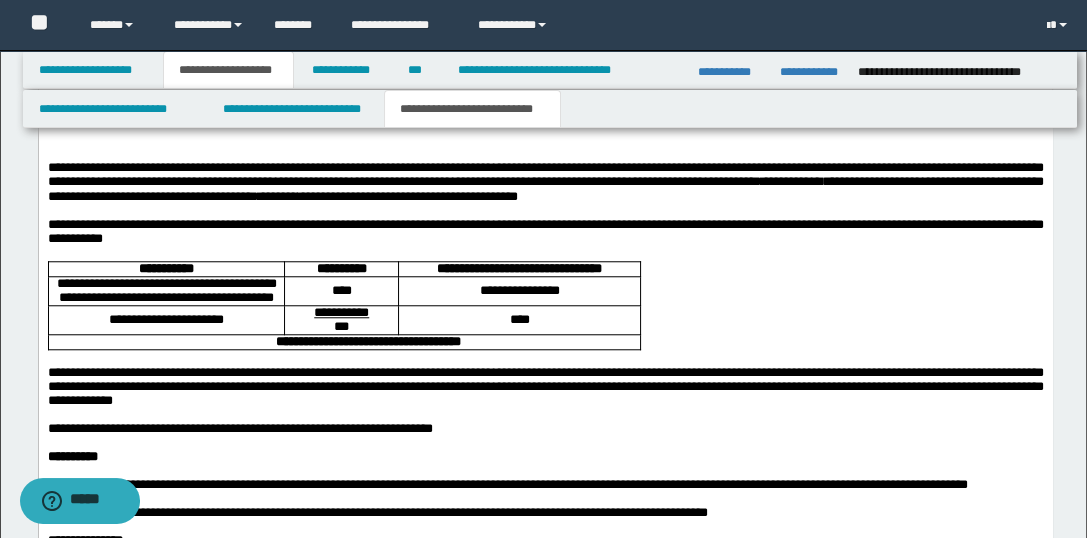 type 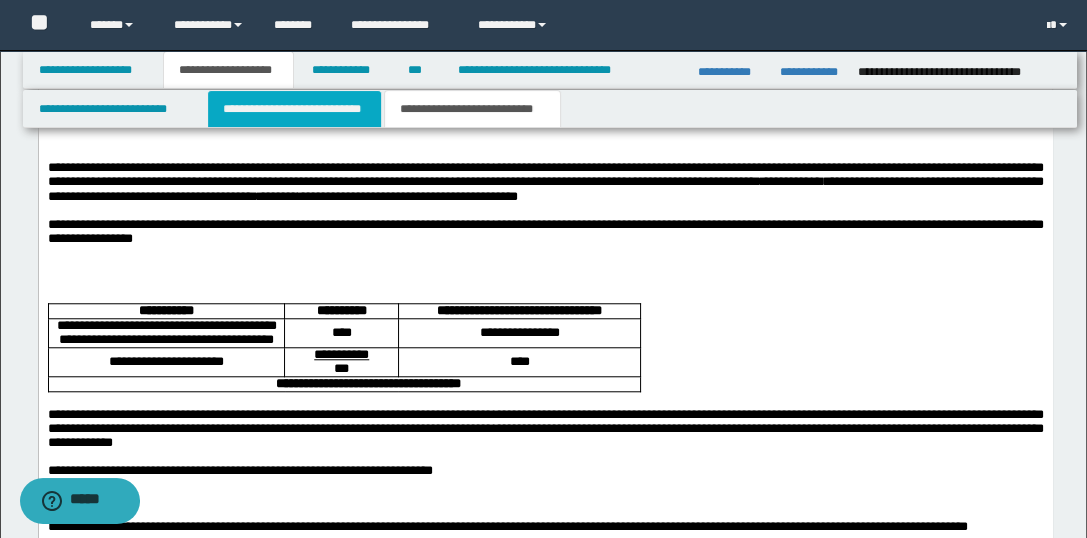 drag, startPoint x: 293, startPoint y: 103, endPoint x: 311, endPoint y: 117, distance: 22.803509 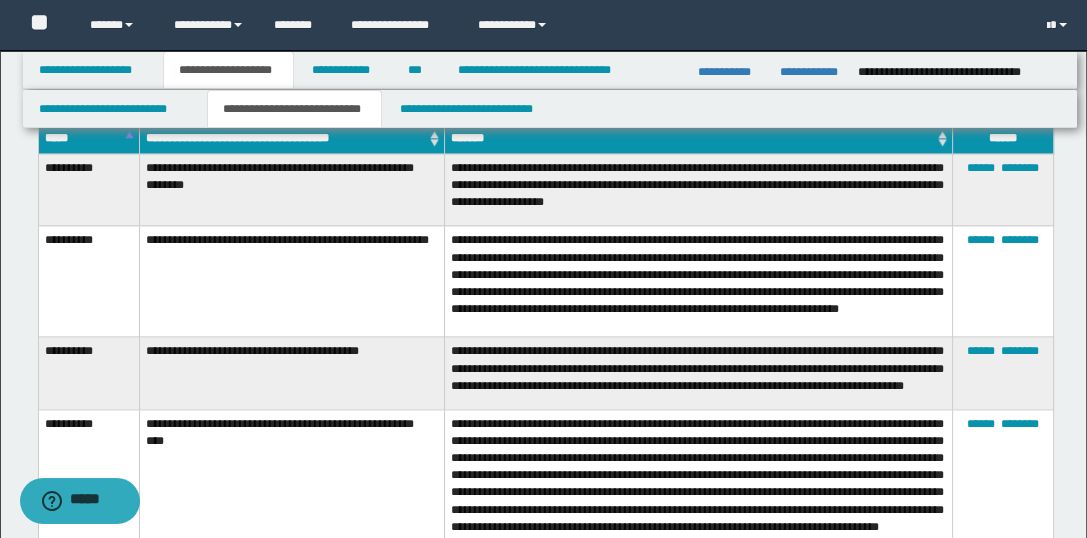 scroll, scrollTop: 2488, scrollLeft: 0, axis: vertical 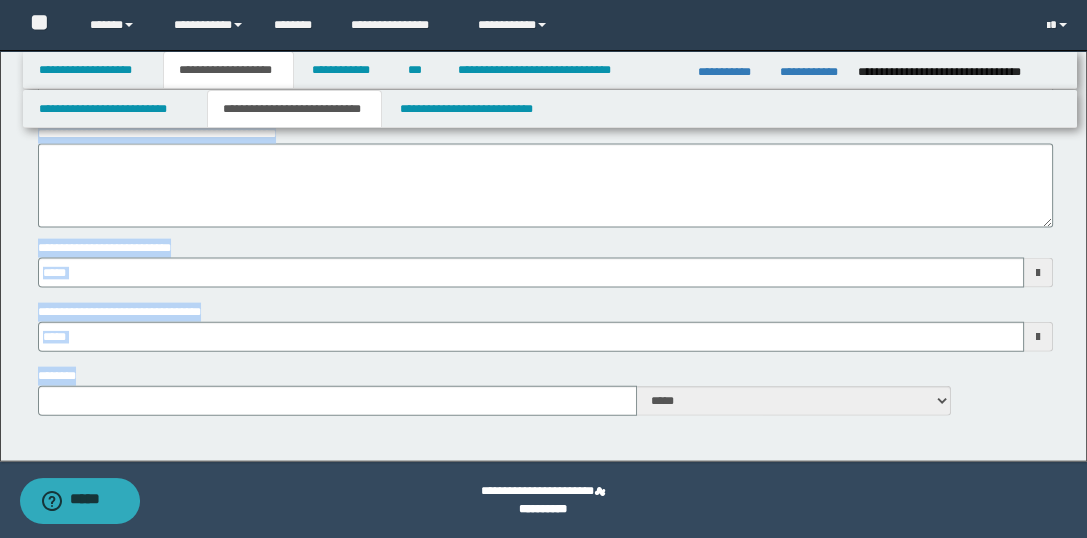 type 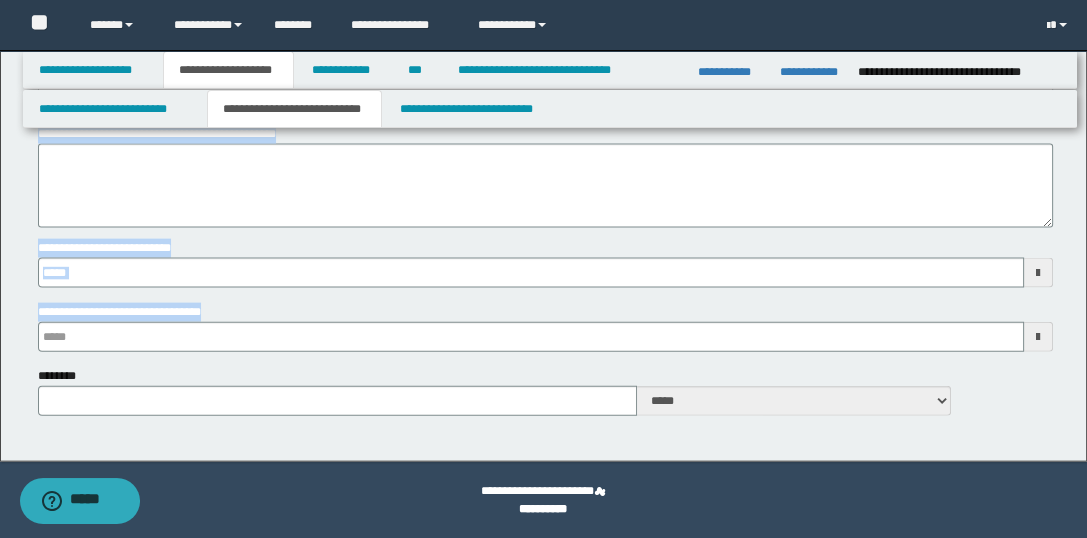 type 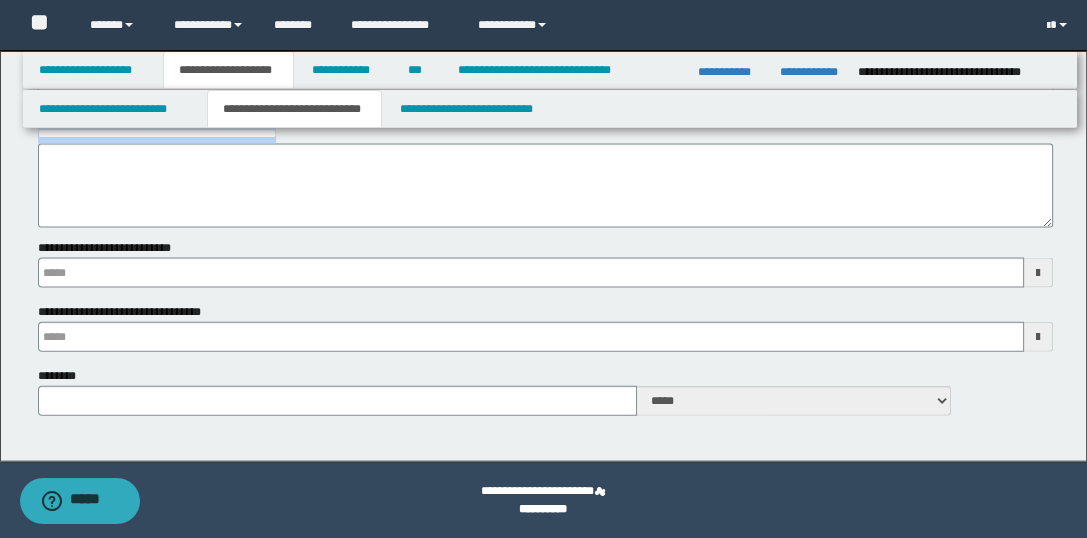 drag, startPoint x: 41, startPoint y: 259, endPoint x: 601, endPoint y: 176, distance: 566.1175 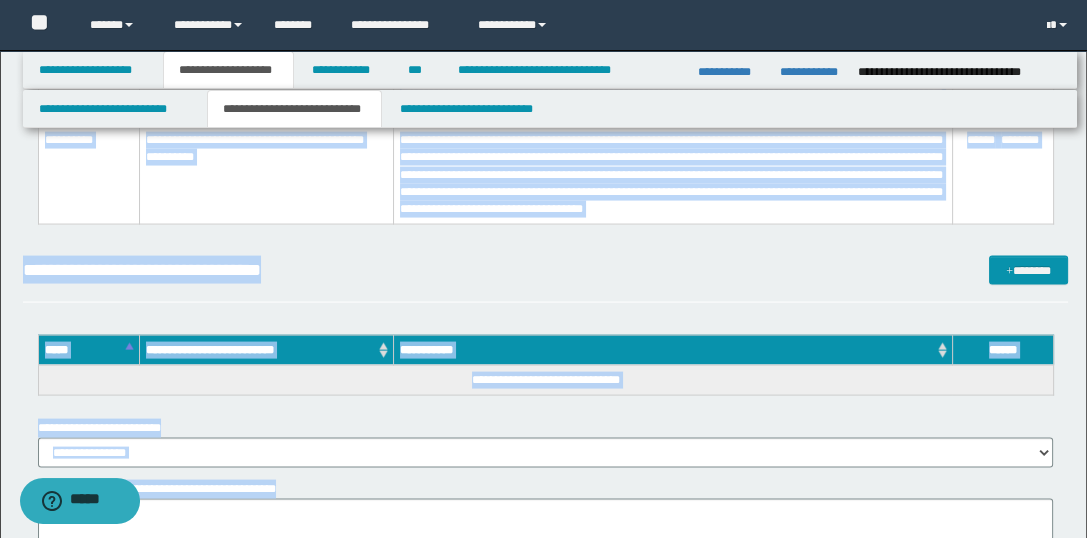 scroll, scrollTop: 4090, scrollLeft: 0, axis: vertical 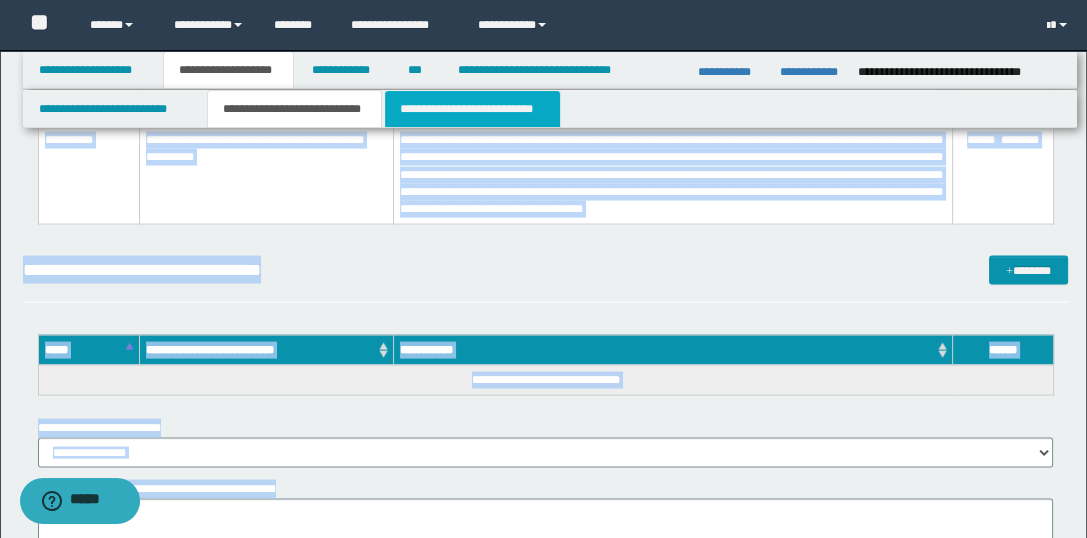 click on "**********" at bounding box center [472, 109] 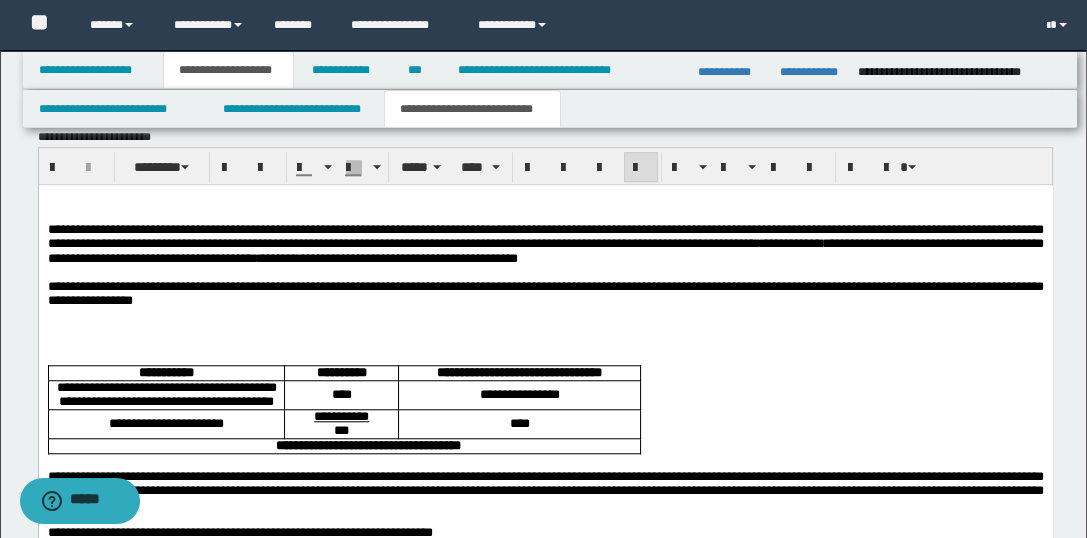 scroll, scrollTop: 1804, scrollLeft: 0, axis: vertical 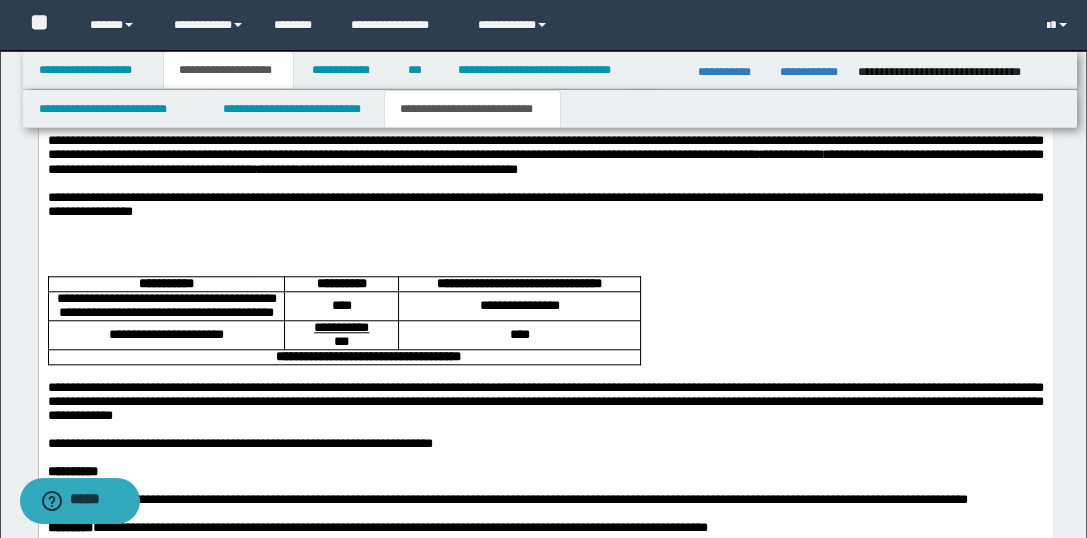 click at bounding box center [545, 254] 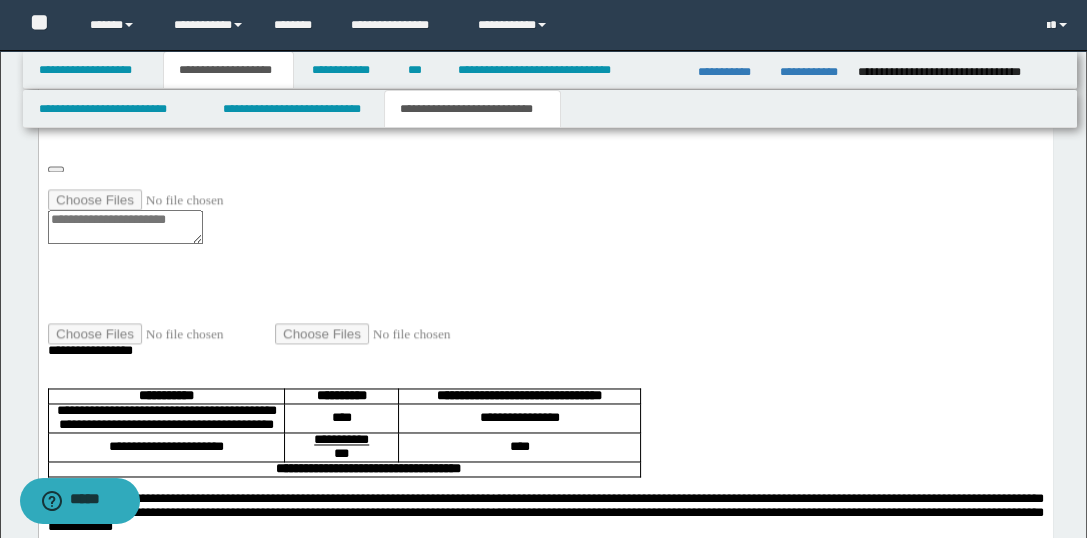 scroll, scrollTop: 3226, scrollLeft: 0, axis: vertical 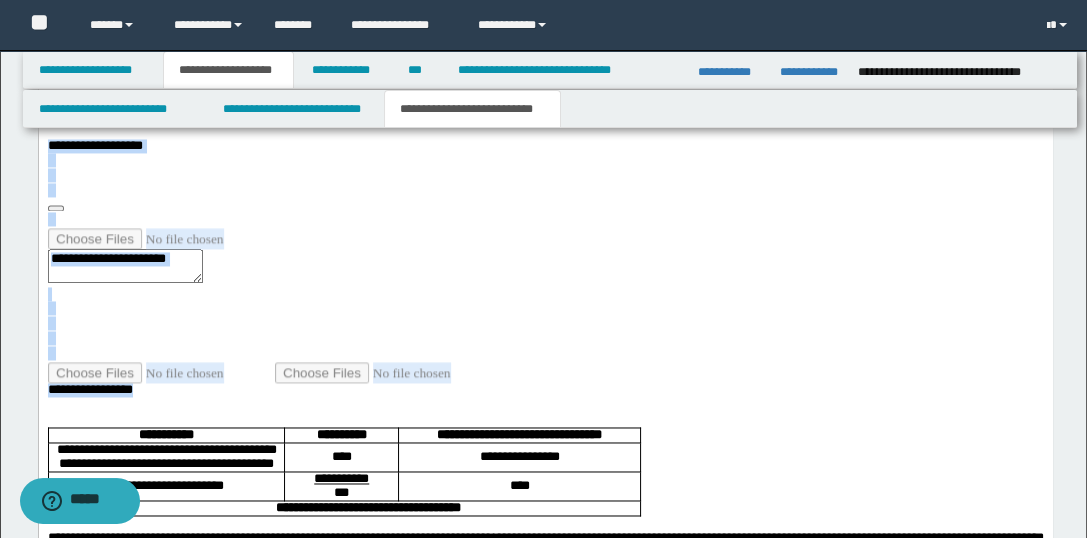 drag, startPoint x: 204, startPoint y: 420, endPoint x: 43, endPoint y: 157, distance: 308.36667 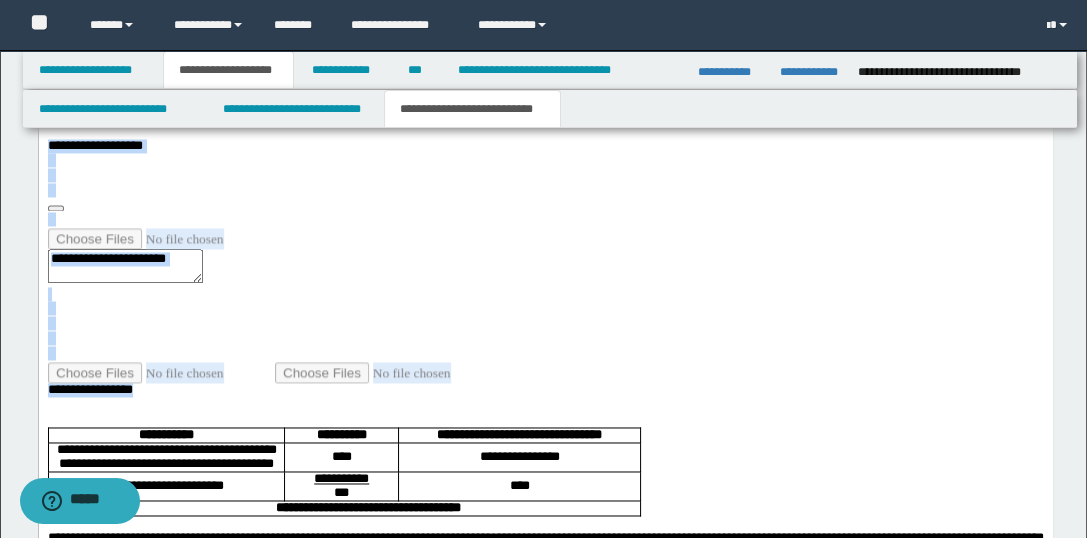 click on "**********" at bounding box center [545, -169] 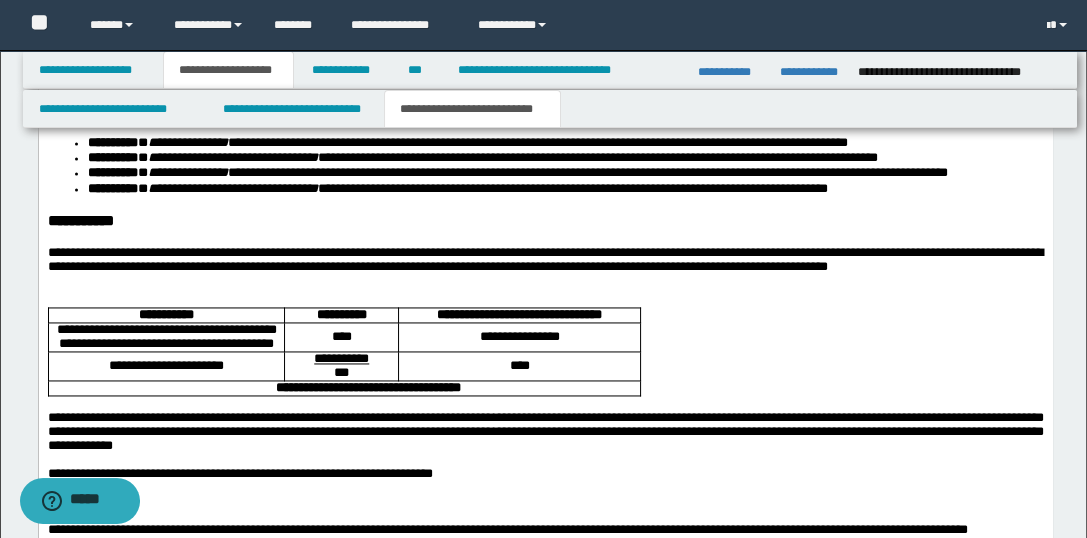 scroll, scrollTop: 2959, scrollLeft: 0, axis: vertical 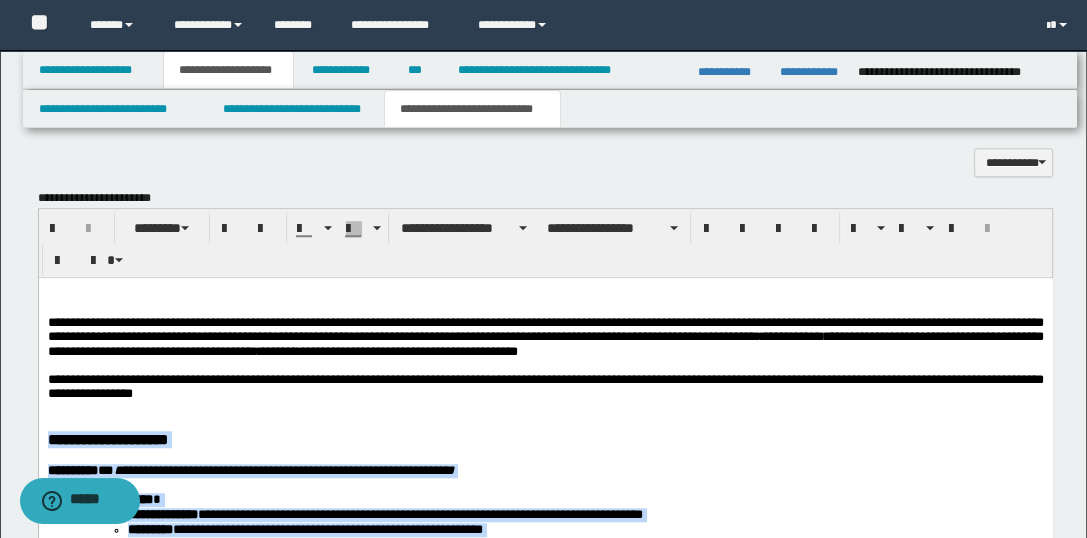 drag, startPoint x: 977, startPoint y: 1703, endPoint x: 47, endPoint y: 448, distance: 1562.0259 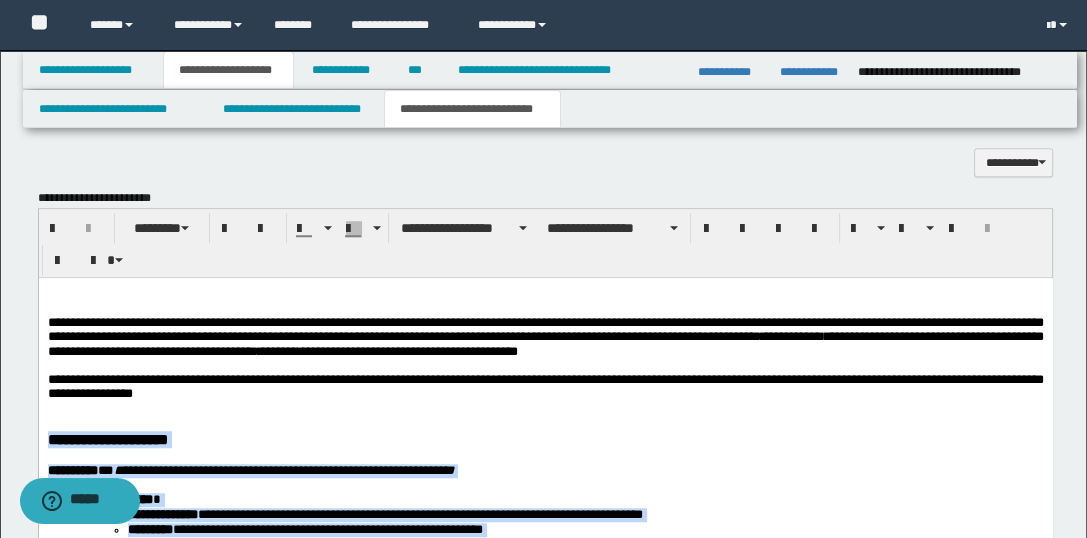 click on "**********" at bounding box center (545, 1063) 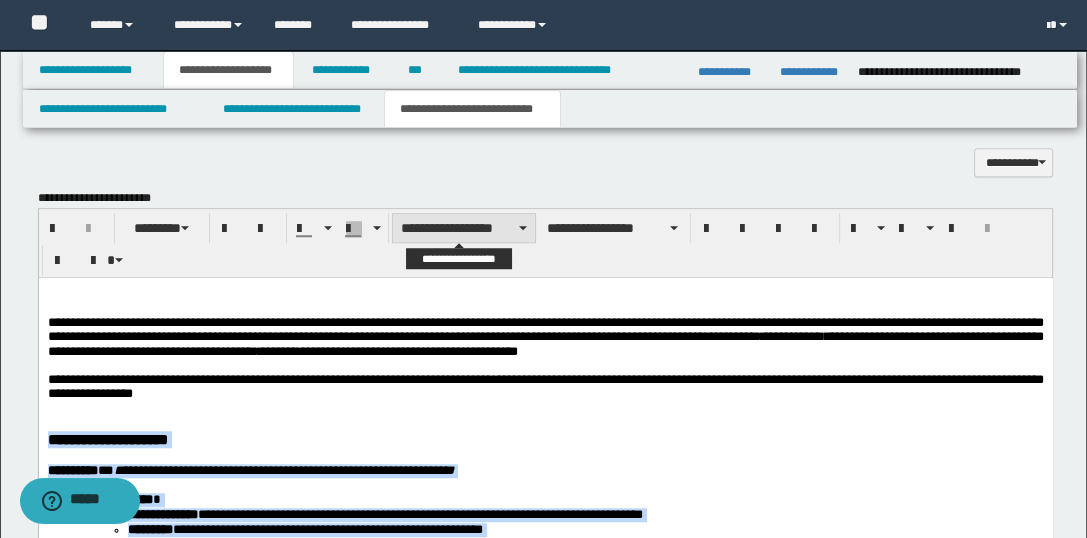 click on "**********" at bounding box center (464, 228) 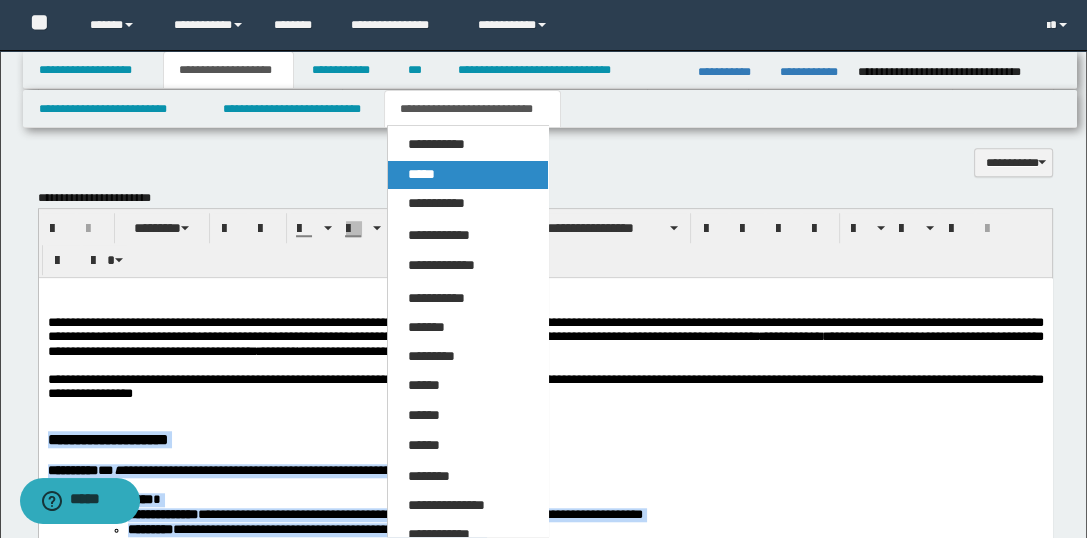 click on "*****" at bounding box center (468, 175) 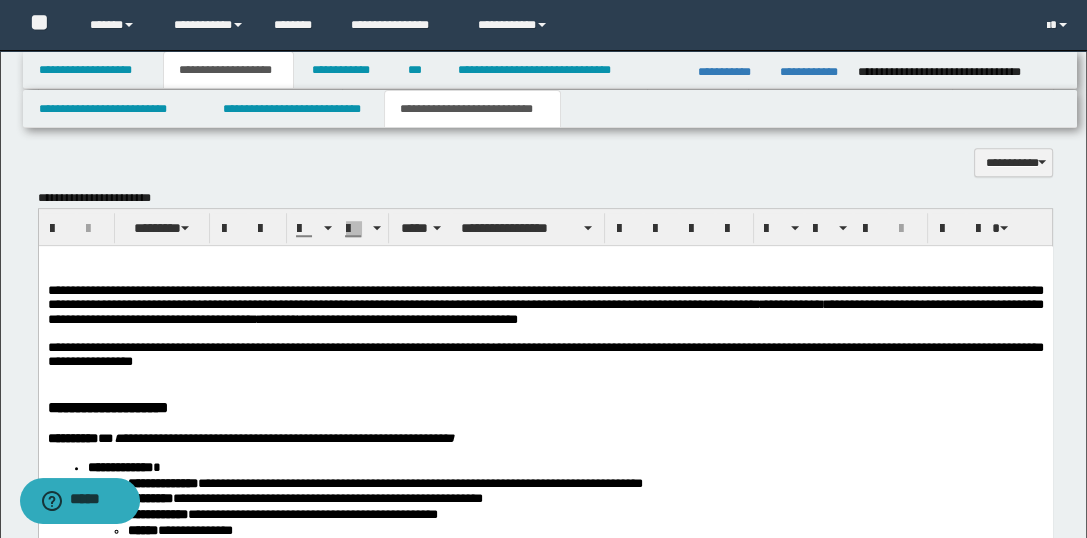 click on "**********" at bounding box center (545, 355) 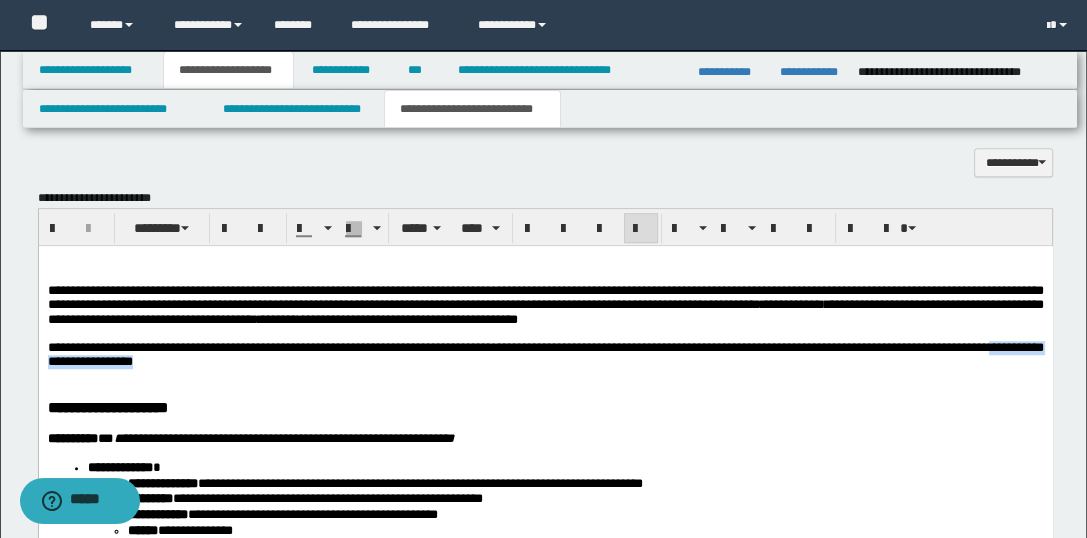 drag, startPoint x: 452, startPoint y: 365, endPoint x: 205, endPoint y: 370, distance: 247.0506 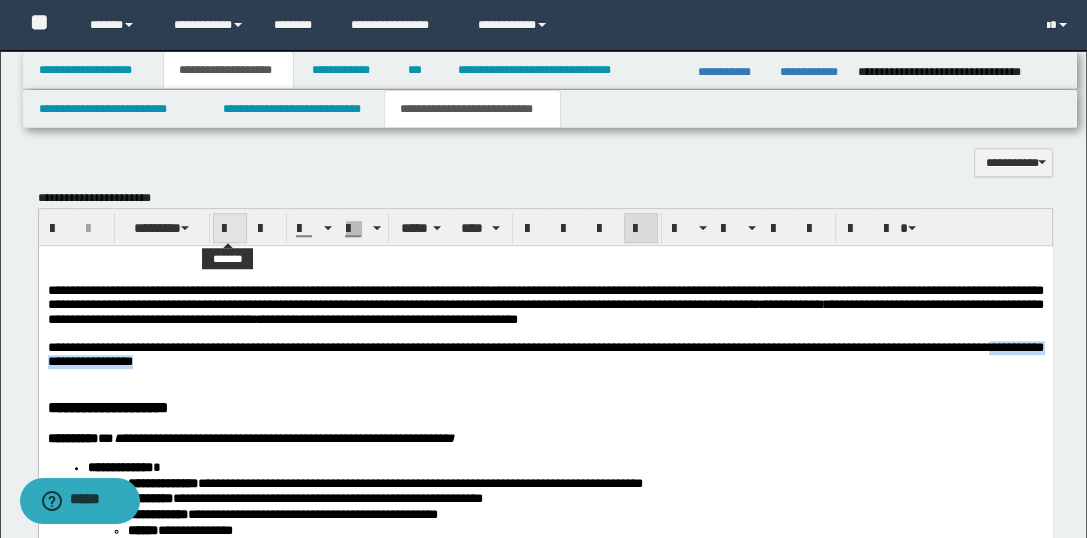click at bounding box center [230, 229] 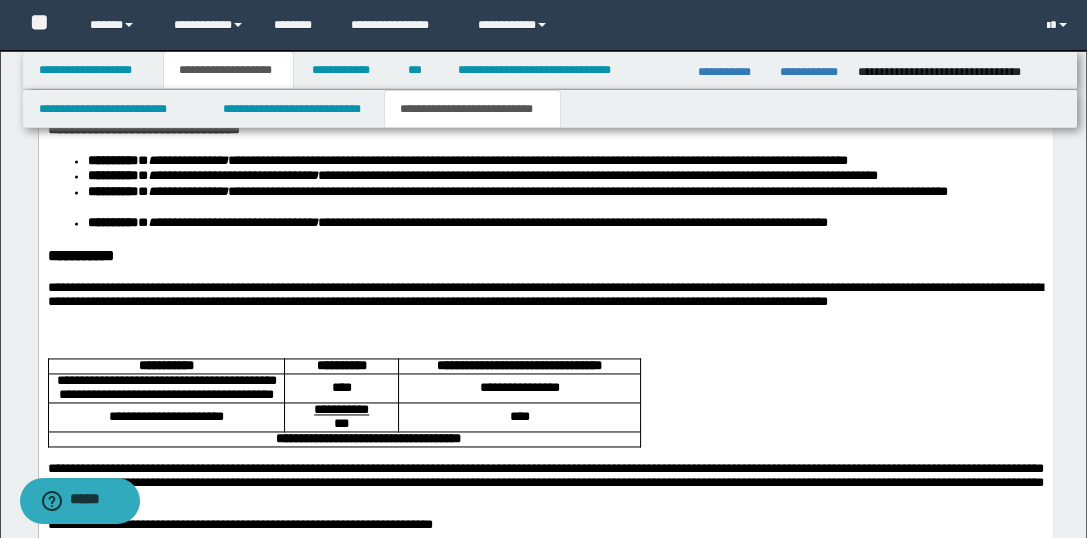 scroll, scrollTop: 3165, scrollLeft: 0, axis: vertical 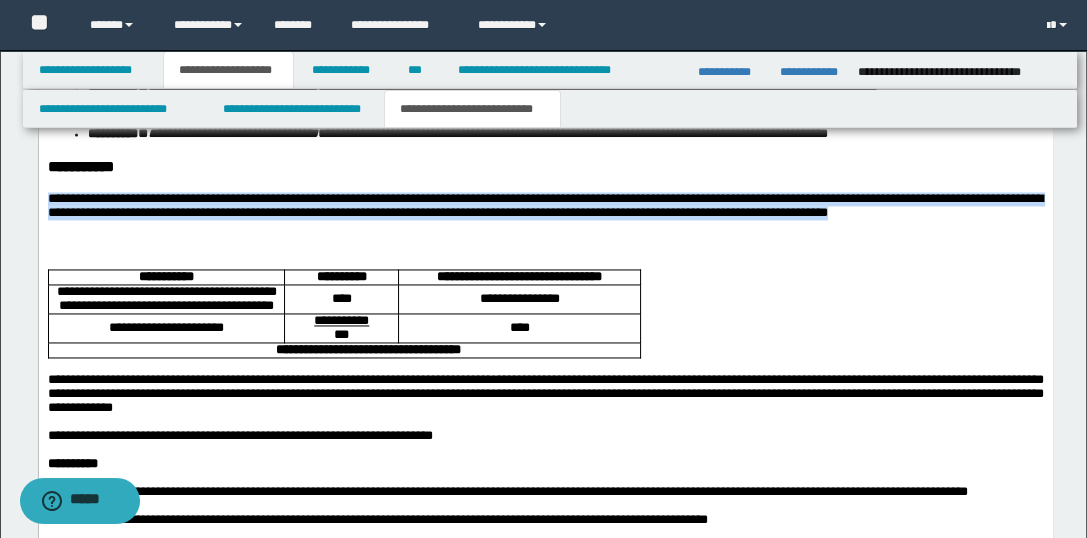 drag, startPoint x: 210, startPoint y: 244, endPoint x: 45, endPoint y: 215, distance: 167.5291 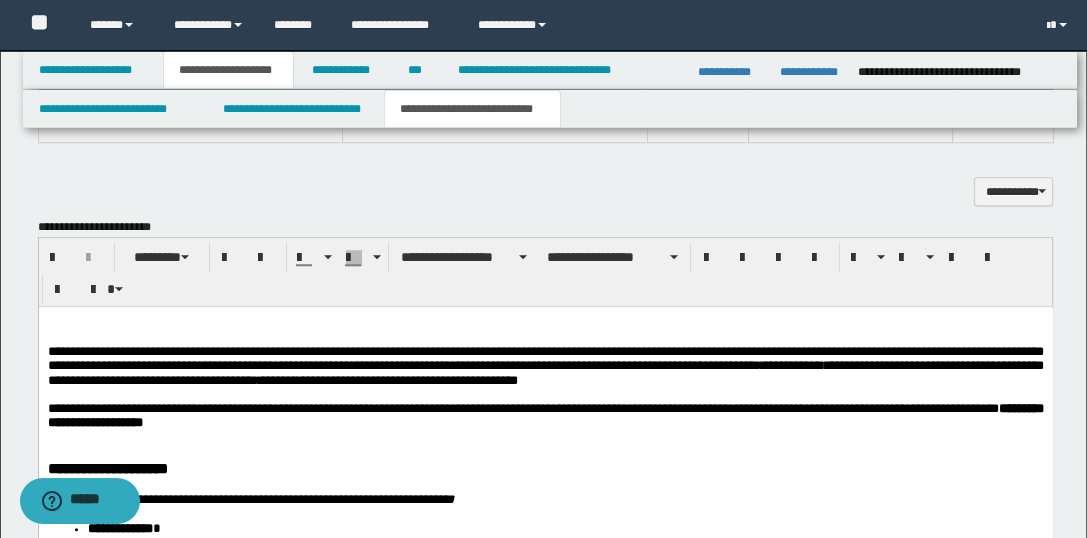 scroll, scrollTop: 1688, scrollLeft: 0, axis: vertical 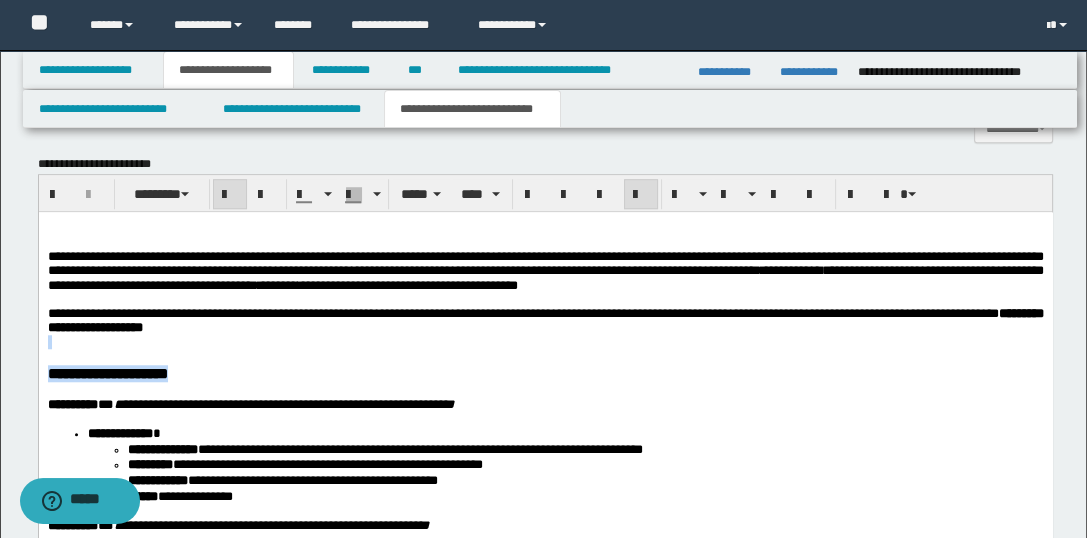 drag, startPoint x: 465, startPoint y: 335, endPoint x: 465, endPoint y: 367, distance: 32 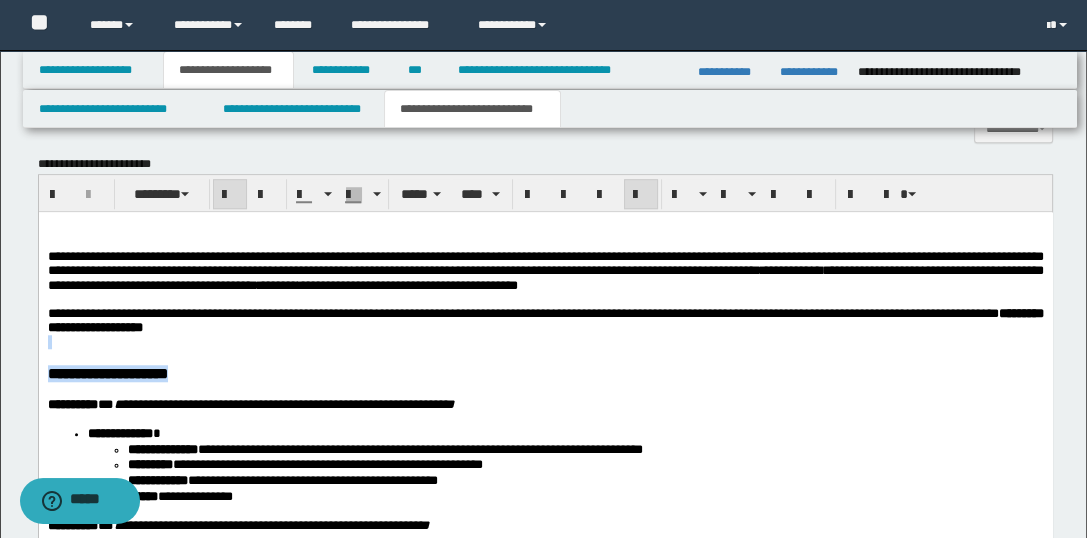 click on "**********" at bounding box center (545, 1226) 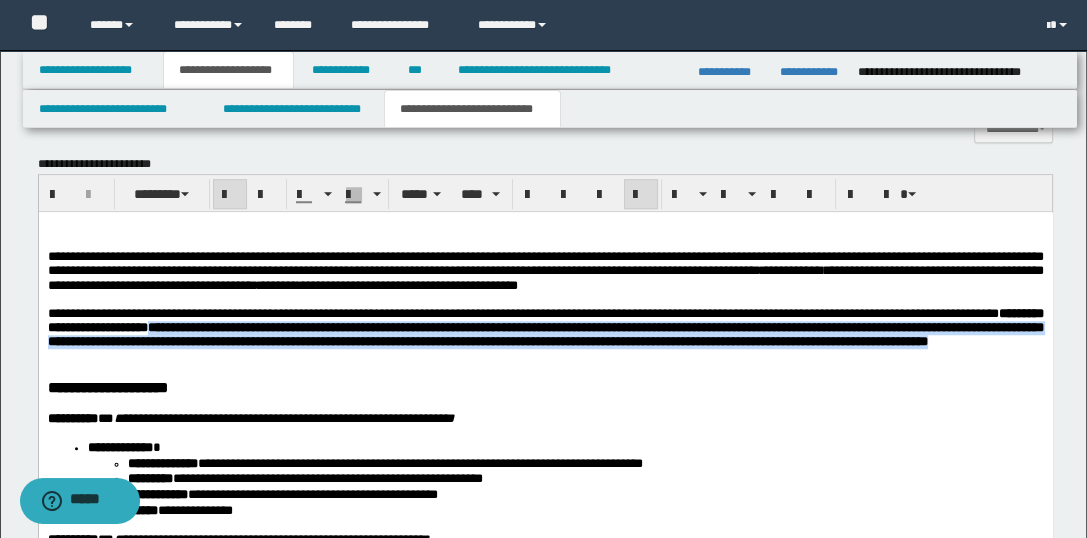 drag, startPoint x: 495, startPoint y: 345, endPoint x: 773, endPoint y: 370, distance: 279.12183 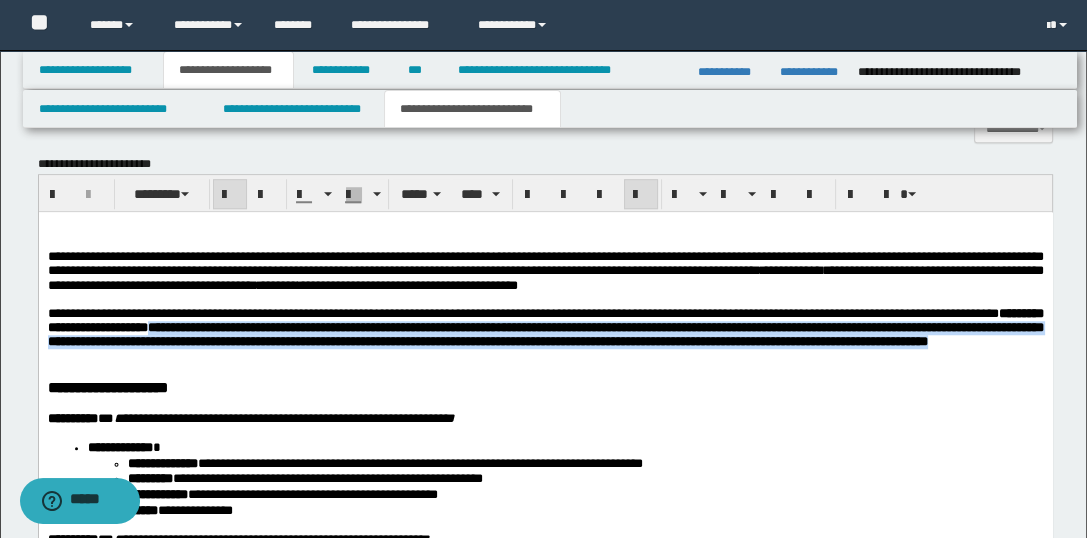 click on "**********" at bounding box center [545, 328] 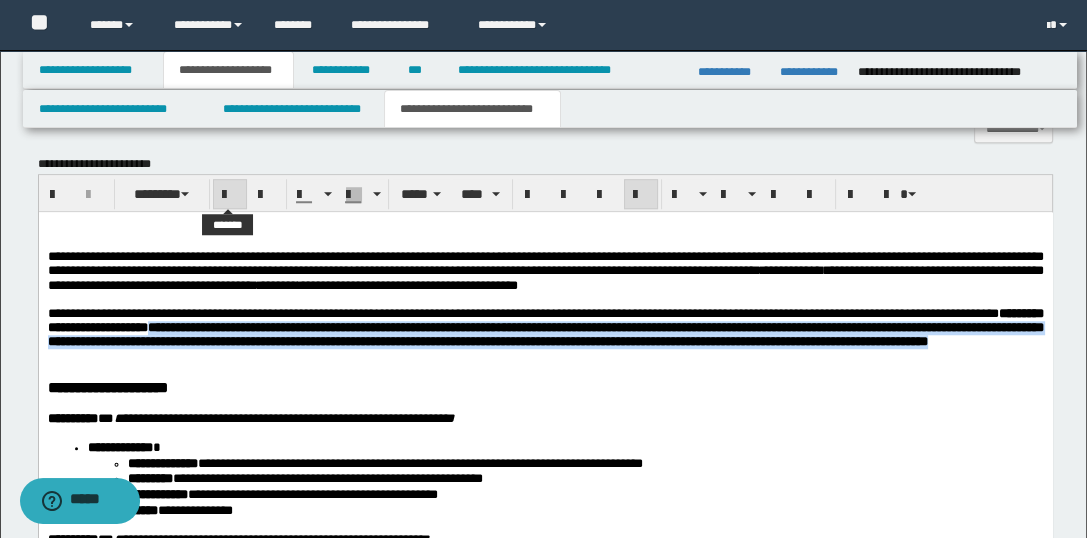 click at bounding box center (230, 195) 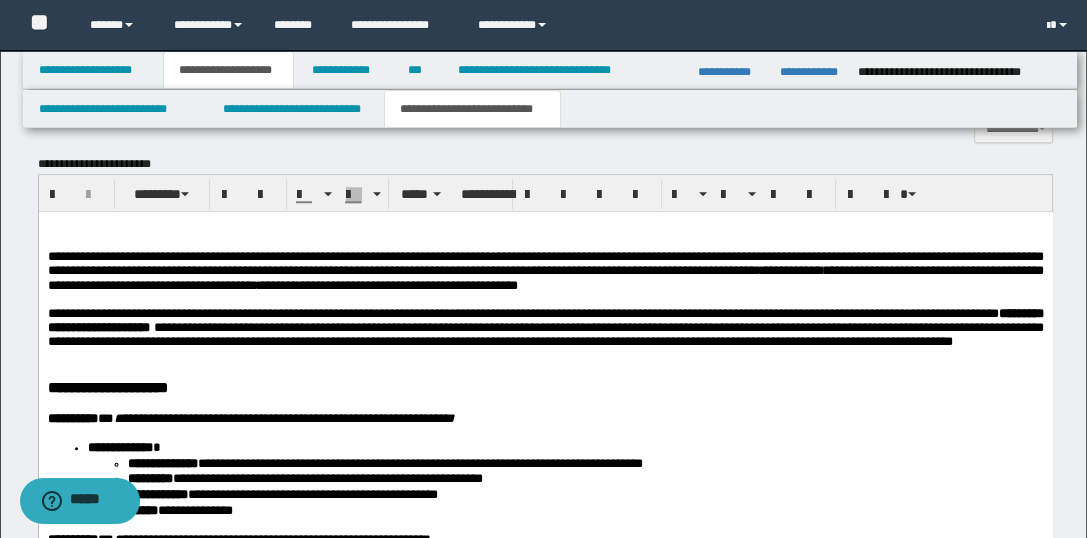 click on "**********" at bounding box center (545, 388) 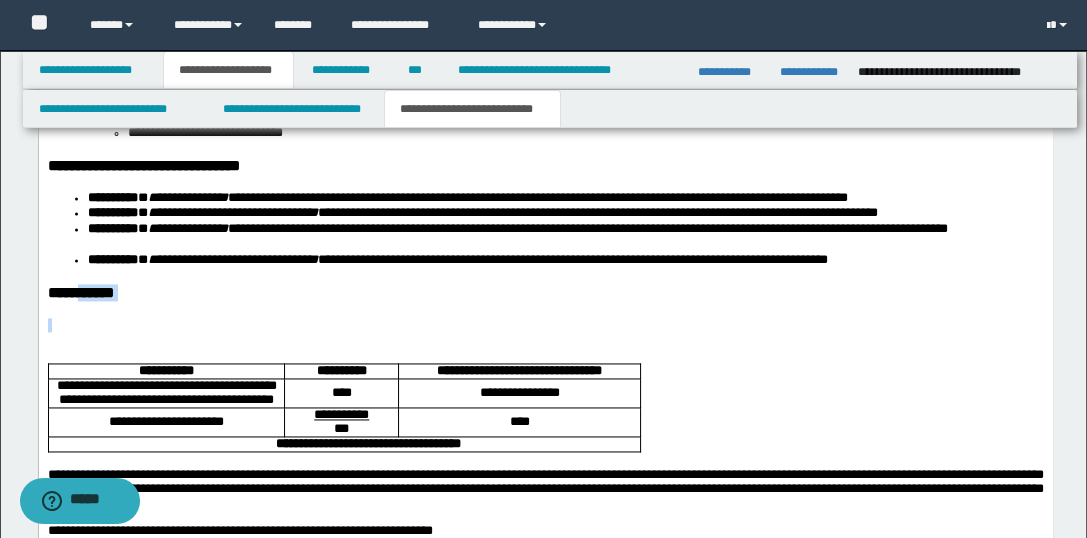 scroll, scrollTop: 3022, scrollLeft: 0, axis: vertical 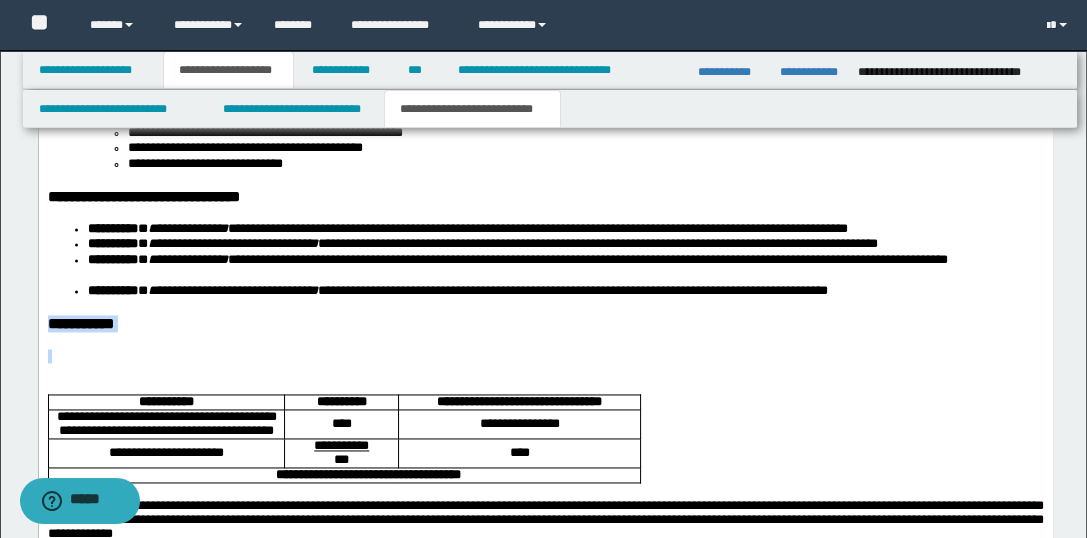 drag, startPoint x: 196, startPoint y: 382, endPoint x: 43, endPoint y: 352, distance: 155.91344 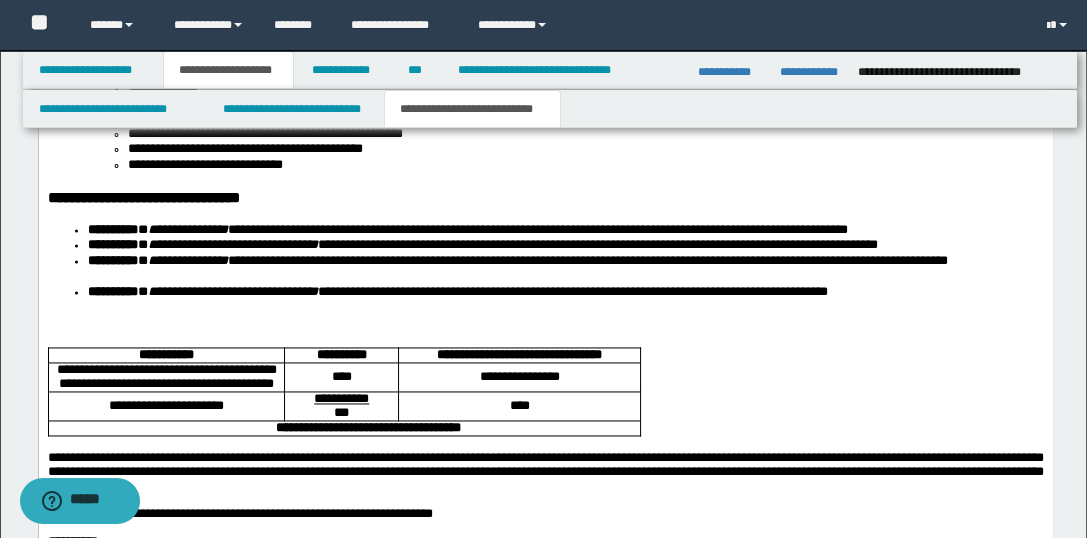 click on "**********" at bounding box center [545, -310] 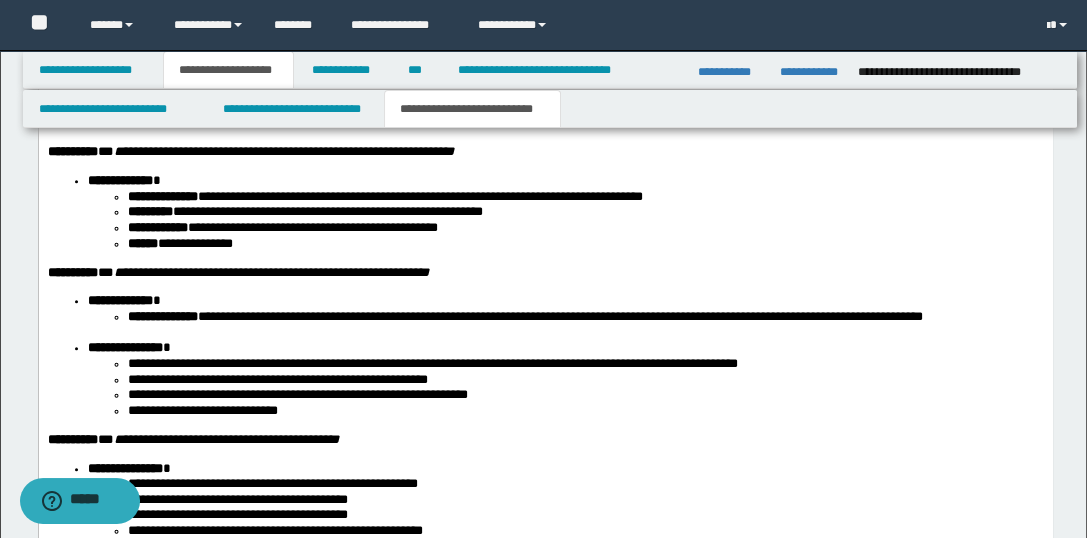 scroll, scrollTop: 1422, scrollLeft: 0, axis: vertical 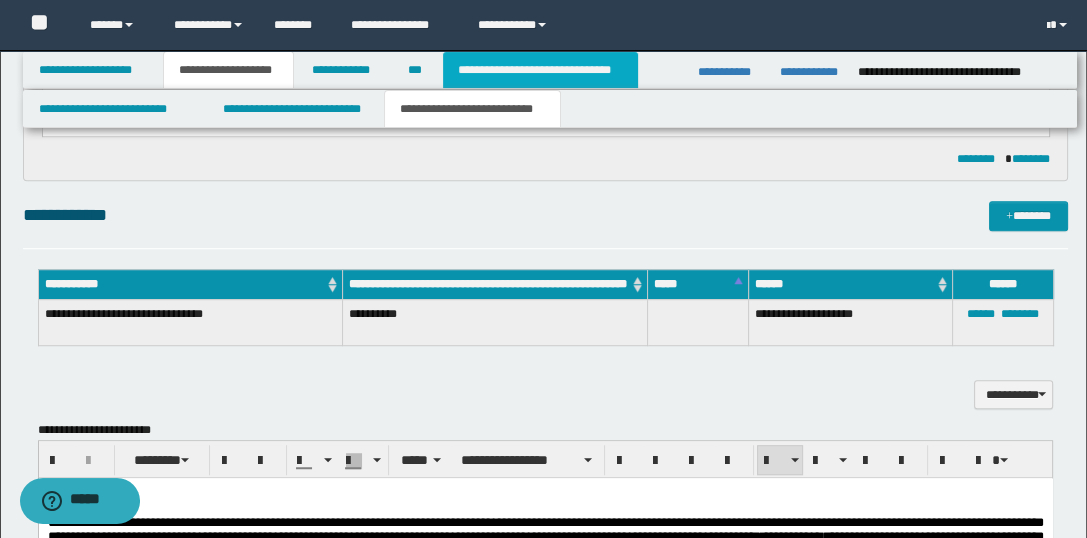 click on "**********" at bounding box center (540, 70) 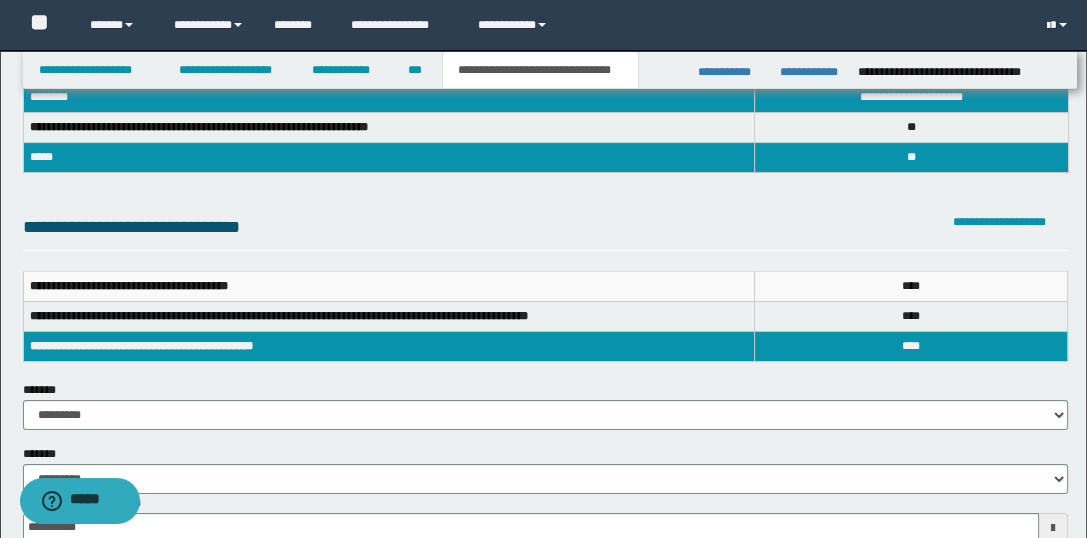 scroll, scrollTop: 102, scrollLeft: 0, axis: vertical 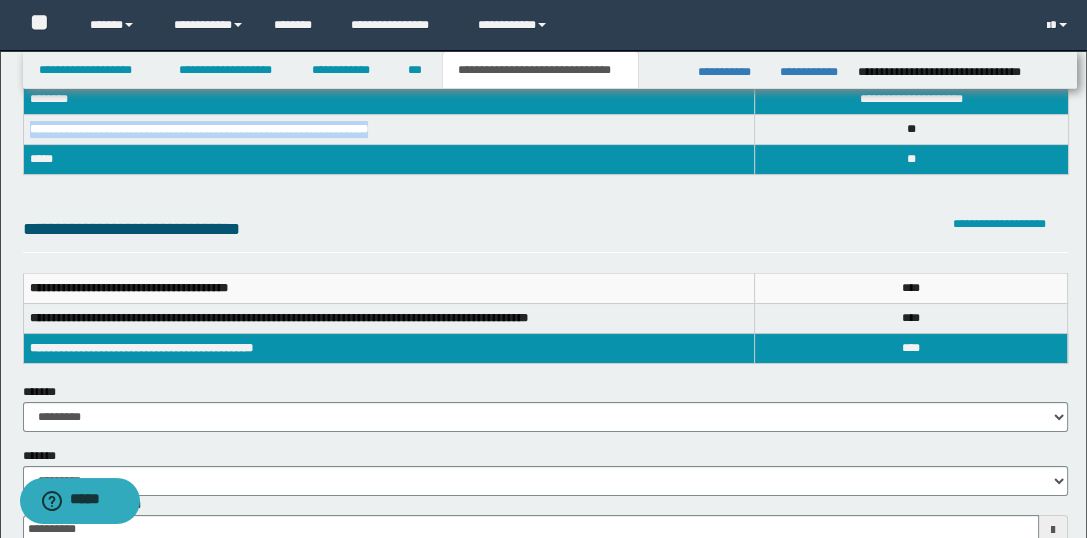 drag, startPoint x: 455, startPoint y: 124, endPoint x: 56, endPoint y: 131, distance: 399.0614 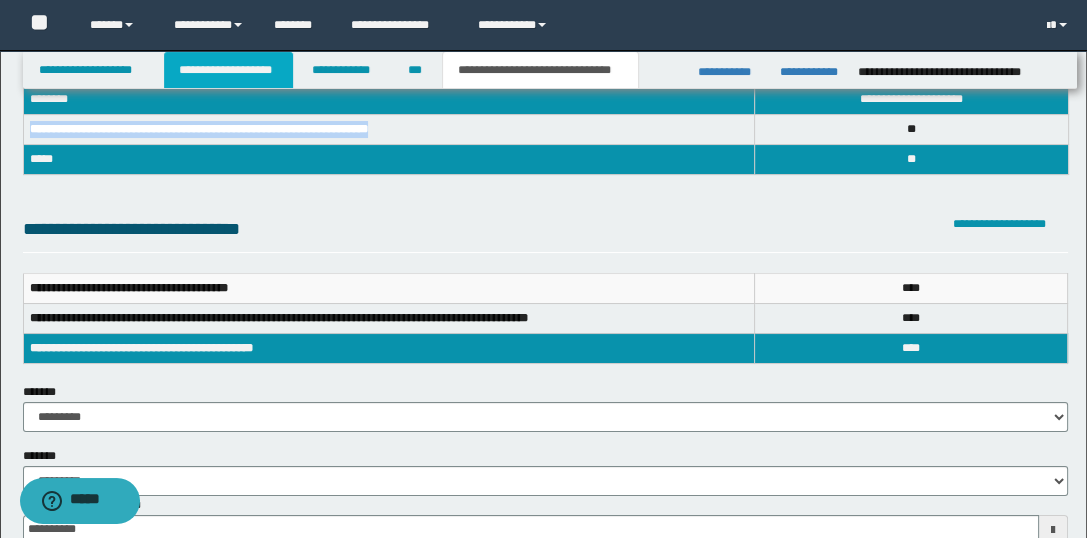 click on "**********" at bounding box center [228, 70] 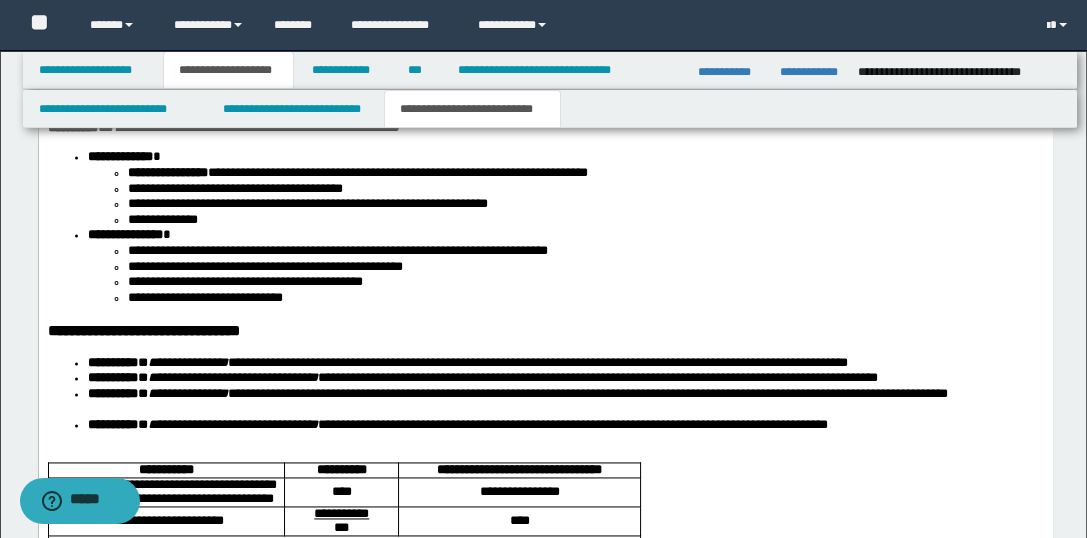 scroll, scrollTop: 3067, scrollLeft: 0, axis: vertical 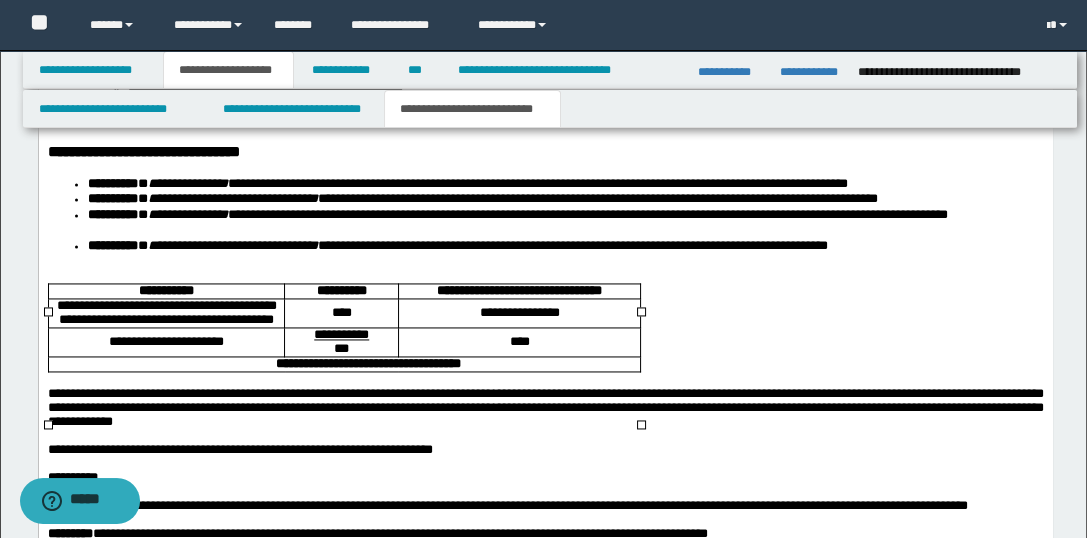 click on "**********" at bounding box center (165, 314) 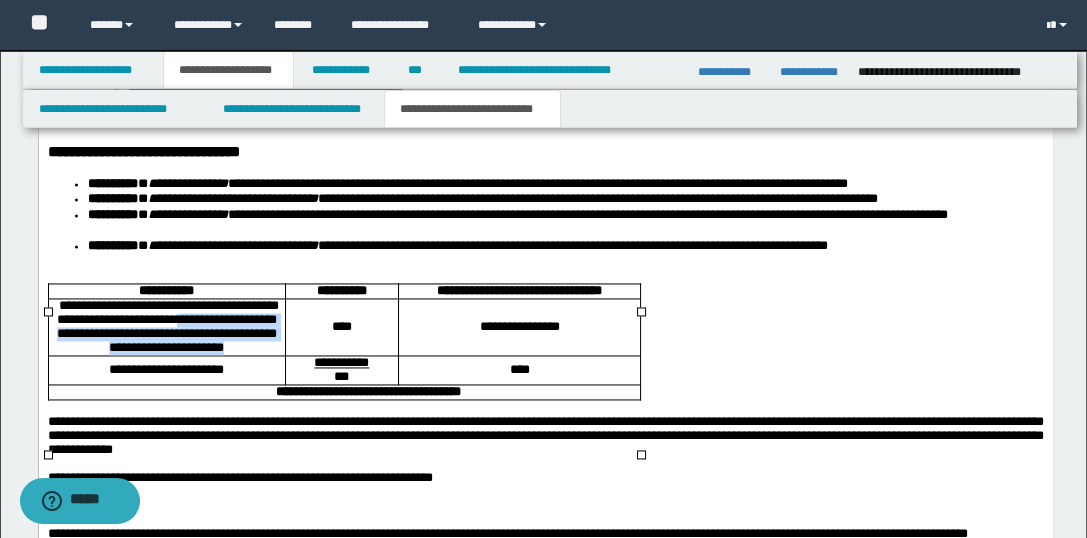 drag, startPoint x: 64, startPoint y: 370, endPoint x: 221, endPoint y: 396, distance: 159.1383 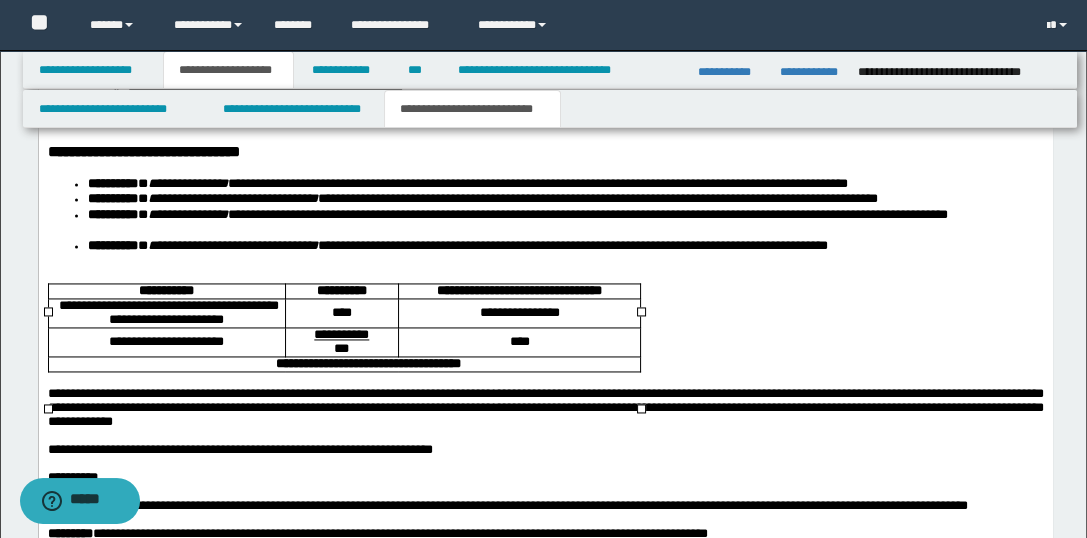 click on "**********" at bounding box center [518, 314] 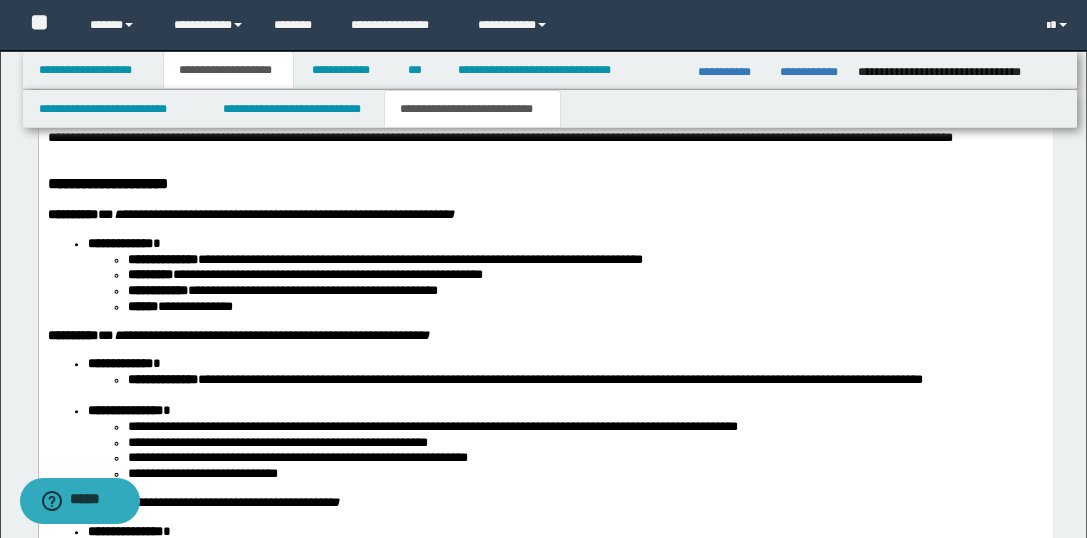 scroll, scrollTop: 1378, scrollLeft: 0, axis: vertical 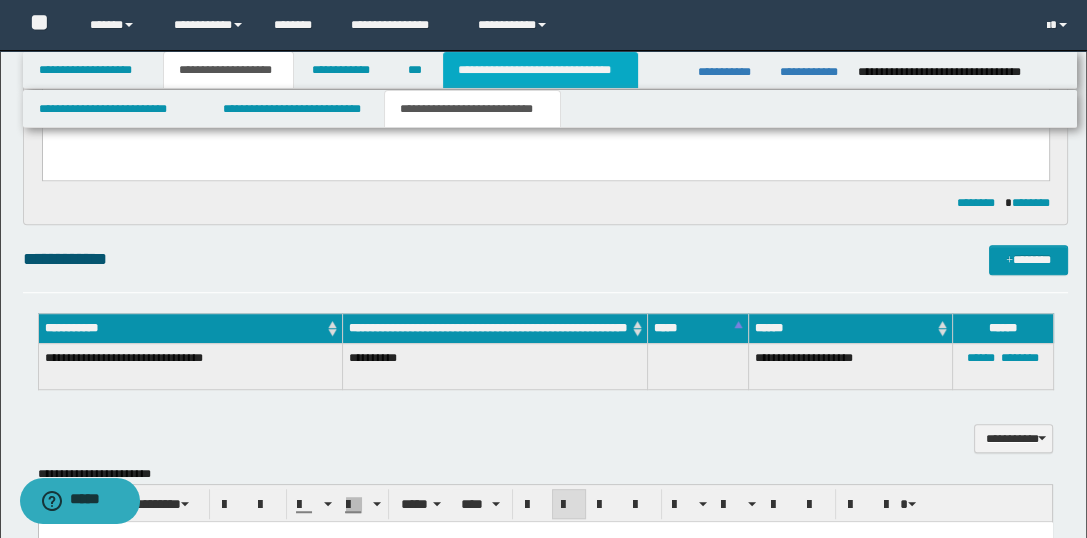 click on "**********" at bounding box center [540, 70] 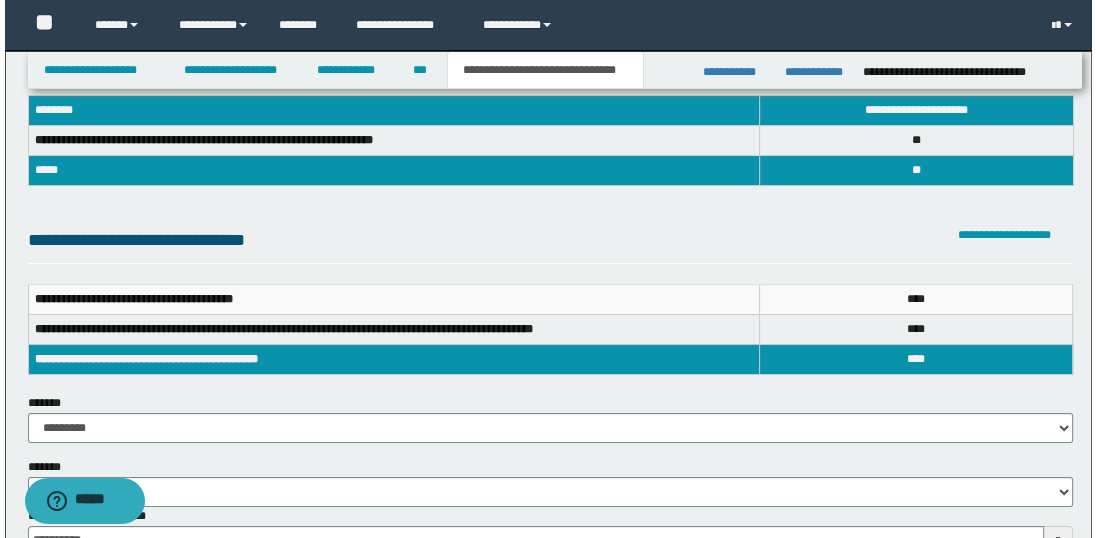 scroll, scrollTop: 0, scrollLeft: 0, axis: both 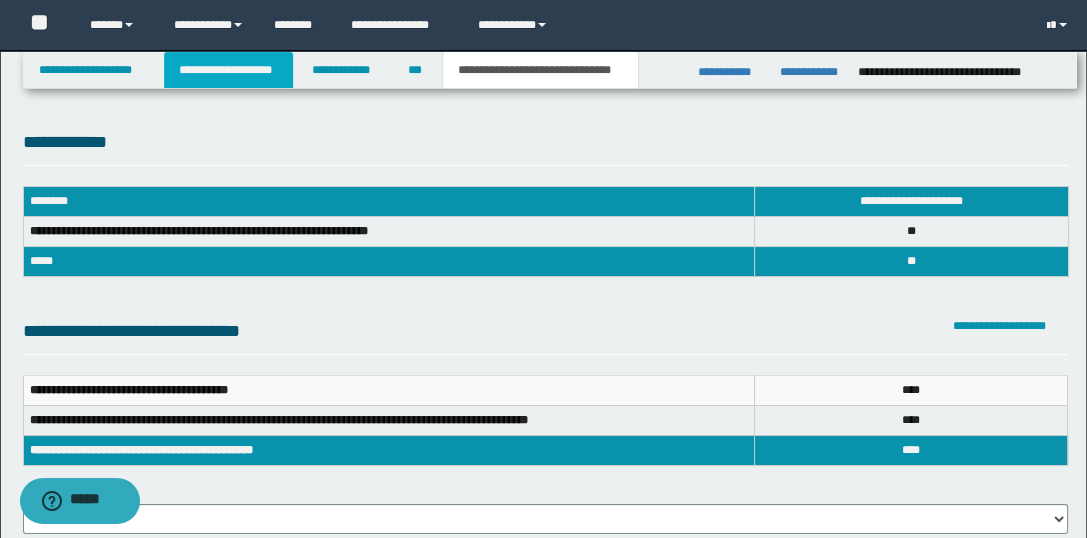 click on "**********" at bounding box center [228, 70] 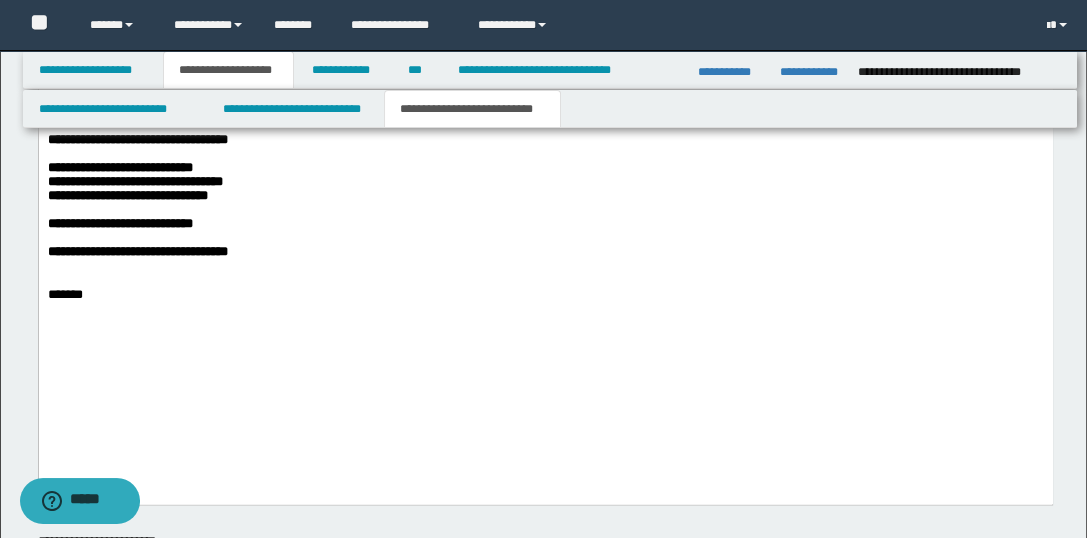 scroll, scrollTop: 3354, scrollLeft: 0, axis: vertical 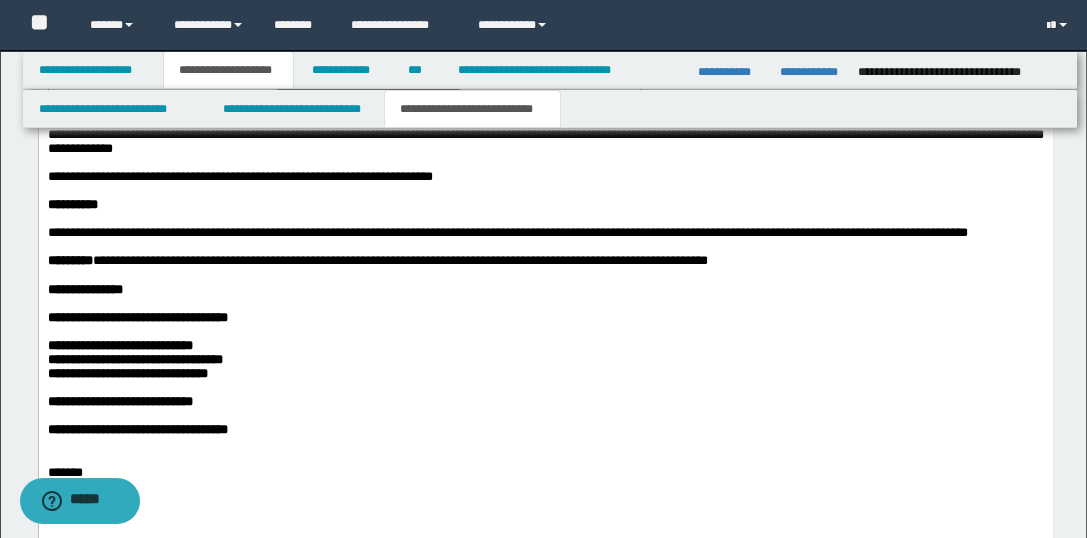 click on "**********" at bounding box center [119, 345] 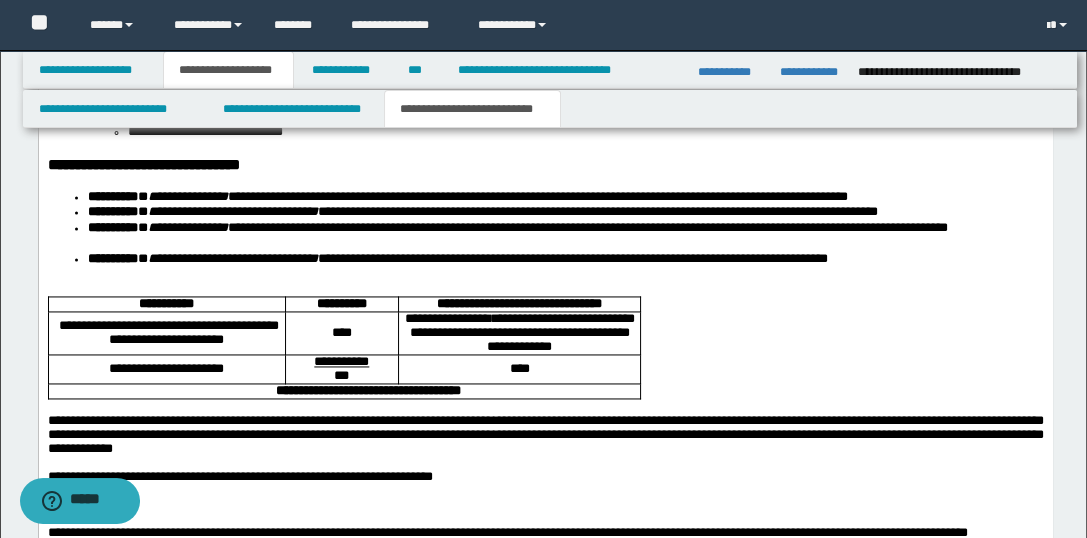 scroll, scrollTop: 2999, scrollLeft: 0, axis: vertical 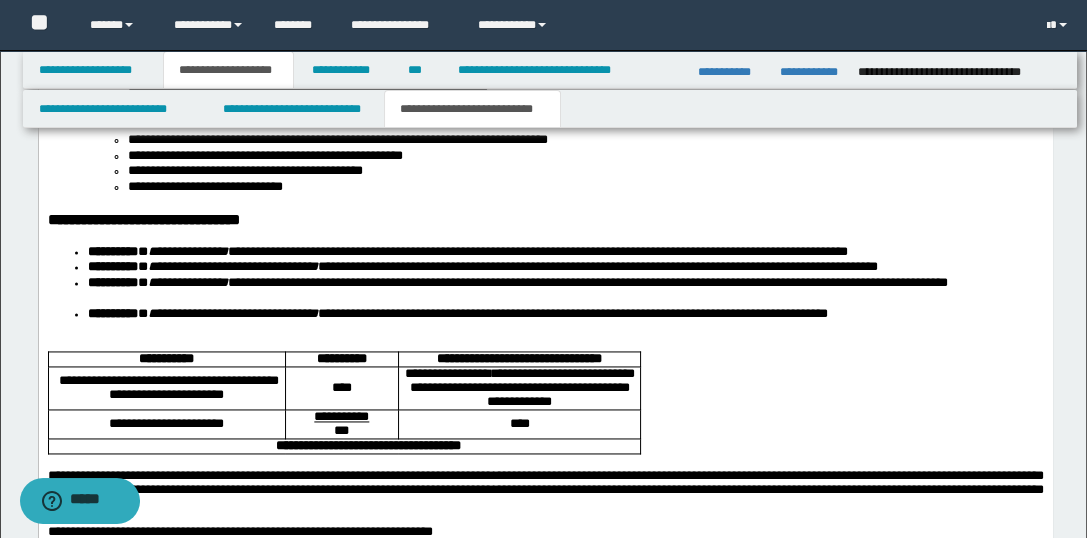 click on "****" at bounding box center [341, 388] 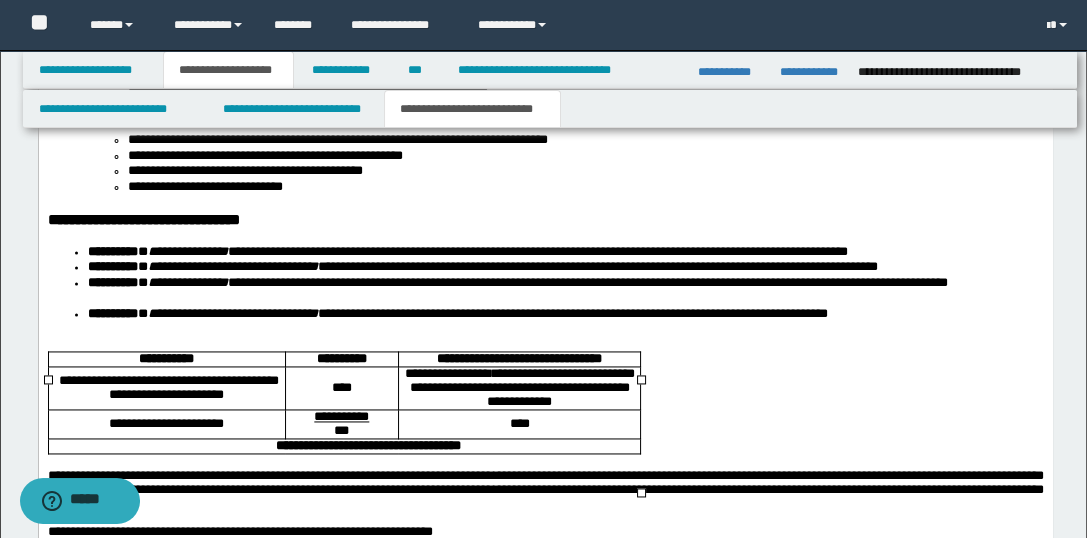 click on "****" at bounding box center (341, 388) 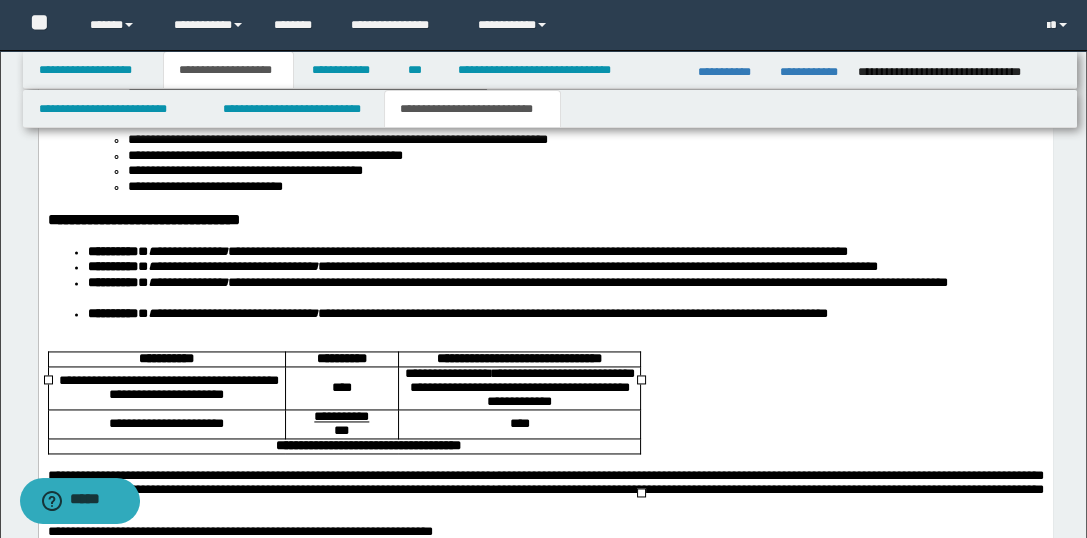 click on "****" at bounding box center [518, 424] 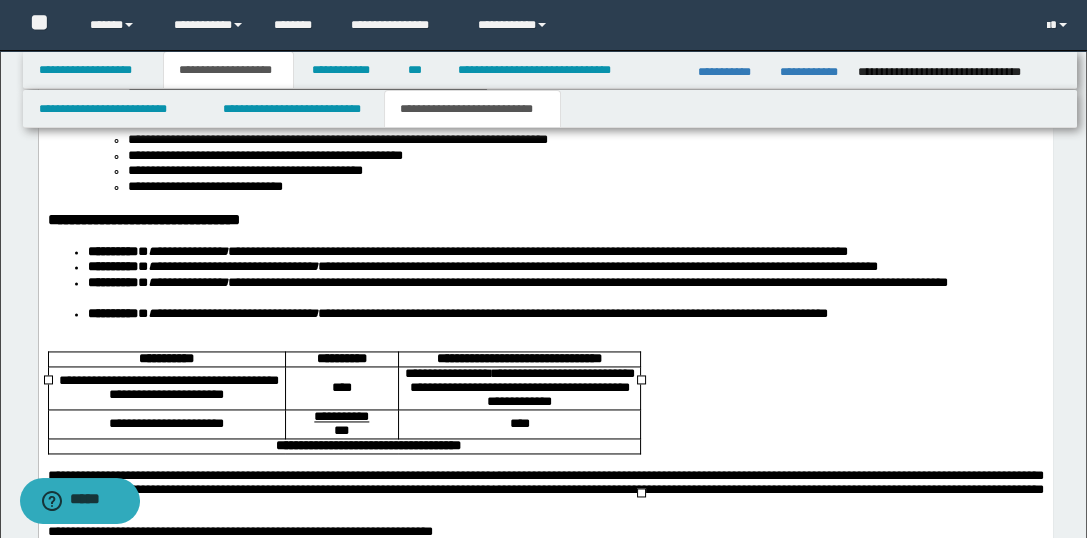 click on "**********" at bounding box center (367, 446) 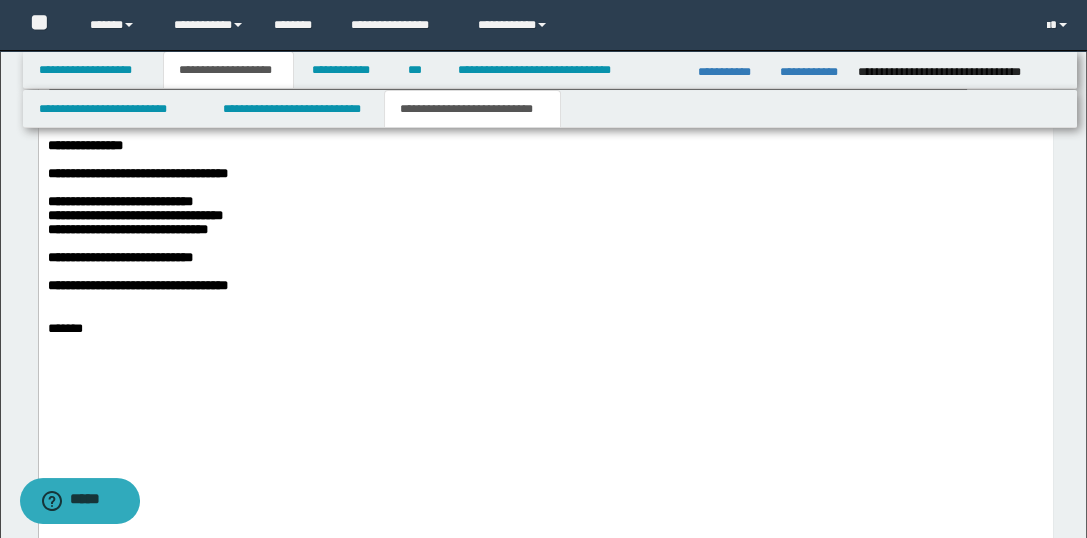 scroll, scrollTop: 3532, scrollLeft: 0, axis: vertical 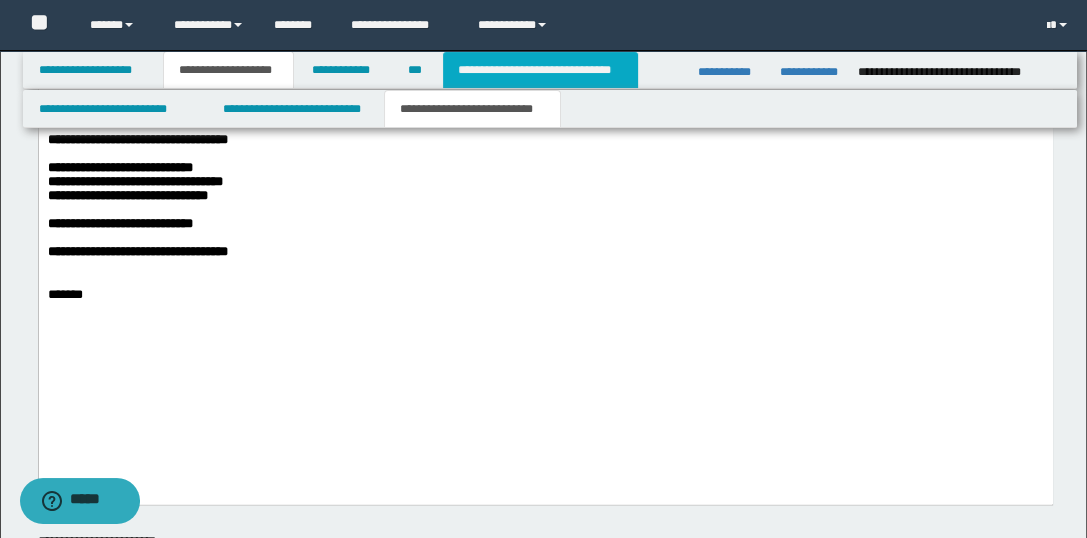 click on "**********" at bounding box center (540, 70) 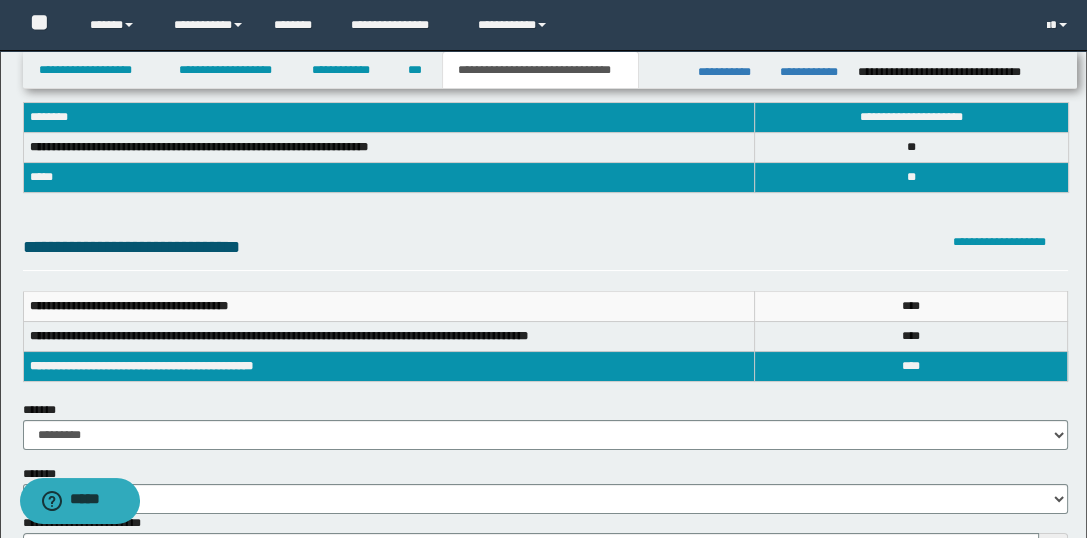 scroll, scrollTop: 71, scrollLeft: 0, axis: vertical 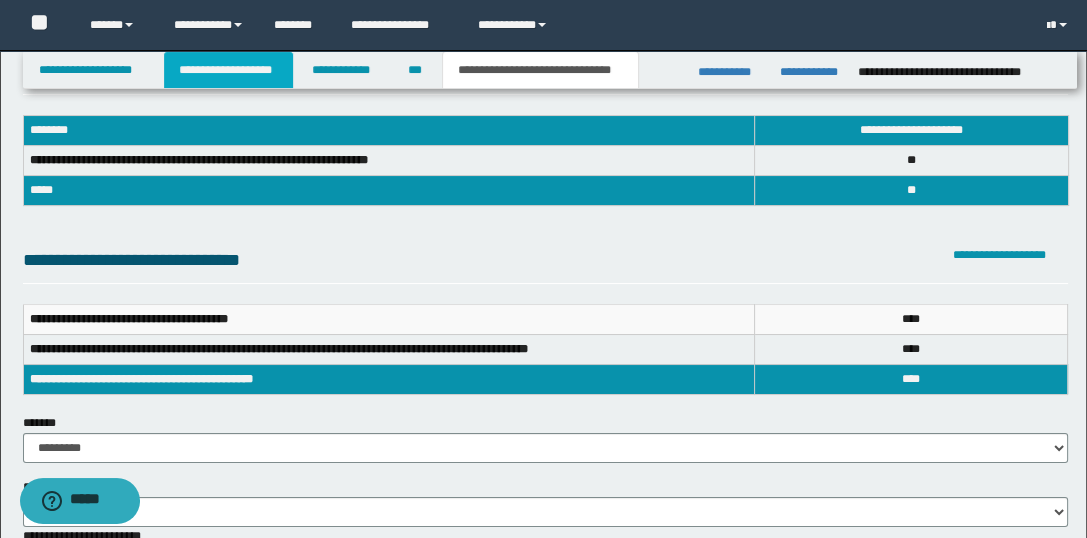 click on "**********" at bounding box center (228, 70) 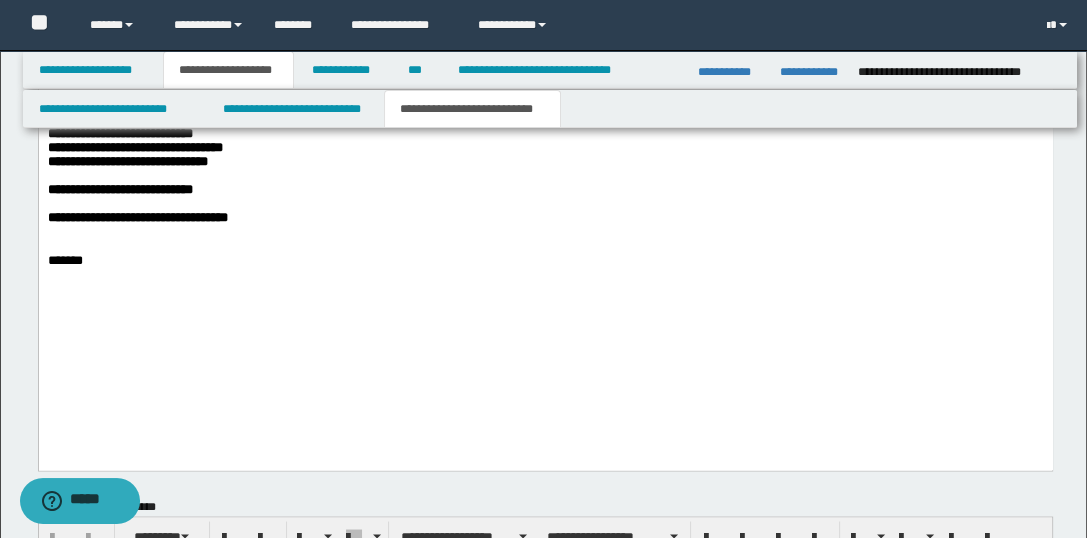 scroll, scrollTop: 3569, scrollLeft: 0, axis: vertical 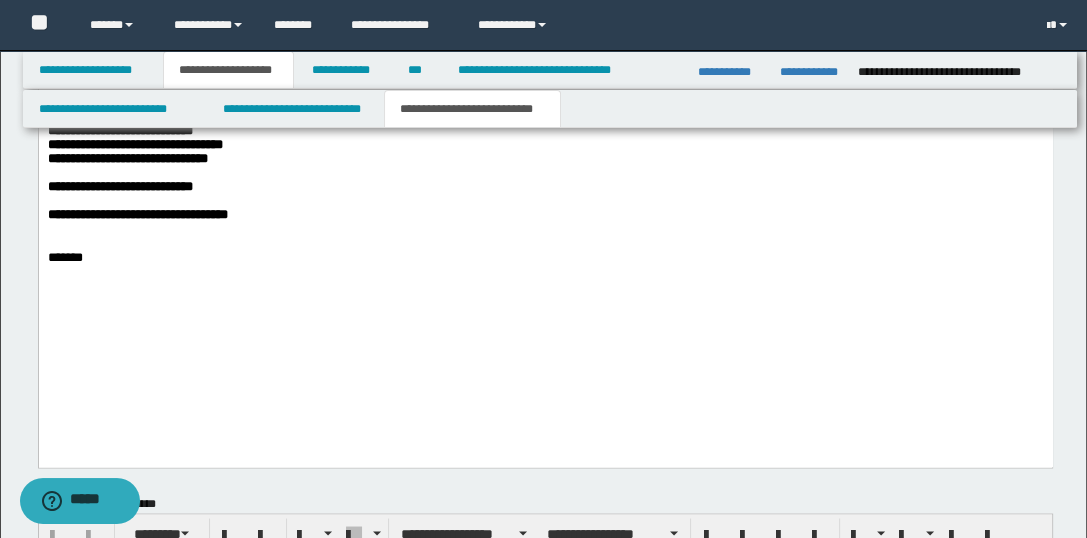 click on "**********" at bounding box center [127, 158] 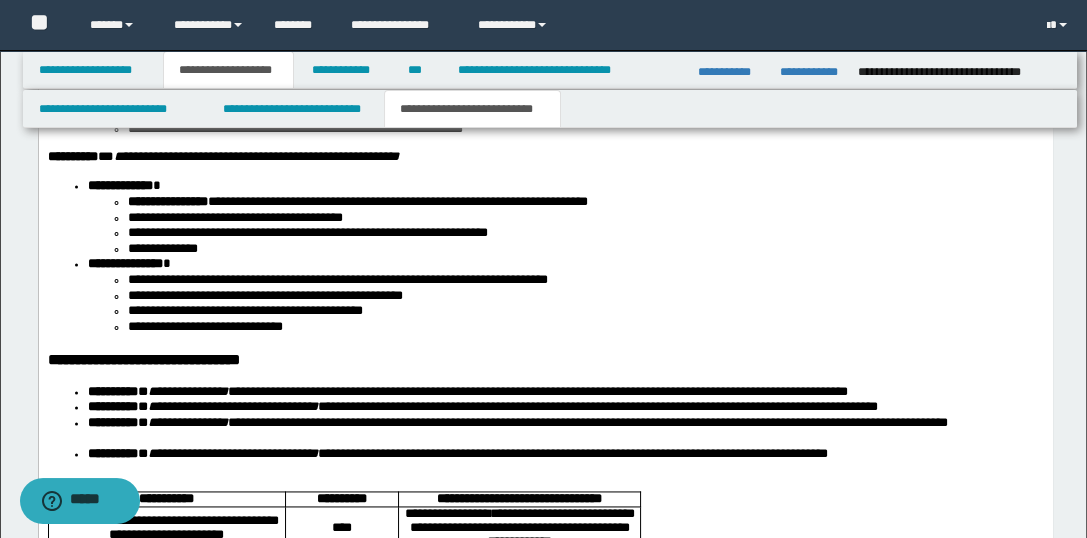 scroll, scrollTop: 2858, scrollLeft: 0, axis: vertical 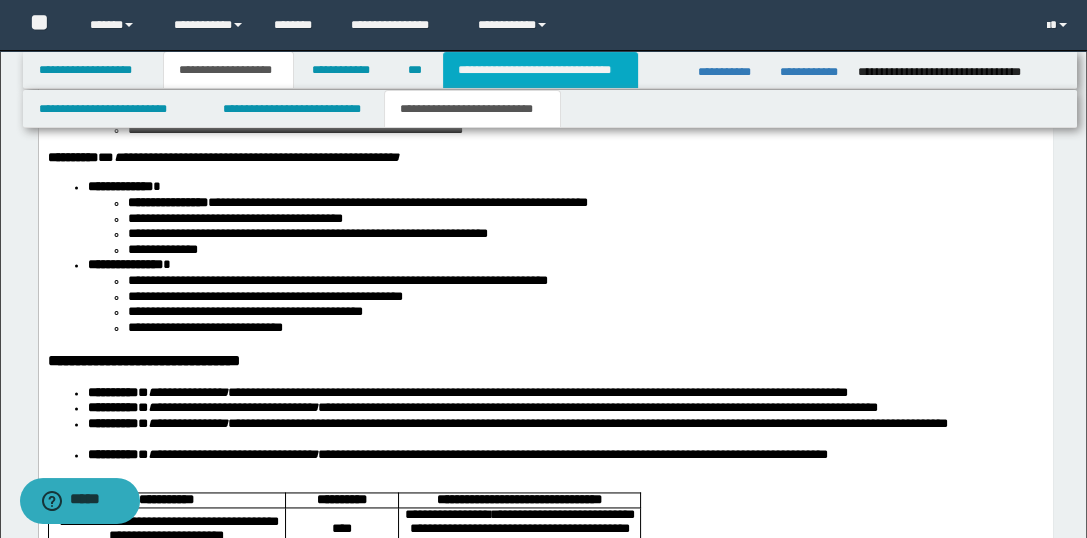 click on "**********" at bounding box center (540, 70) 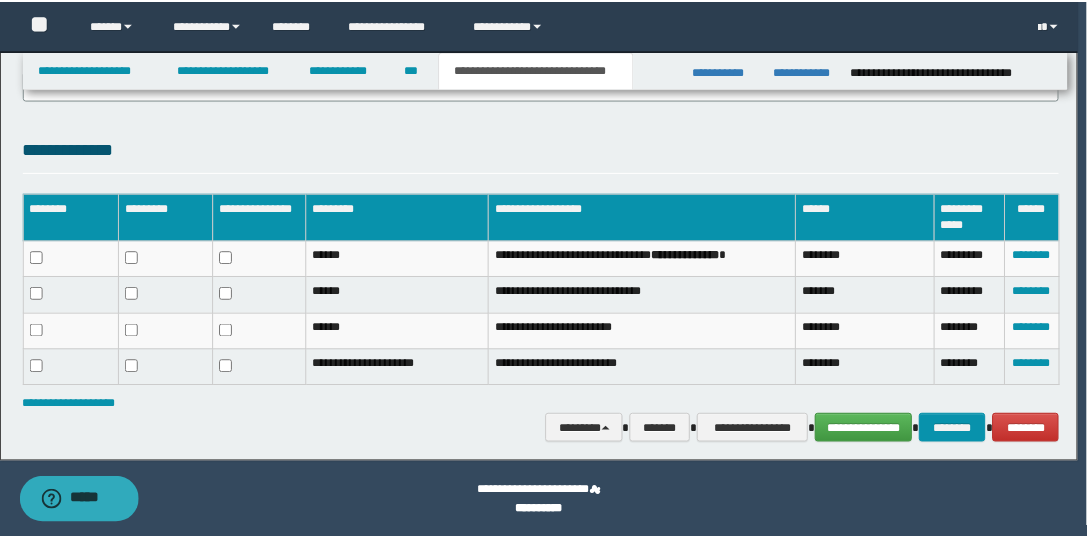 scroll, scrollTop: 1493, scrollLeft: 0, axis: vertical 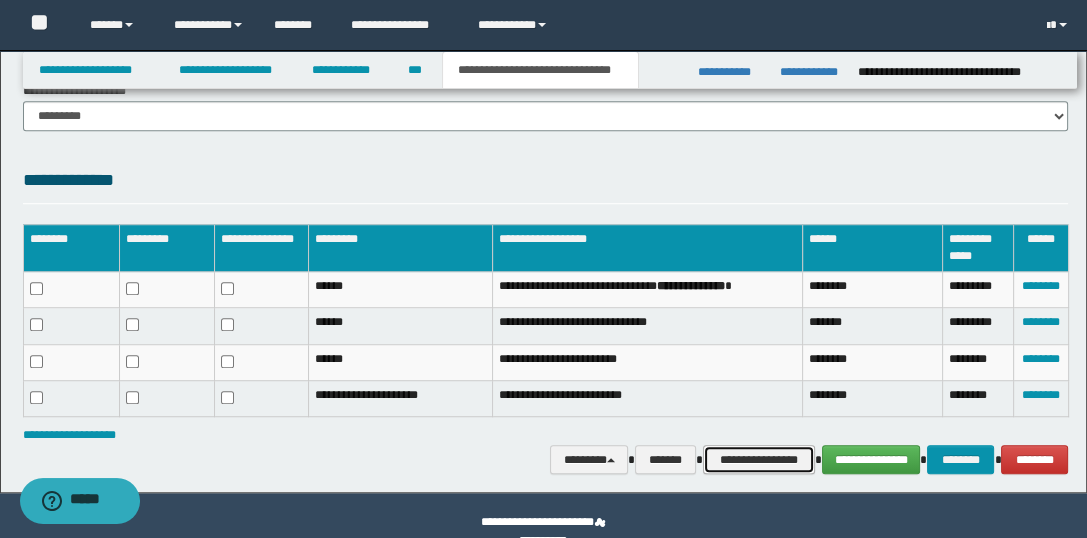 click on "**********" at bounding box center [759, 460] 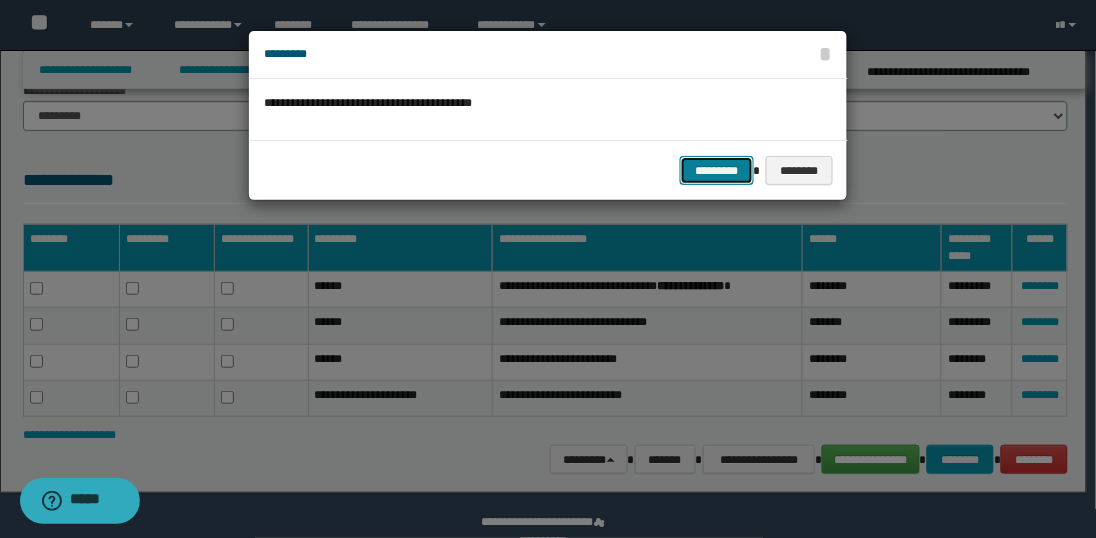 click on "*********" at bounding box center [717, 171] 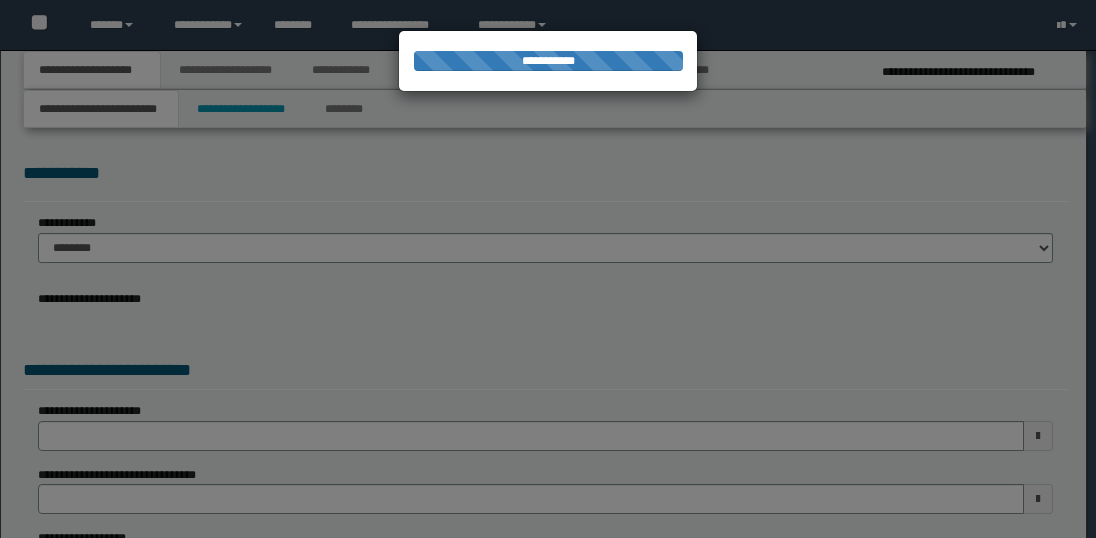 scroll, scrollTop: 0, scrollLeft: 0, axis: both 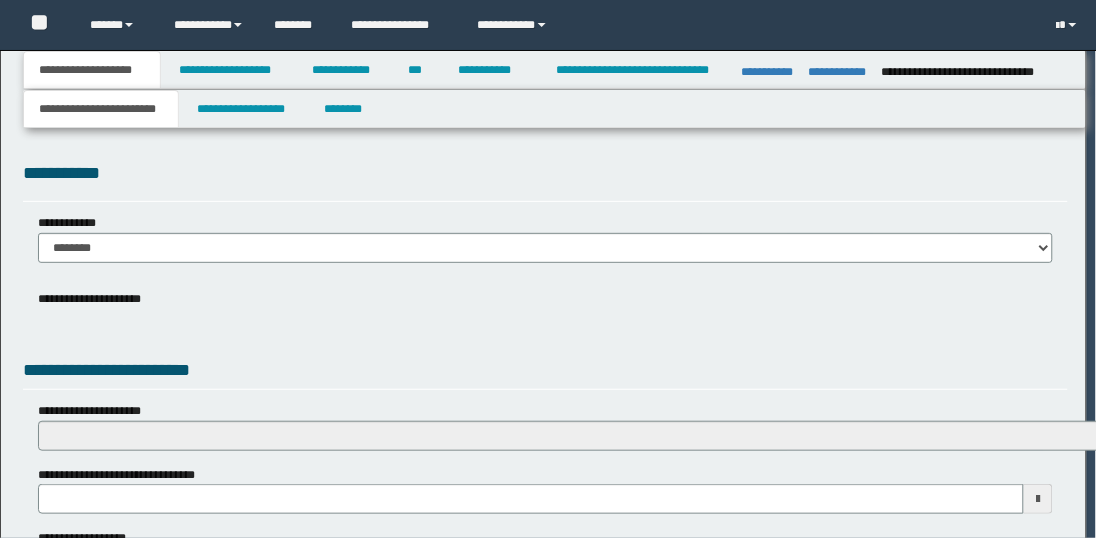 select on "*" 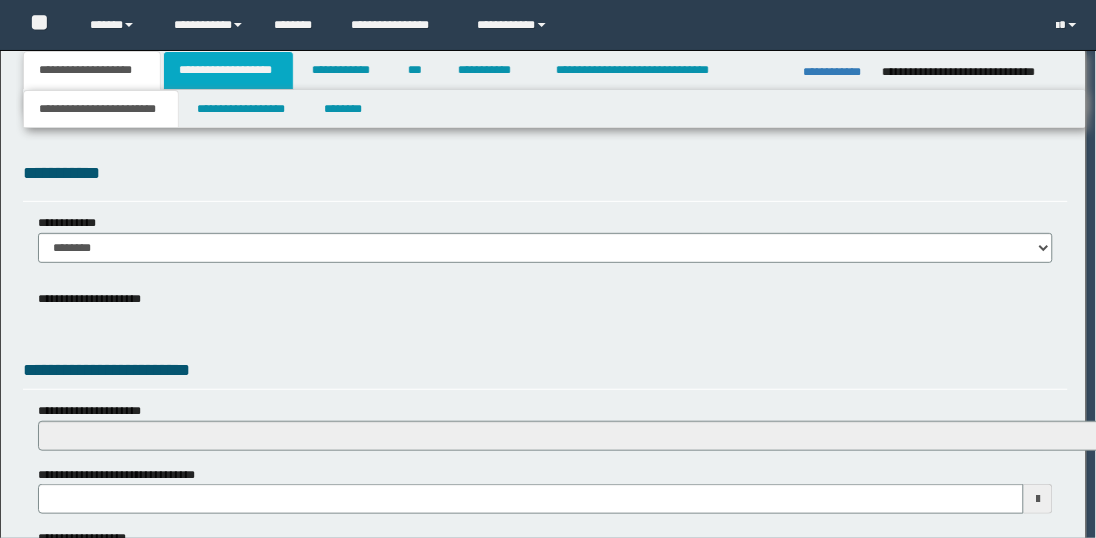 scroll, scrollTop: 0, scrollLeft: 0, axis: both 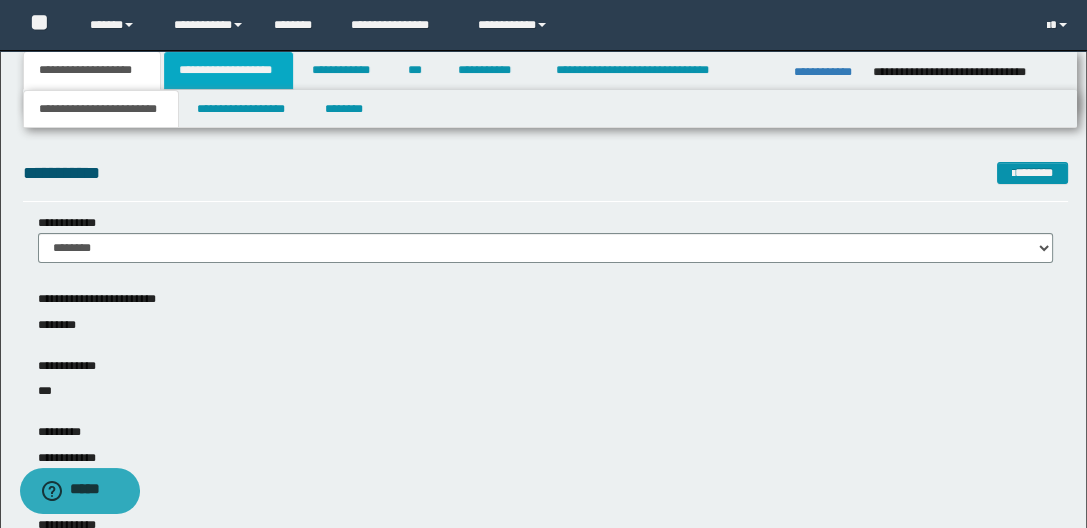 click on "**********" at bounding box center [228, 70] 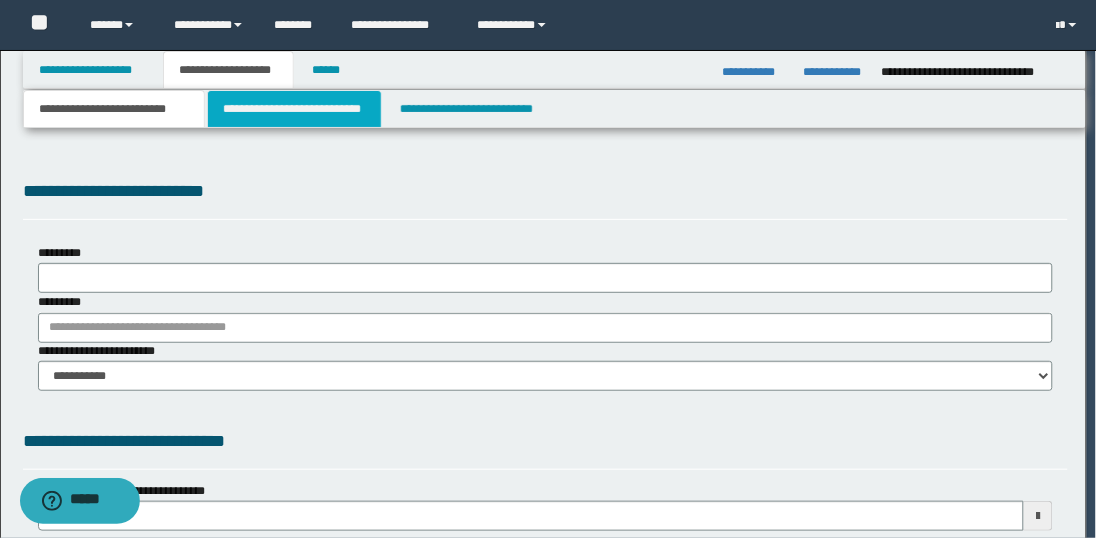 scroll, scrollTop: 0, scrollLeft: 0, axis: both 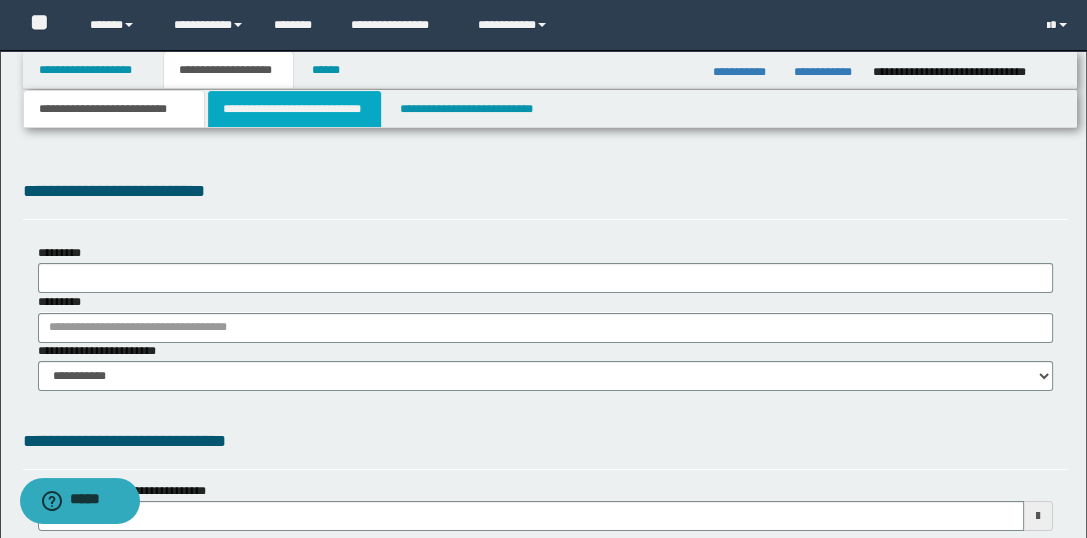 type on "**********" 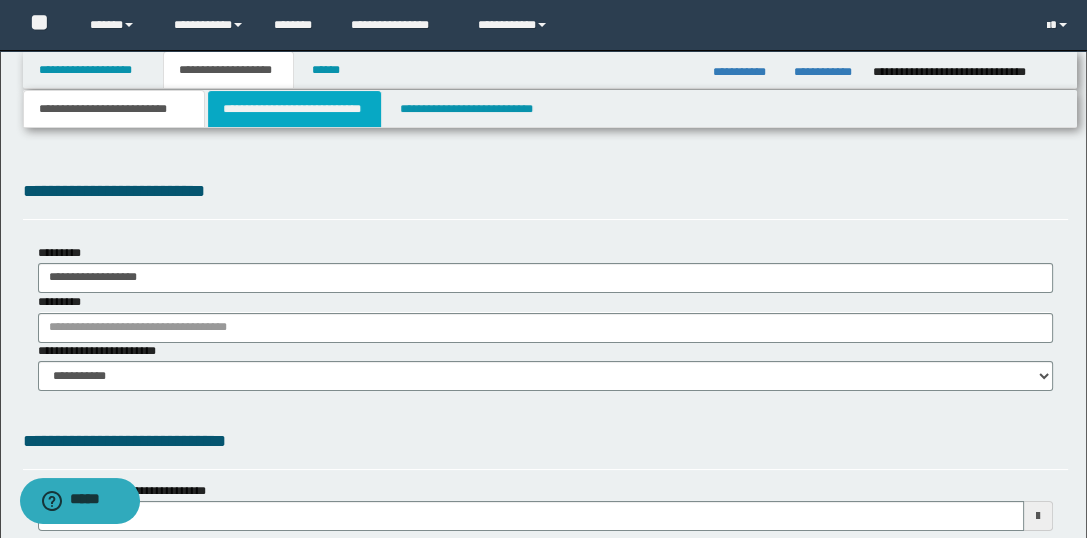 type on "**********" 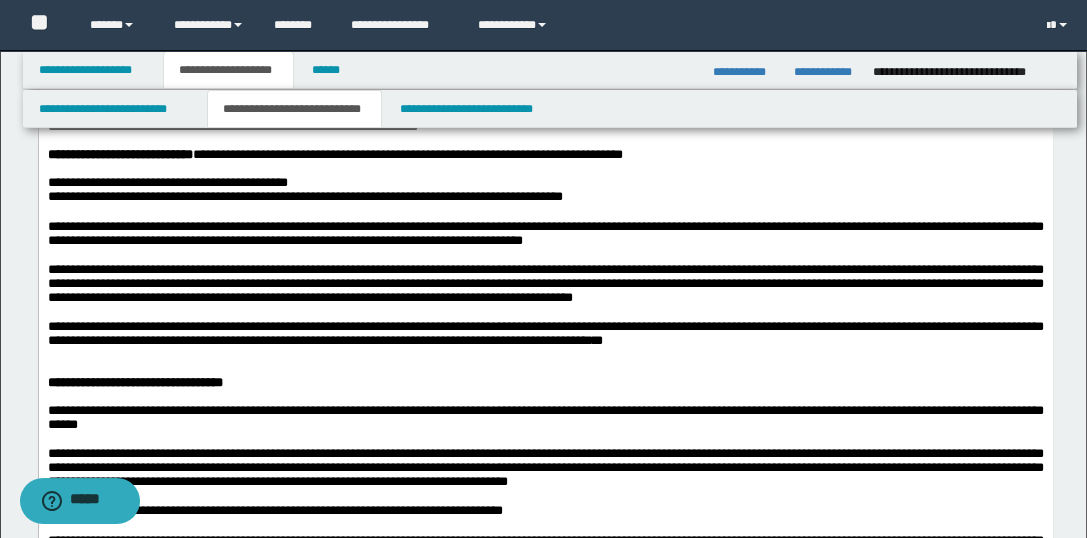 scroll, scrollTop: 1244, scrollLeft: 0, axis: vertical 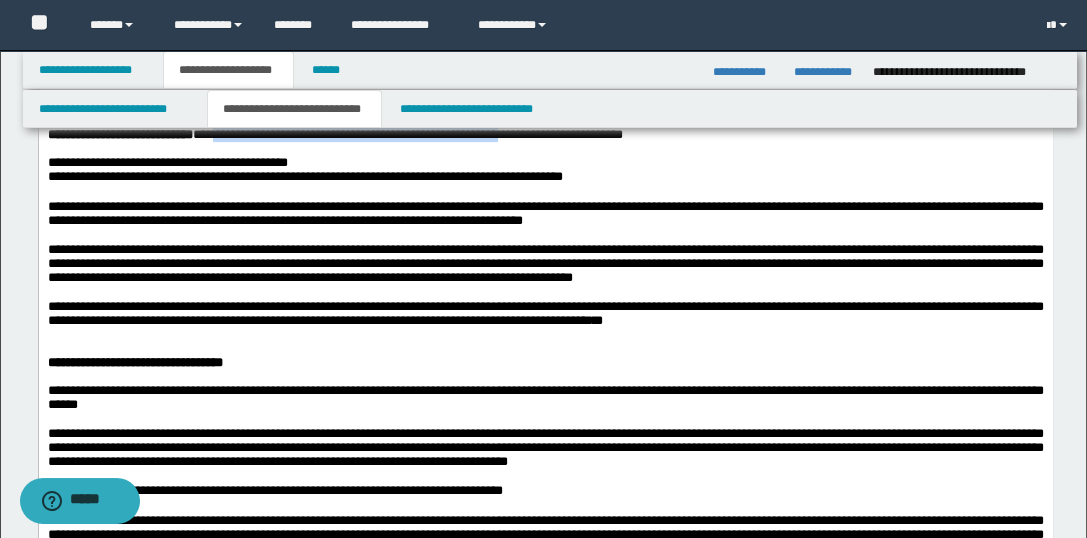 drag, startPoint x: 608, startPoint y: 385, endPoint x: 257, endPoint y: 381, distance: 351.0228 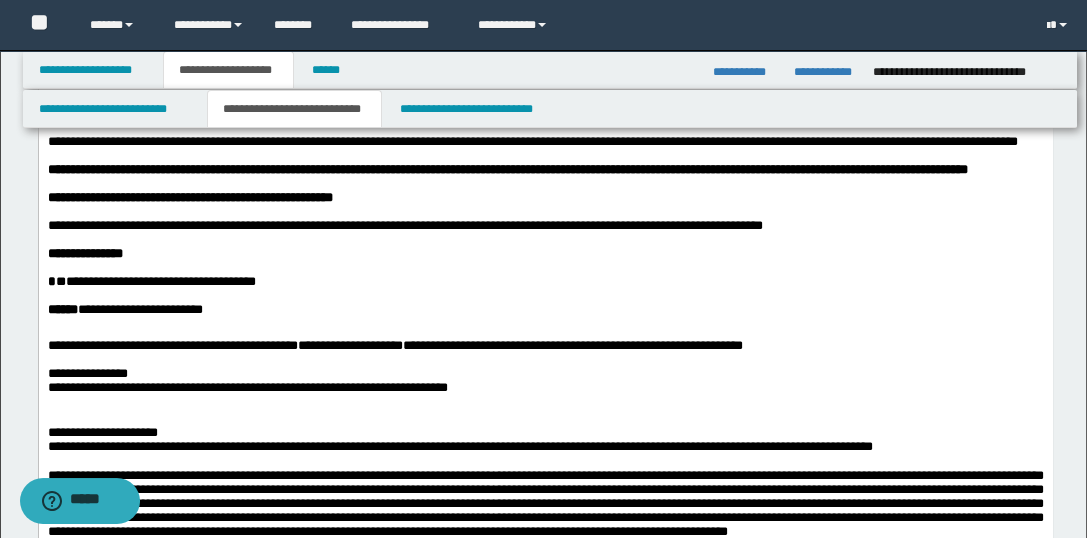 scroll, scrollTop: 0, scrollLeft: 0, axis: both 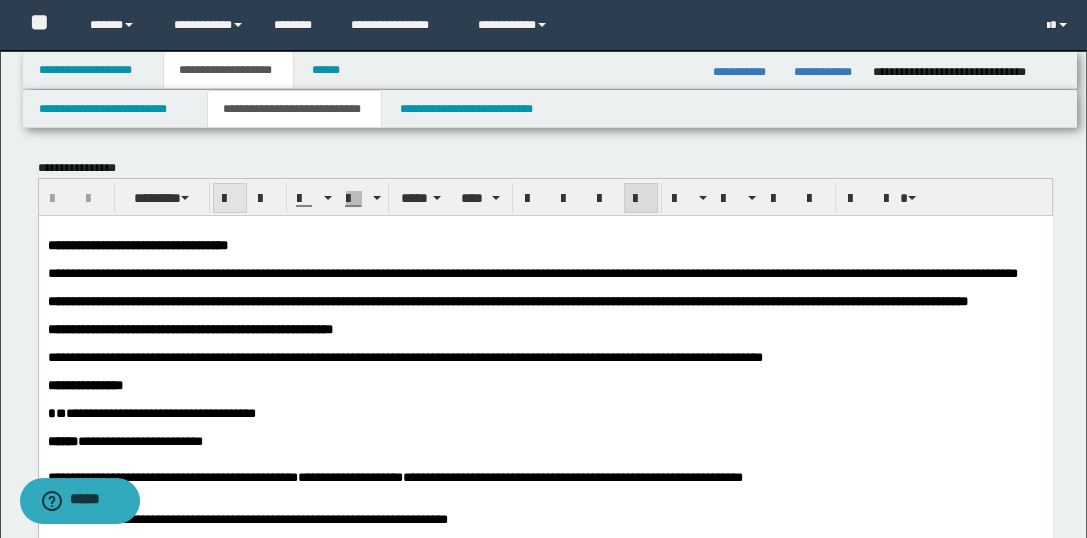 click at bounding box center [230, 198] 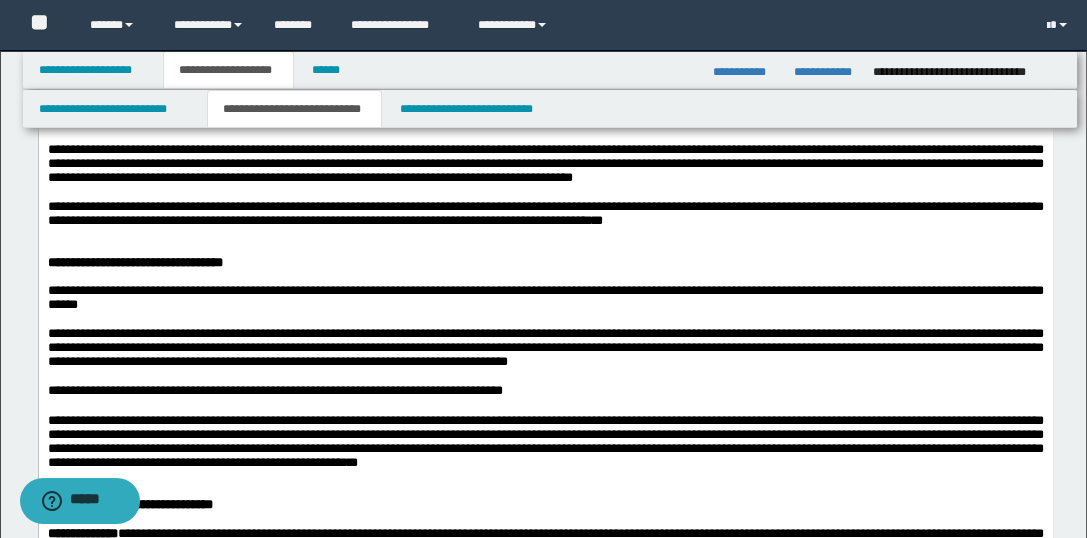 scroll, scrollTop: 1333, scrollLeft: 0, axis: vertical 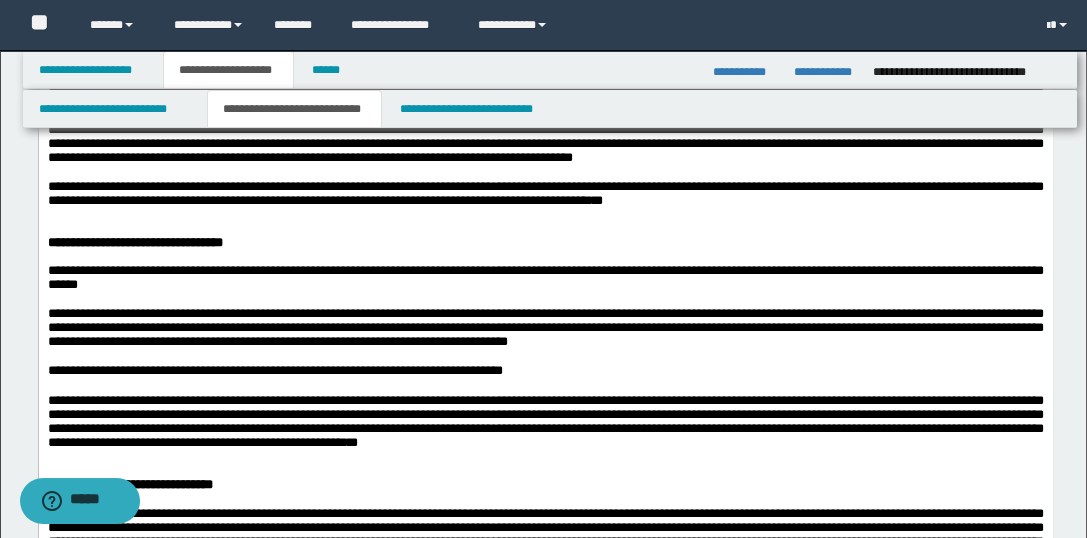 click on "**********" at bounding box center (545, 143) 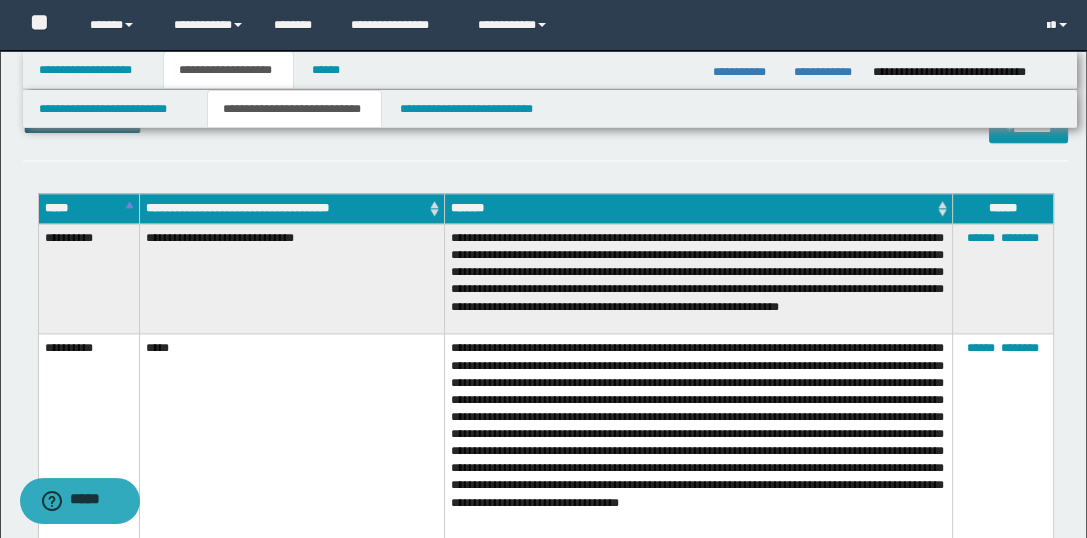 scroll, scrollTop: 2666, scrollLeft: 0, axis: vertical 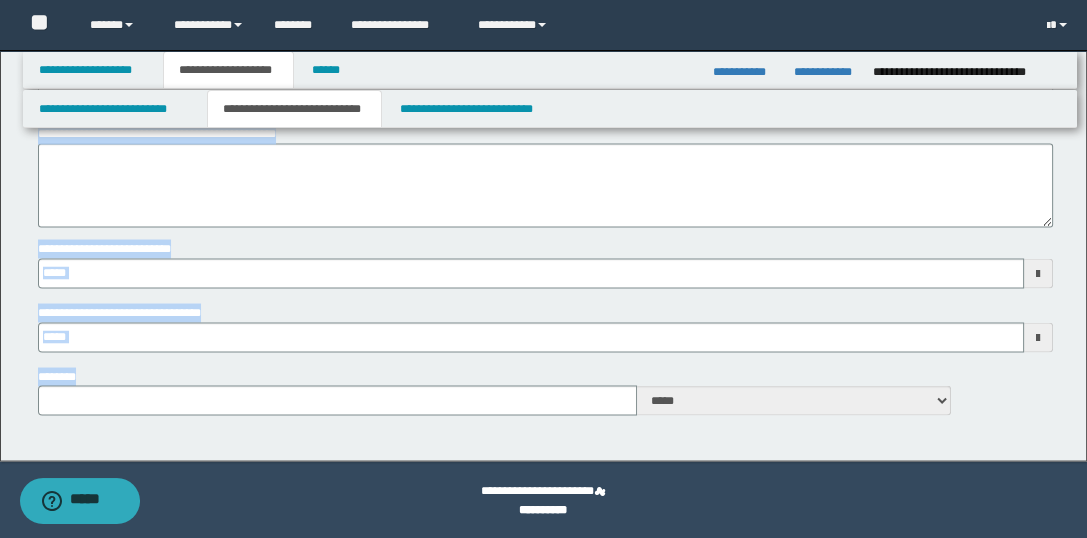 type 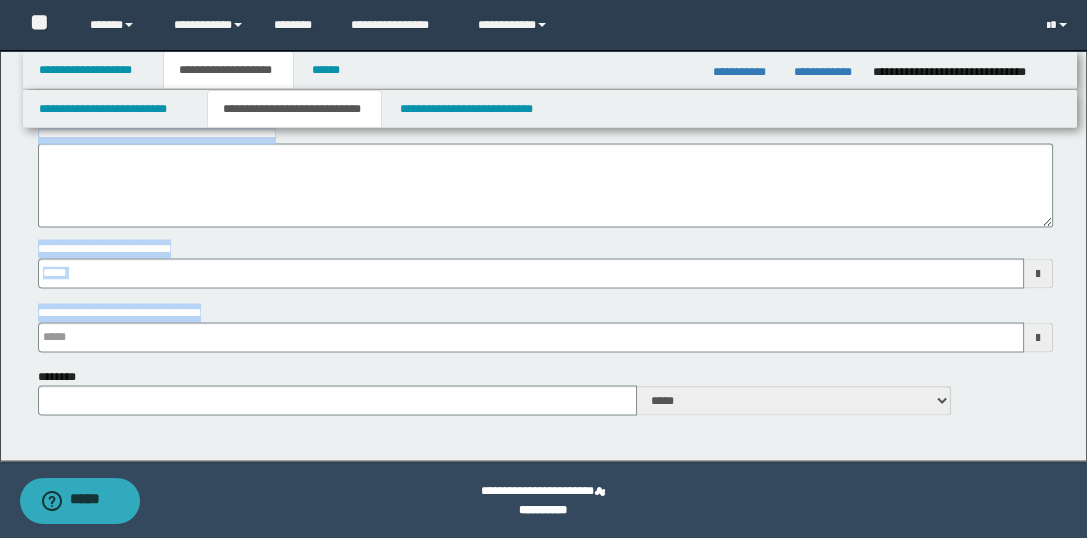 type 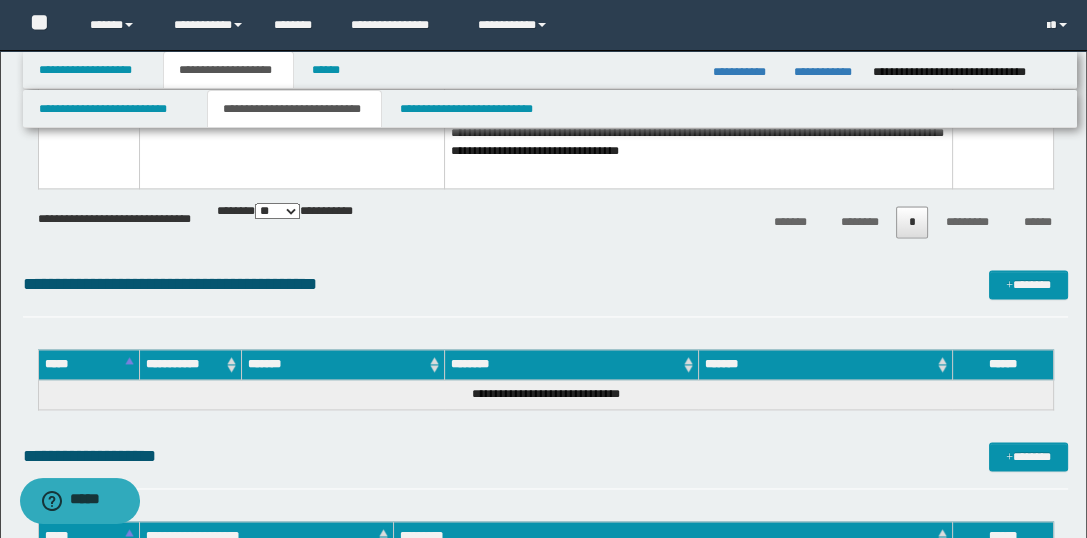 scroll, scrollTop: 2704, scrollLeft: 0, axis: vertical 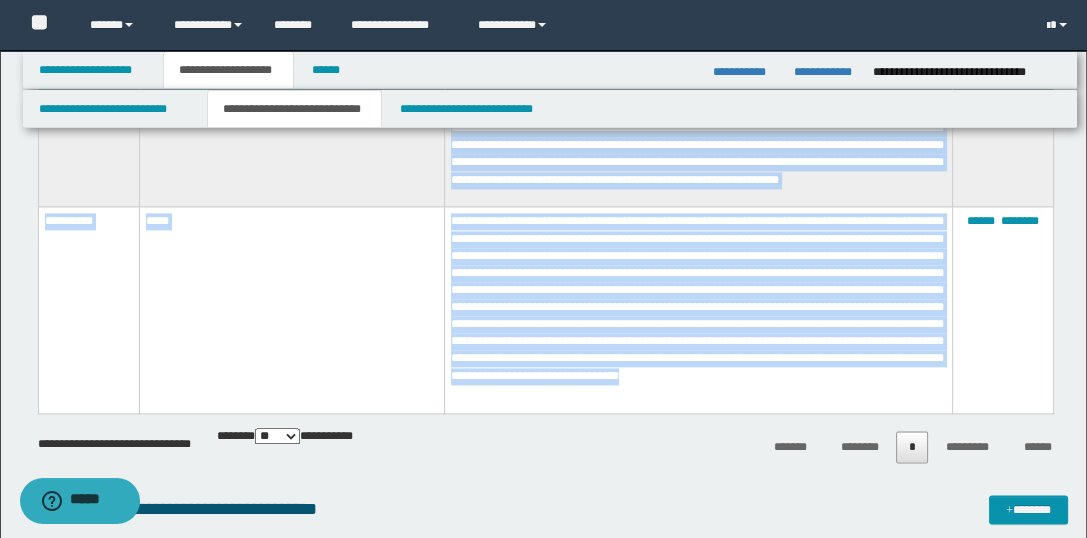 drag, startPoint x: 40, startPoint y: 146, endPoint x: 640, endPoint y: 394, distance: 649.2334 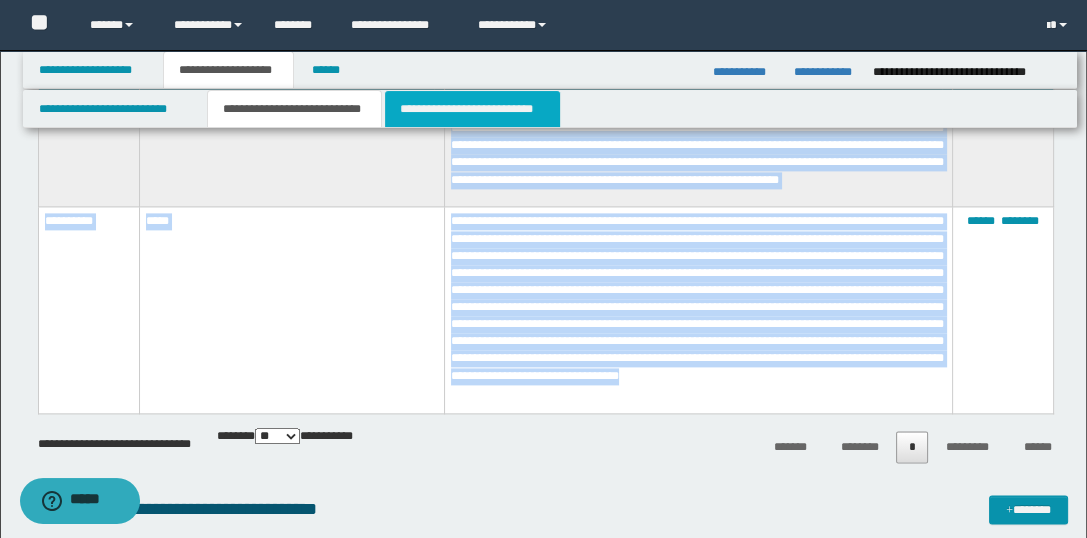 click on "**********" at bounding box center (472, 109) 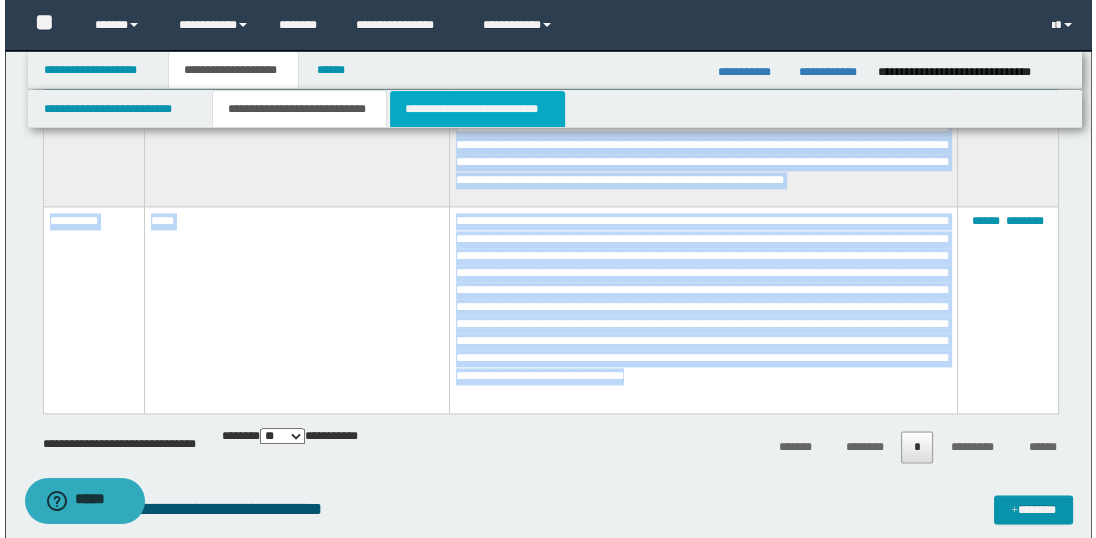 scroll, scrollTop: 0, scrollLeft: 0, axis: both 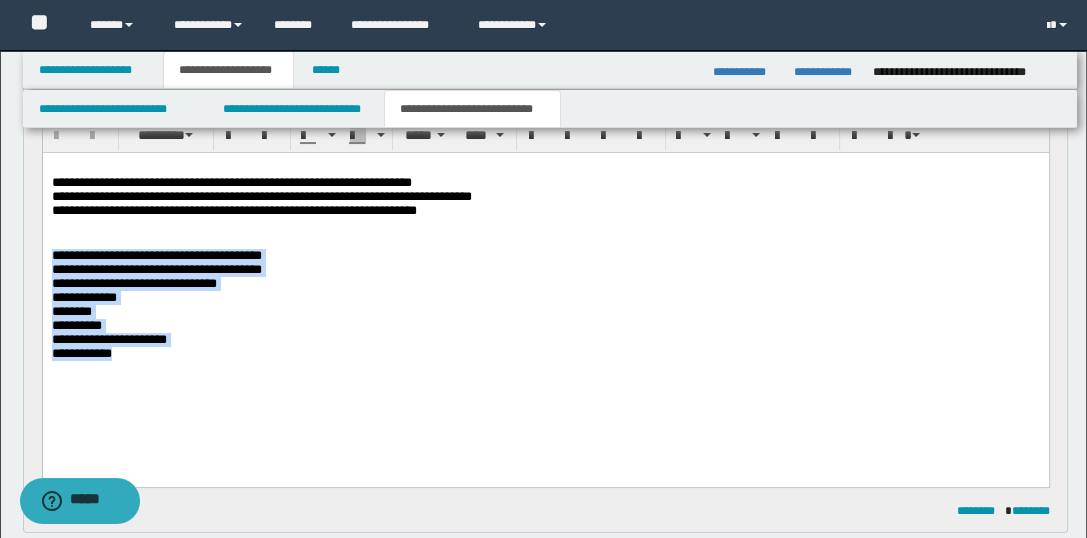drag, startPoint x: 269, startPoint y: 409, endPoint x: 82, endPoint y: 407, distance: 187.0107 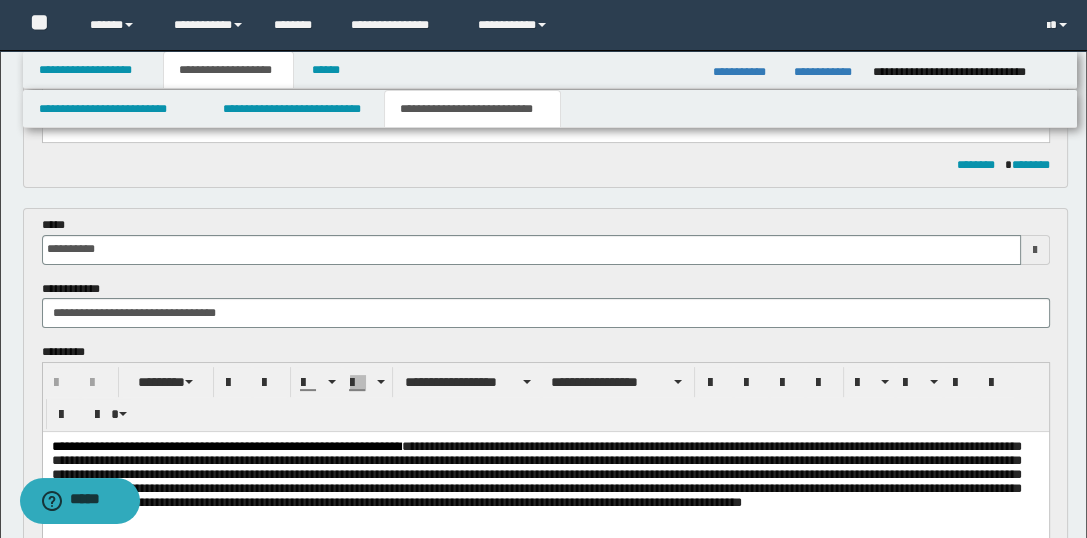 scroll, scrollTop: 800, scrollLeft: 0, axis: vertical 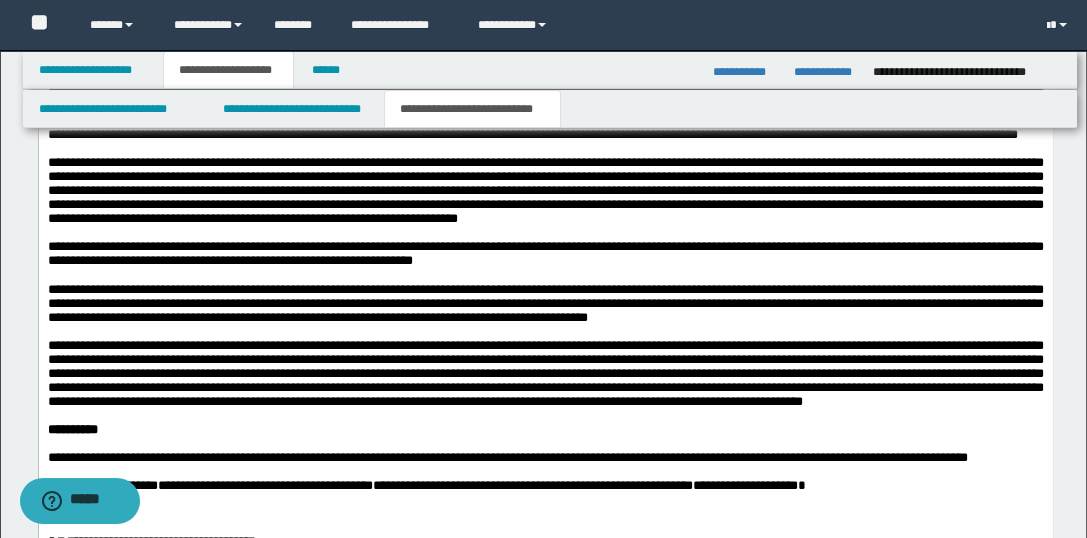 click on "**********" at bounding box center (545, 338) 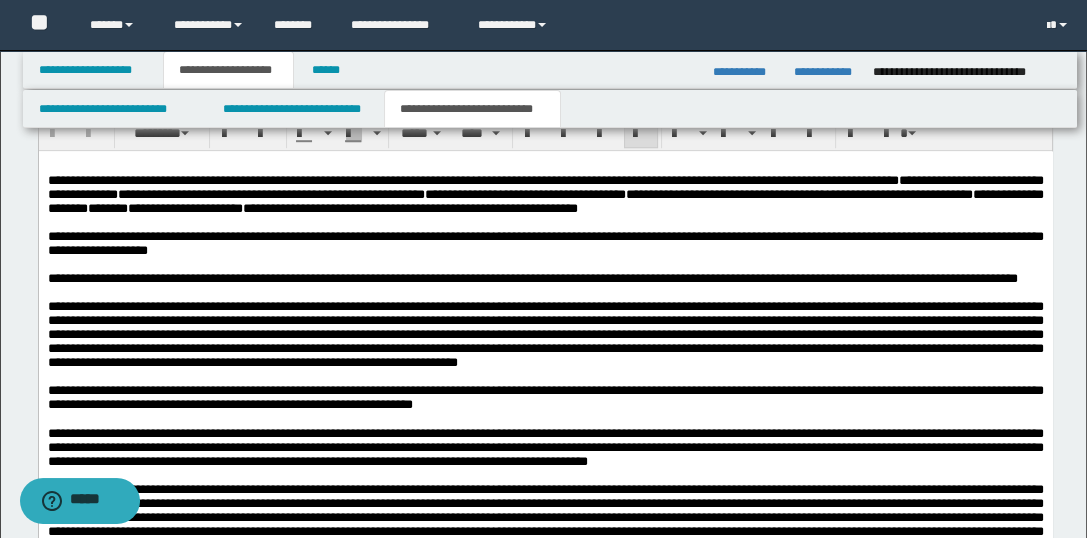 scroll, scrollTop: 1333, scrollLeft: 0, axis: vertical 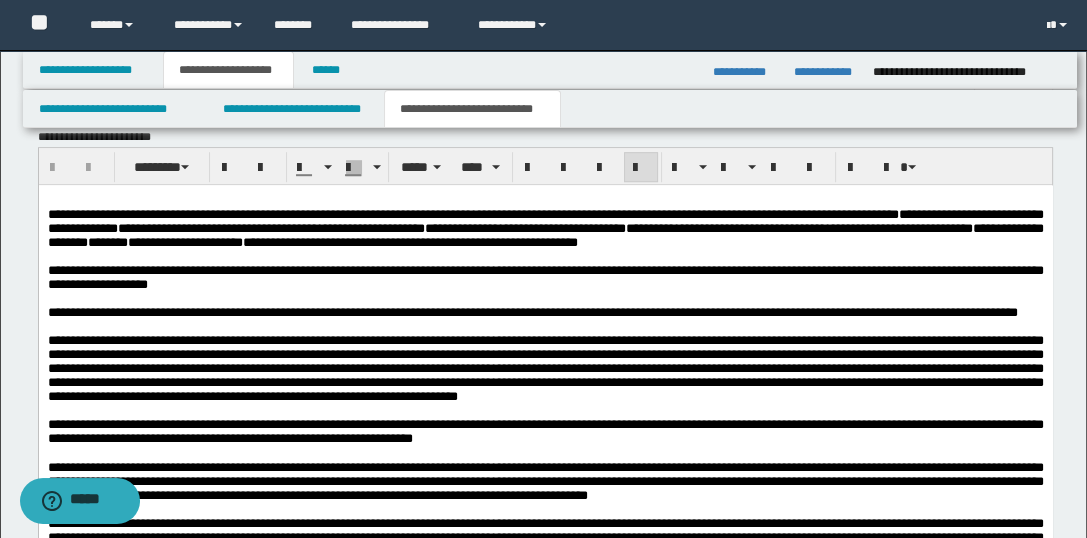 click on "**********" at bounding box center (545, 277) 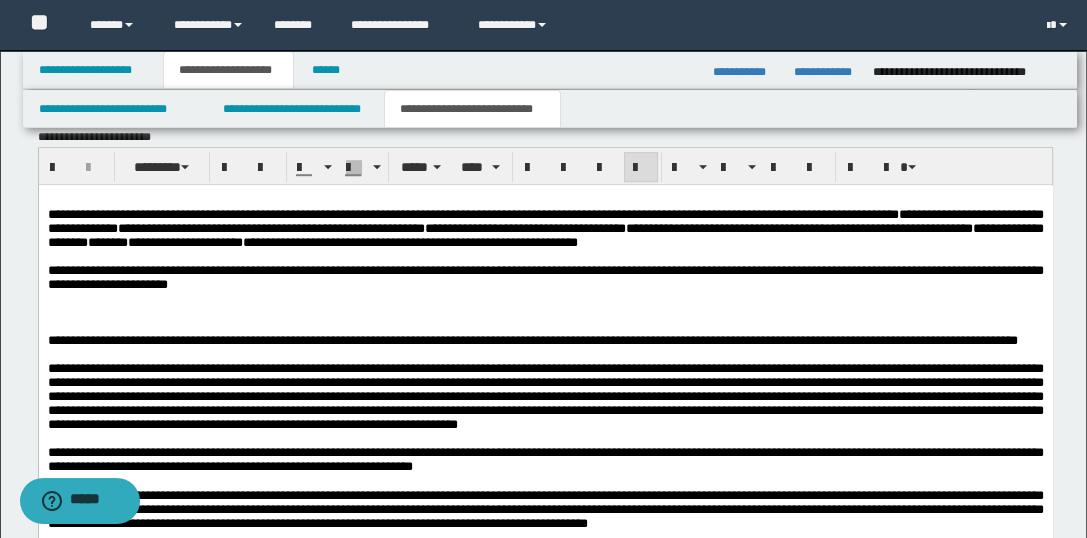 click at bounding box center (545, 298) 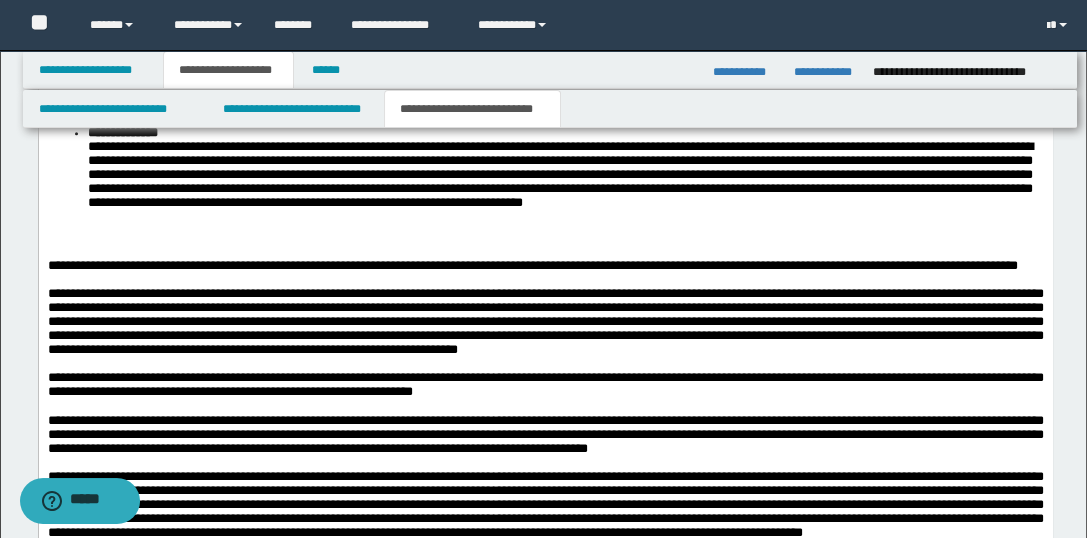 scroll, scrollTop: 1600, scrollLeft: 0, axis: vertical 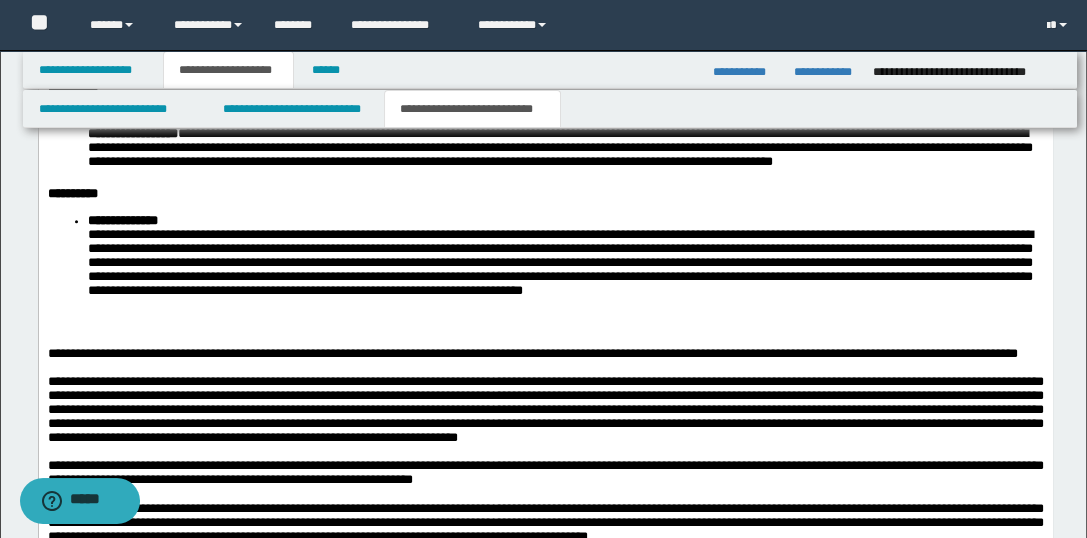 click on "**********" at bounding box center (565, 259) 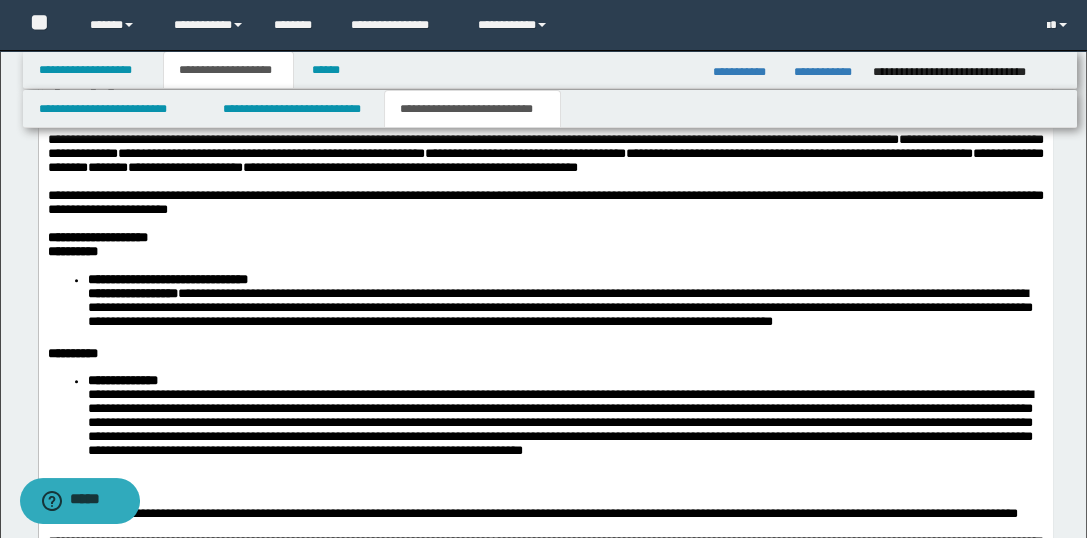 scroll, scrollTop: 1422, scrollLeft: 0, axis: vertical 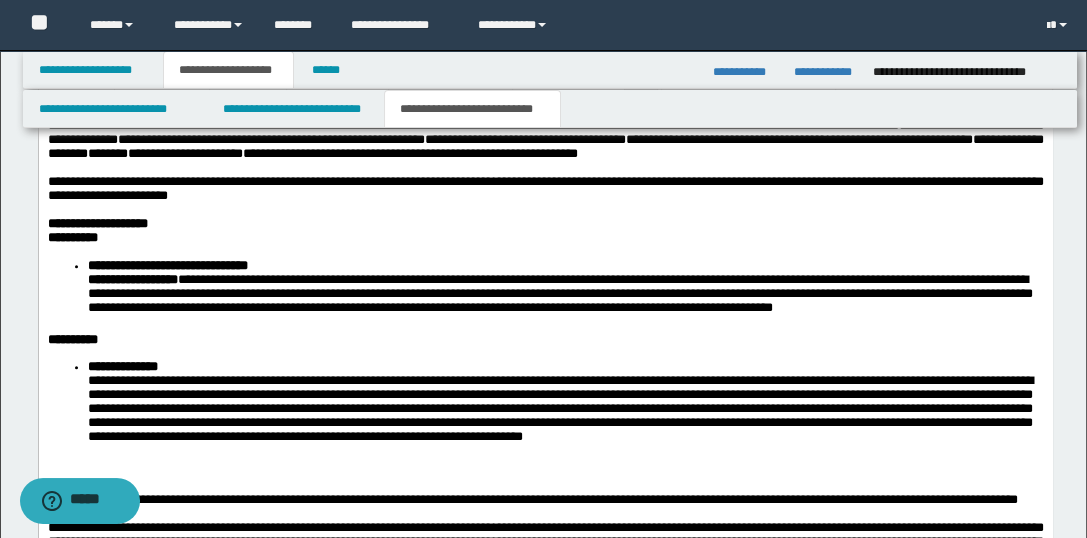 click on "**********" at bounding box center [545, 565] 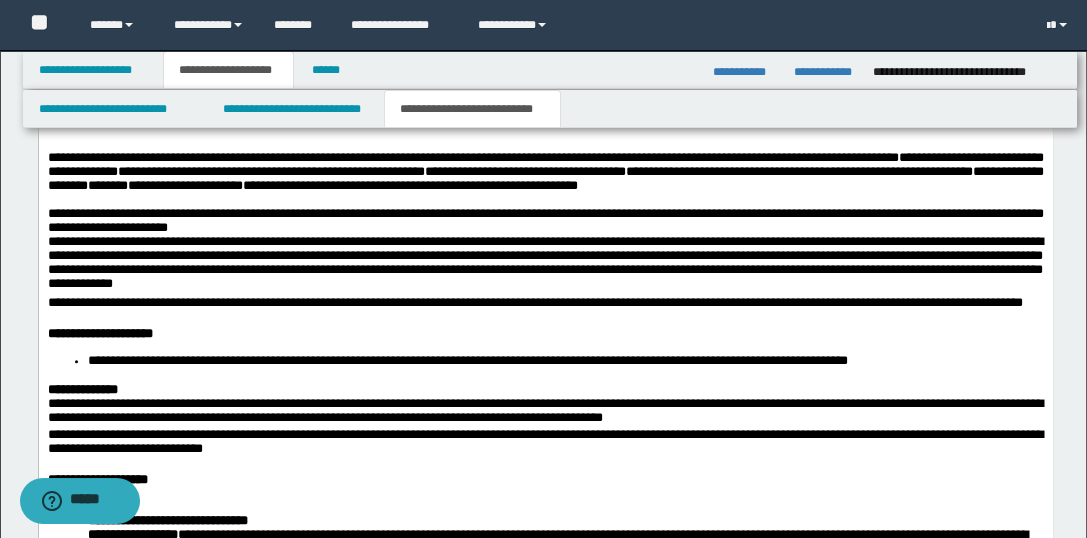 click on "**********" at bounding box center [545, 264] 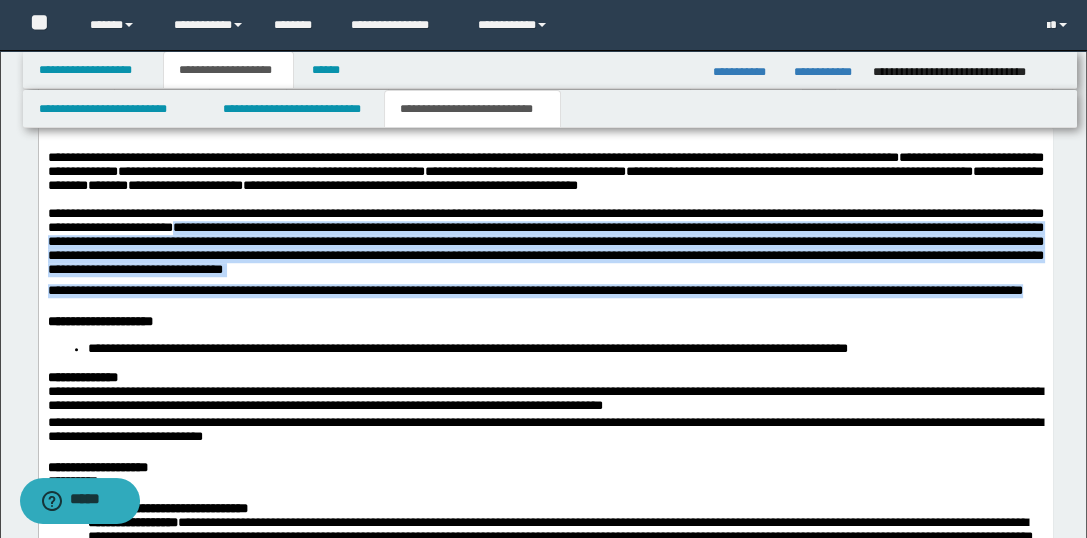 drag, startPoint x: 440, startPoint y: 245, endPoint x: 576, endPoint y: 329, distance: 159.84993 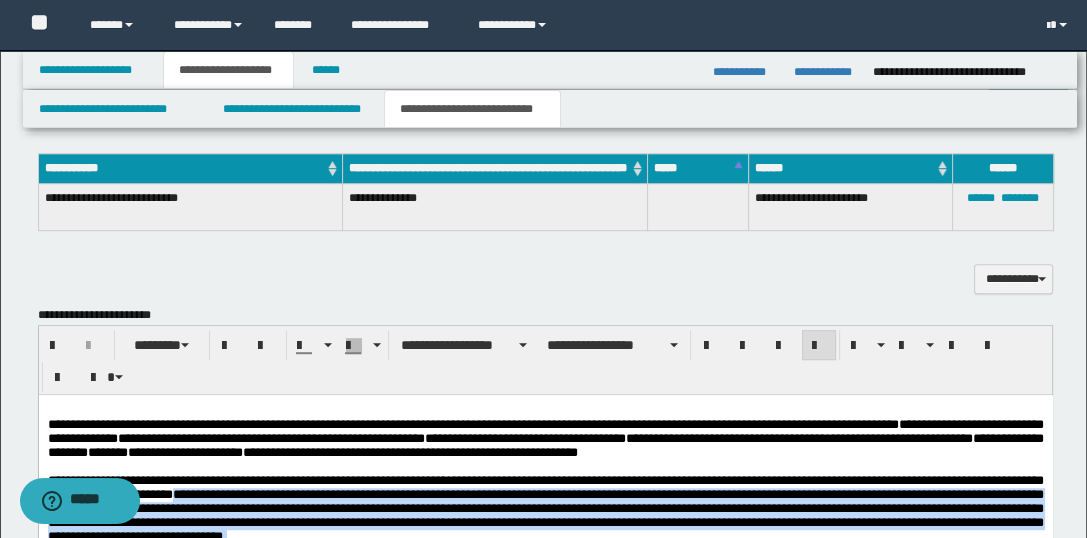 scroll, scrollTop: 1155, scrollLeft: 0, axis: vertical 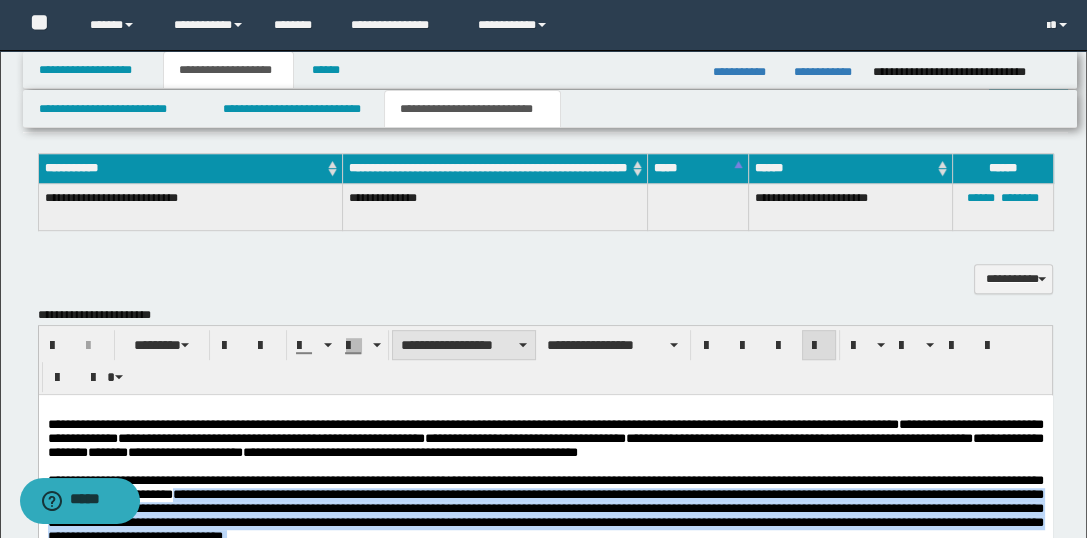click on "**********" at bounding box center [464, 345] 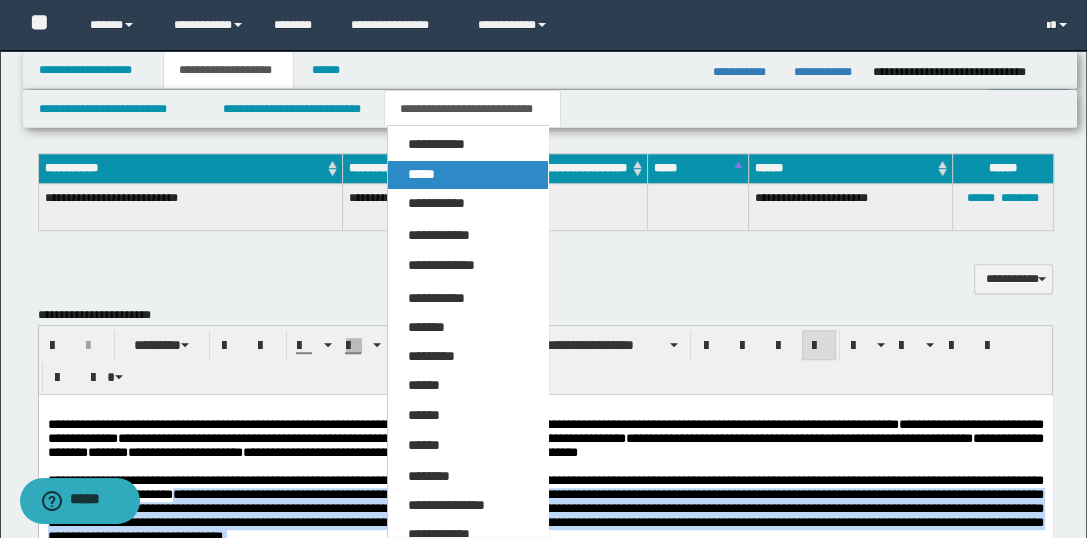 click on "*****" at bounding box center [468, 175] 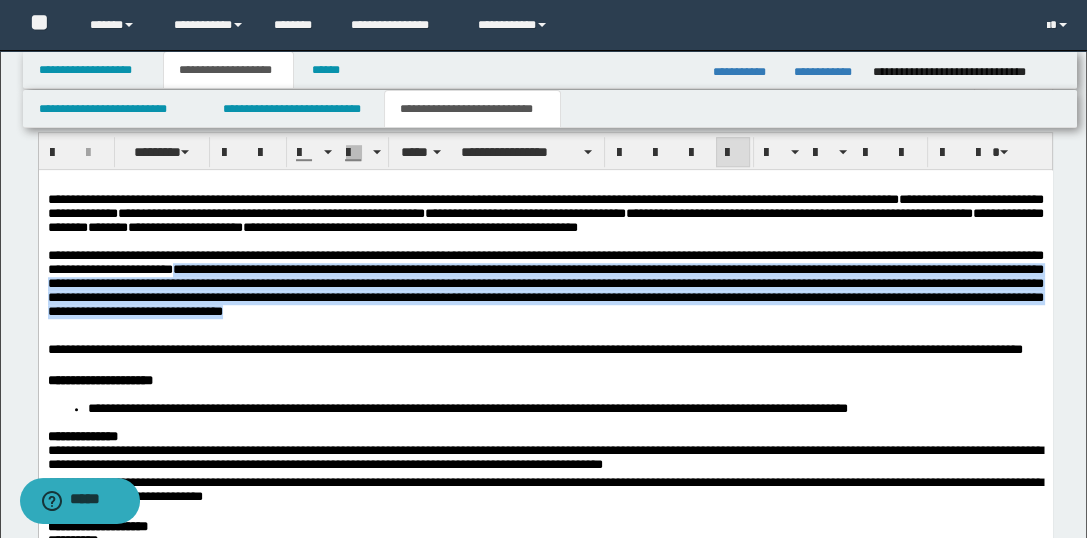 scroll, scrollTop: 1422, scrollLeft: 0, axis: vertical 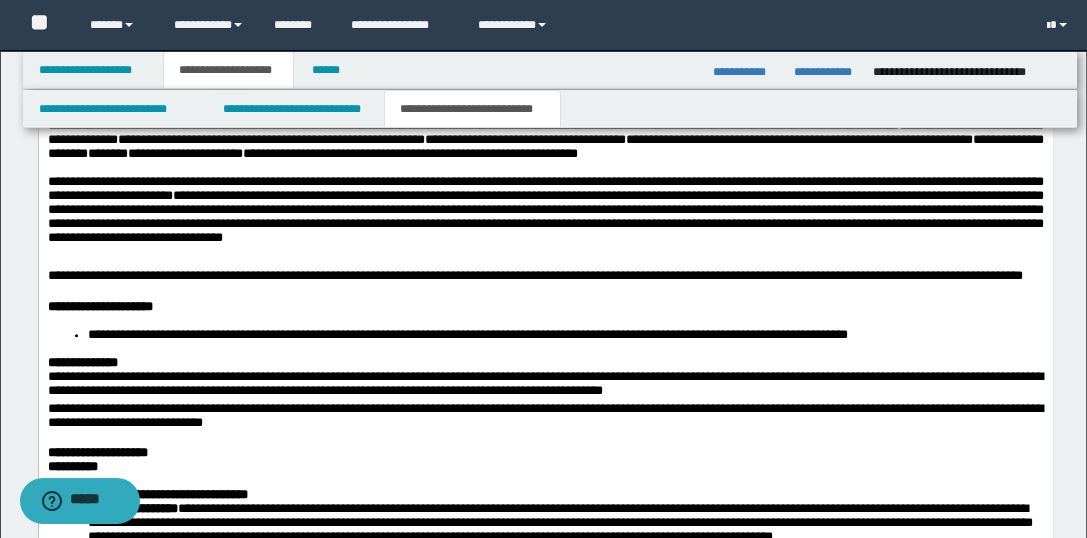 click on "**********" at bounding box center [545, 679] 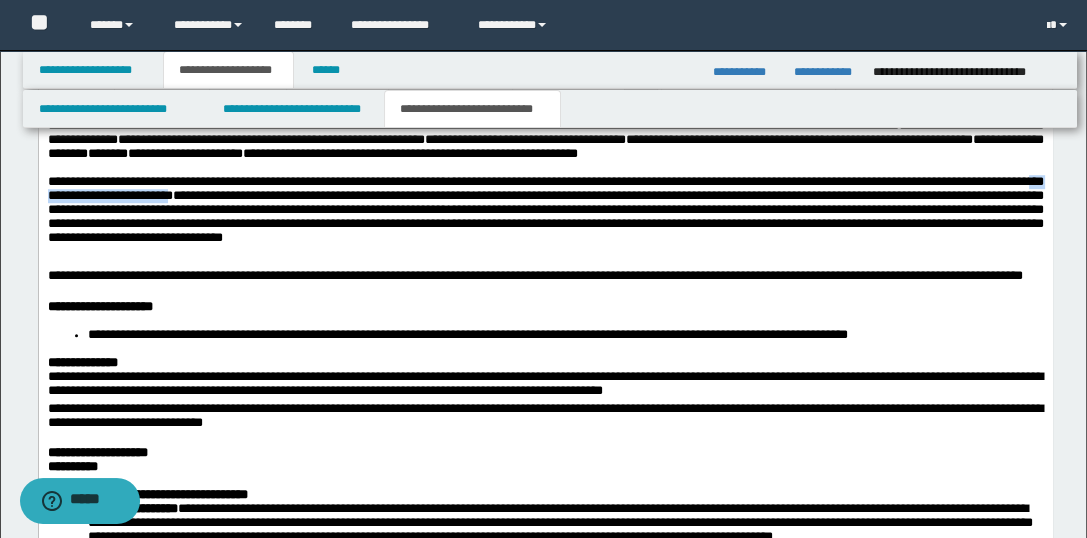 drag, startPoint x: 426, startPoint y: 219, endPoint x: 204, endPoint y: 223, distance: 222.03603 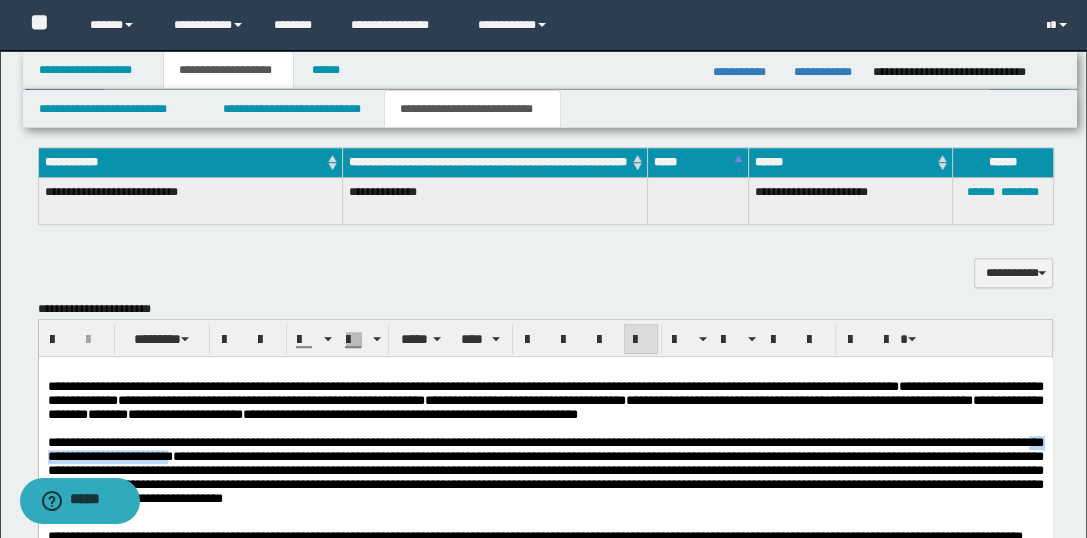 scroll, scrollTop: 1155, scrollLeft: 0, axis: vertical 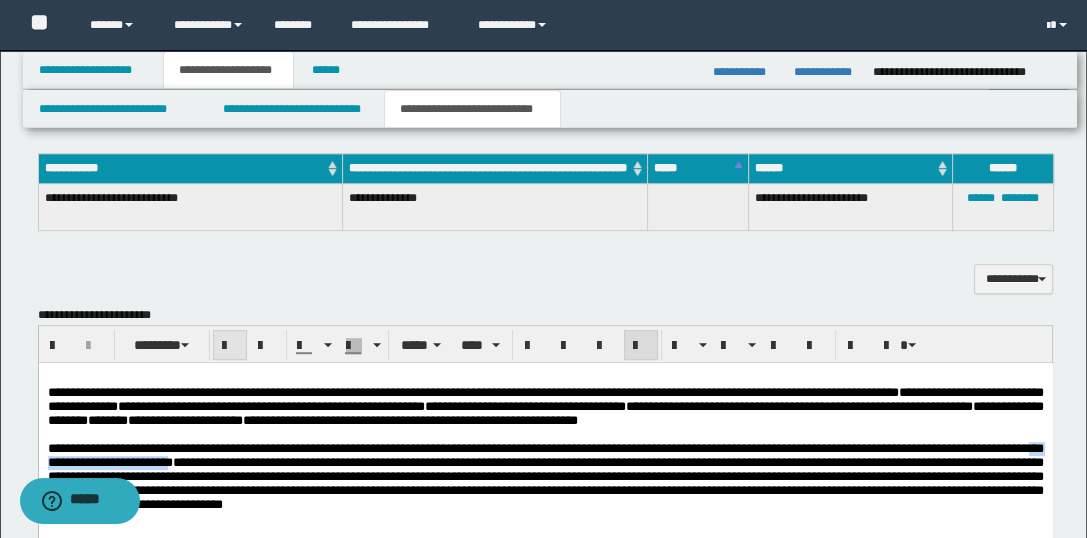 click at bounding box center [230, 346] 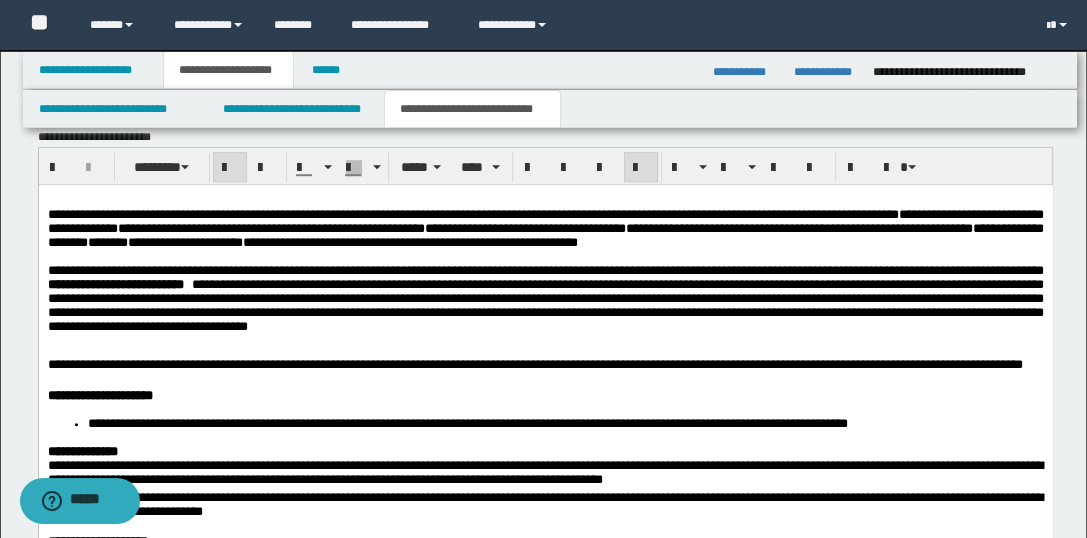 scroll, scrollTop: 1422, scrollLeft: 0, axis: vertical 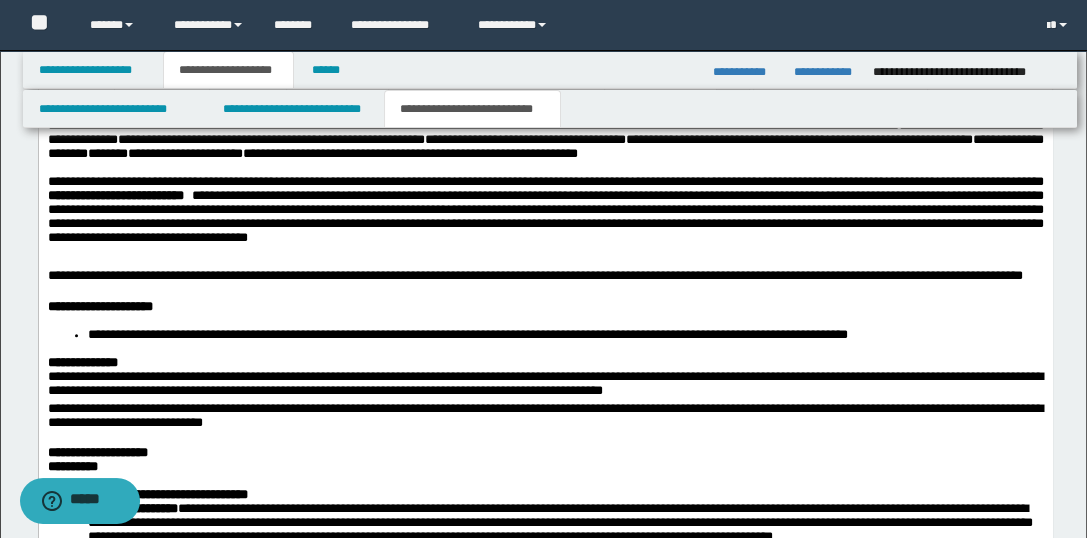 click on "**********" at bounding box center (545, 221) 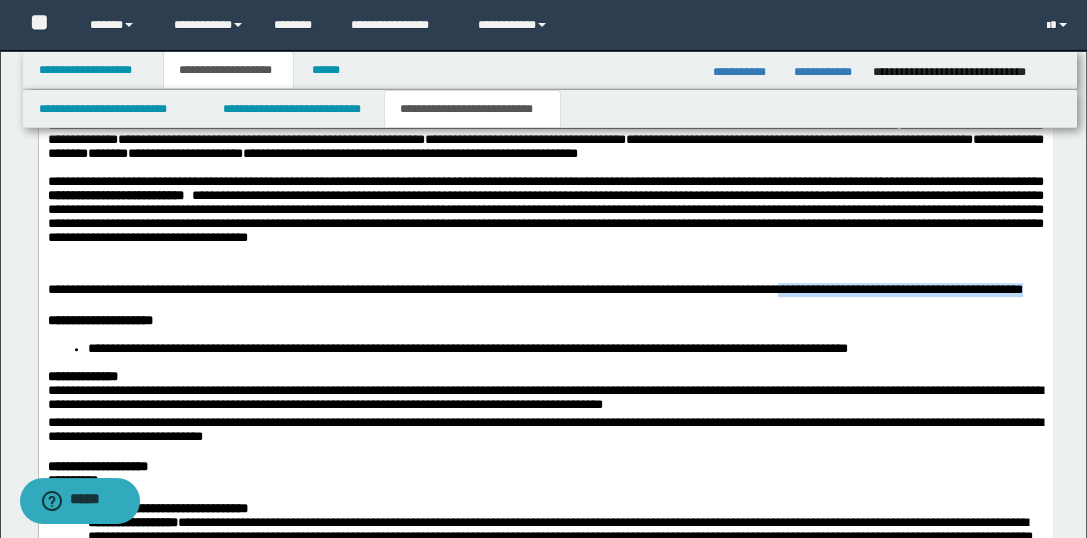 drag, startPoint x: 278, startPoint y: 334, endPoint x: 871, endPoint y: 312, distance: 593.40796 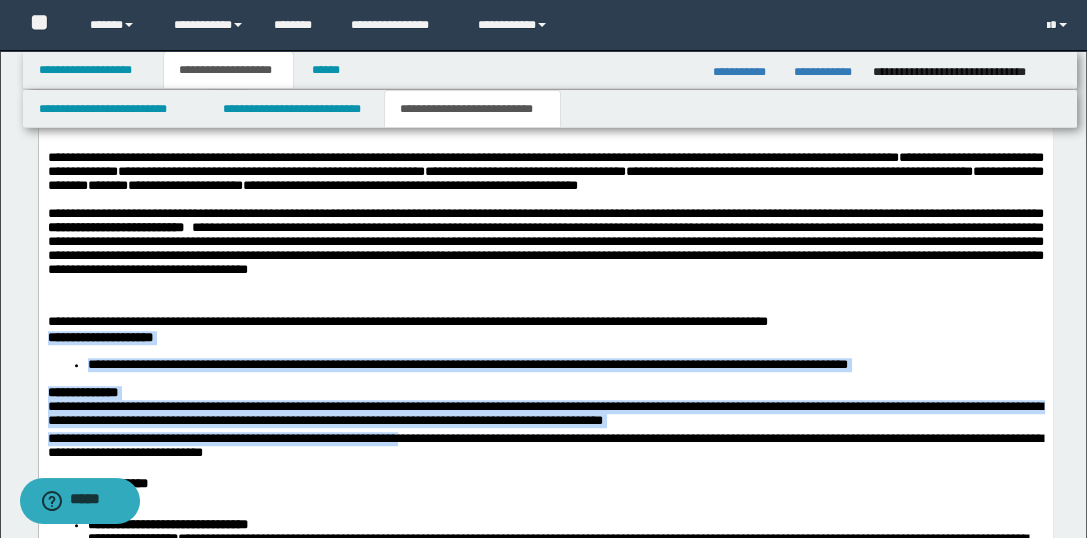 drag, startPoint x: 410, startPoint y: 436, endPoint x: 45, endPoint y: 363, distance: 372.22842 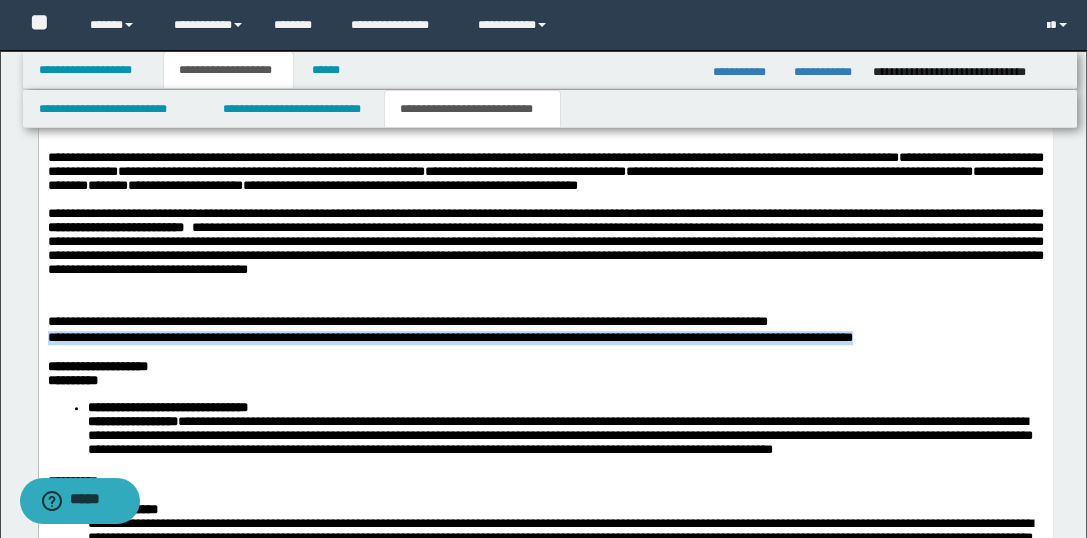 drag, startPoint x: 966, startPoint y: 360, endPoint x: 45, endPoint y: 359, distance: 921.00055 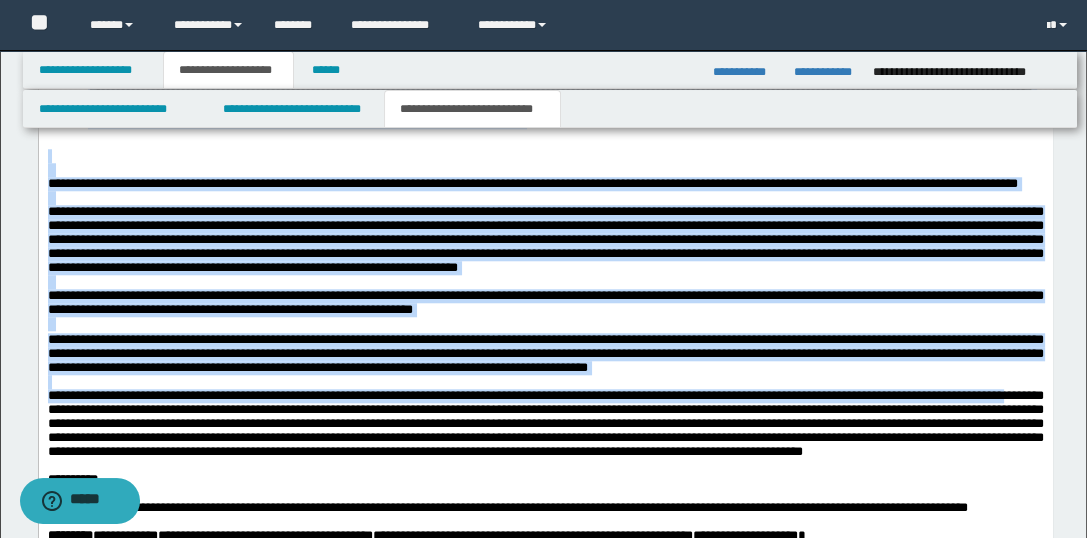 scroll, scrollTop: 1900, scrollLeft: 0, axis: vertical 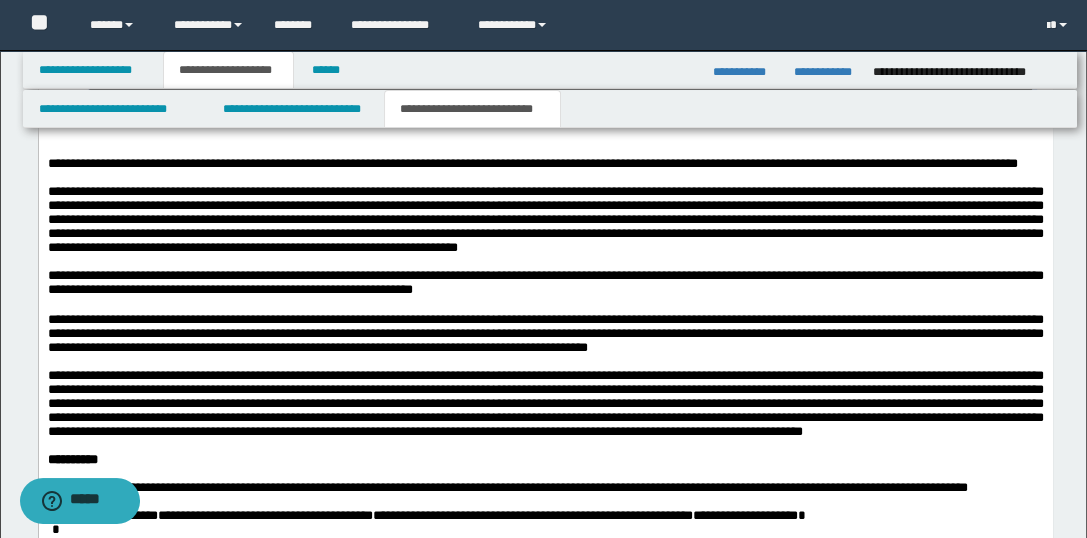 drag, startPoint x: 48, startPoint y: -86, endPoint x: 801, endPoint y: 166, distance: 794.04846 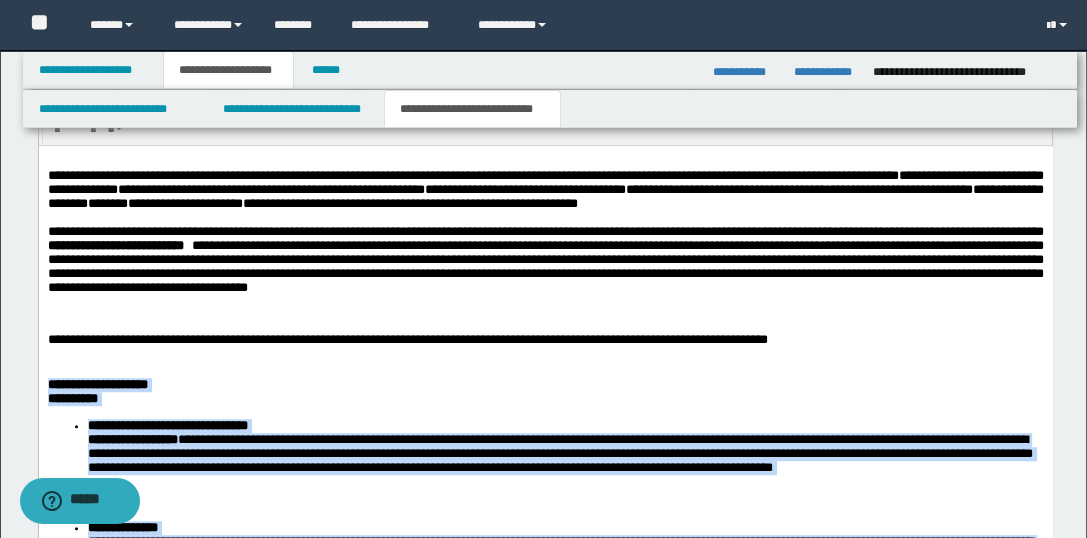 scroll, scrollTop: 1278, scrollLeft: 0, axis: vertical 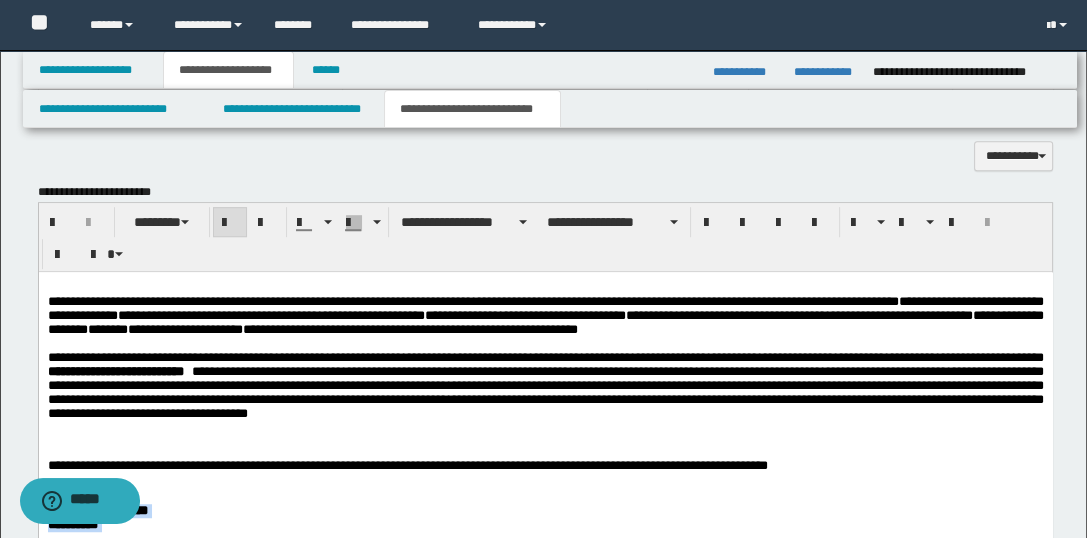 click on "**********" at bounding box center [464, 222] 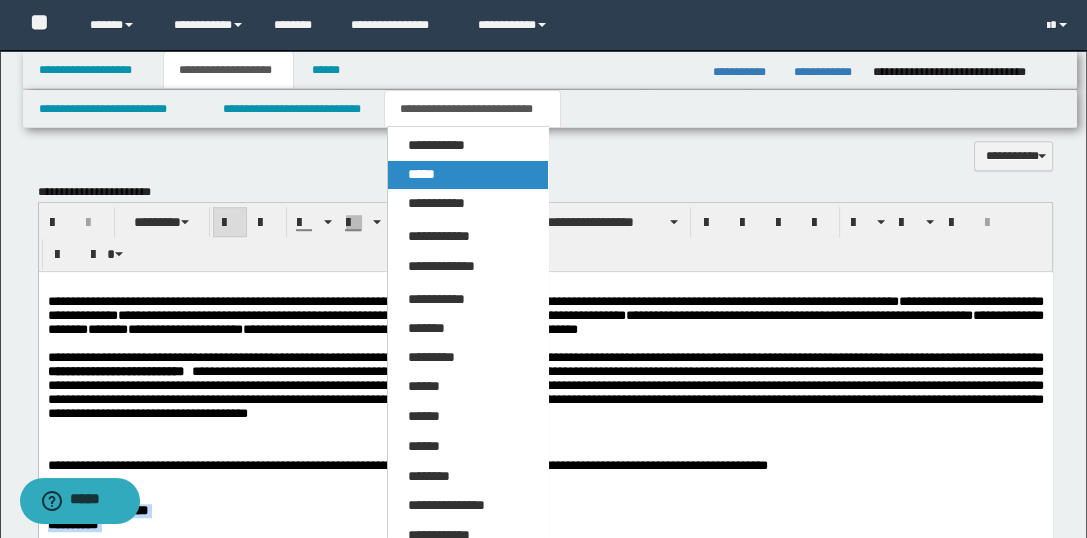 click on "*****" at bounding box center [421, 174] 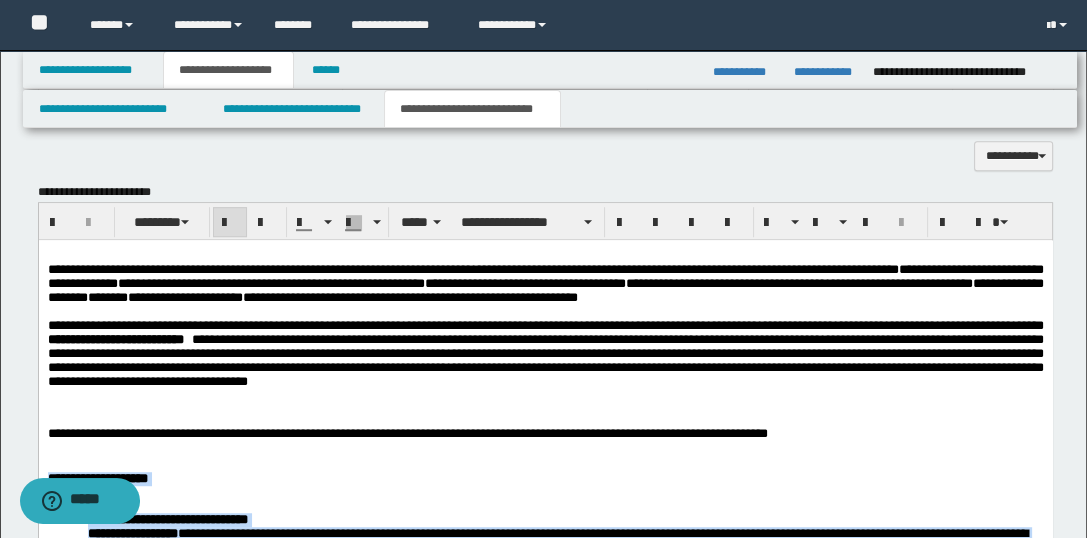 click at bounding box center (230, 223) 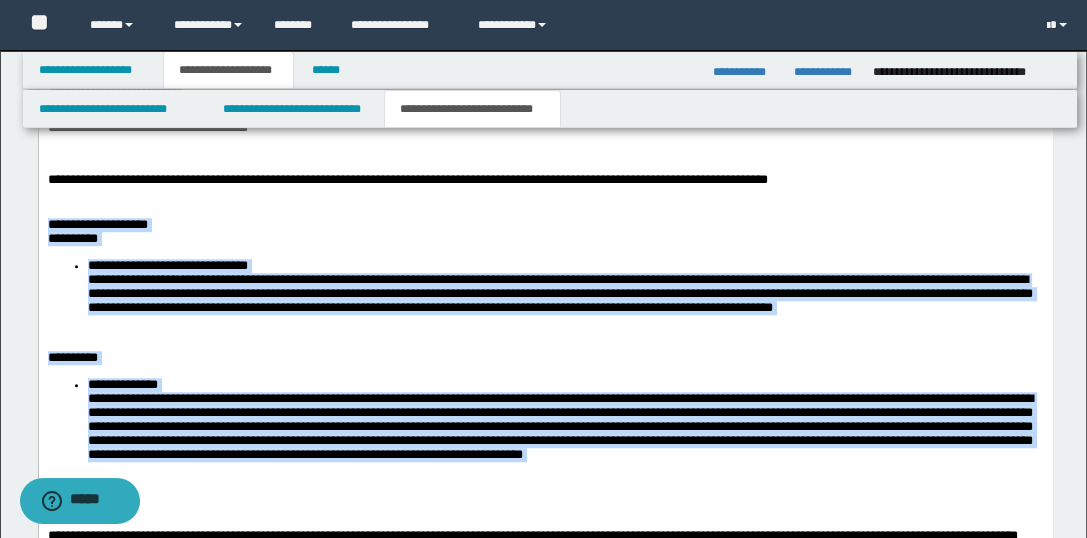 scroll, scrollTop: 1545, scrollLeft: 0, axis: vertical 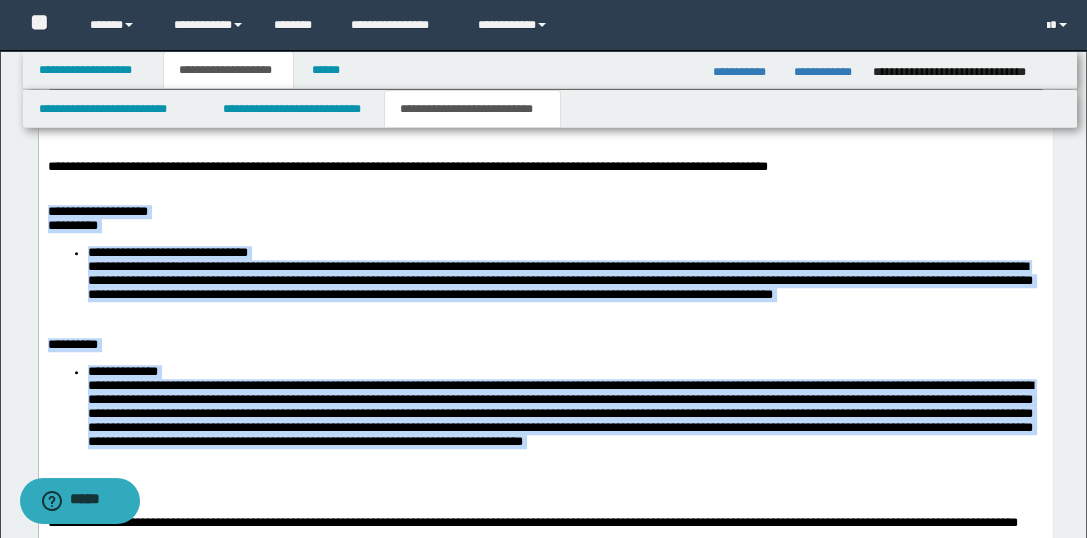 click on "**********" at bounding box center [545, 226] 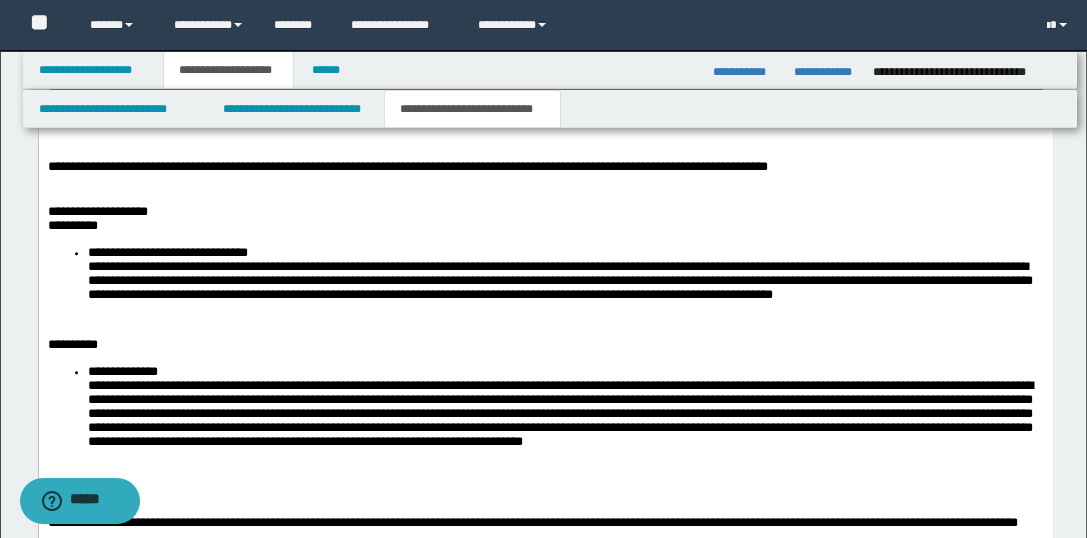 click on "**********" at bounding box center [545, 226] 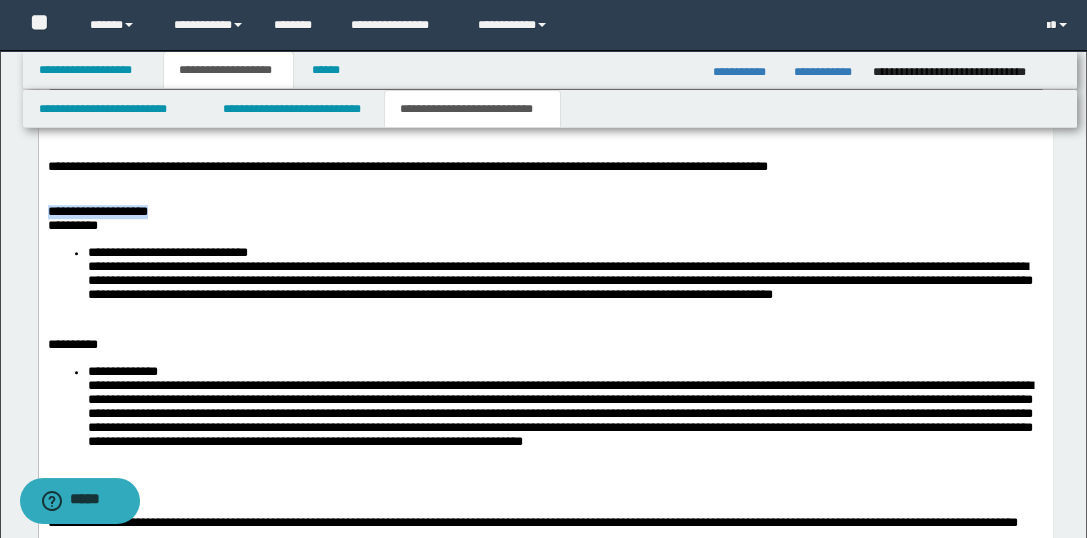 drag, startPoint x: 150, startPoint y: 237, endPoint x: 120, endPoint y: 261, distance: 38.418747 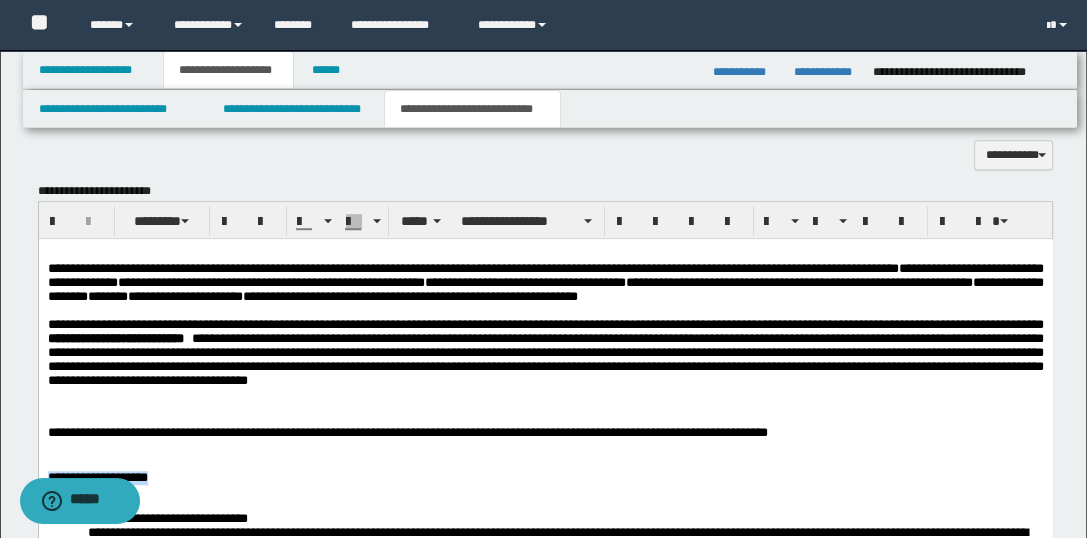 scroll, scrollTop: 1278, scrollLeft: 0, axis: vertical 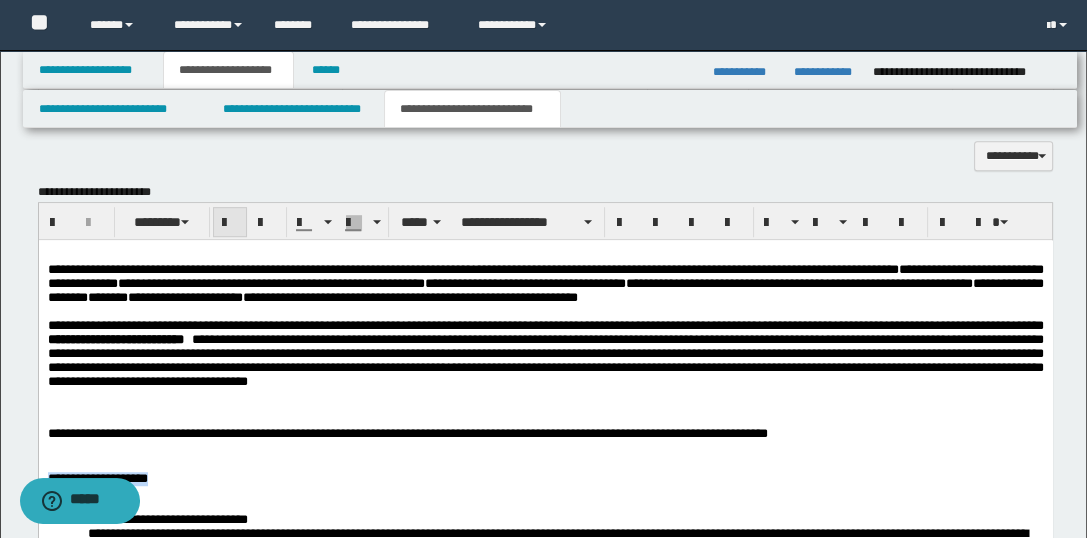 click at bounding box center (230, 222) 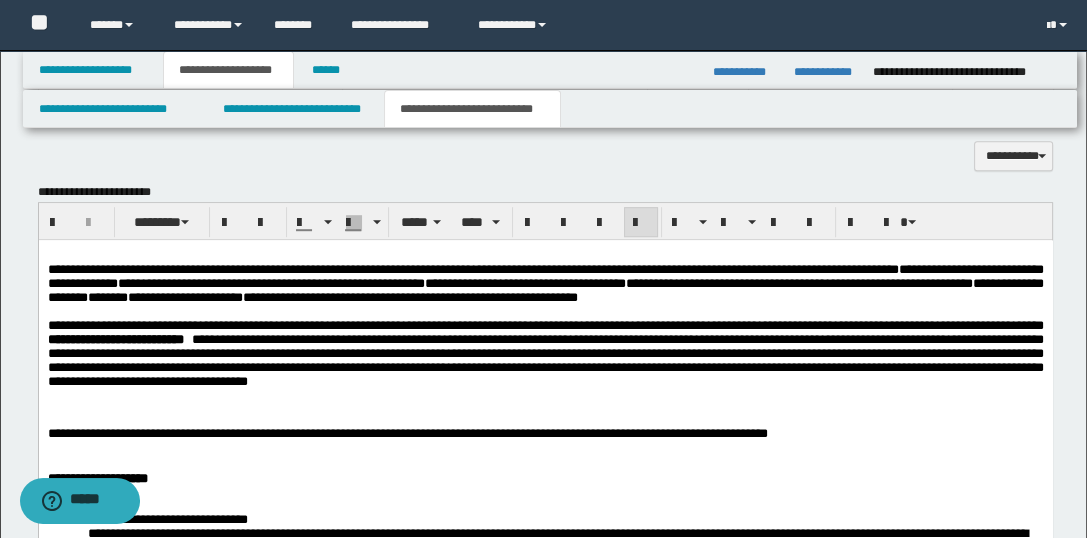 click at bounding box center (545, 464) 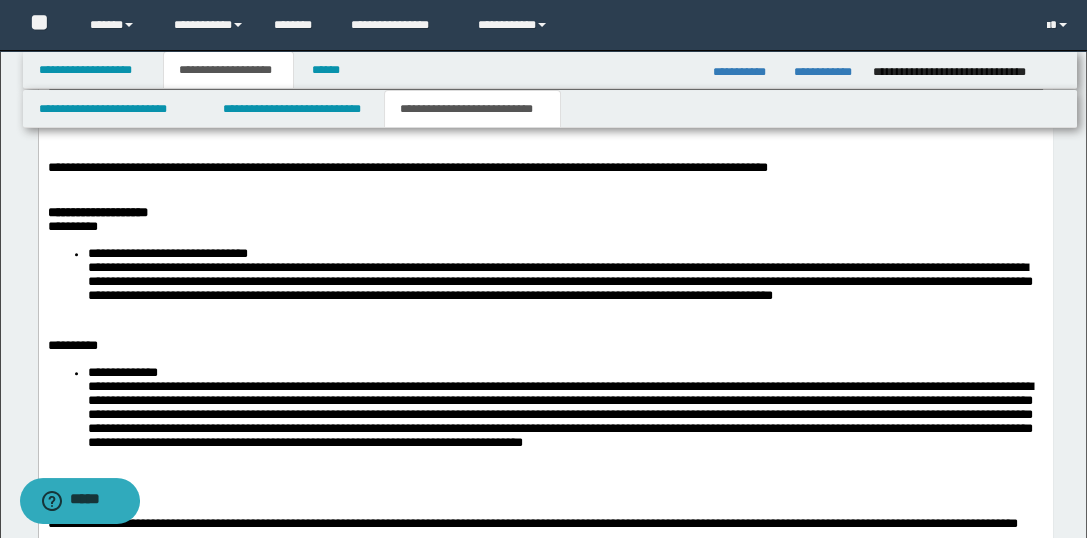 scroll, scrollTop: 1545, scrollLeft: 0, axis: vertical 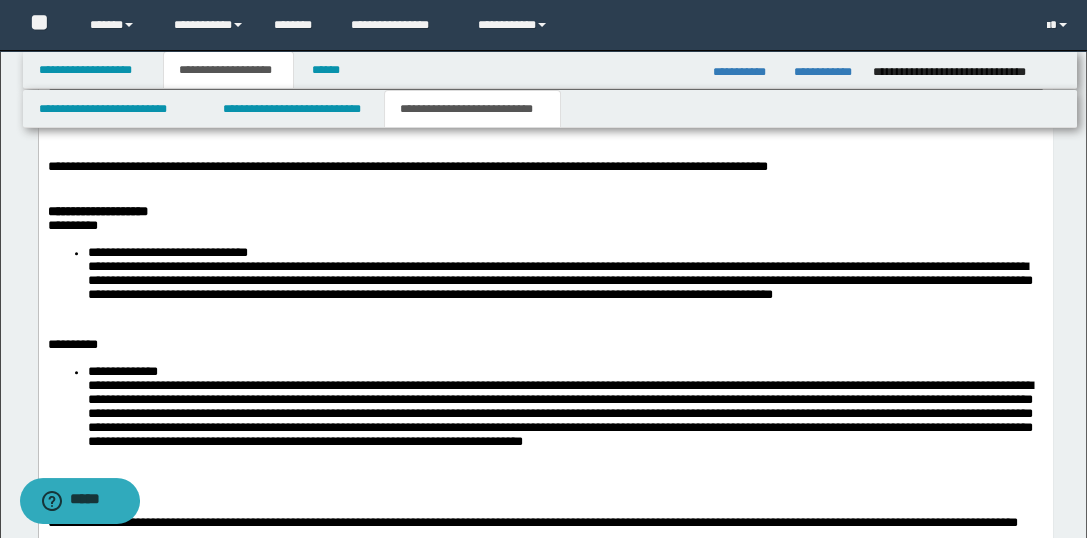 click on "**********" at bounding box center [545, 226] 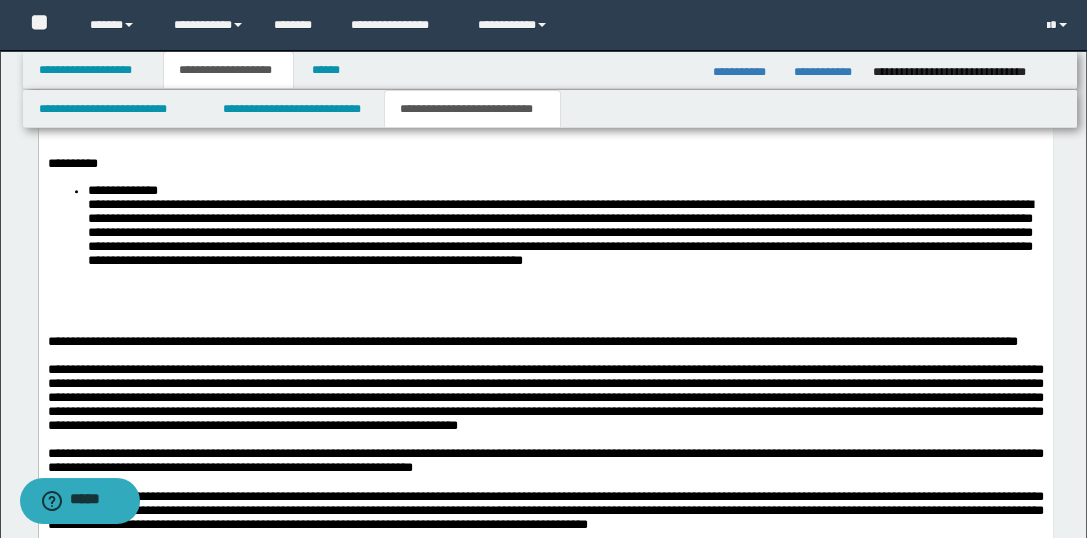 scroll, scrollTop: 1723, scrollLeft: 0, axis: vertical 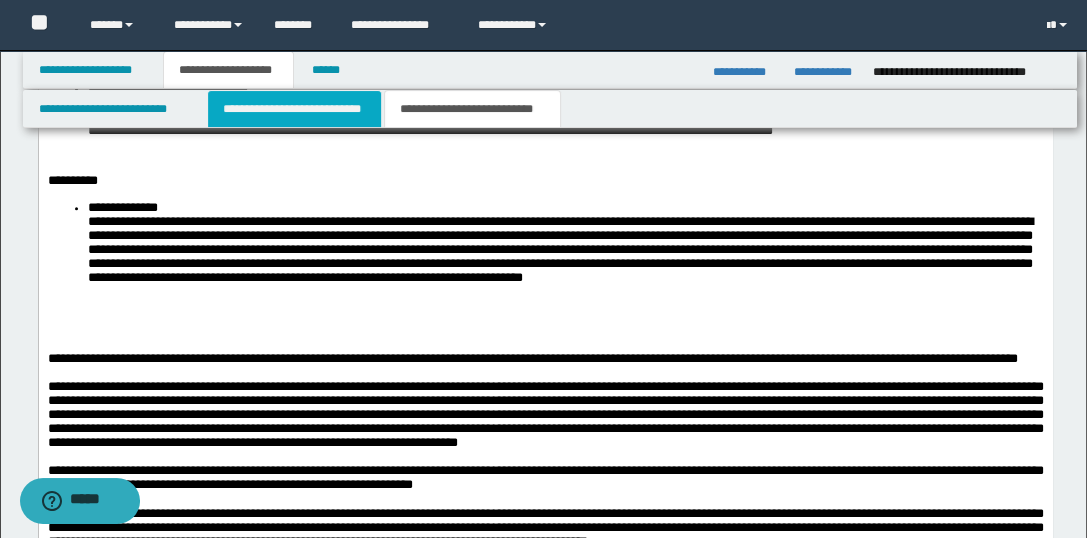 click on "**********" at bounding box center [294, 109] 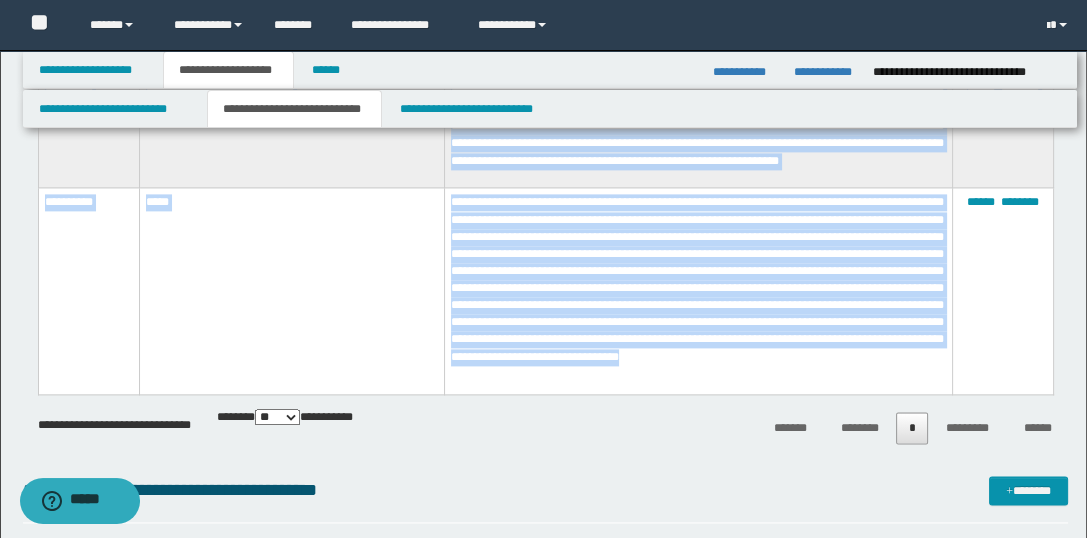 scroll, scrollTop: 2434, scrollLeft: 0, axis: vertical 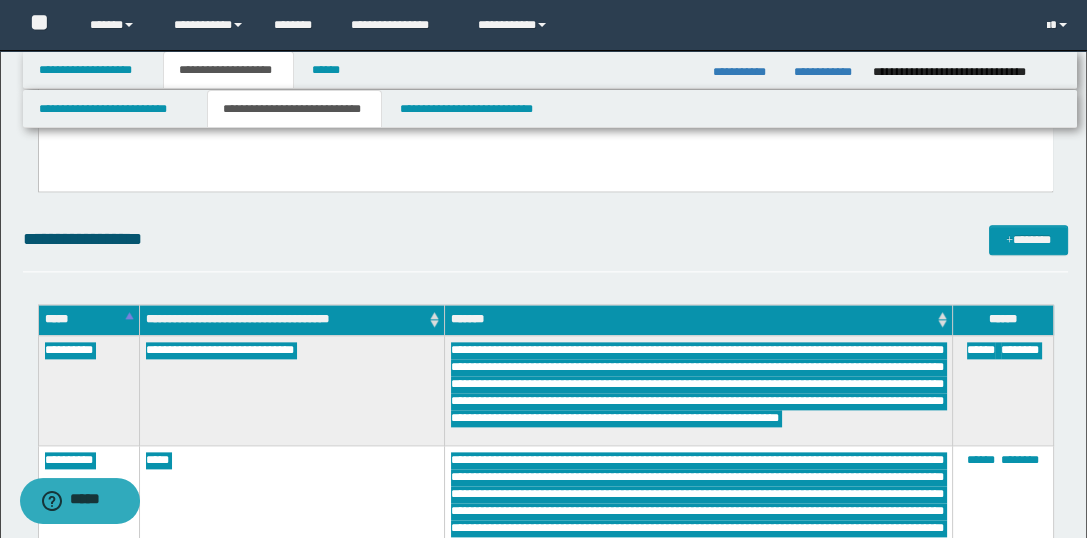 drag, startPoint x: 465, startPoint y: 157, endPoint x: 465, endPoint y: 188, distance: 31 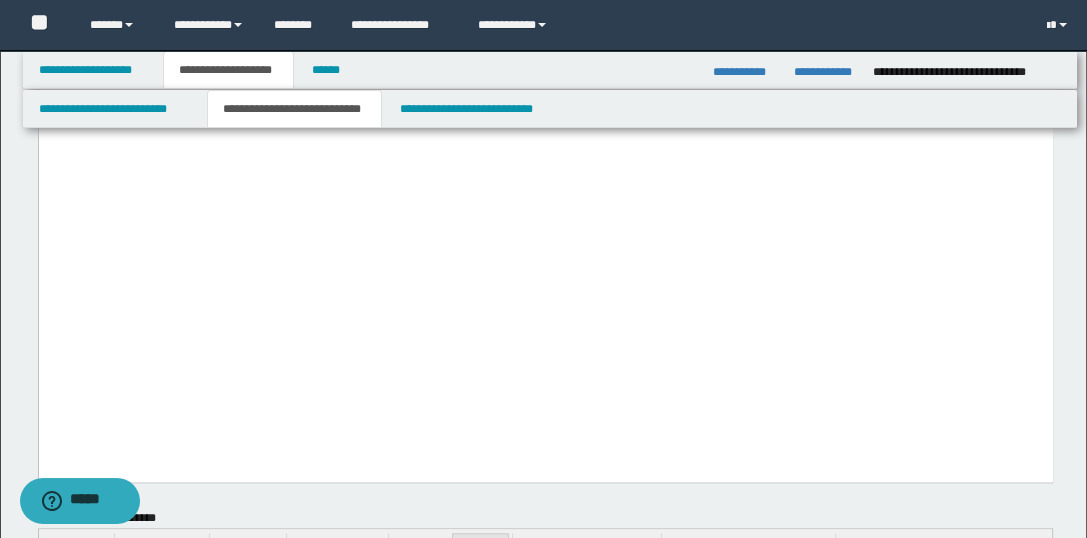 scroll, scrollTop: 1900, scrollLeft: 0, axis: vertical 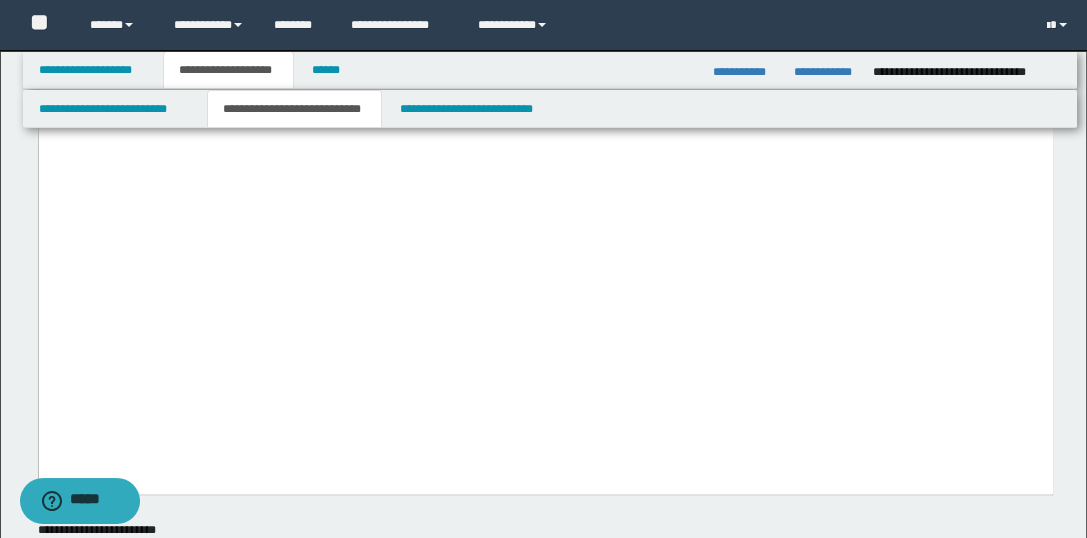 click on "**********" at bounding box center (545, -780) 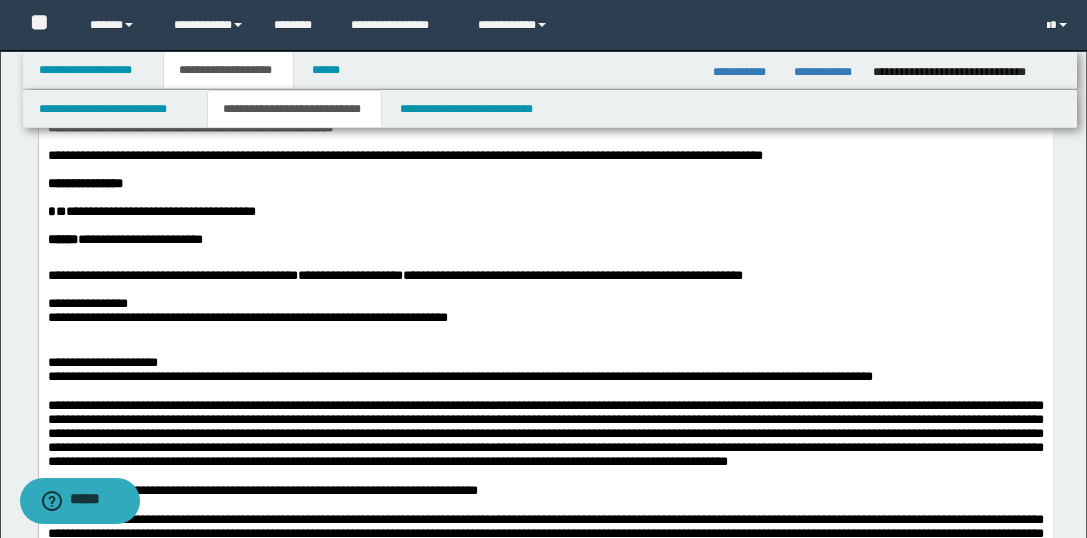 scroll, scrollTop: 0, scrollLeft: 0, axis: both 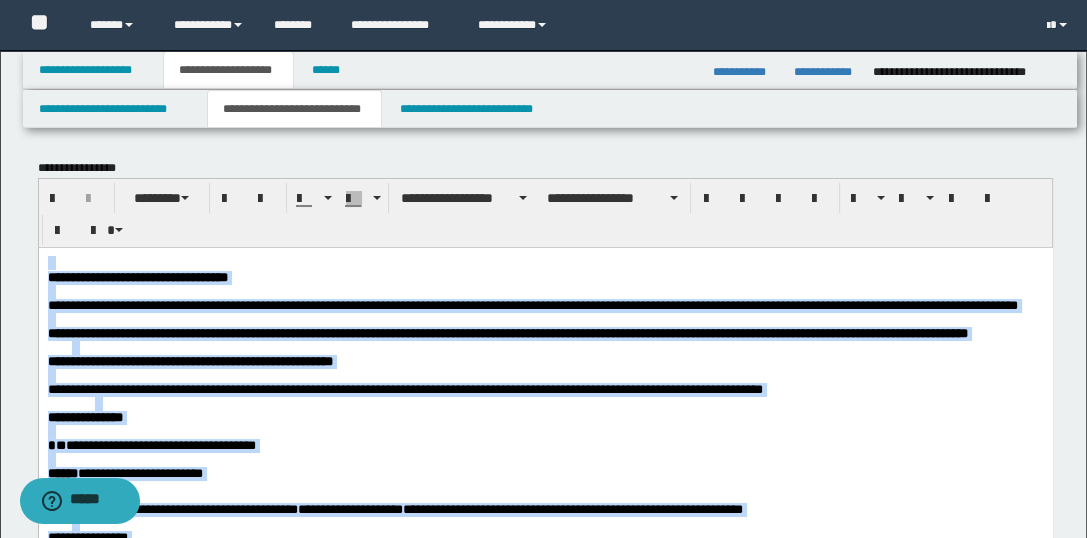 drag, startPoint x: 954, startPoint y: 2314, endPoint x: 184, endPoint y: 291, distance: 2164.5852 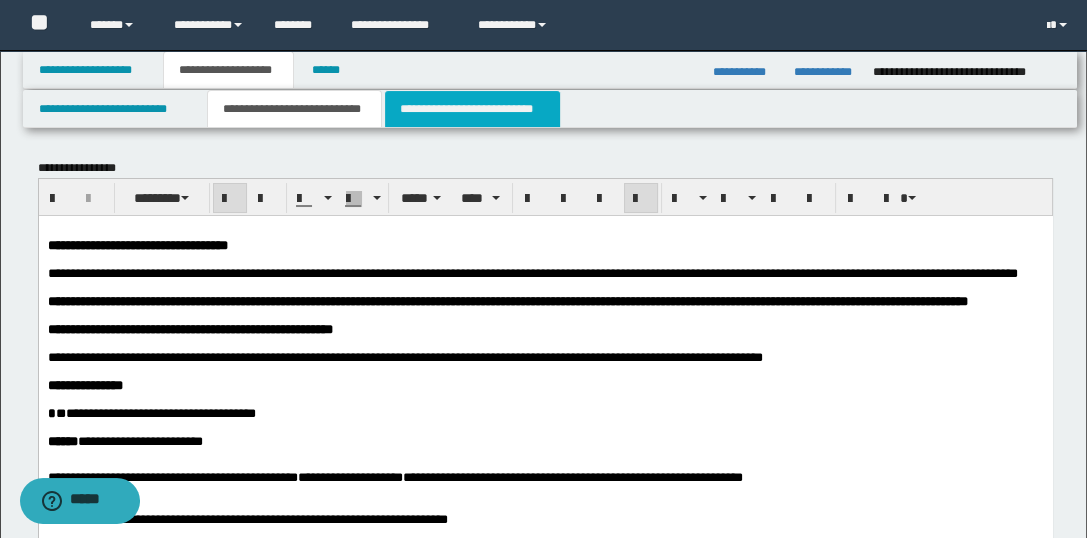 click on "**********" at bounding box center [472, 109] 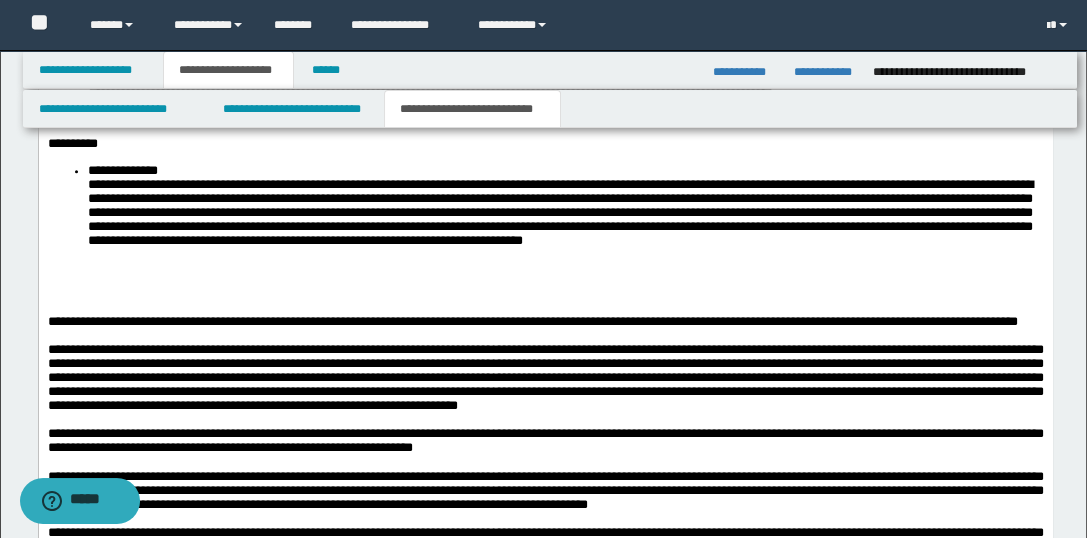 scroll, scrollTop: 1777, scrollLeft: 0, axis: vertical 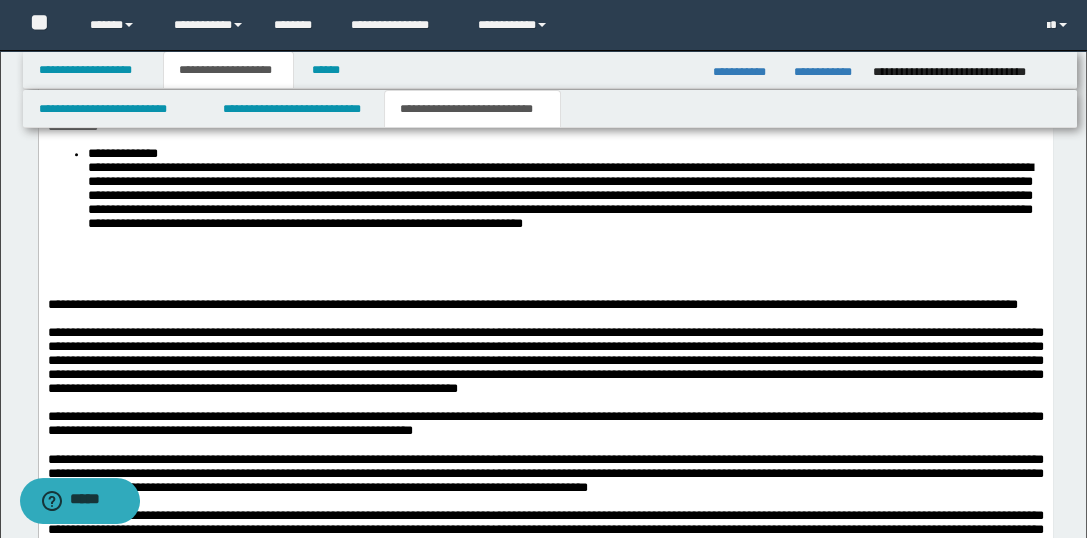 click at bounding box center (545, 277) 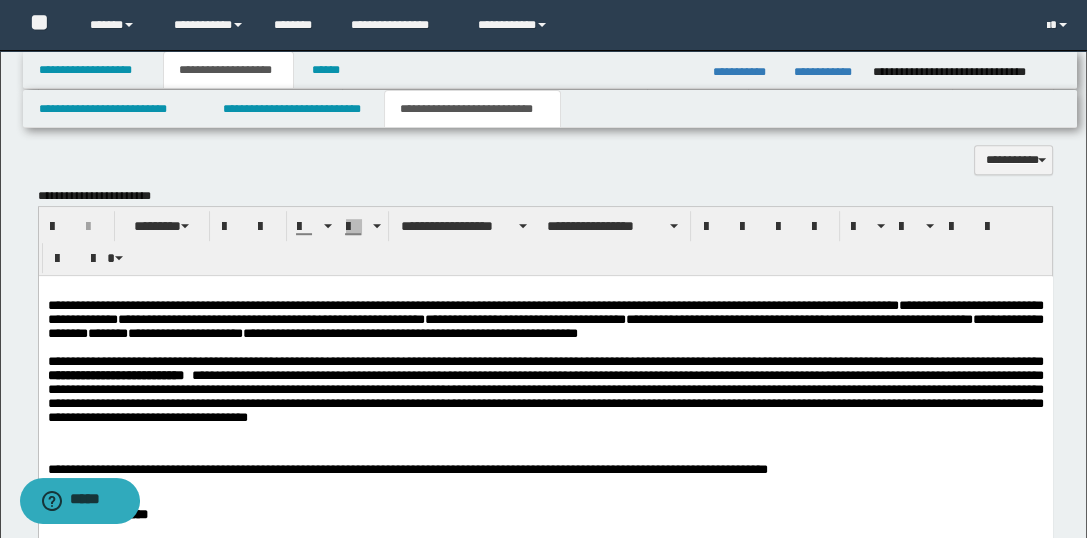 scroll, scrollTop: 1276, scrollLeft: 0, axis: vertical 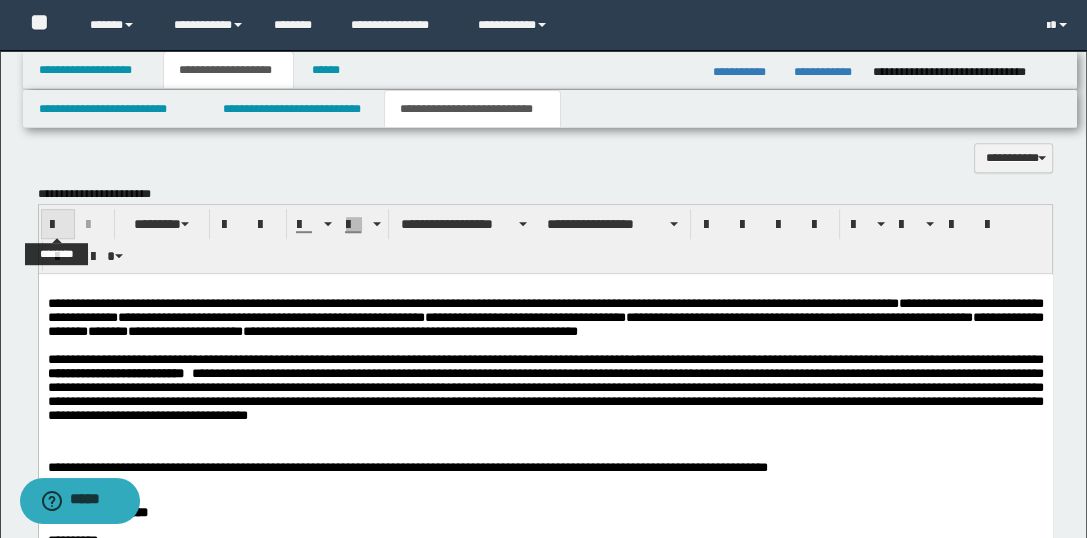 click at bounding box center (58, 224) 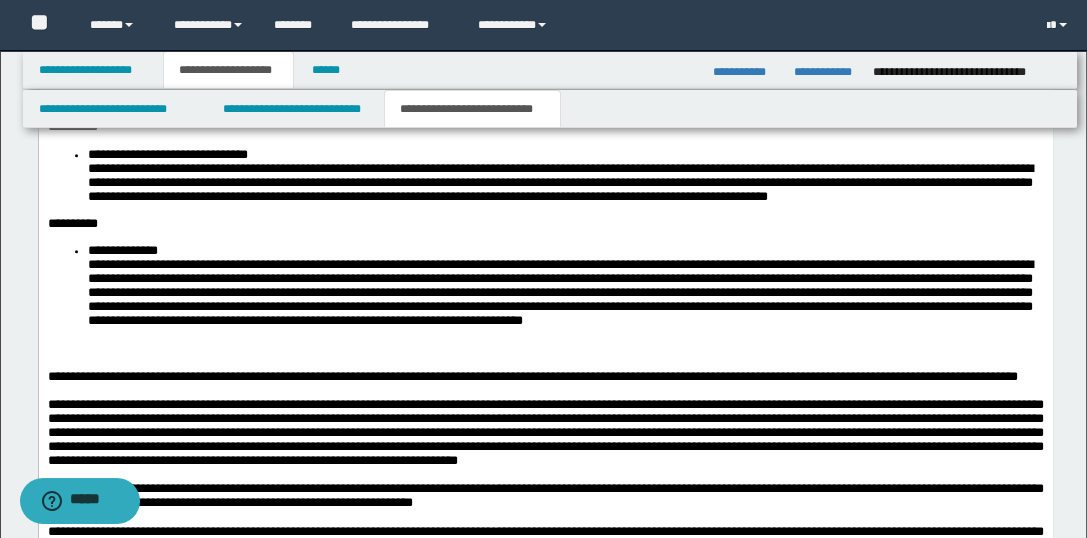 scroll, scrollTop: 1720, scrollLeft: 0, axis: vertical 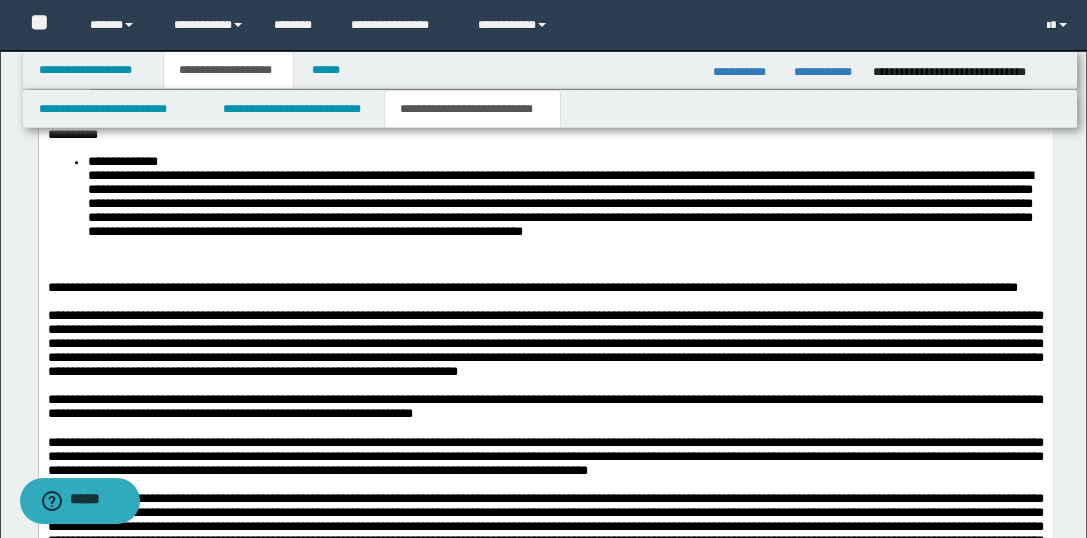 click at bounding box center (545, 260) 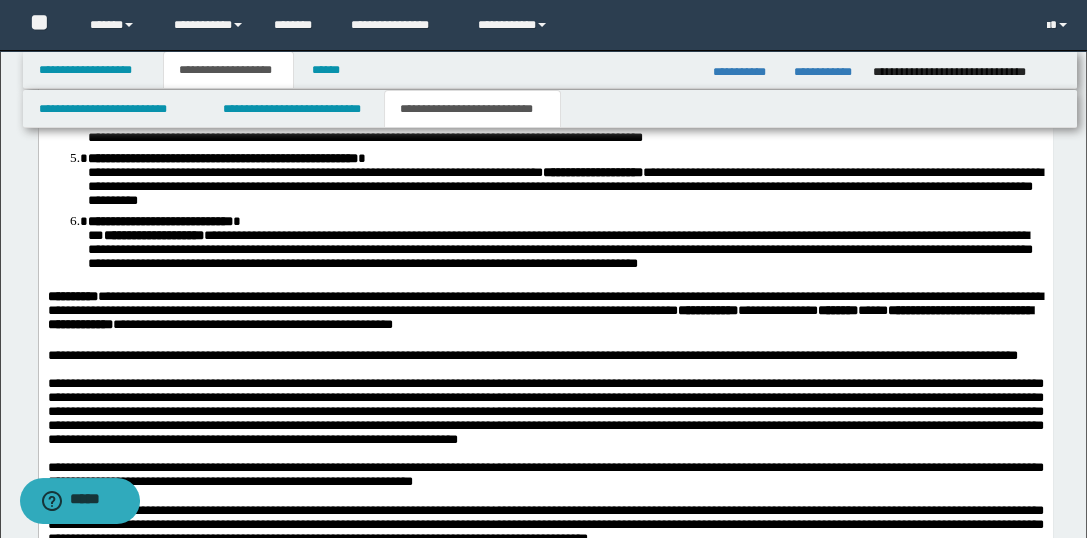 scroll, scrollTop: 2285, scrollLeft: 0, axis: vertical 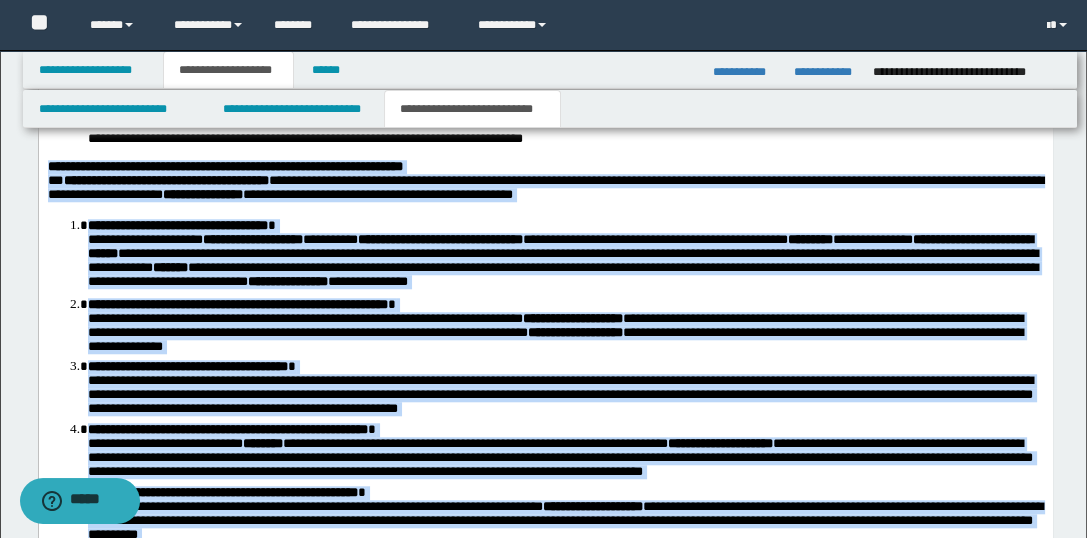 drag, startPoint x: 603, startPoint y: 752, endPoint x: 44, endPoint y: 271, distance: 737.4564 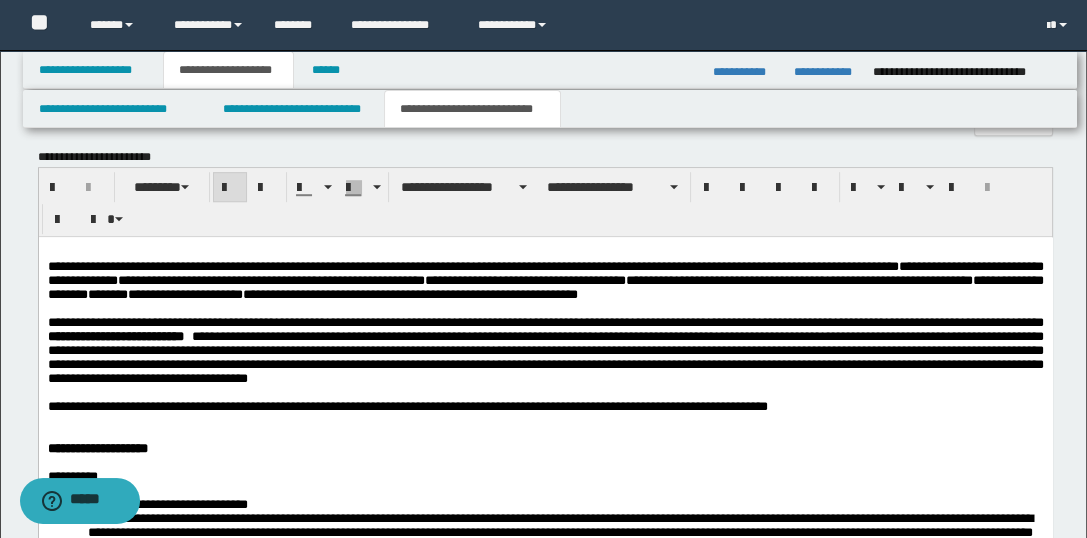 scroll, scrollTop: 1312, scrollLeft: 0, axis: vertical 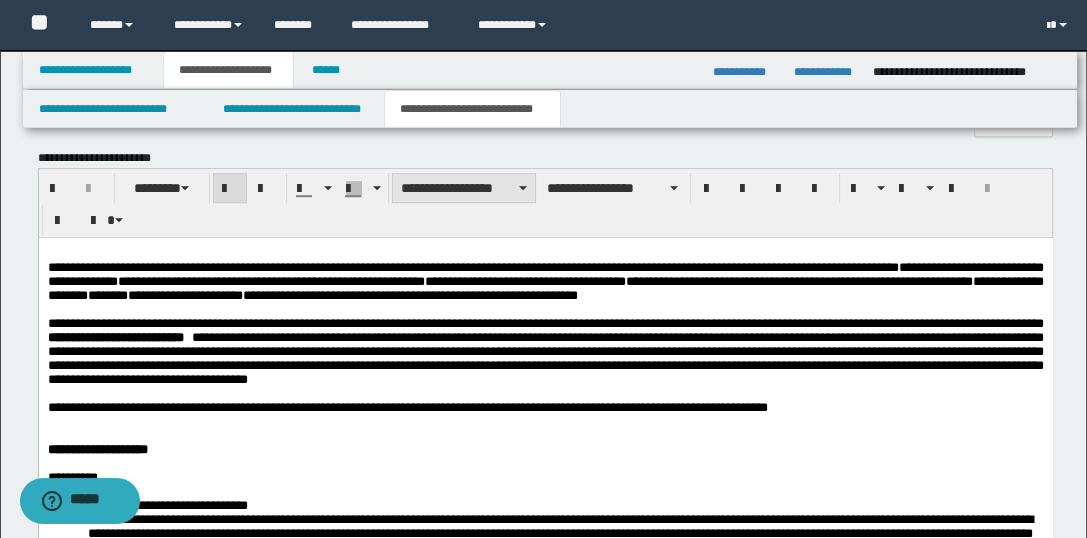 click on "**********" at bounding box center (464, 188) 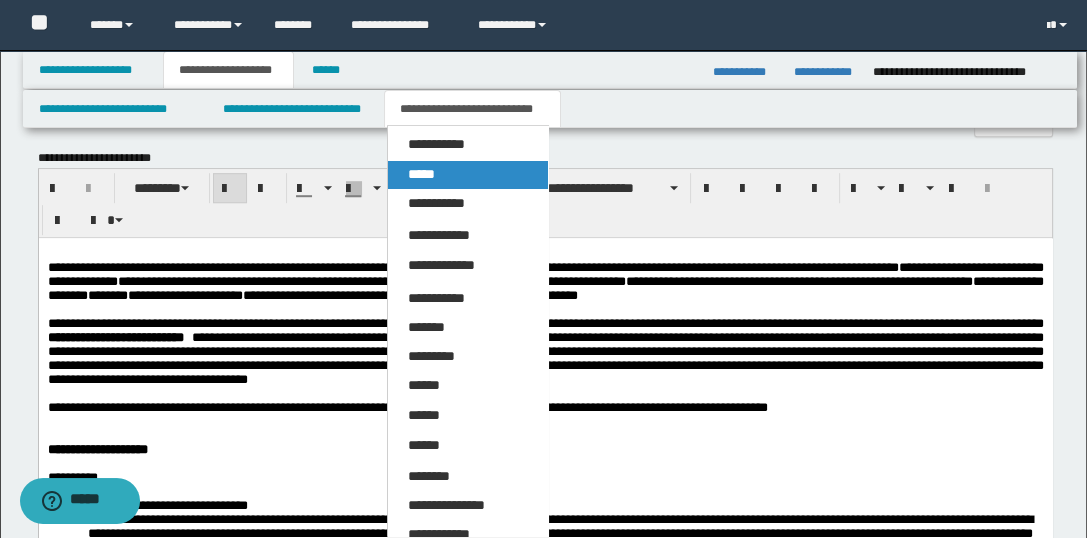 click on "*****" at bounding box center [468, 175] 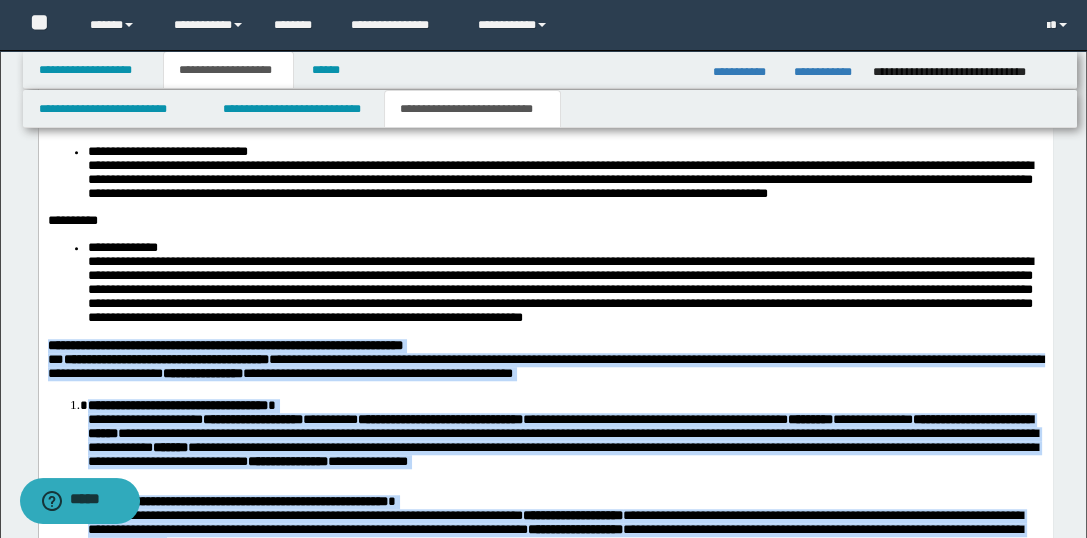 scroll, scrollTop: 1668, scrollLeft: 0, axis: vertical 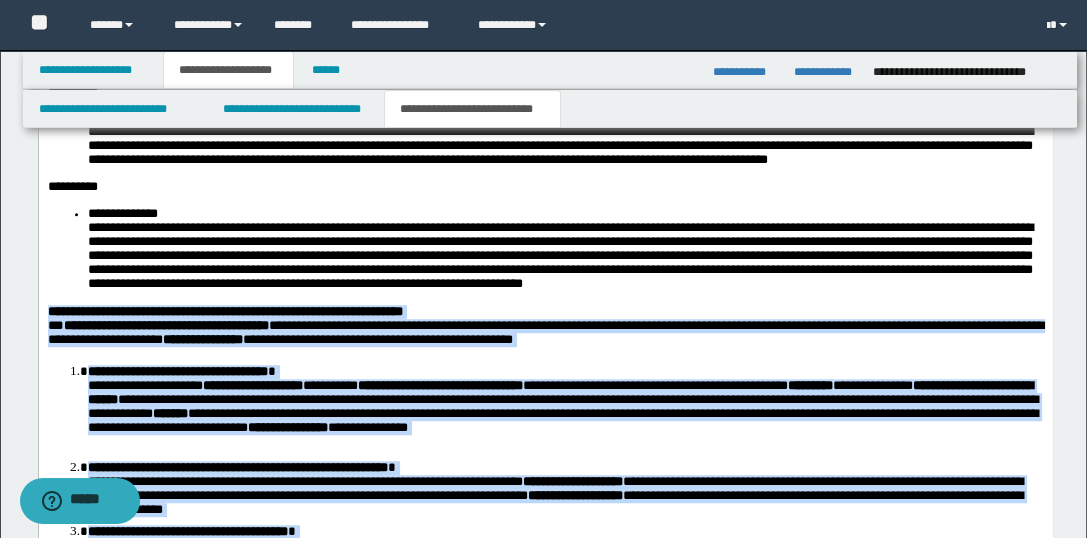 click on "**********" at bounding box center (545, 332) 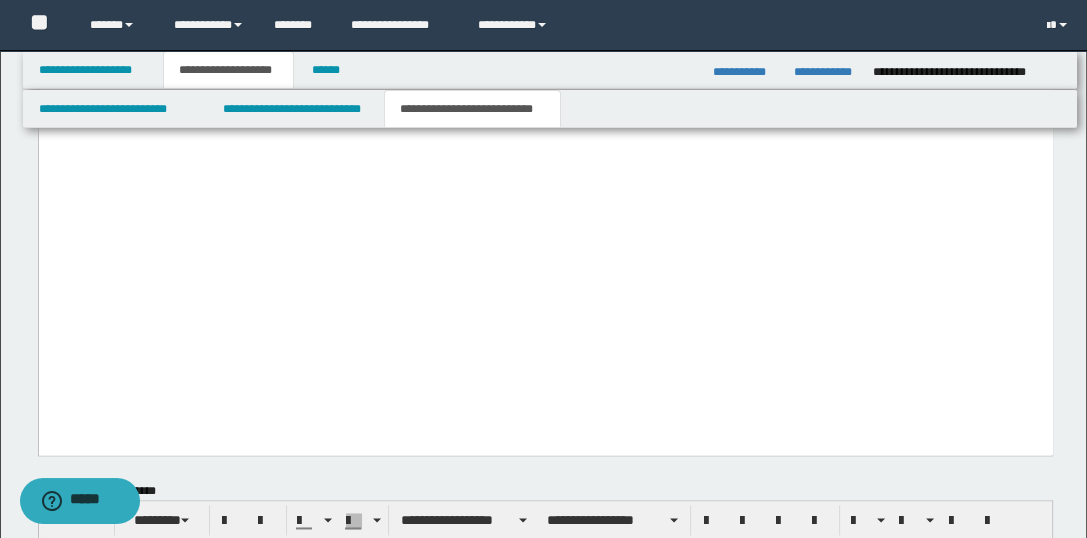 scroll, scrollTop: 2912, scrollLeft: 0, axis: vertical 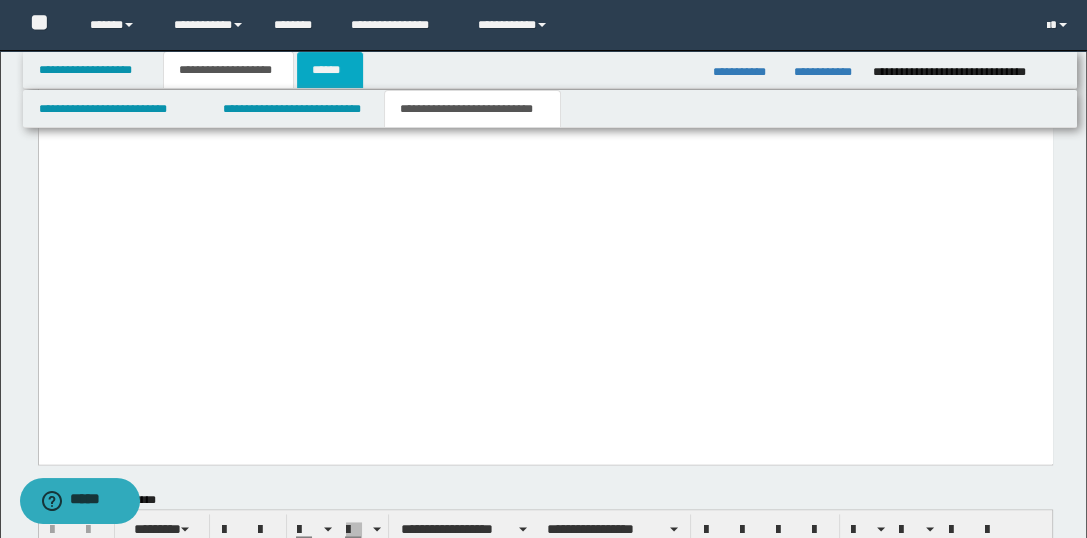 click on "******" at bounding box center (330, 70) 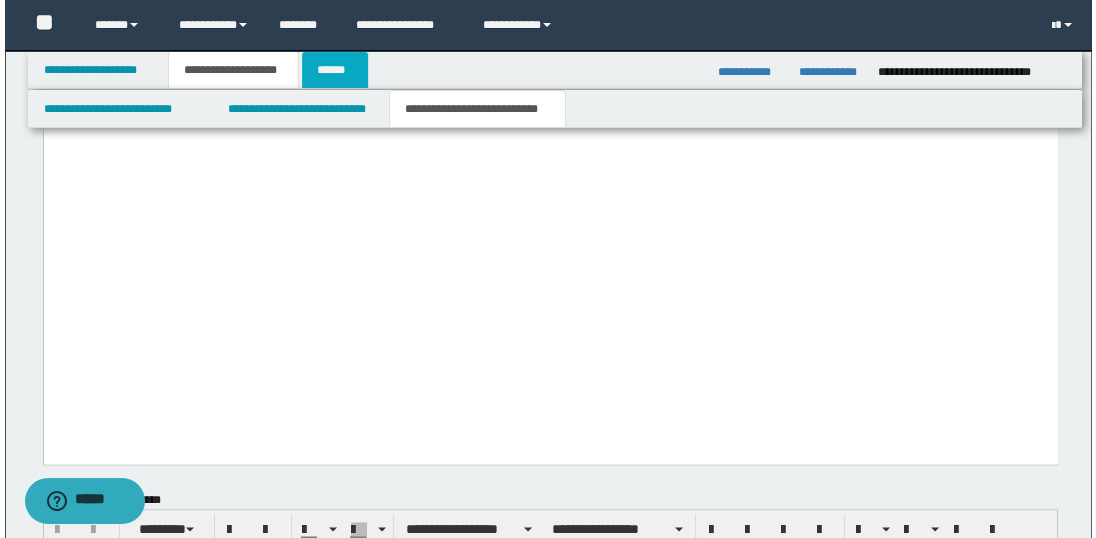 scroll, scrollTop: 0, scrollLeft: 0, axis: both 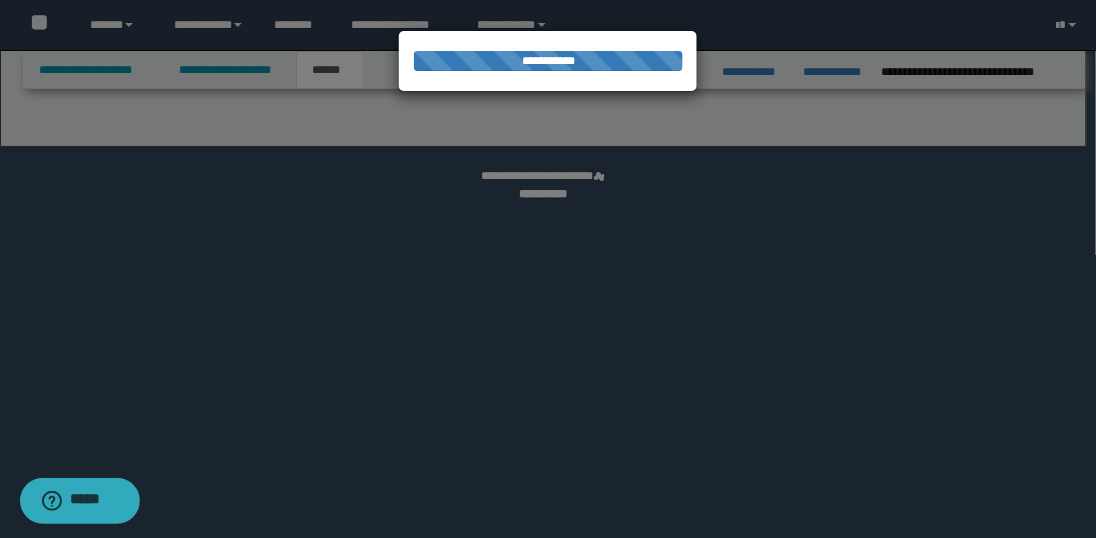 select on "*" 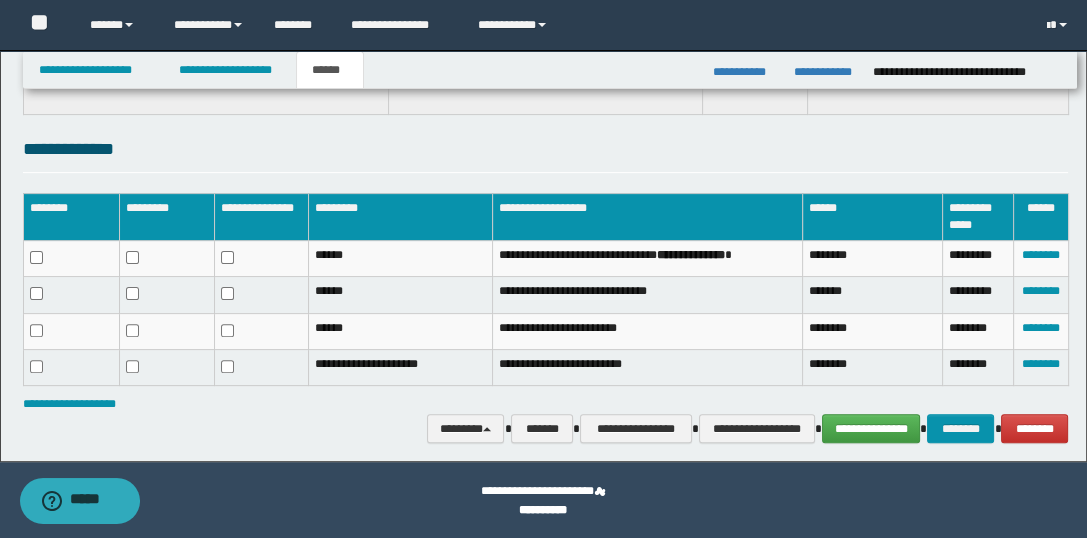 scroll, scrollTop: 628, scrollLeft: 0, axis: vertical 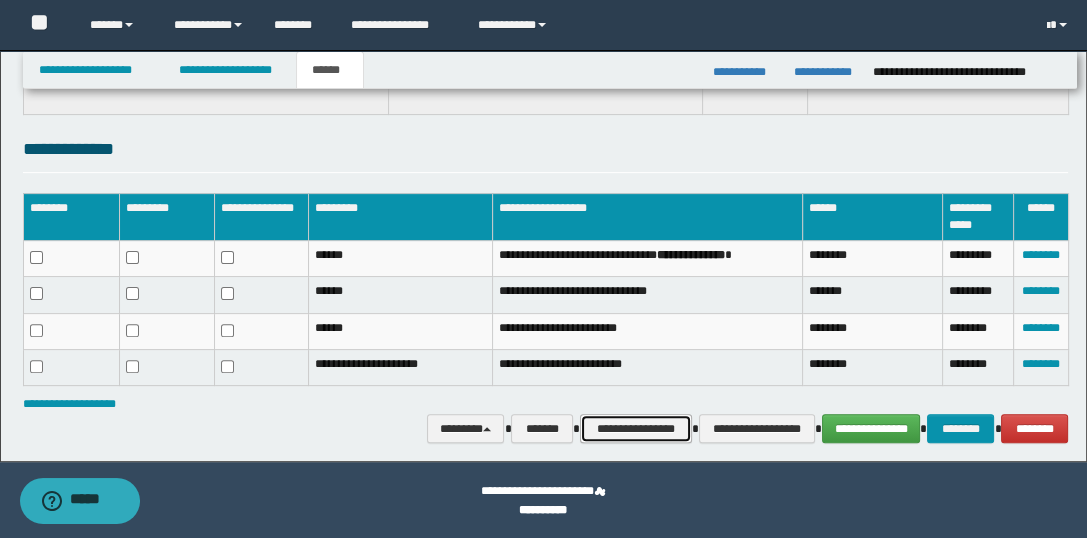 click on "**********" at bounding box center (636, 429) 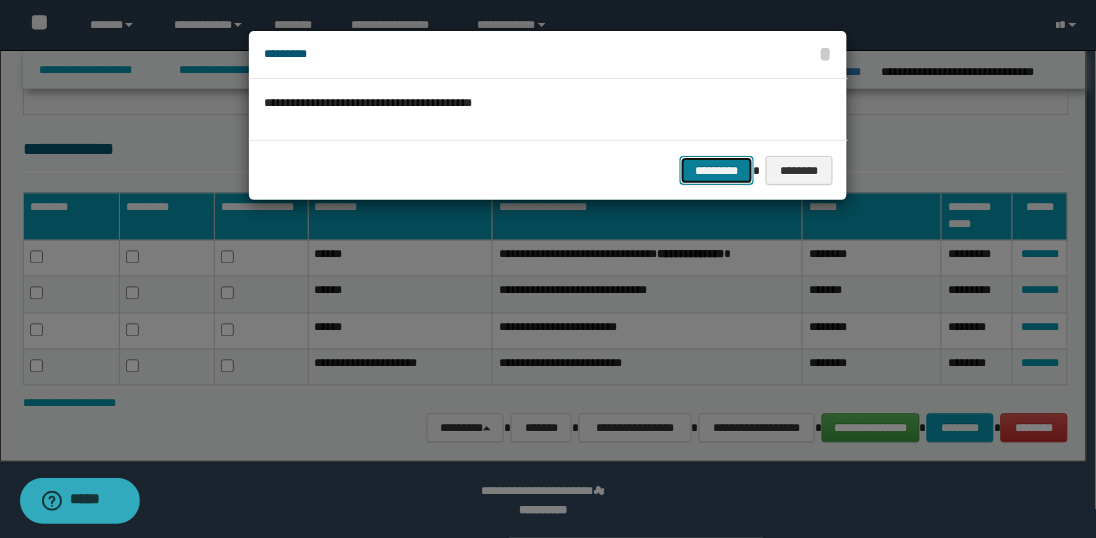 click on "*********" at bounding box center [717, 171] 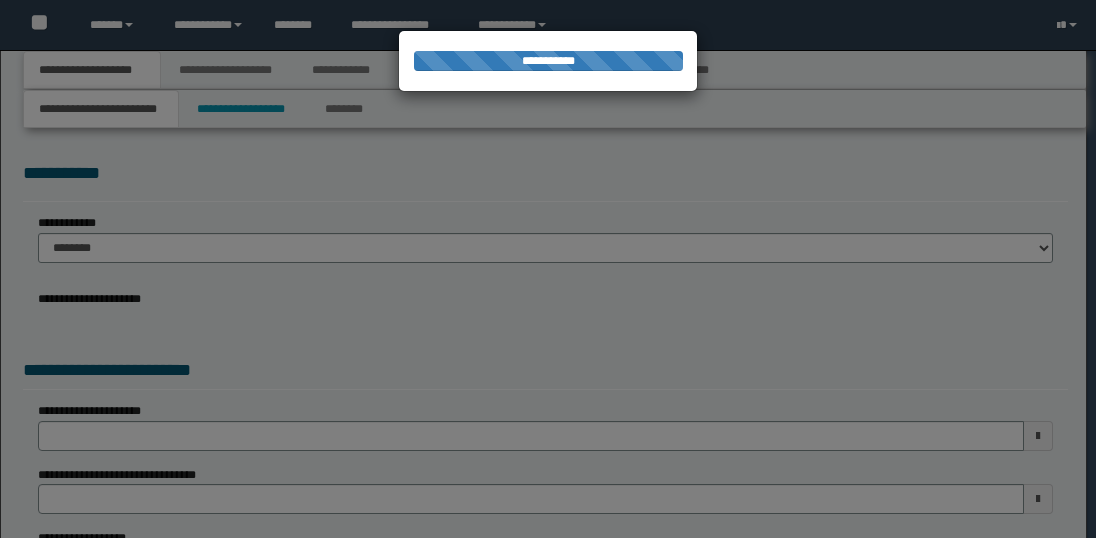 scroll, scrollTop: 0, scrollLeft: 0, axis: both 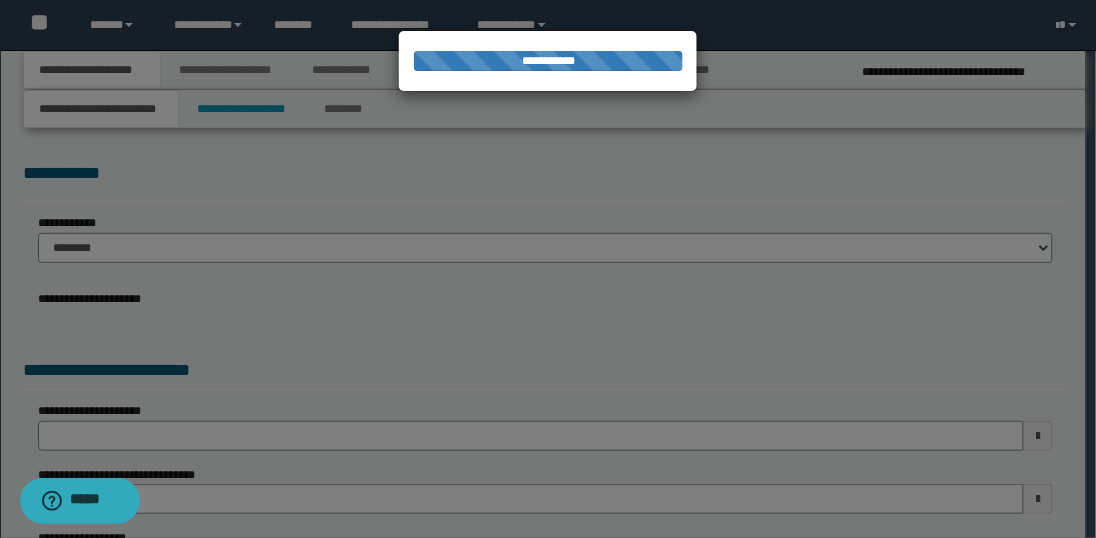 select on "*" 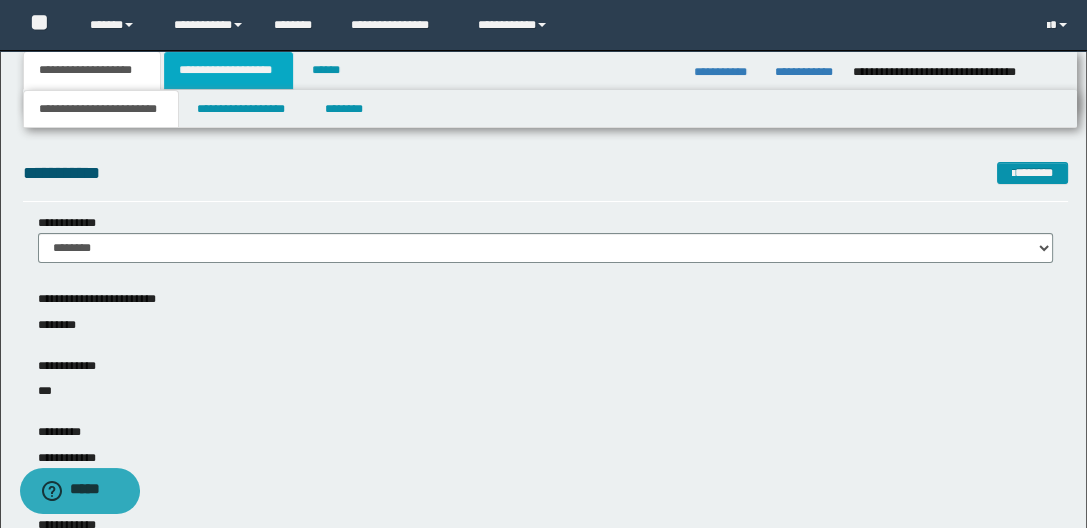 click on "**********" at bounding box center (228, 70) 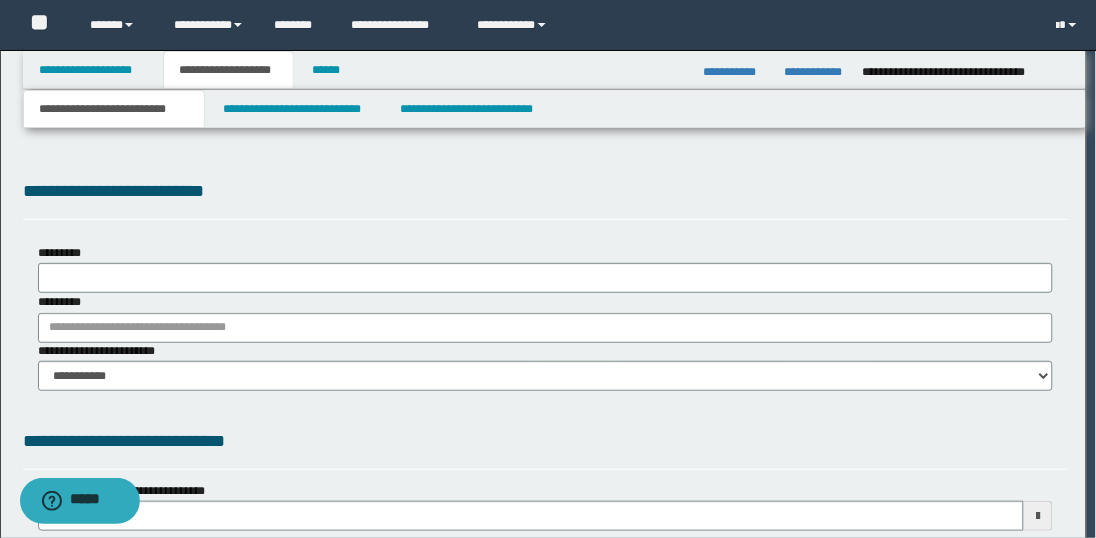 type 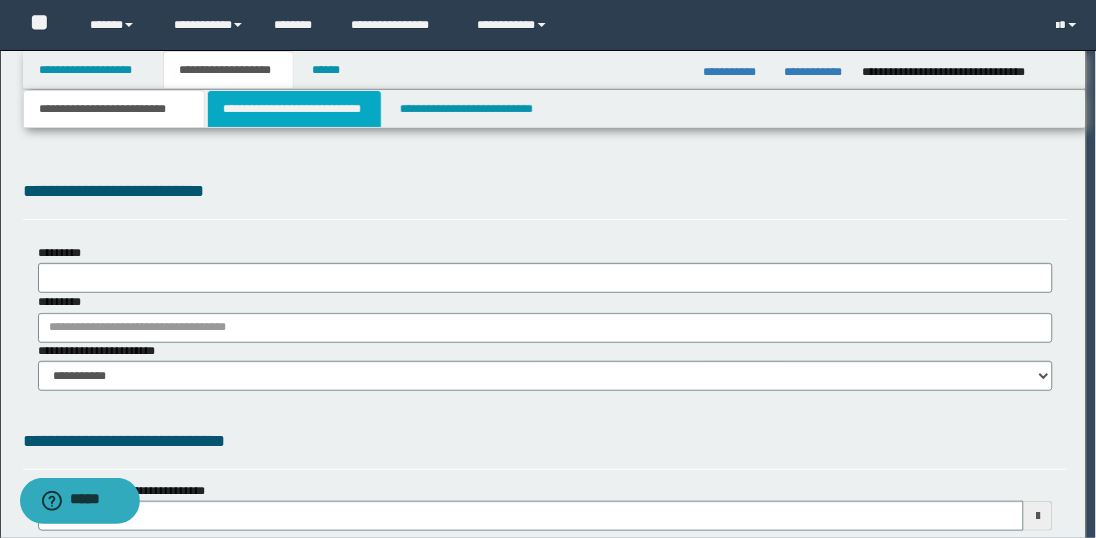 type on "**********" 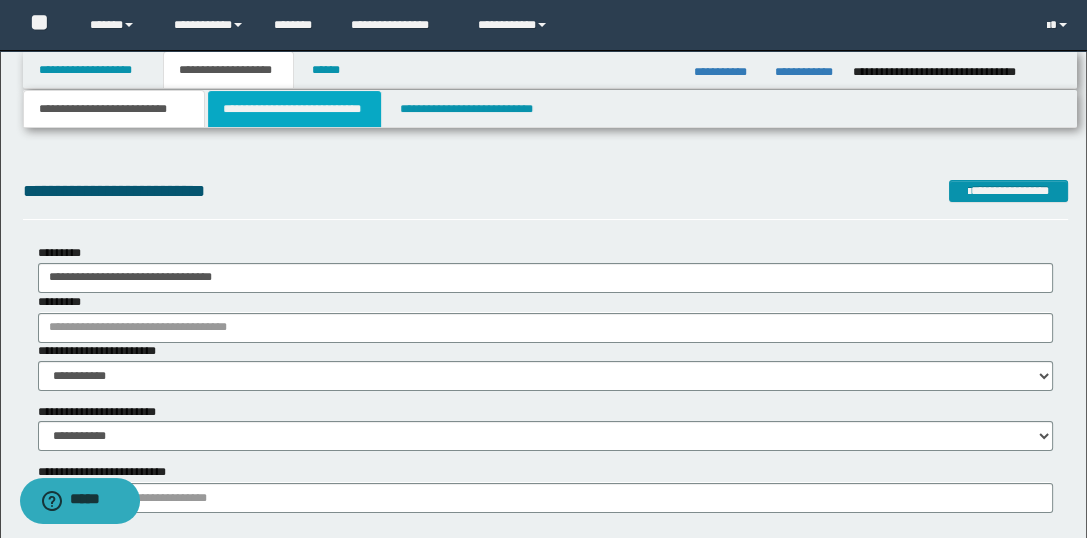 click on "**********" at bounding box center [294, 109] 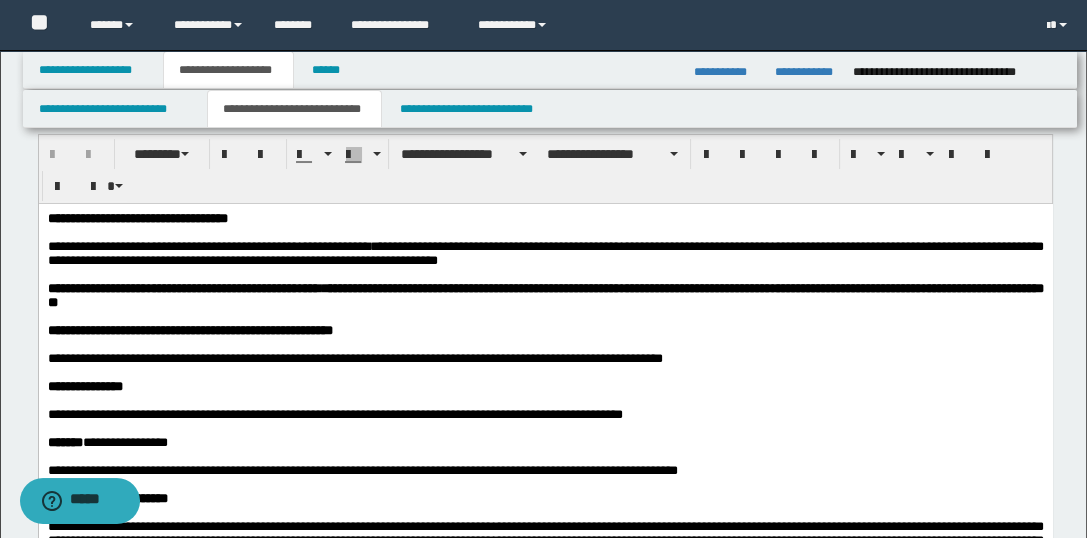 scroll, scrollTop: 88, scrollLeft: 0, axis: vertical 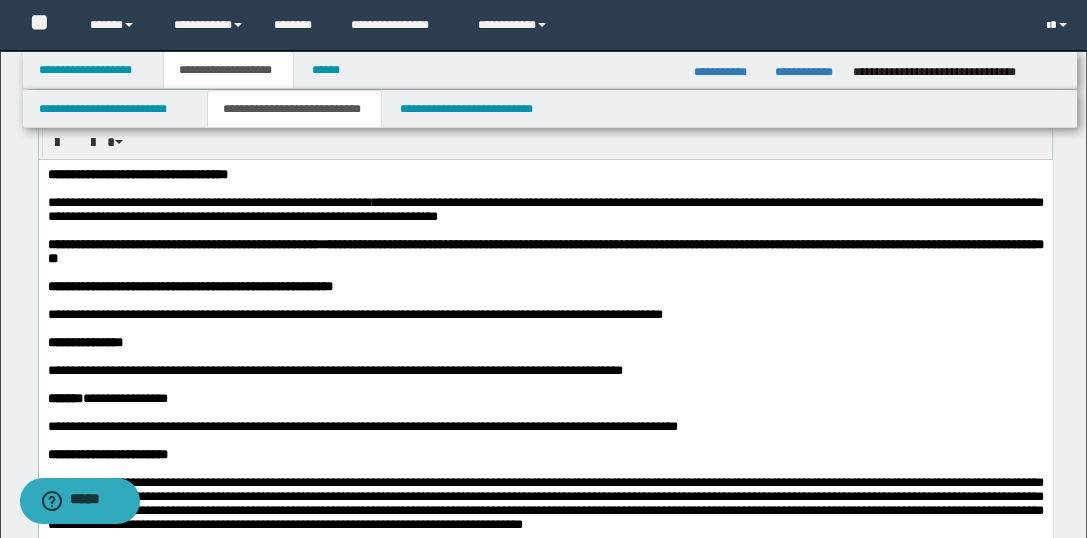 click at bounding box center [1048, 26] 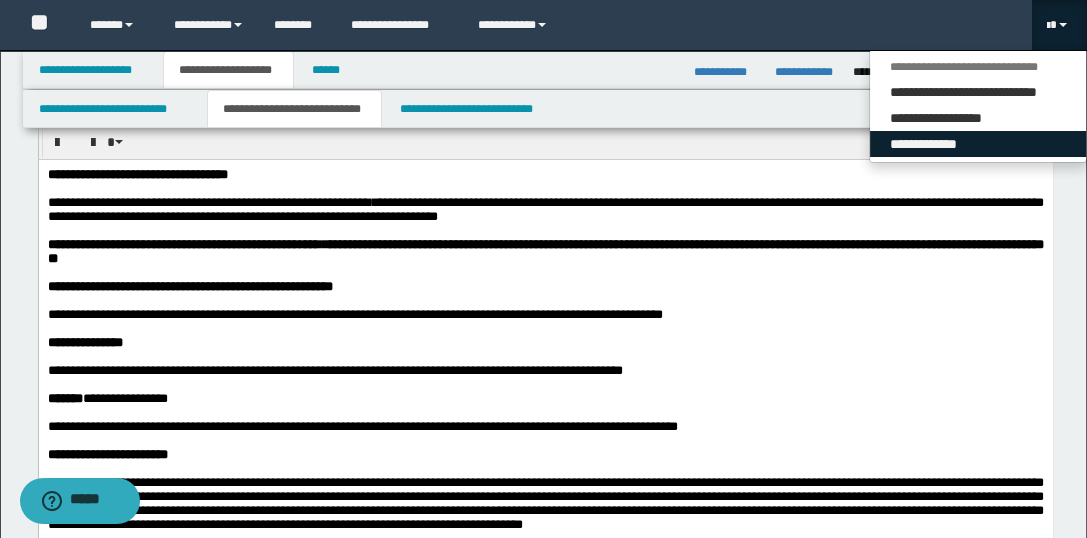 click on "**********" at bounding box center [978, 144] 